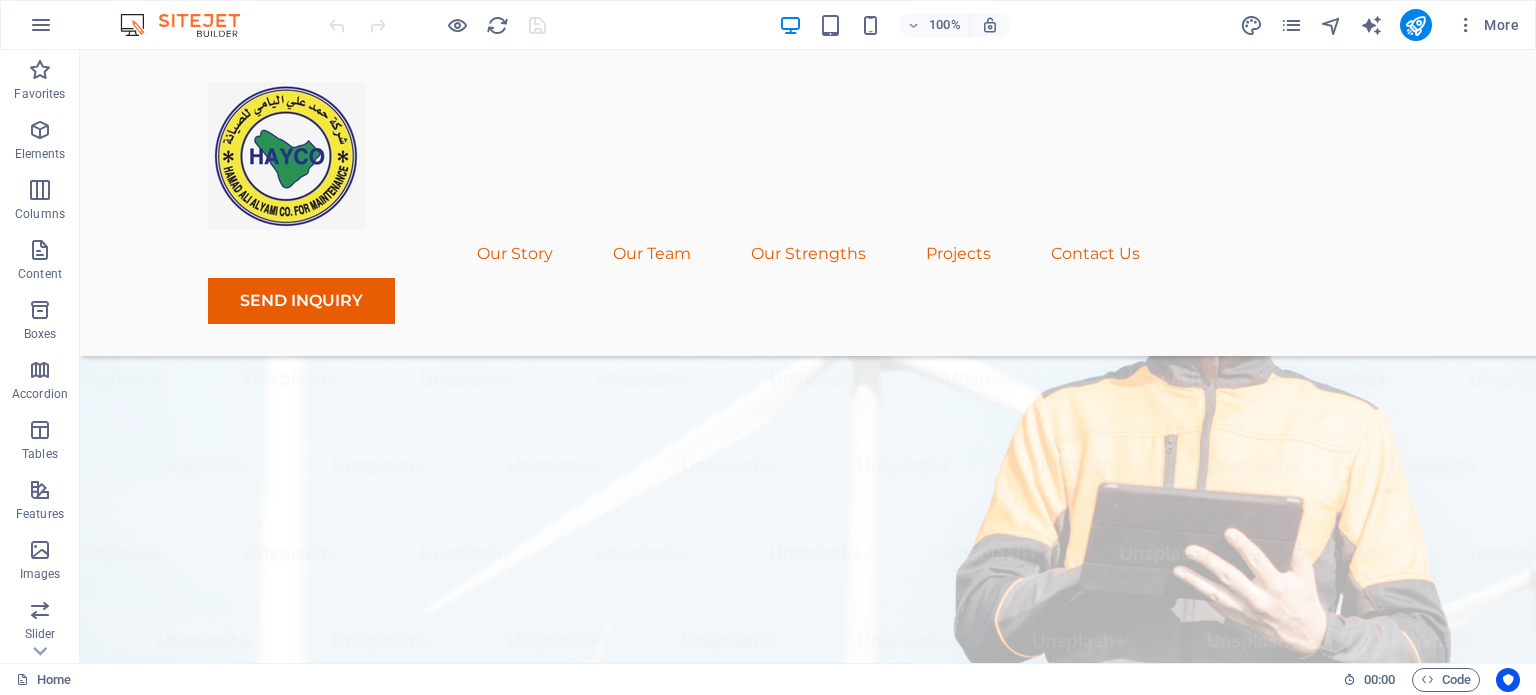 scroll, scrollTop: 464, scrollLeft: 0, axis: vertical 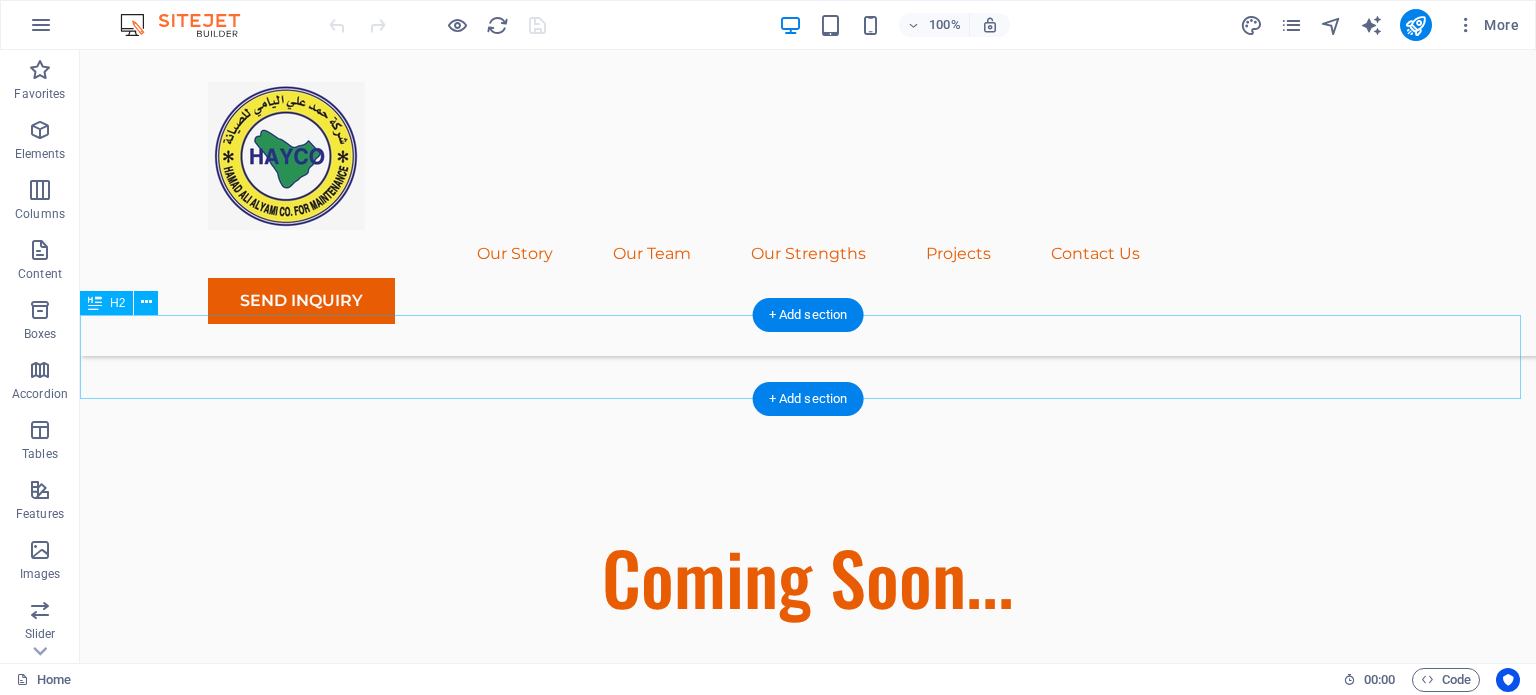 click on "Our Story" at bounding box center [808, 927] 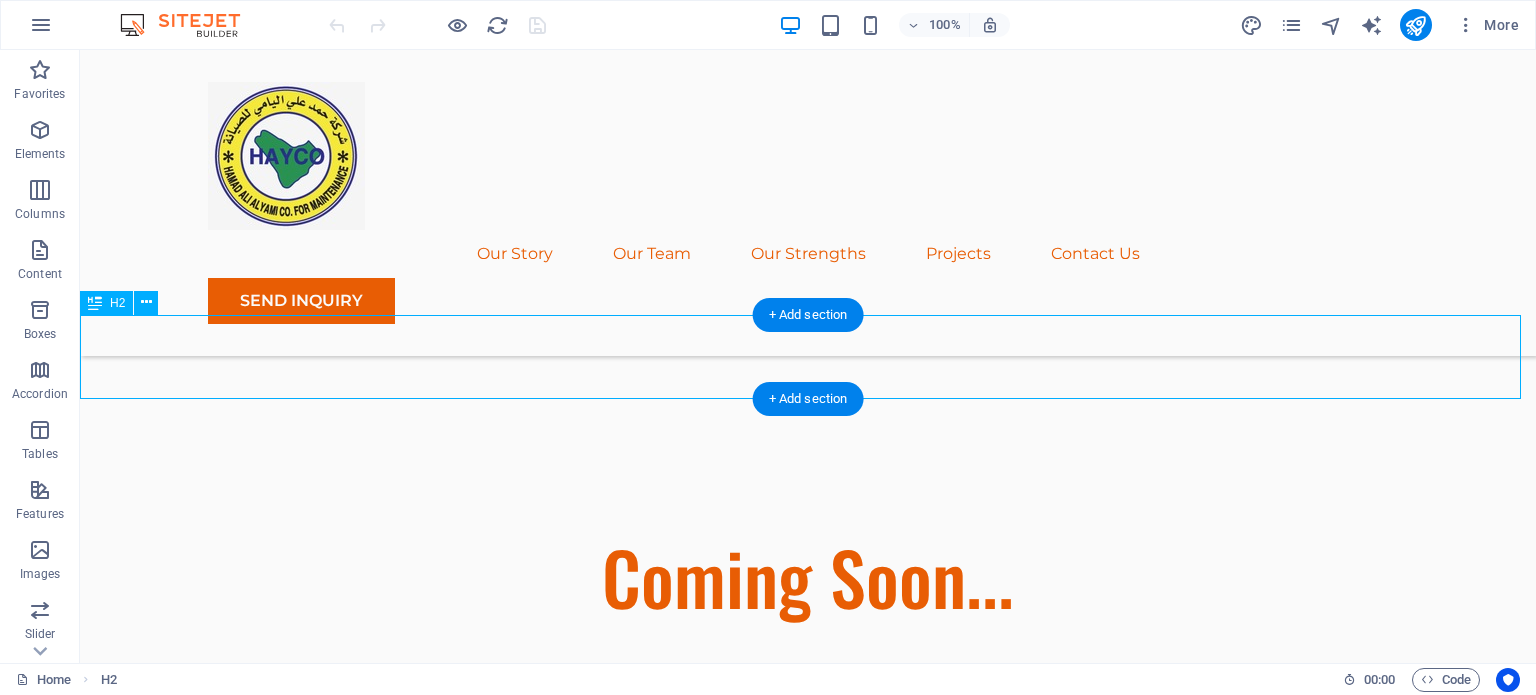 click on "Our Story" at bounding box center (808, 927) 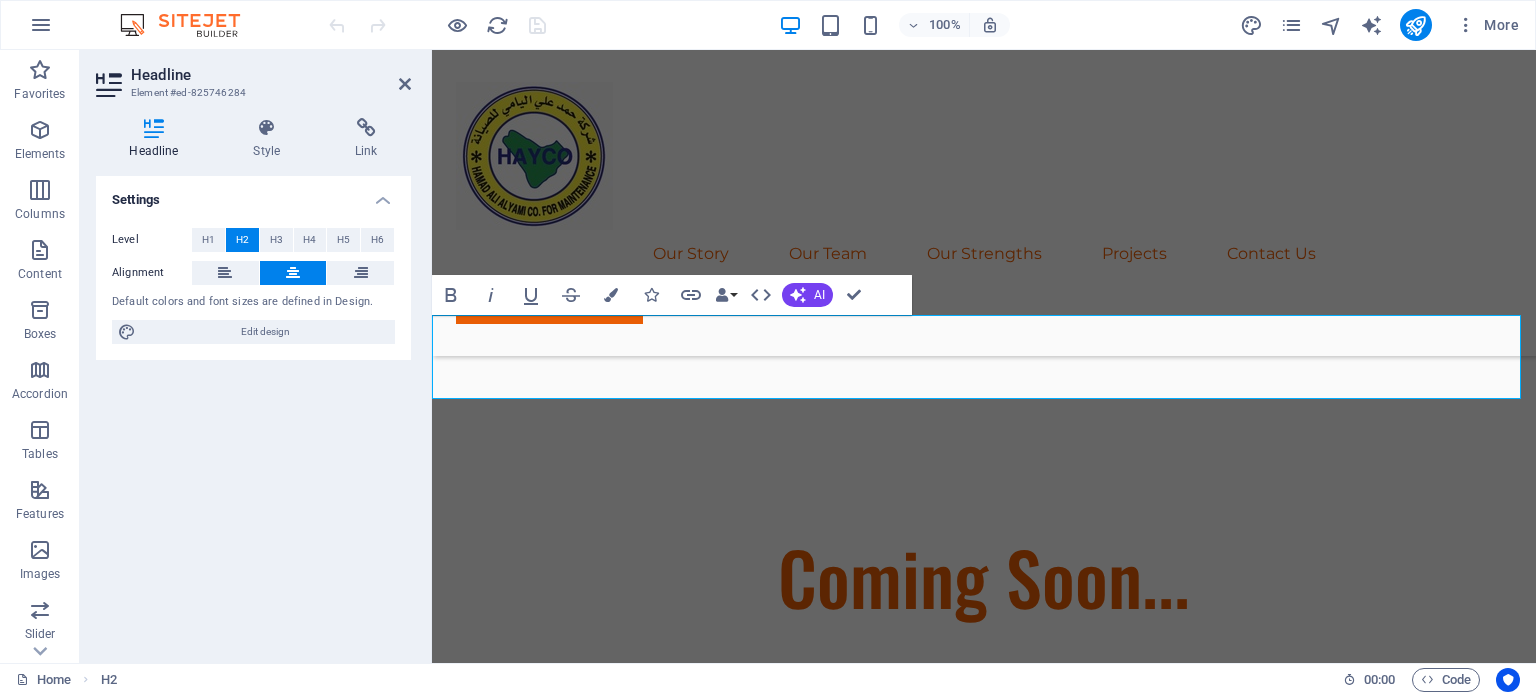 click on "Our Story" at bounding box center (984, 926) 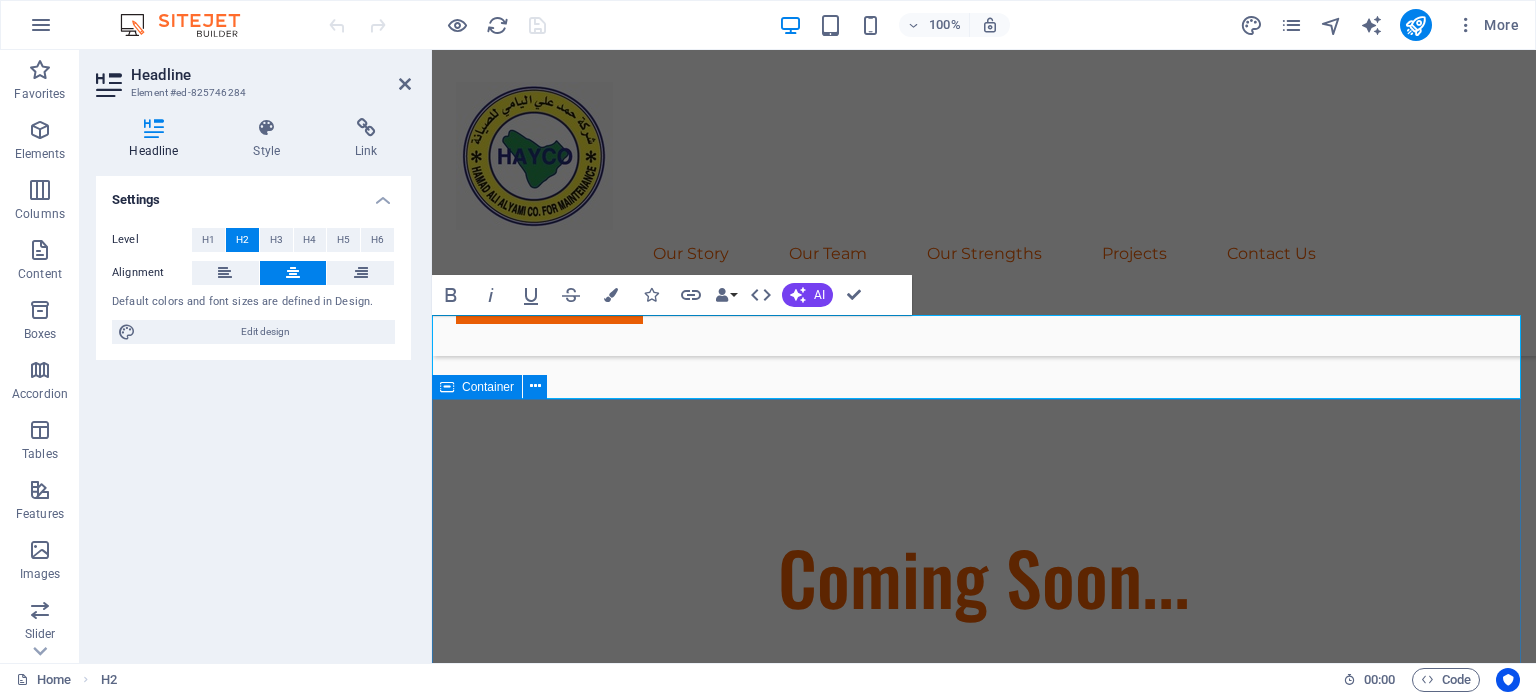 click on "[COMPANY] is a trusted contractor for the [COMPANY] ([ABBREVIATION]), delivering exceptional solutions in the distribution and power sectors. With a strong engineering foundation and a commitment to quality, we specialize in the supply, installation, maintenance, testing, commissioning, and repair of transformers, RMUs, motors, and generators—the backbone of [COUNTRY]'s electrical infrastructure. About Us As a certified [ABBREVIATION] contractor, we serve industrial, and commercial sectors with electrical solutions that comply with national and international standards. Our expertise includes: Transformer & RMU installation, testing, commissioning and servicing Generator supply and synchronization Industrial motor commissioning and maintenance Power transformer testing, repairing and commissioning" at bounding box center (984, 1758) 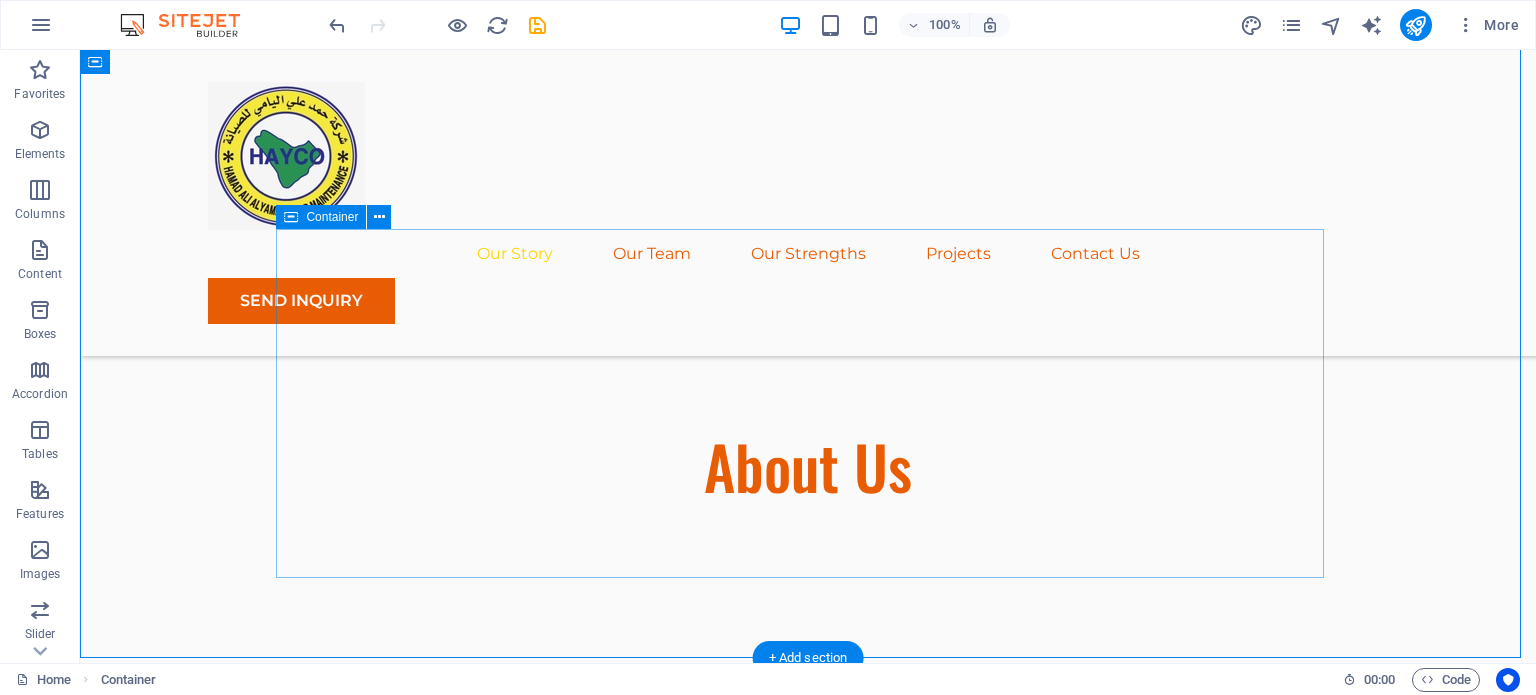 scroll, scrollTop: 1096, scrollLeft: 0, axis: vertical 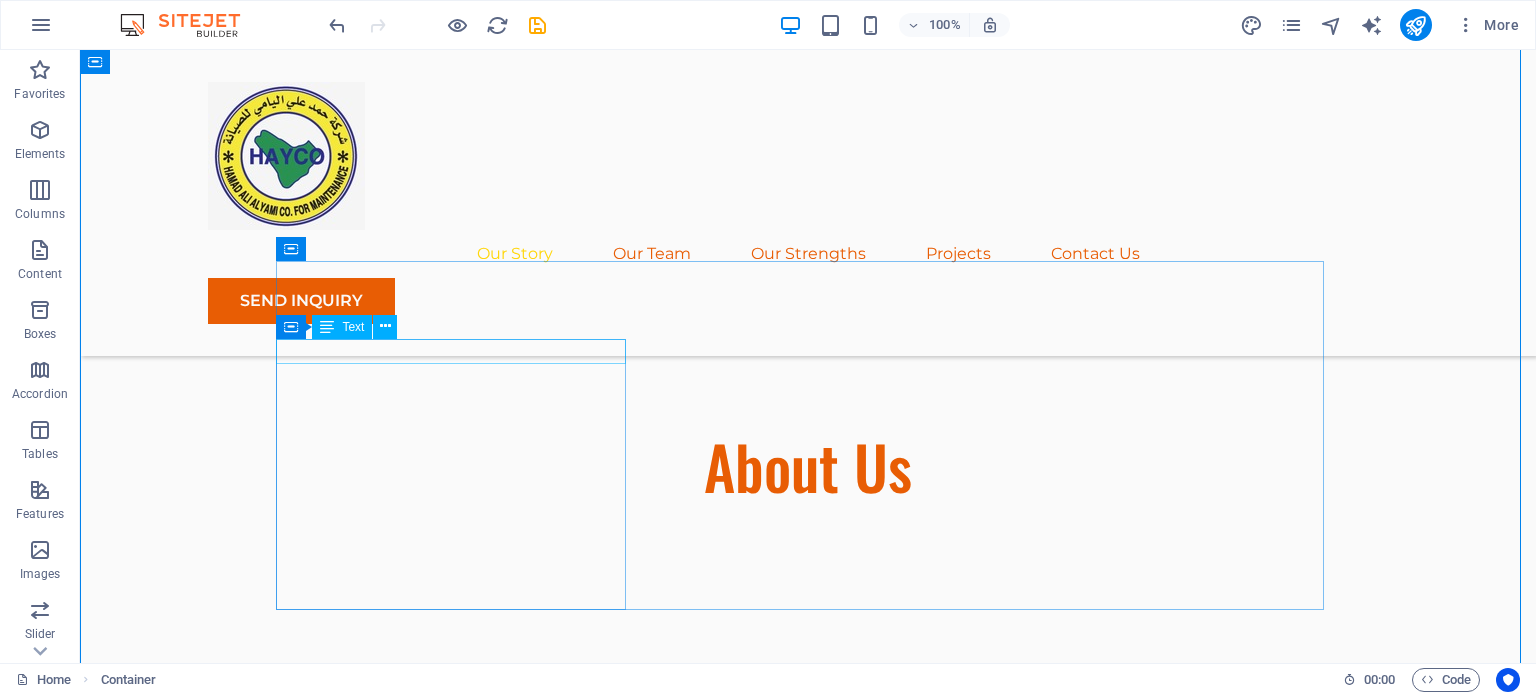 click on "About Us" at bounding box center [808, 804] 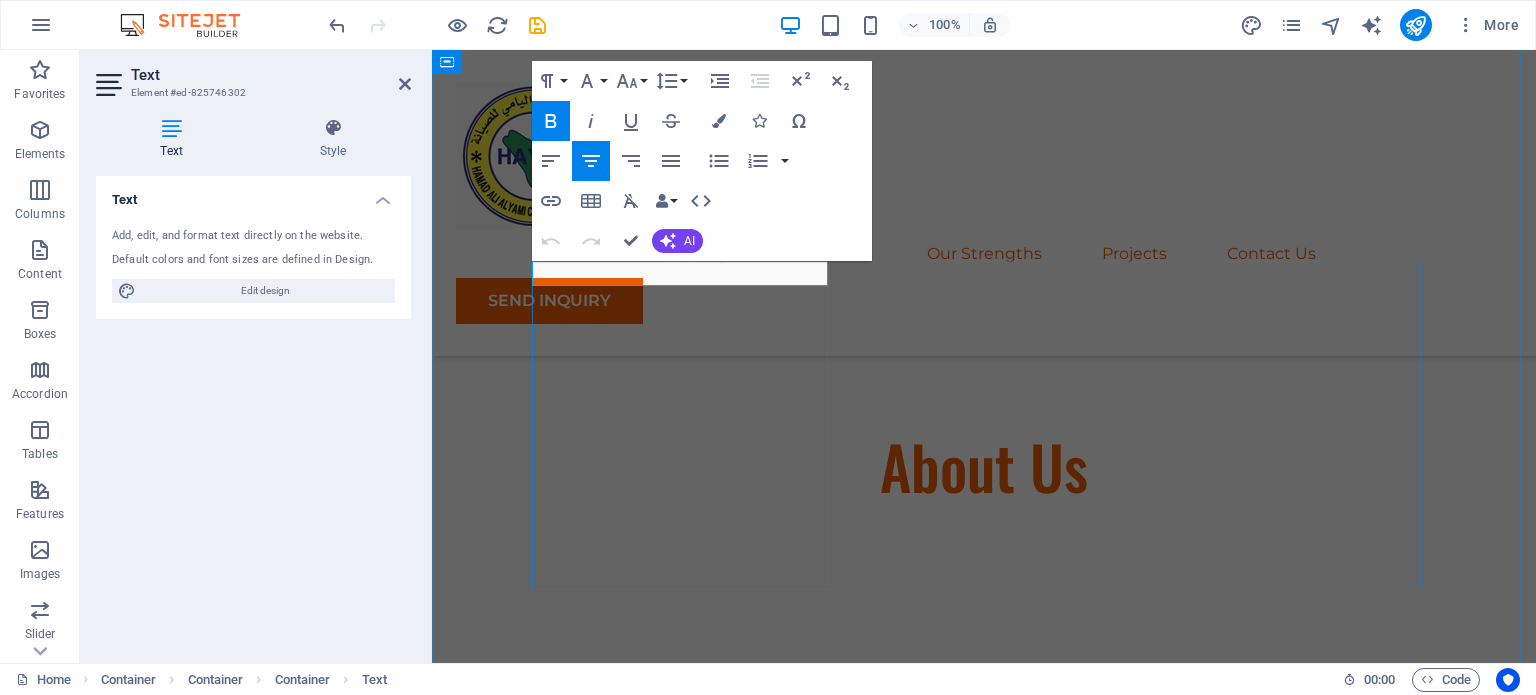 drag, startPoint x: 728, startPoint y: 271, endPoint x: 643, endPoint y: 270, distance: 85.00588 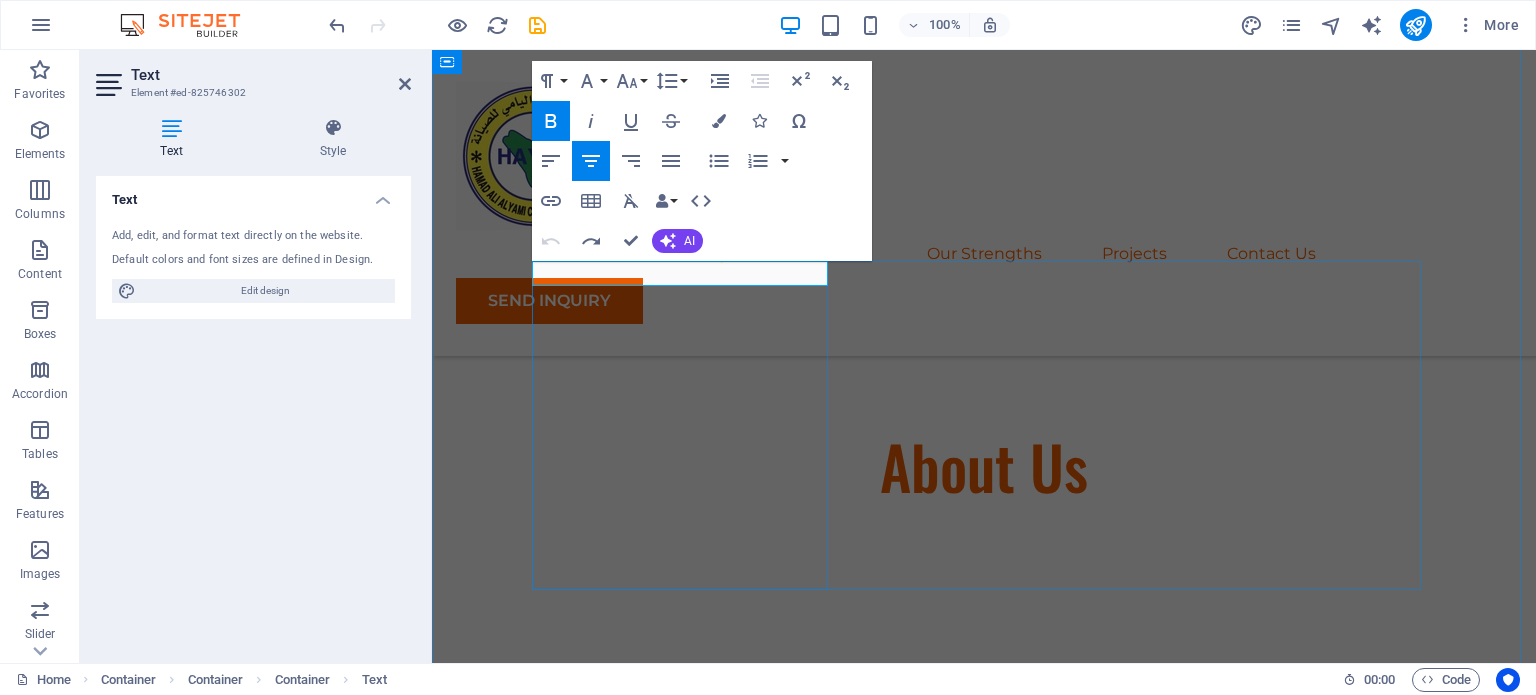 click on "About Us" at bounding box center (984, 804) 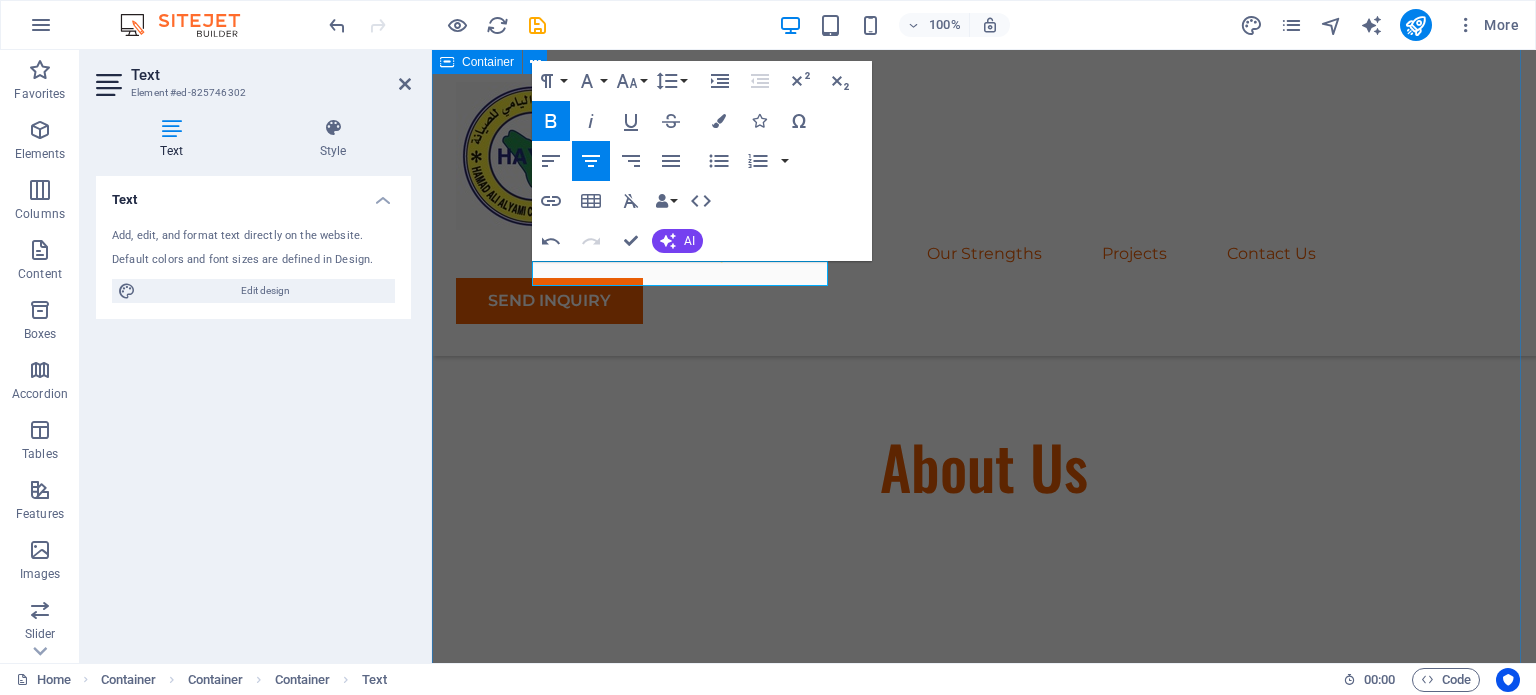 click on "[COMPANY] is a trusted contractor for the [COMPANY] ([ABBREVIATION]), delivering exceptional solutions in the distribution and power sectors. With a strong engineering foundation and a commitment to quality, we specialize in the supply, installation, maintenance, testing, commissioning, and repair of transformers, RMUs, motors, and generators—the backbone of Saudi Arabia’s electrical infrastructure. Our Services As a certified [ABBREVIATION] contractor, we serve industrial, and commercial sectors with electrical solutions that comply with national and international standards. Our expertise includes: Transformer & RMU installation, testing, commissioning and servicing Generator supply and synchronization Industrial motor commissioning and maintenance Power transformer testing, repairing and commissioning" at bounding box center (984, 1297) 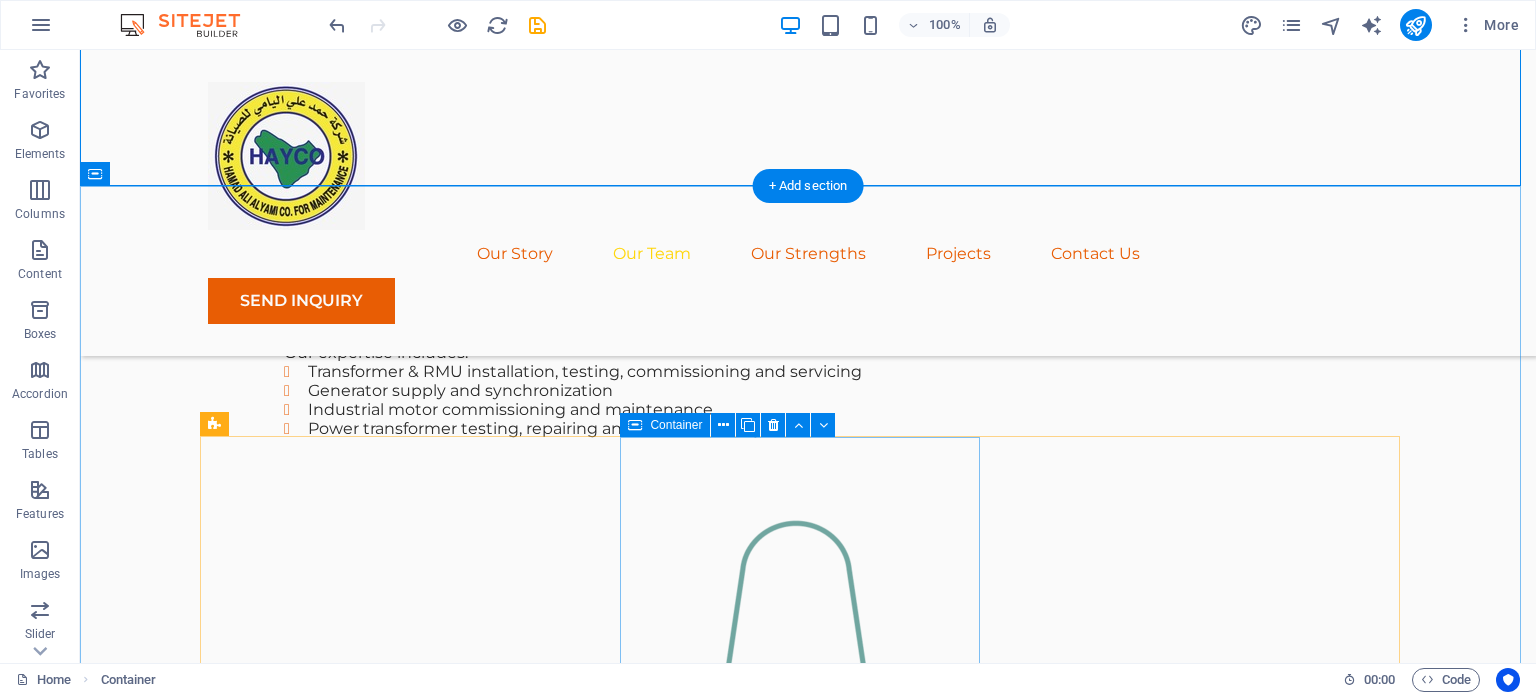 scroll, scrollTop: 1600, scrollLeft: 0, axis: vertical 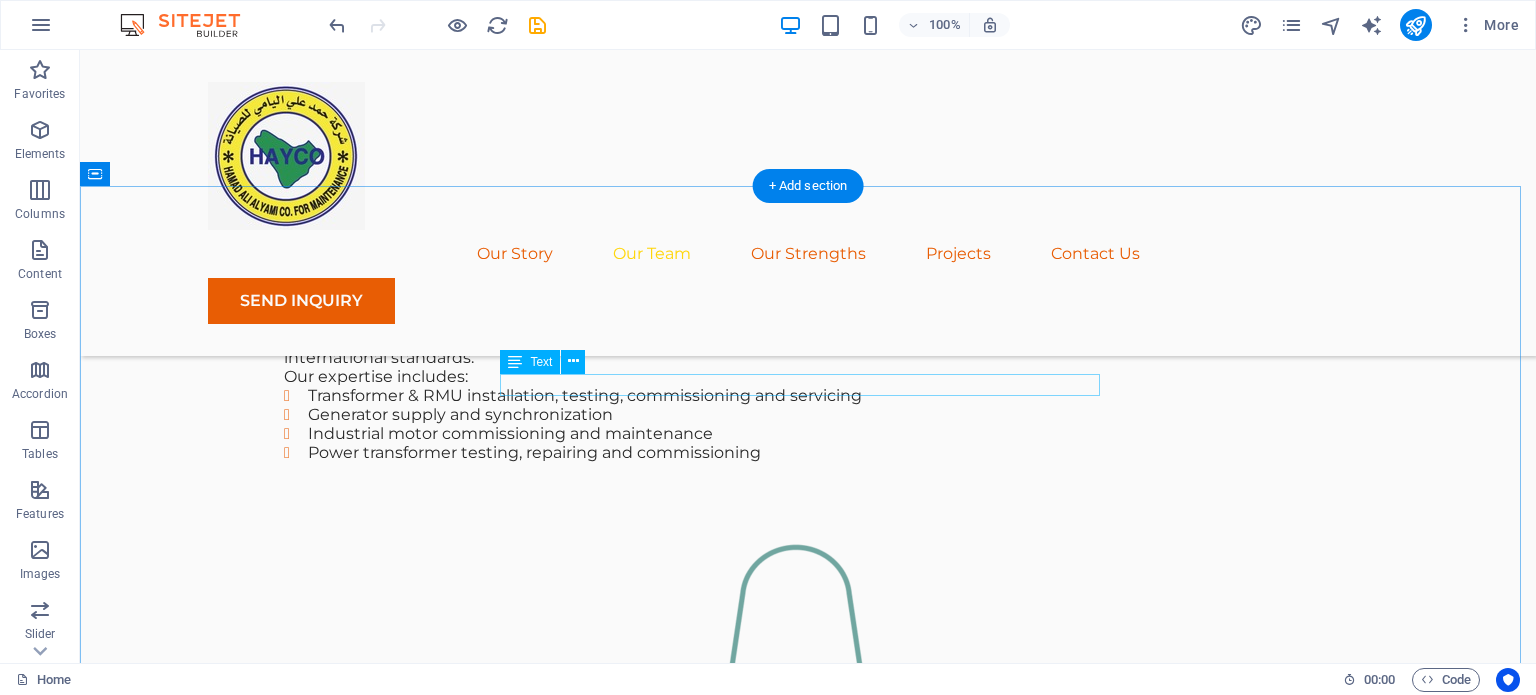 click on "COMING SOON..." at bounding box center (808, 1781) 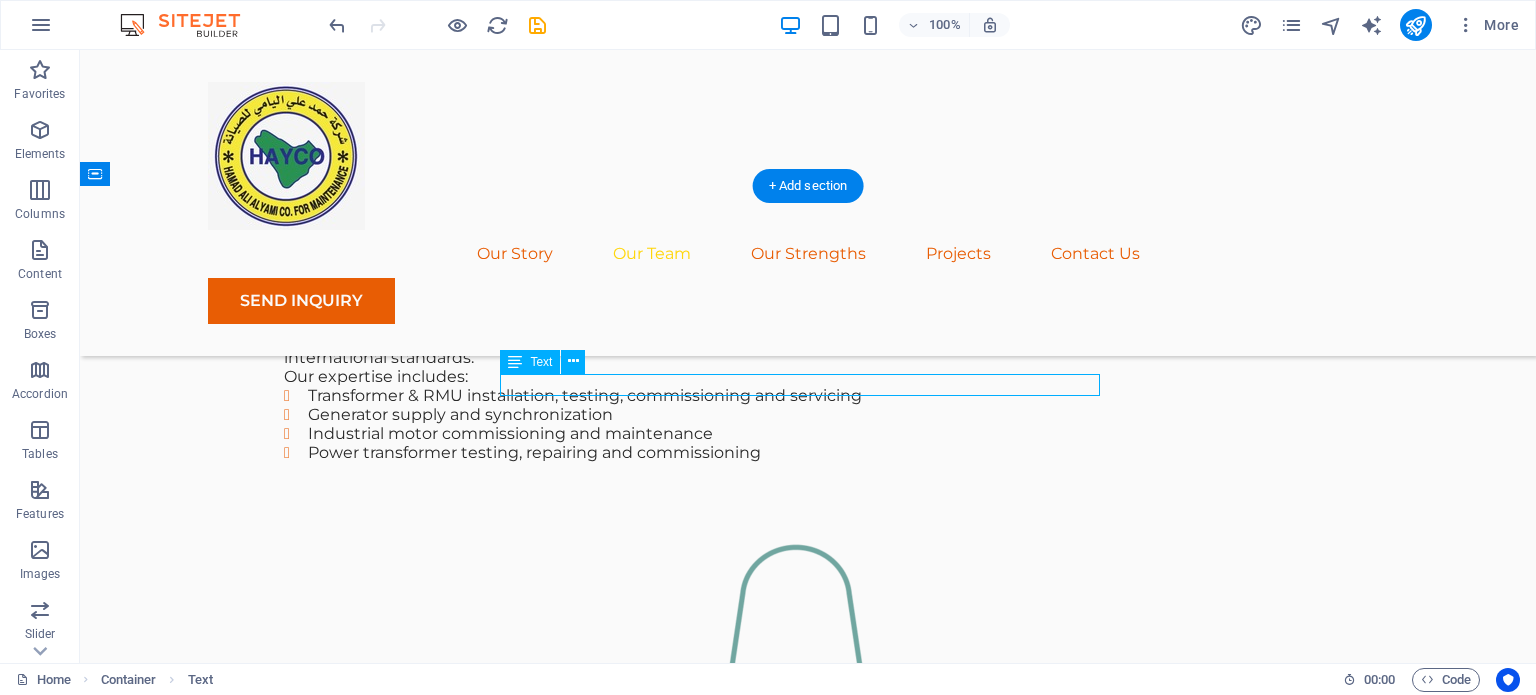 click on "COMING SOON..." at bounding box center [808, 1781] 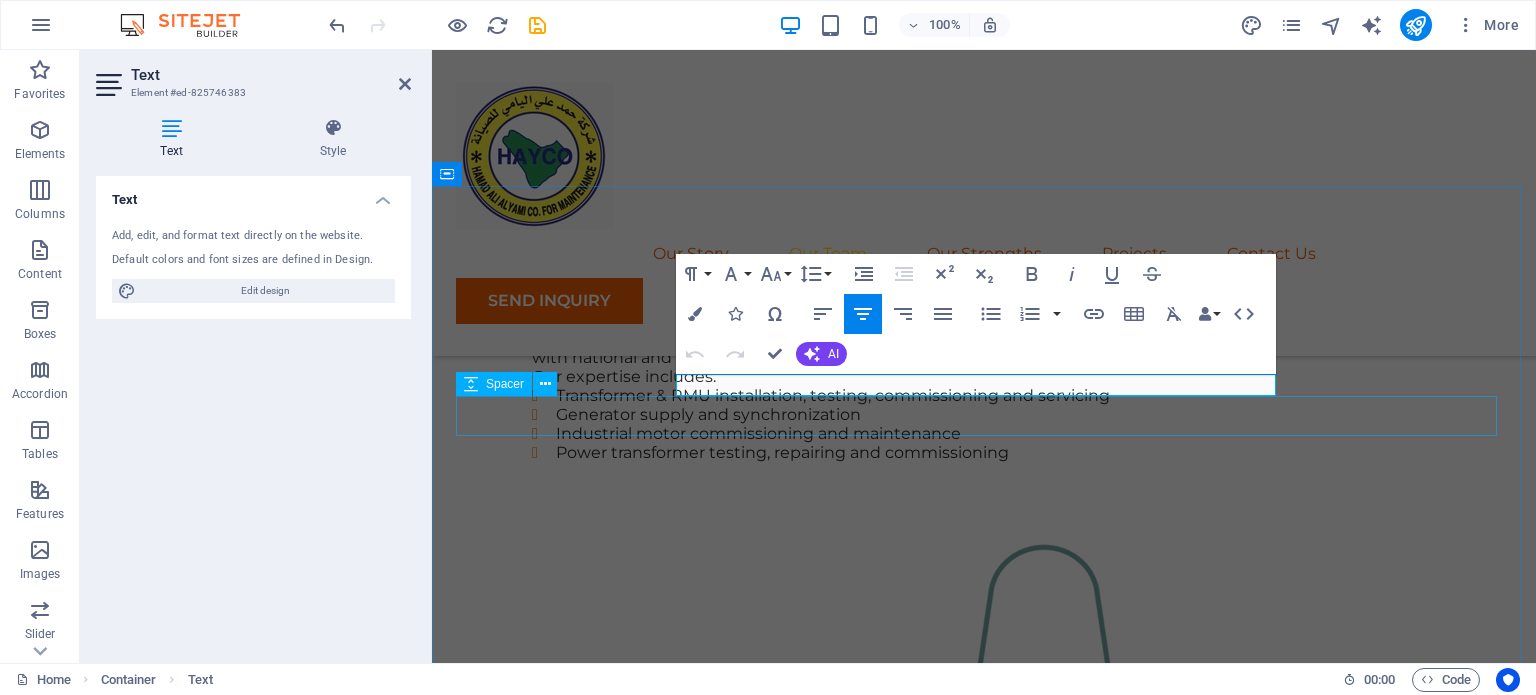 scroll, scrollTop: 1580, scrollLeft: 0, axis: vertical 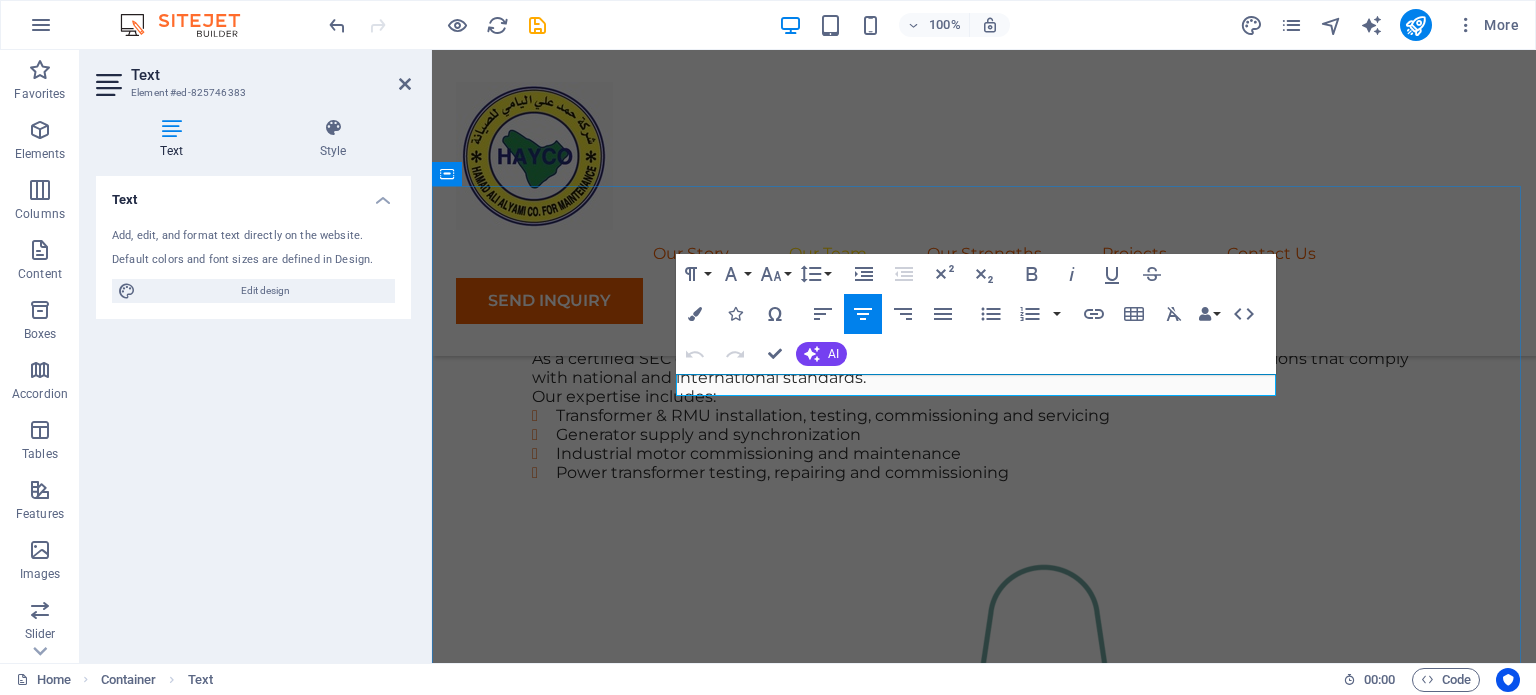 drag, startPoint x: 1042, startPoint y: 388, endPoint x: 926, endPoint y: 387, distance: 116.00431 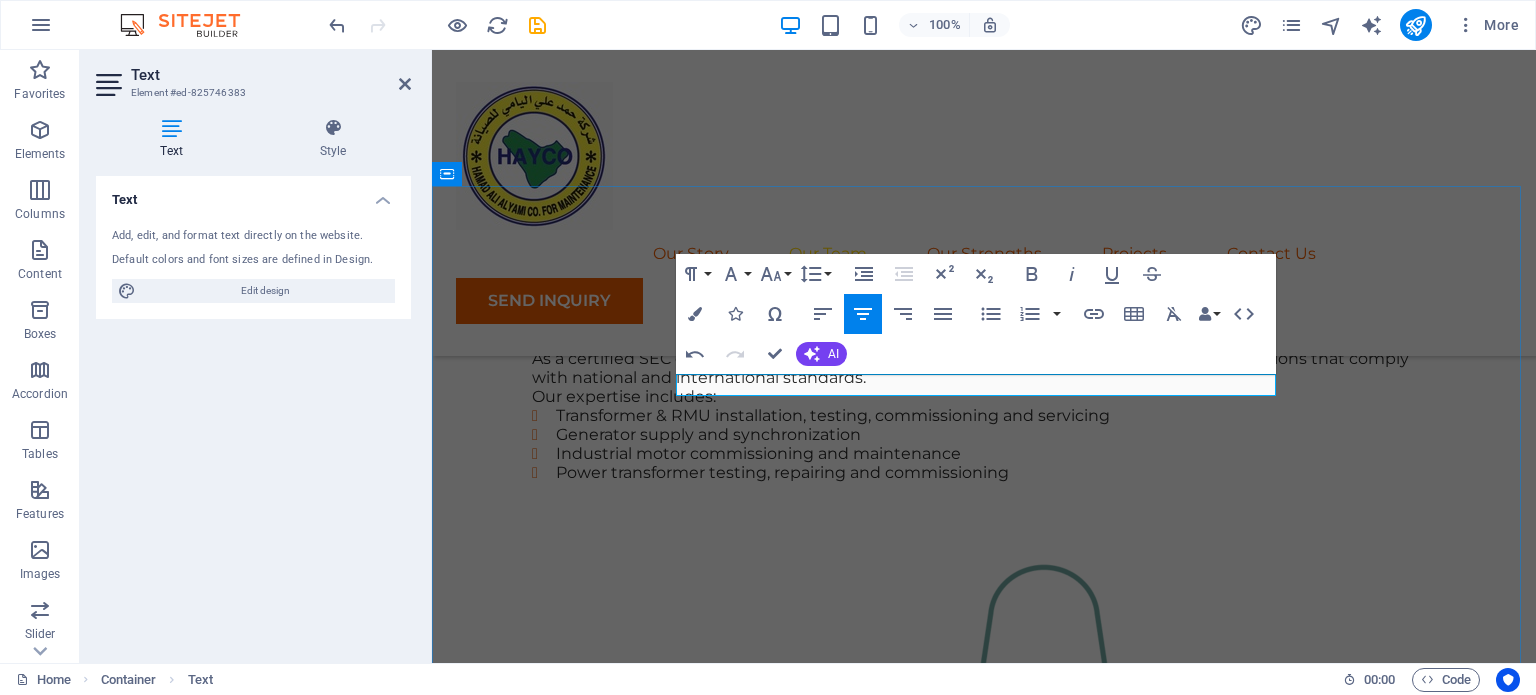drag, startPoint x: 1197, startPoint y: 385, endPoint x: 1104, endPoint y: 382, distance: 93.04838 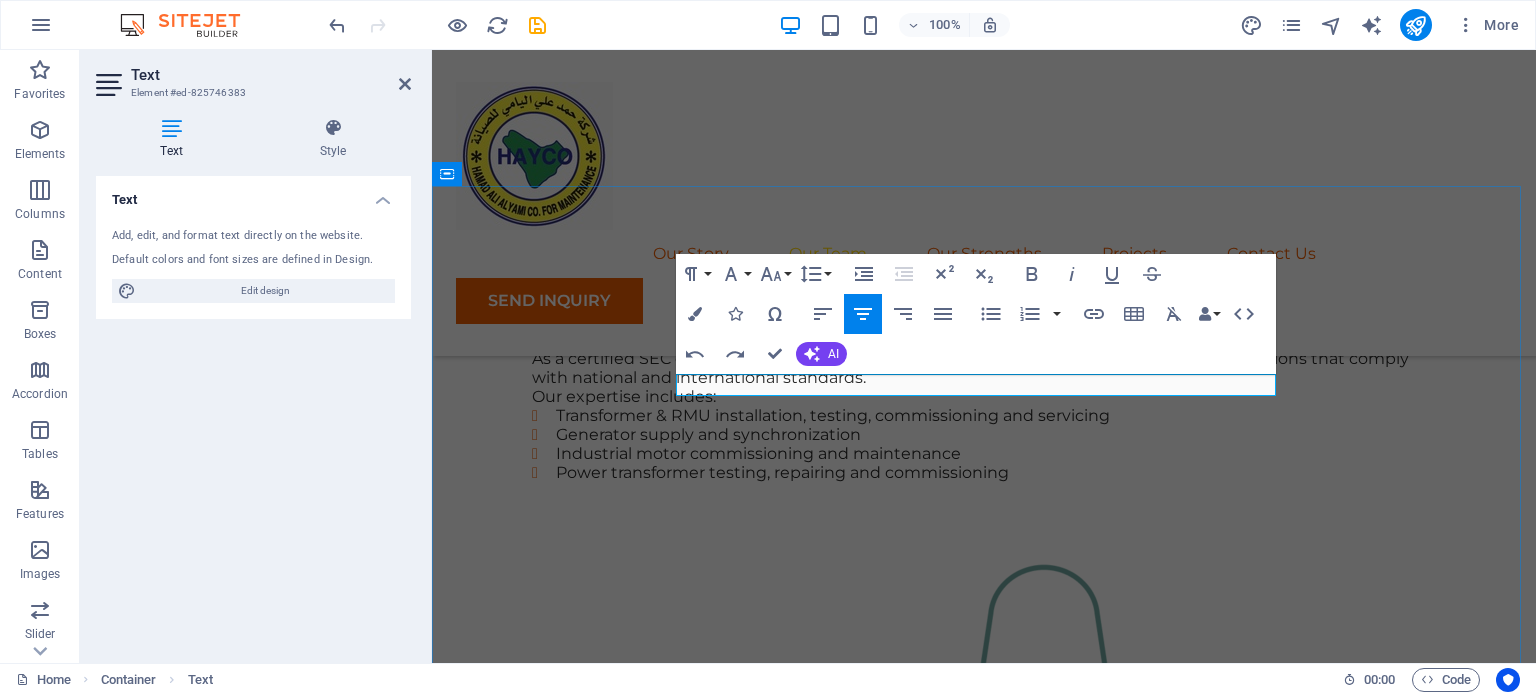 click on "We have a total team of 5 Engineers and 31 Technitians" at bounding box center (984, 1801) 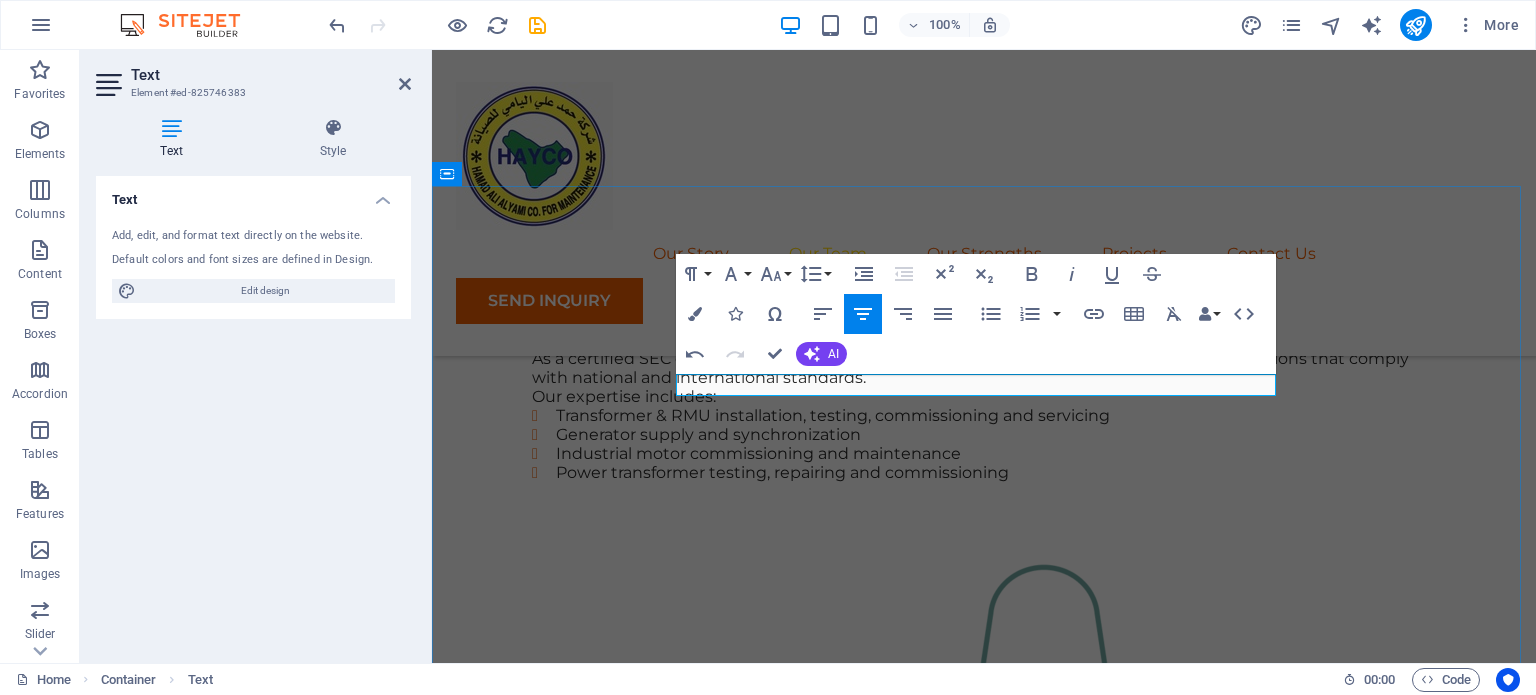 click on "We have a total team of 5 Engineers and 31 Techni" at bounding box center (984, 1801) 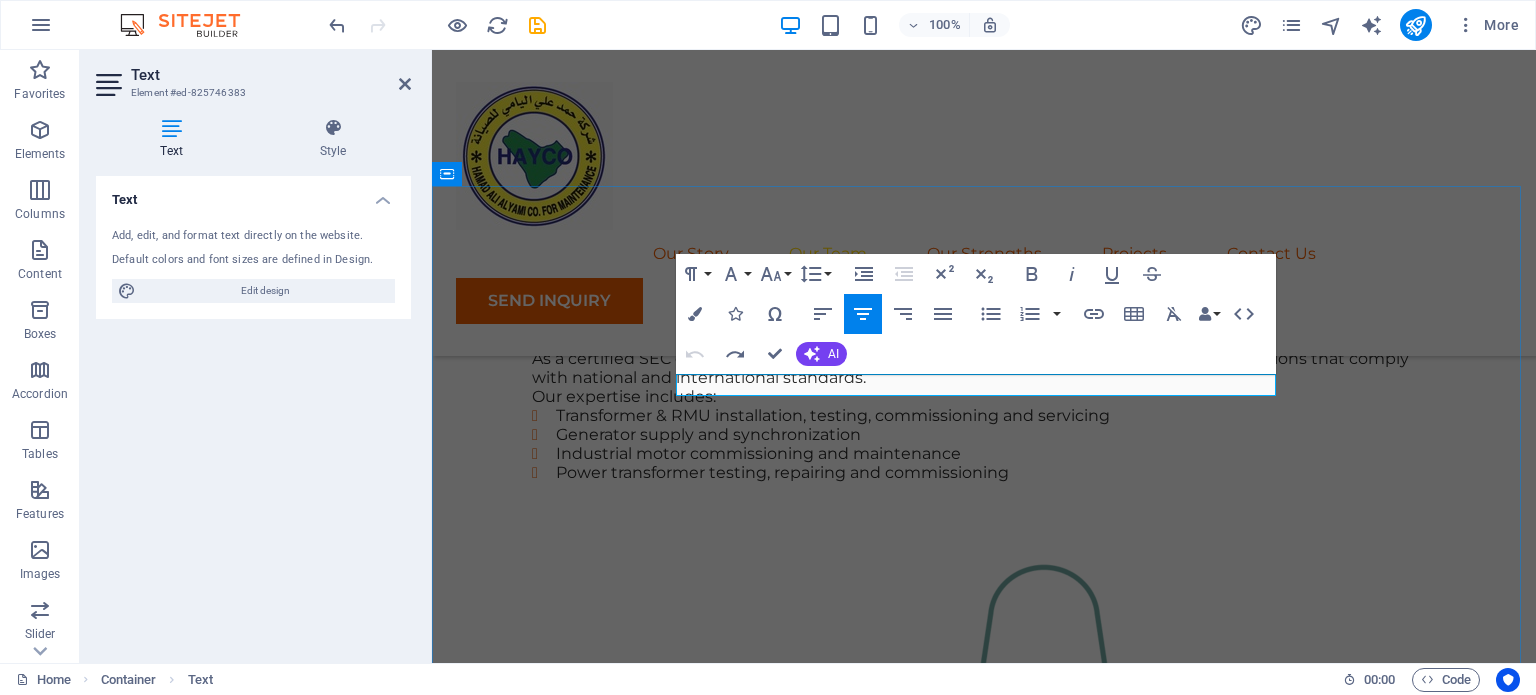 drag, startPoint x: 912, startPoint y: 385, endPoint x: 1045, endPoint y: 380, distance: 133.09395 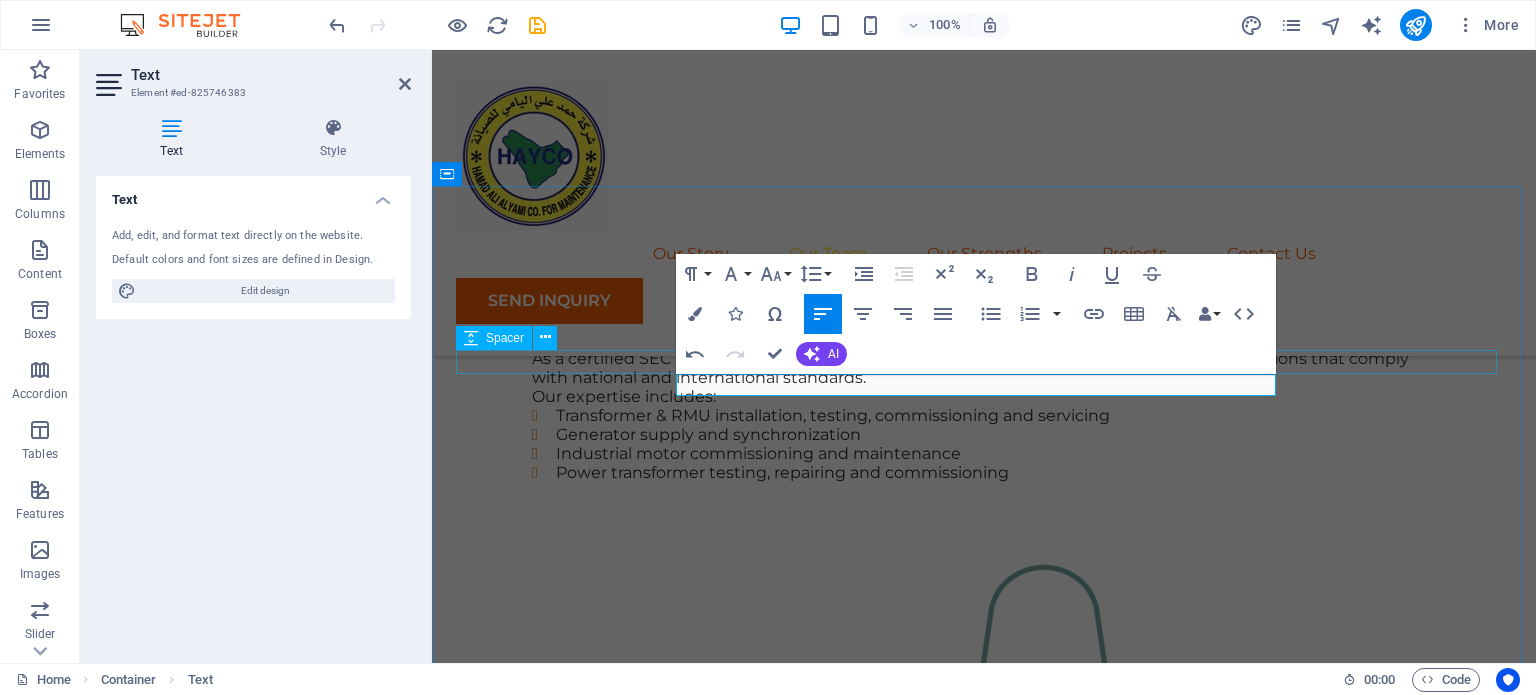 click at bounding box center [984, 1778] 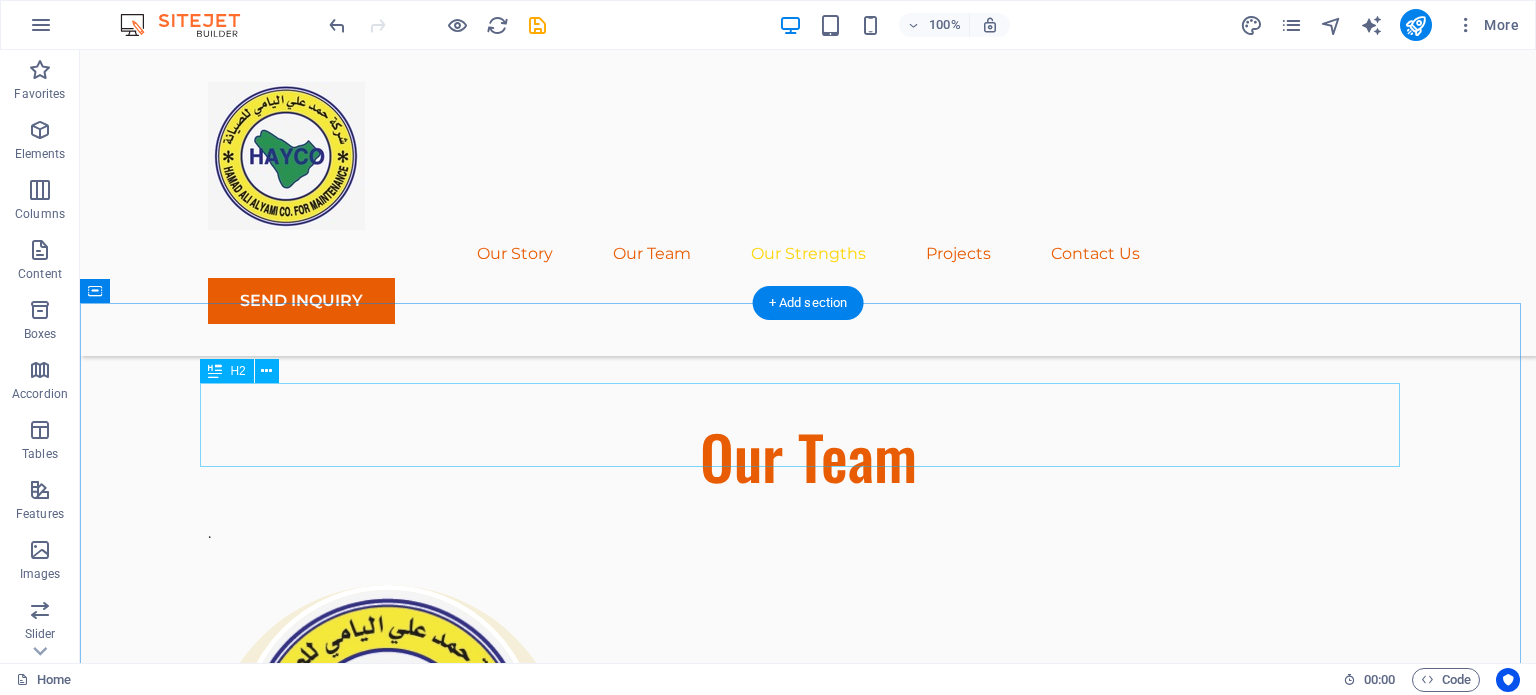 scroll, scrollTop: 2848, scrollLeft: 0, axis: vertical 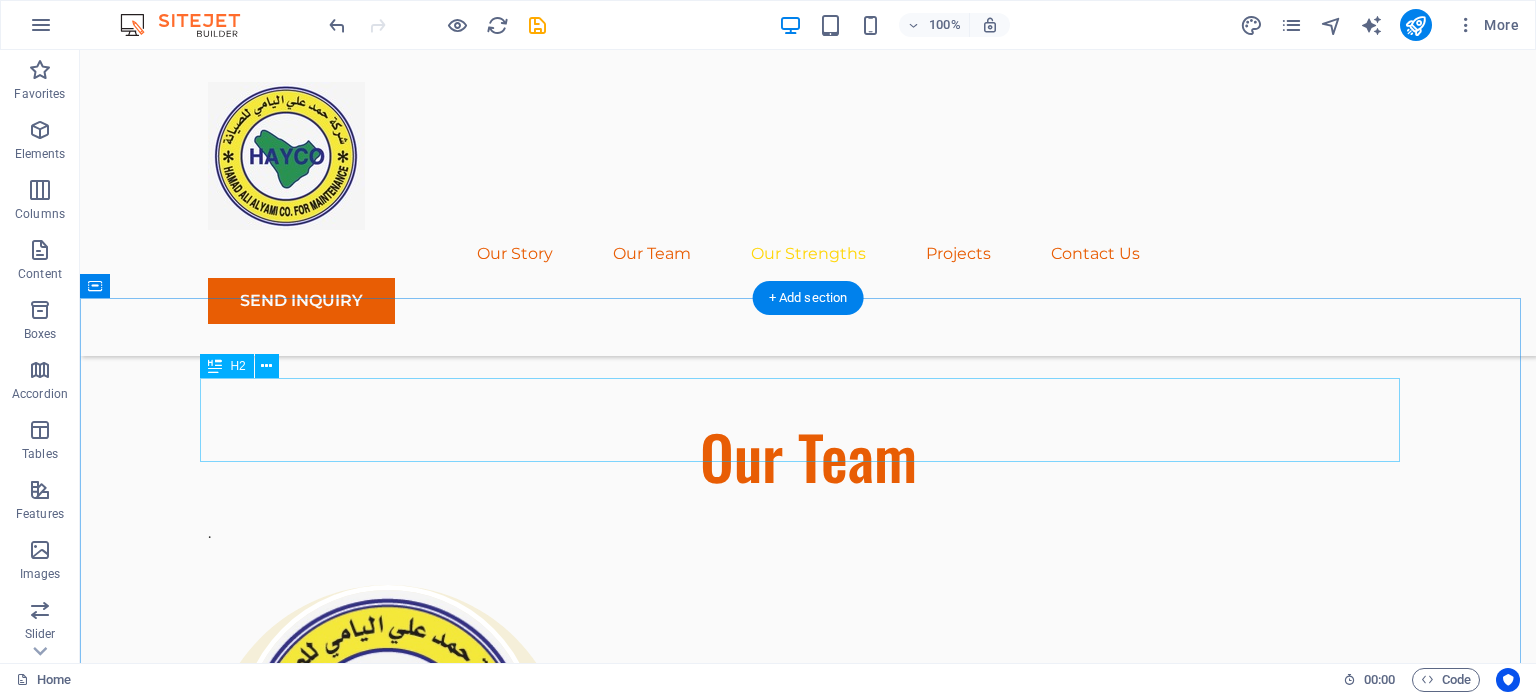 click on "Projects (coming soon)" at bounding box center (808, 3381) 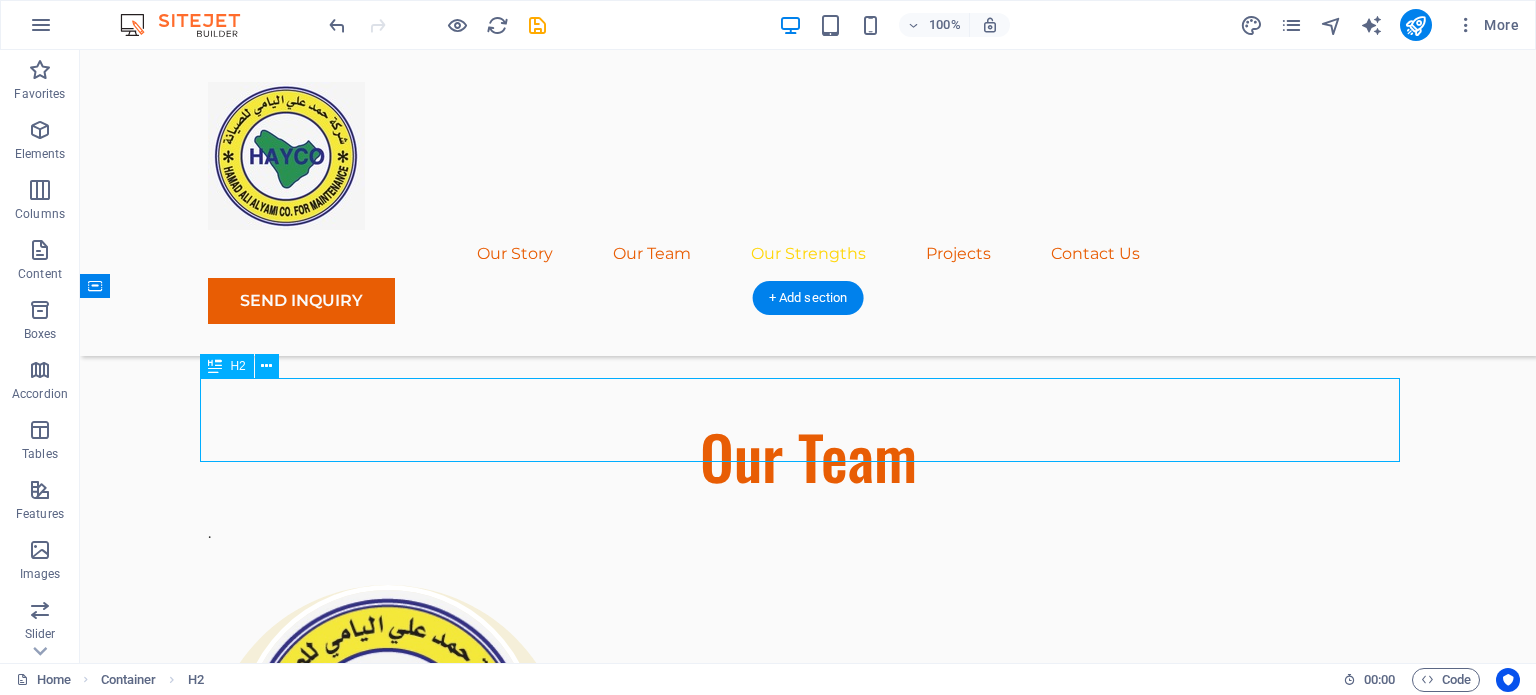 click on "Projects (coming soon)" at bounding box center [808, 3381] 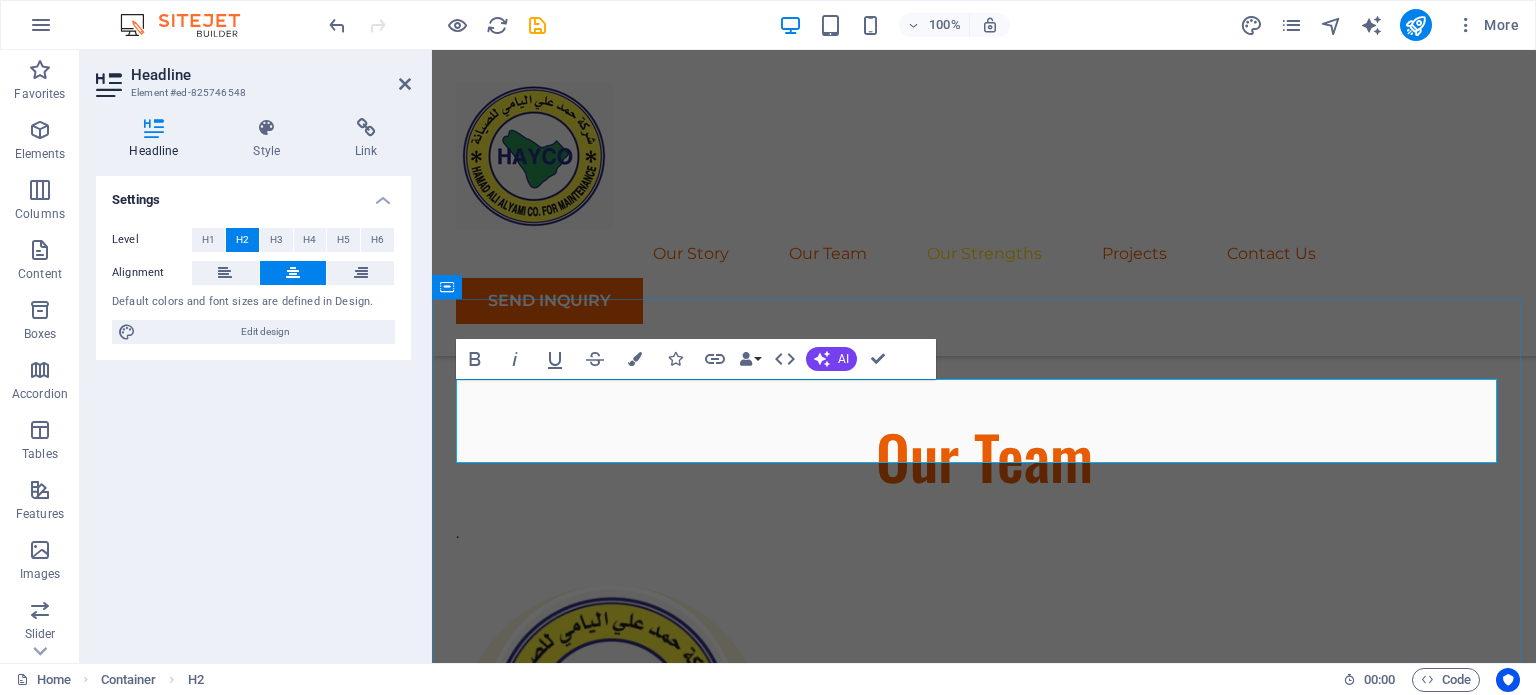 scroll, scrollTop: 2775, scrollLeft: 0, axis: vertical 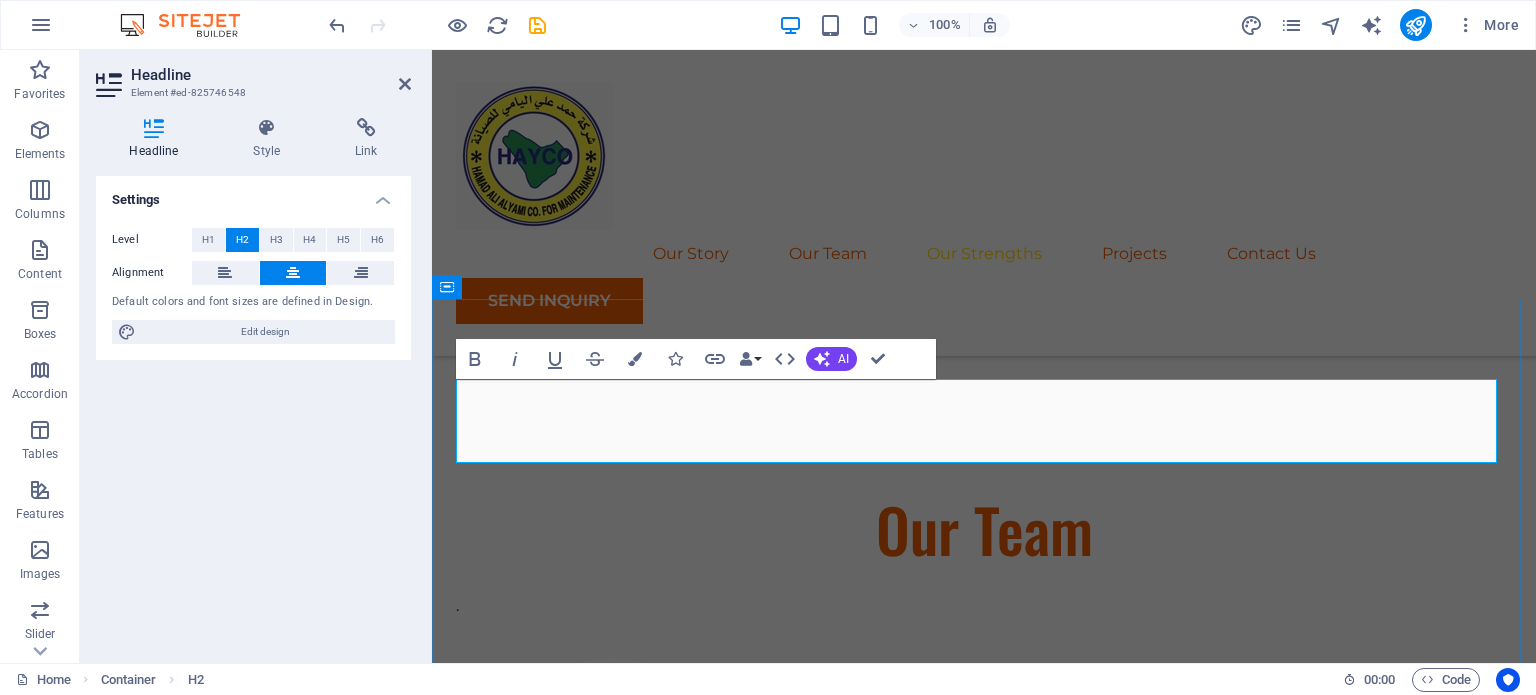 click on "Projects (coming soon)" at bounding box center (984, 3310) 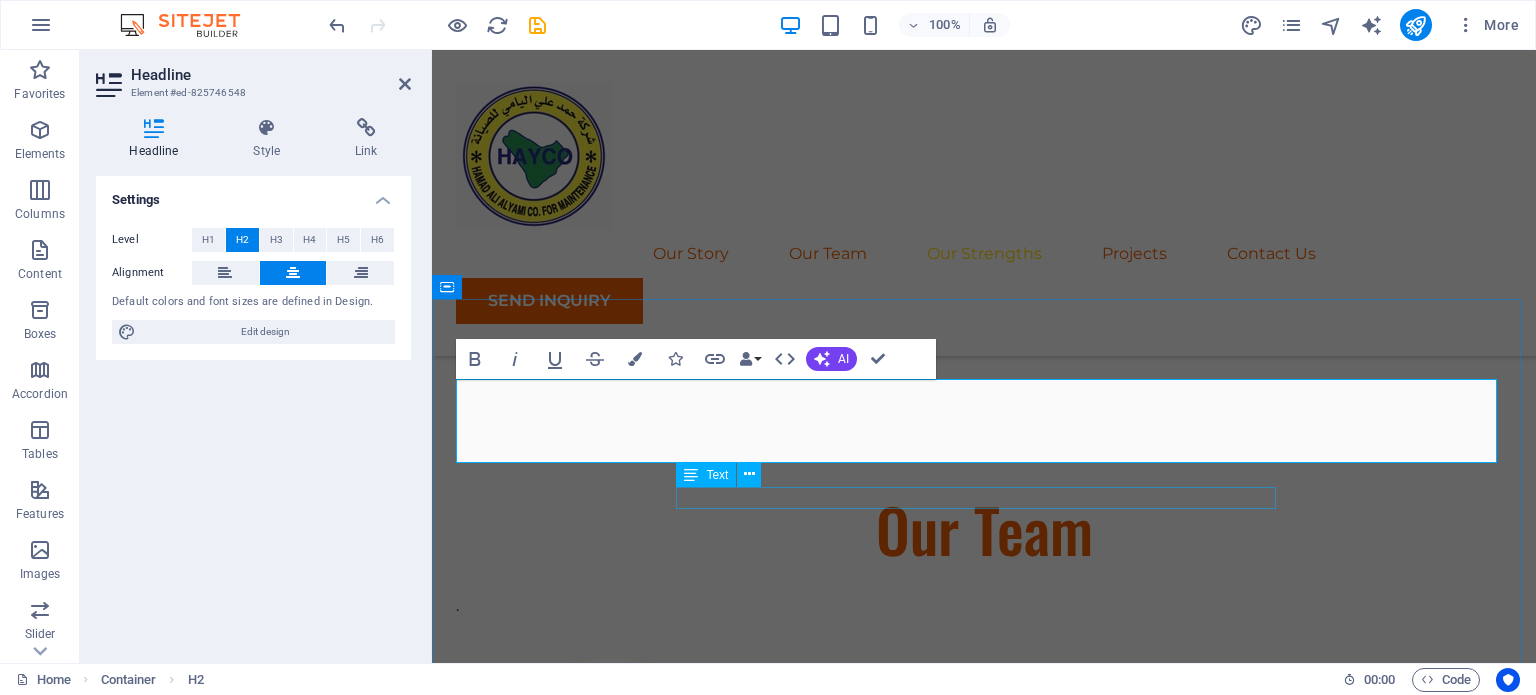 click on "Coming soon..." at bounding box center [984, 3387] 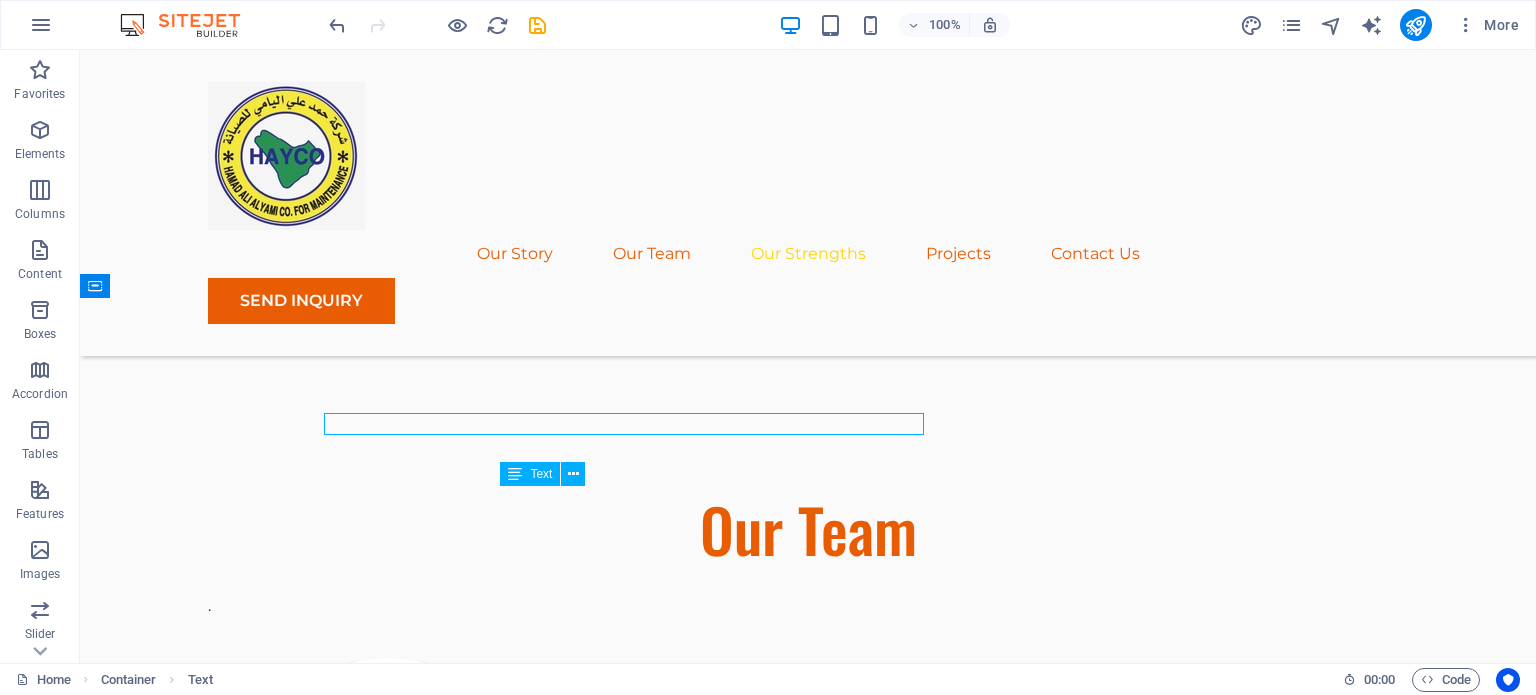 scroll, scrollTop: 2848, scrollLeft: 0, axis: vertical 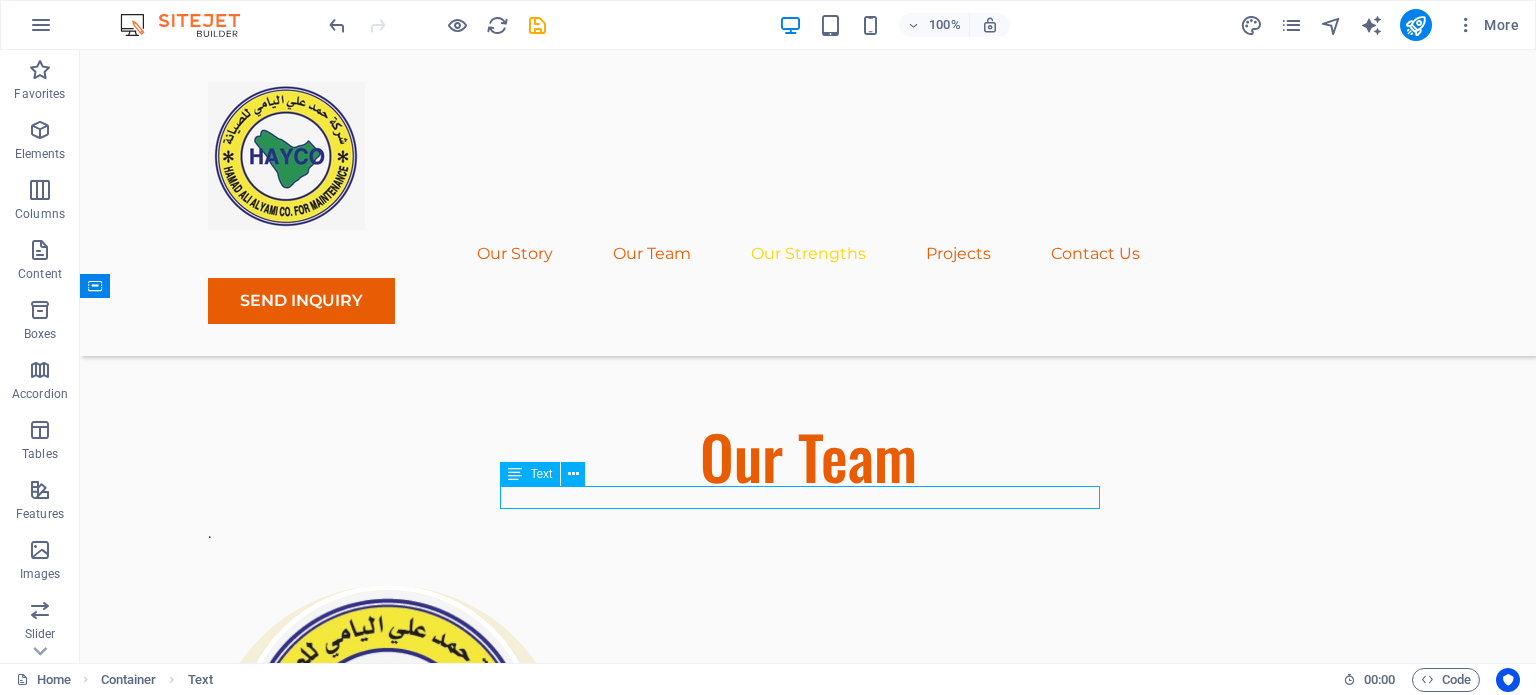 click on "Coming soon..." at bounding box center [808, 3458] 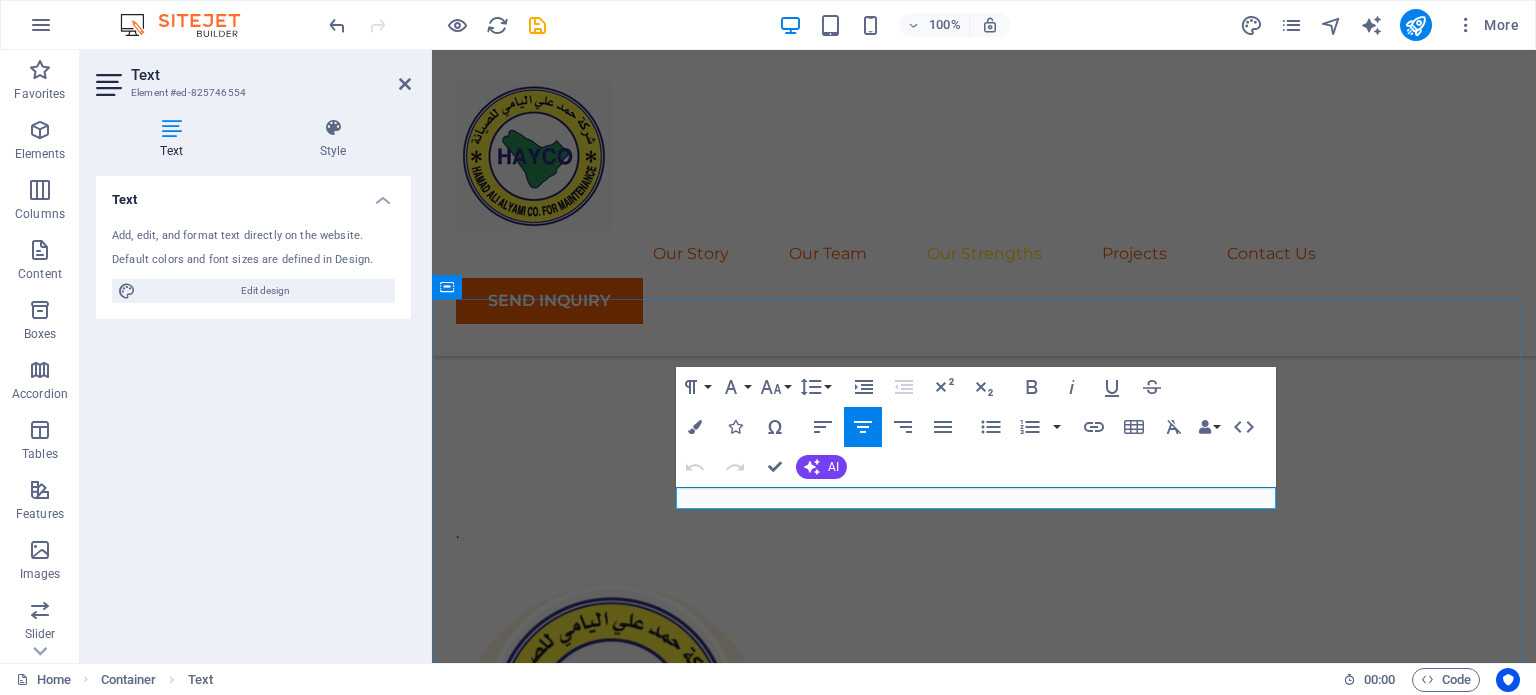 scroll, scrollTop: 2775, scrollLeft: 0, axis: vertical 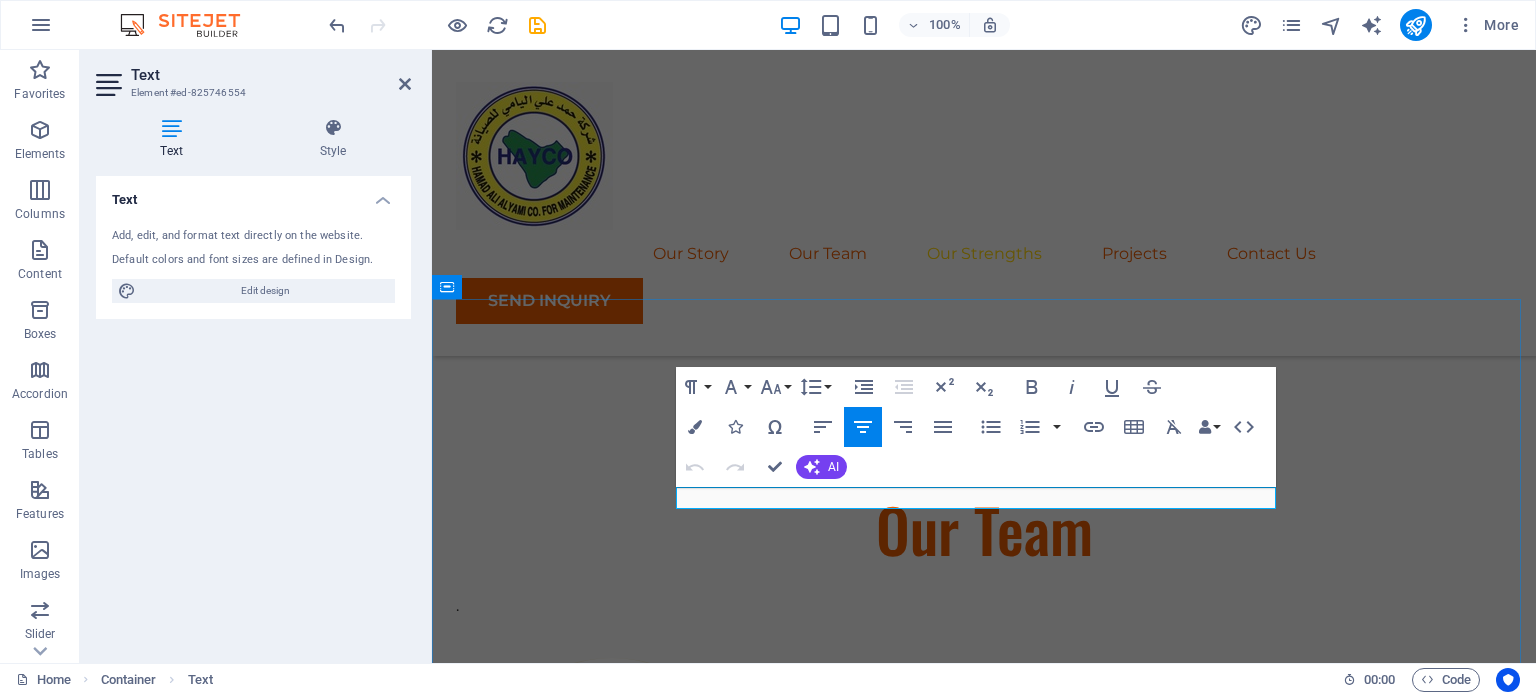 drag, startPoint x: 1028, startPoint y: 500, endPoint x: 928, endPoint y: 498, distance: 100.02 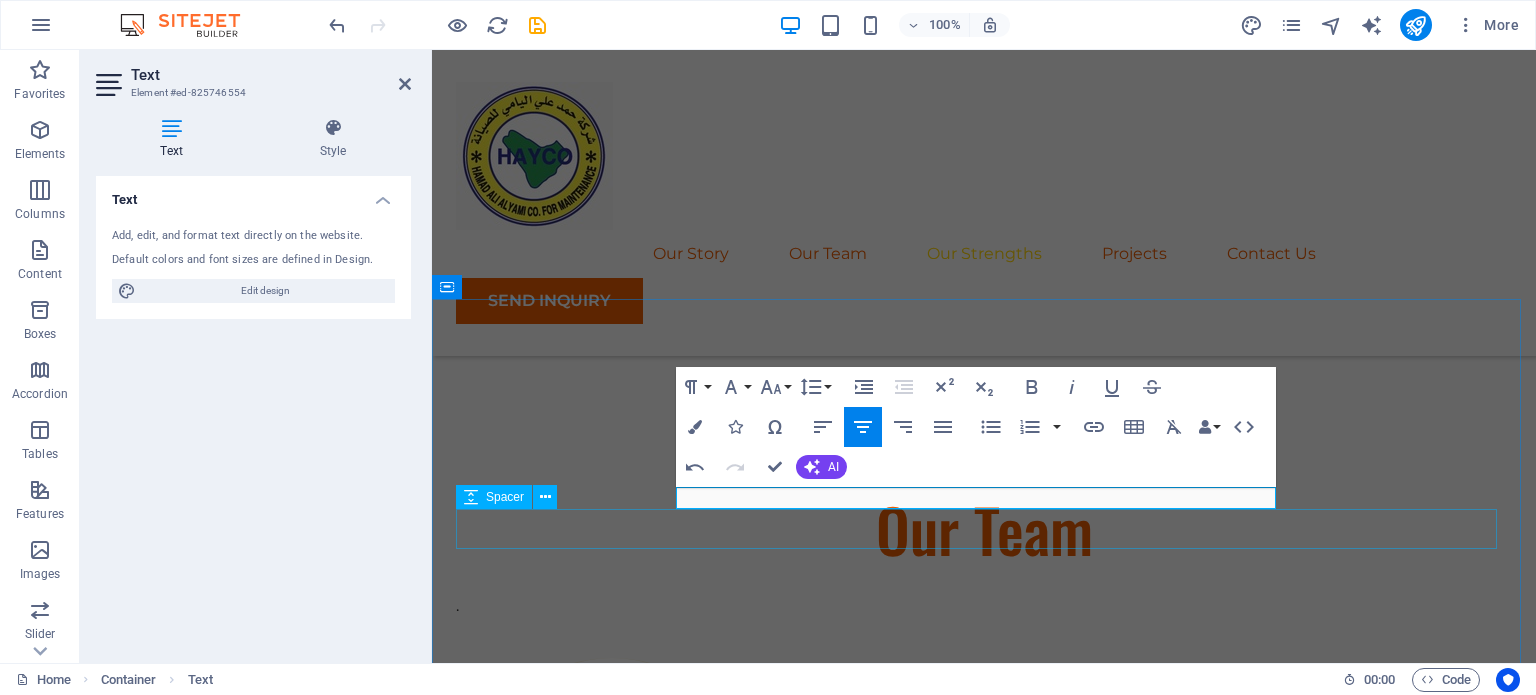 click at bounding box center (984, 3419) 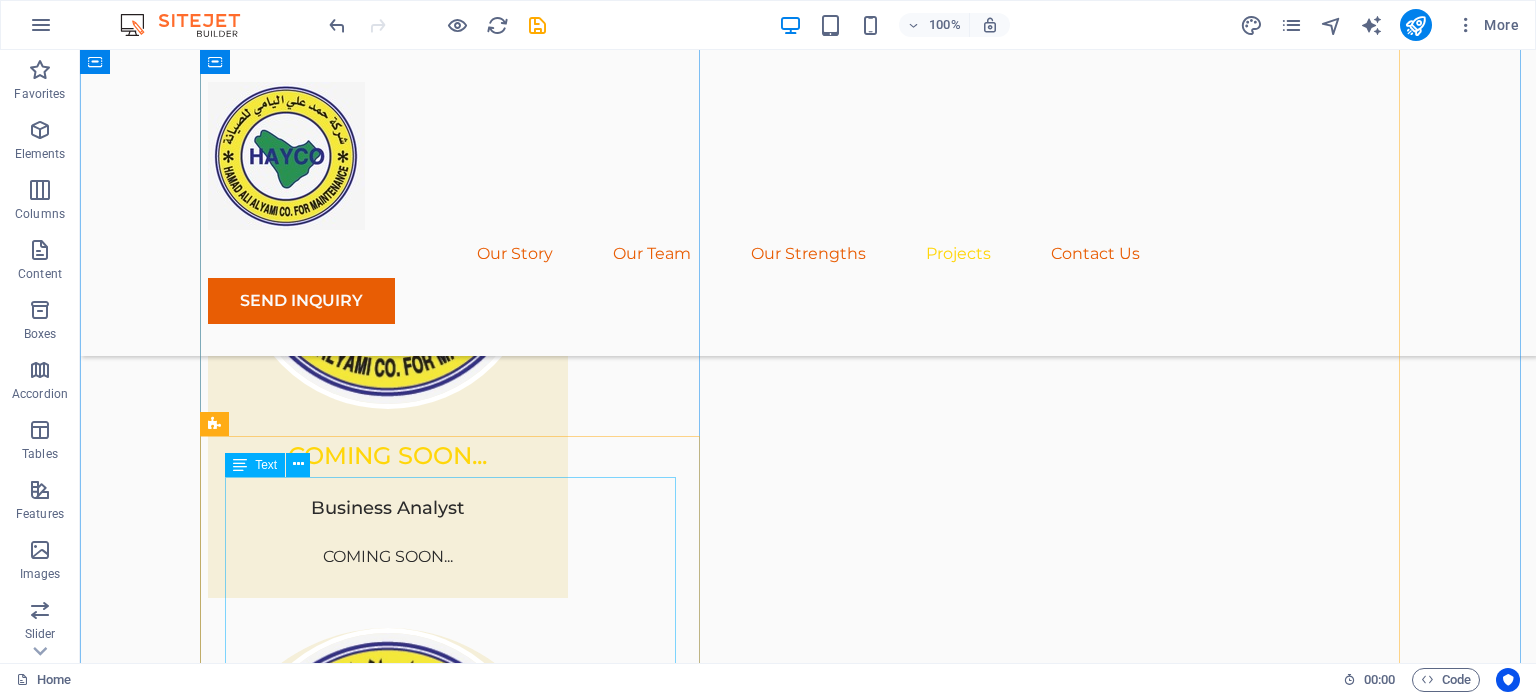 scroll, scrollTop: 4053, scrollLeft: 0, axis: vertical 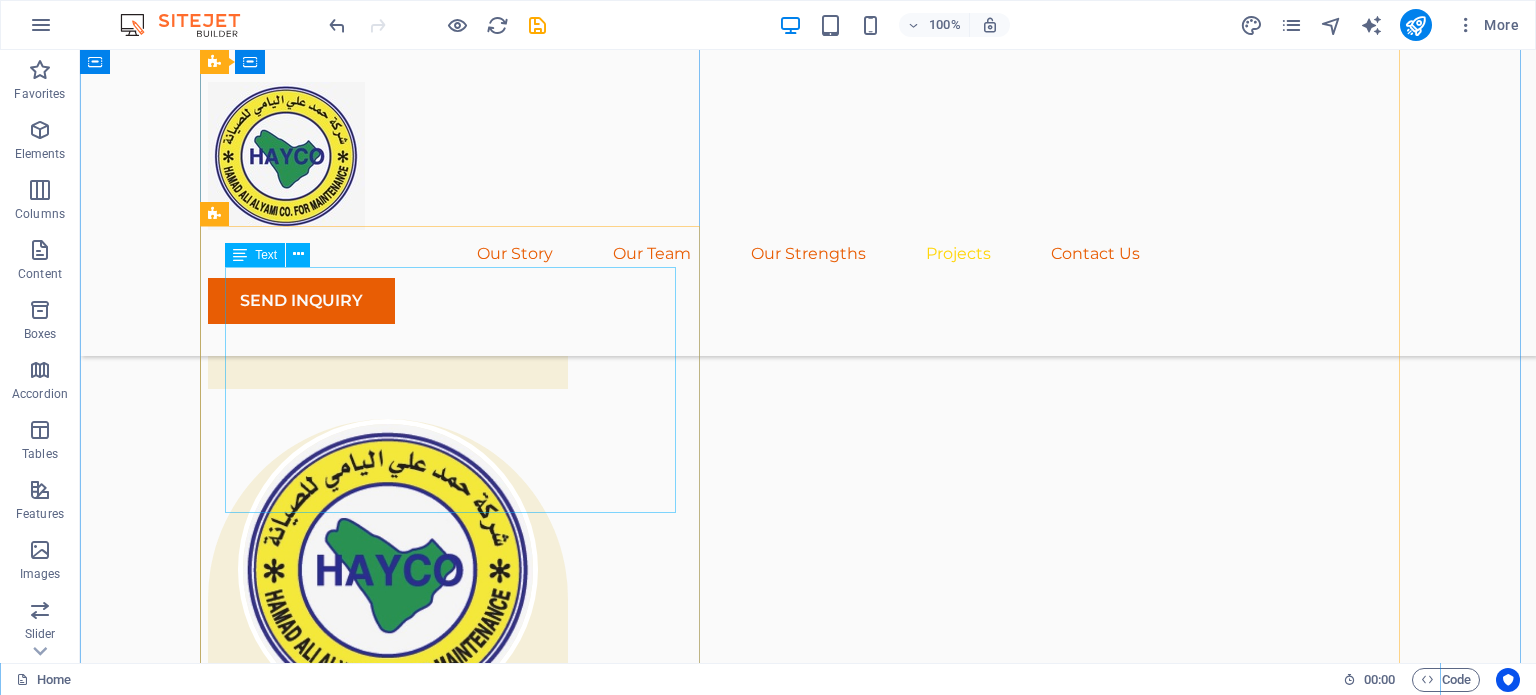 click on "Facing challenges of high energy costs and a substantial carbon footprint, our client sought to revolutionize its energy practices. Working hand-in-hand with Eco-Con's expert team, we implemented renewable energy solutions, incorporating solar and wind power into their operations. This resulted in a significant reduction in reliance on non-renewable sources, translating to both environmental benefits and substantial cost savings. Discover how this initiative became a beacon of sustainable excellence and an inspiration for businesses worldwide." at bounding box center [808, 3273] 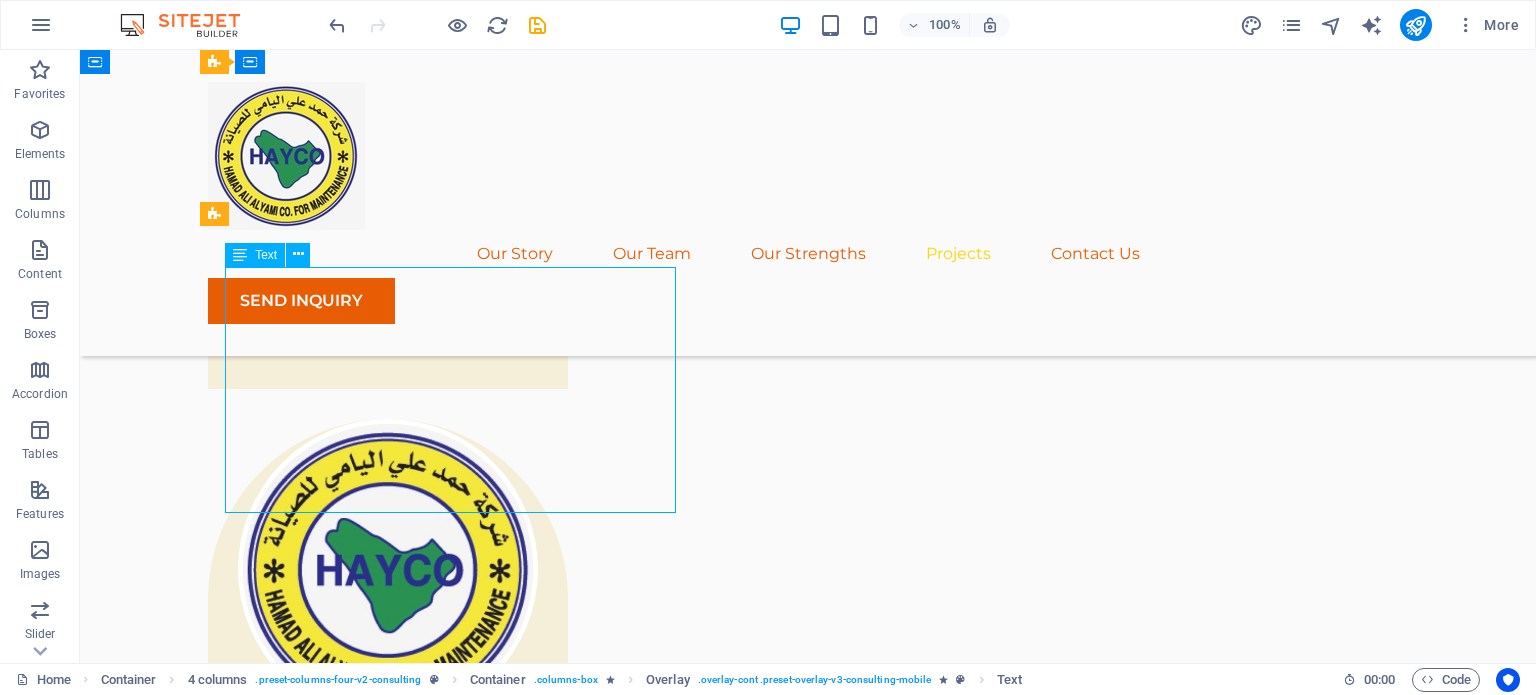 click on "Facing challenges of high energy costs and a substantial carbon footprint, our client sought to revolutionize its energy practices. Working hand-in-hand with Eco-Con's expert team, we implemented renewable energy solutions, incorporating solar and wind power into their operations. This resulted in a significant reduction in reliance on non-renewable sources, translating to both environmental benefits and substantial cost savings. Discover how this initiative became a beacon of sustainable excellence and an inspiration for businesses worldwide." at bounding box center [808, 3273] 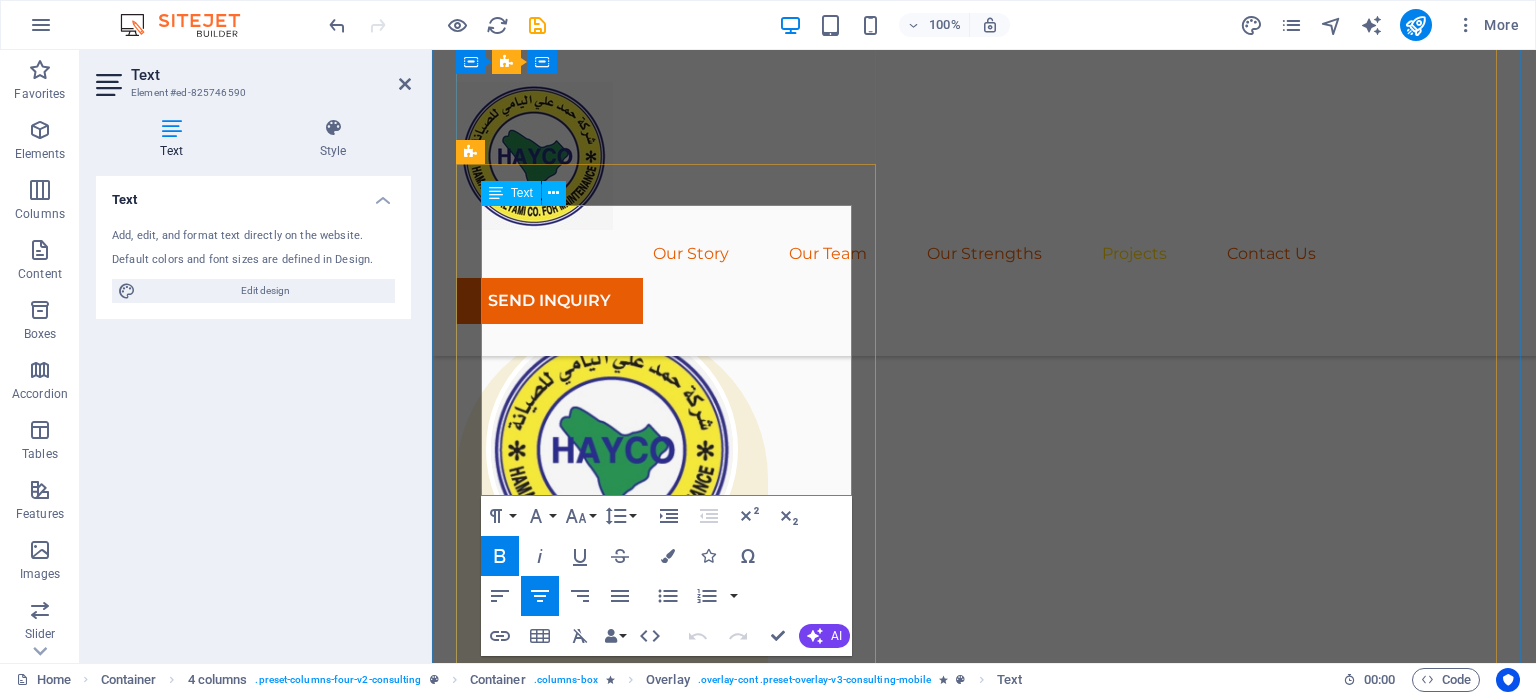 scroll, scrollTop: 3980, scrollLeft: 0, axis: vertical 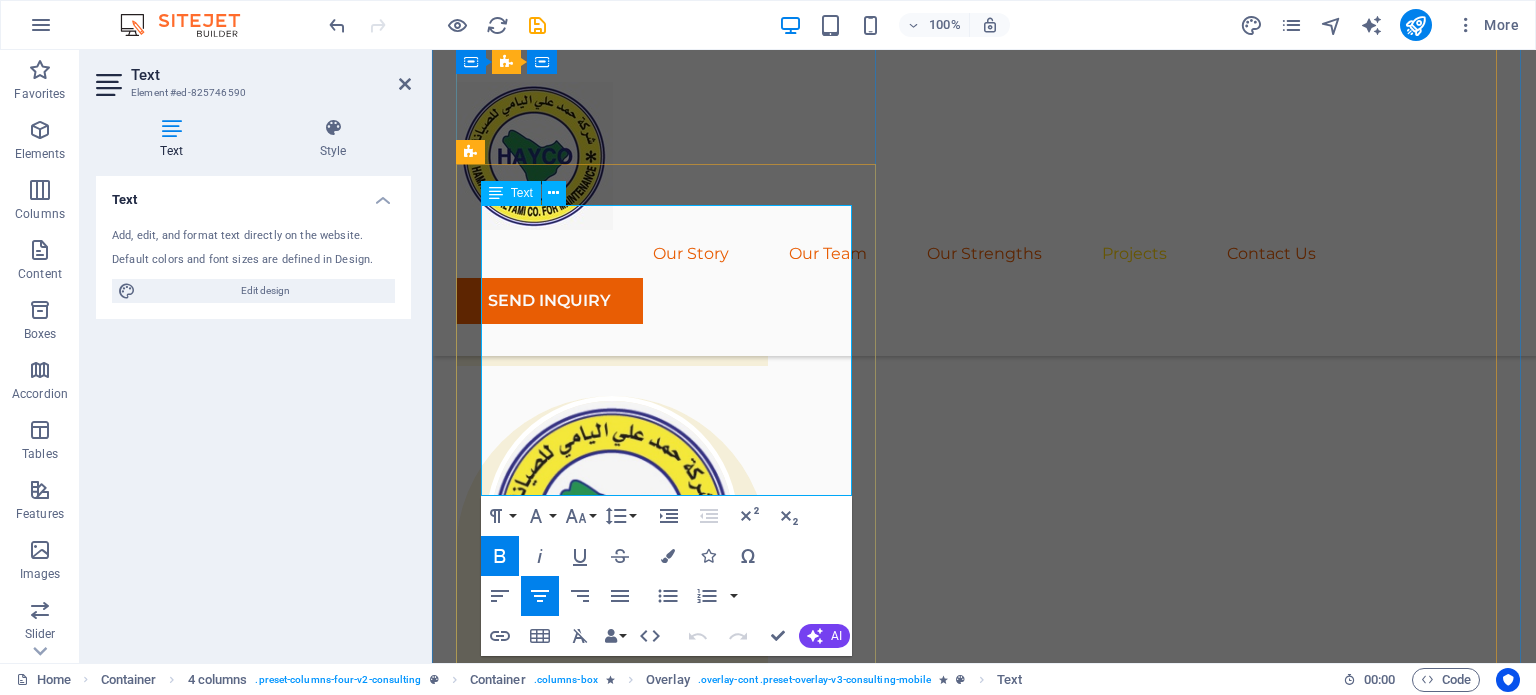 drag, startPoint x: 809, startPoint y: 482, endPoint x: 552, endPoint y: 268, distance: 334.43234 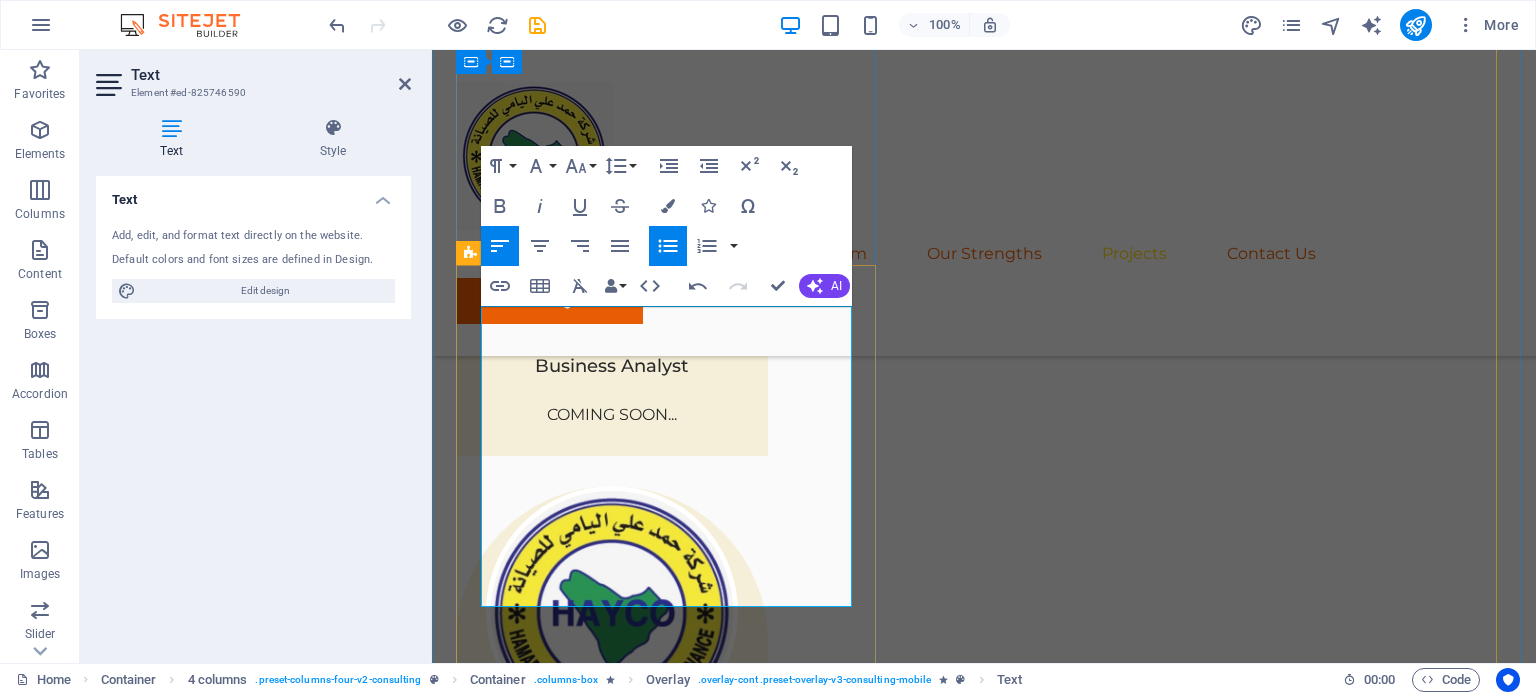 scroll, scrollTop: 3831, scrollLeft: 0, axis: vertical 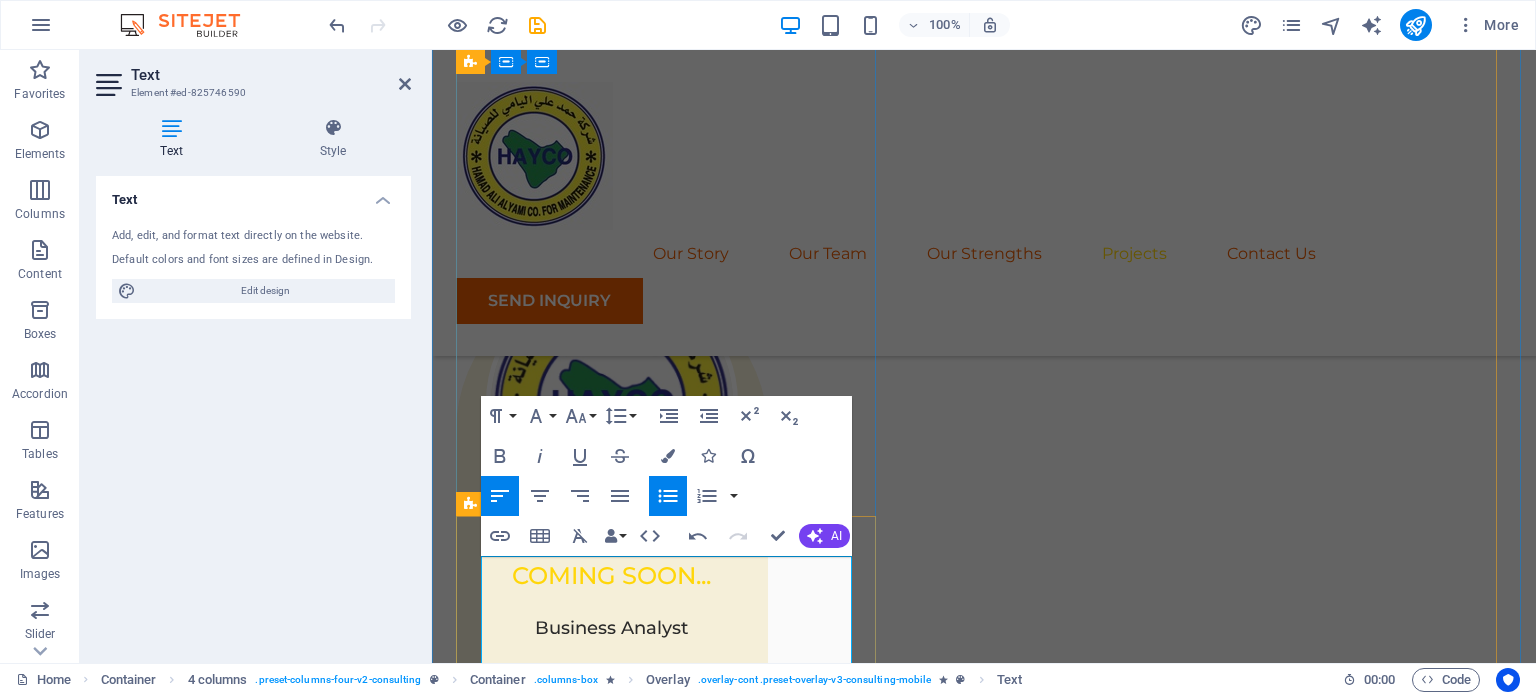 drag, startPoint x: 695, startPoint y: 607, endPoint x: 488, endPoint y: 562, distance: 211.83484 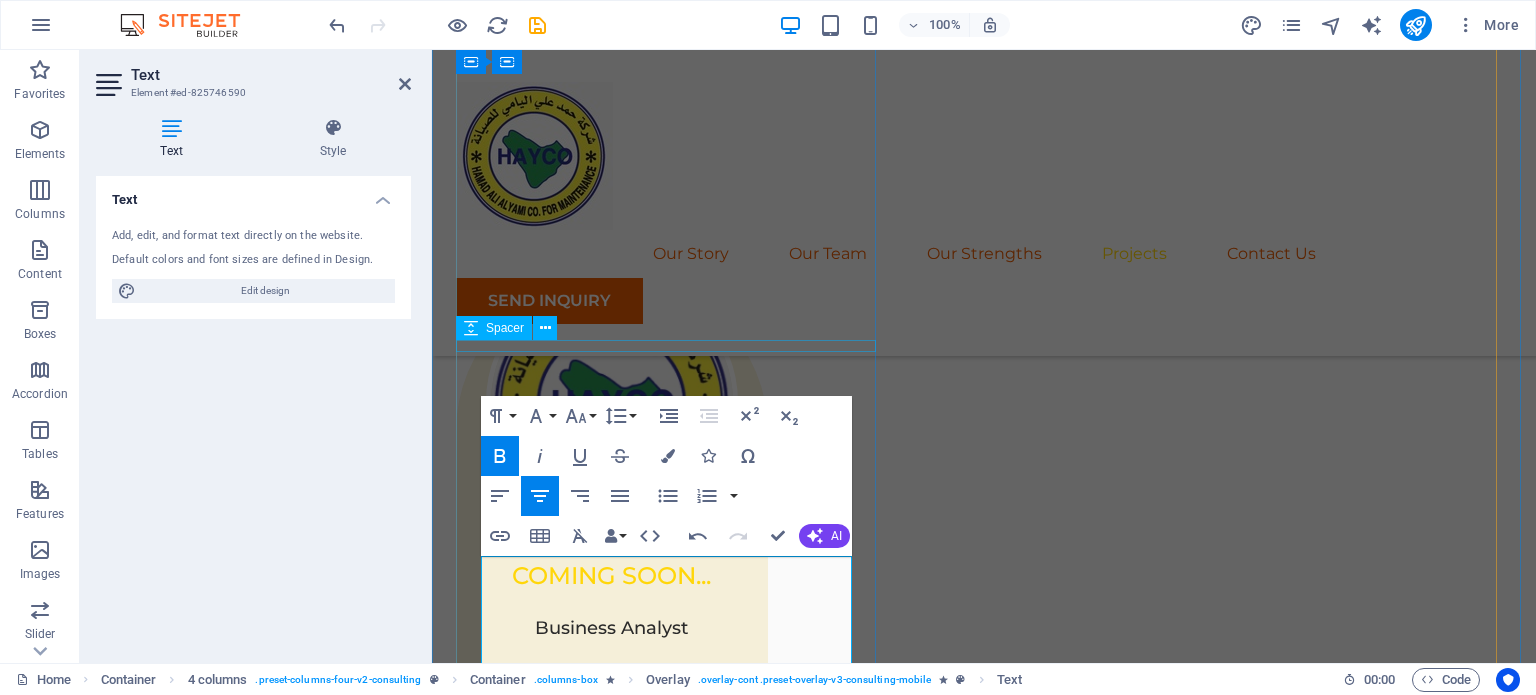click at bounding box center [670, 3245] 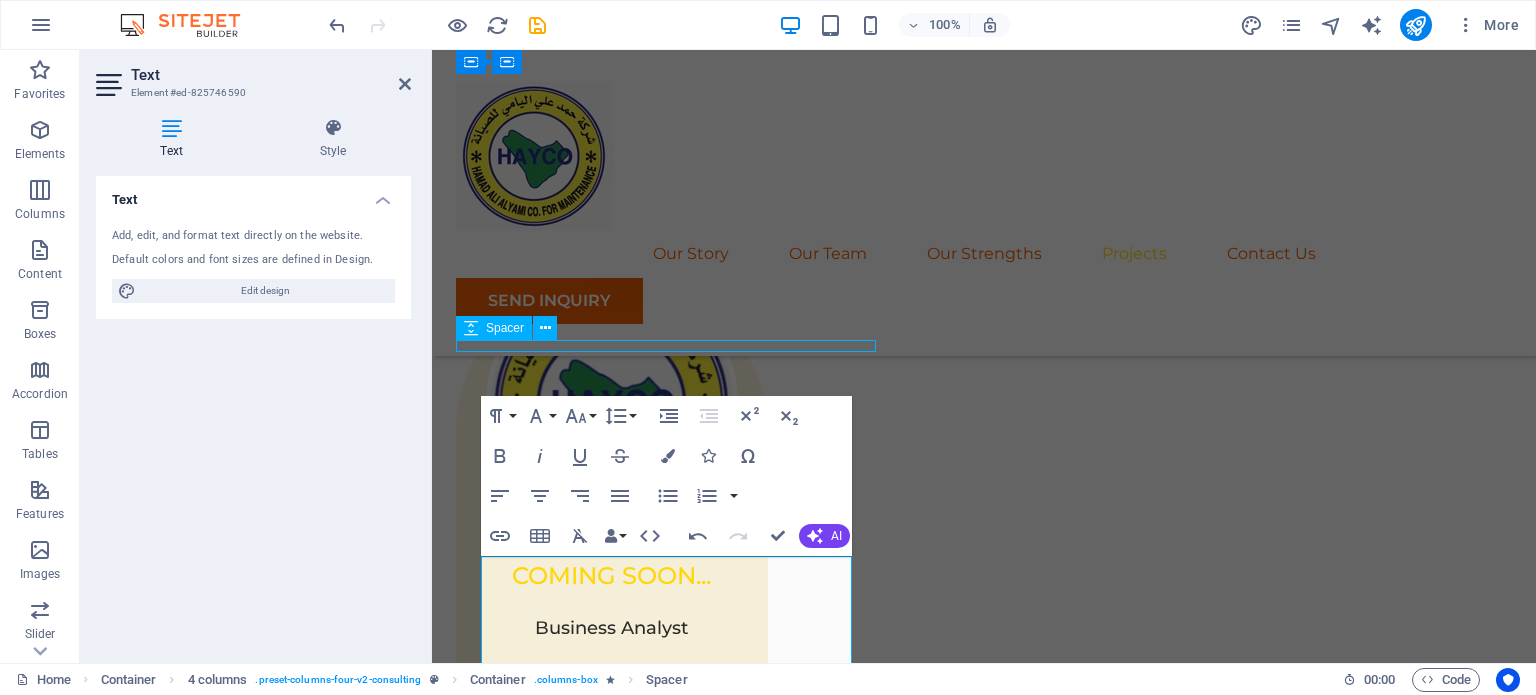 click on "01
EcoPower Transformation Initiative Read More   We offer complete transformer solutions, from  distribution transformers  to  power transformers  up to 132 kV and above. Our services include: Supply and delivery of new transformers (dry-type and oil-immersed) Installation and commissioning Preventive and corrective maintenance Transformer oil testing and filtration Load assessment and replacement recommendations . Project manager: [NAME] Project duration: 27 months Read Less 02 Strategic Sustainability Roadmap Read More Project manager: [NAME] Project duration: 24 months Read Less 03 Global Market Expansion Strategy Read More Project manager: [NAME] Project duration: 12 months Read Less 04 Renewable Energy Optimization Read More Project manager: [NAME] Project duration: 29 months Read Less" at bounding box center (984, 5115) 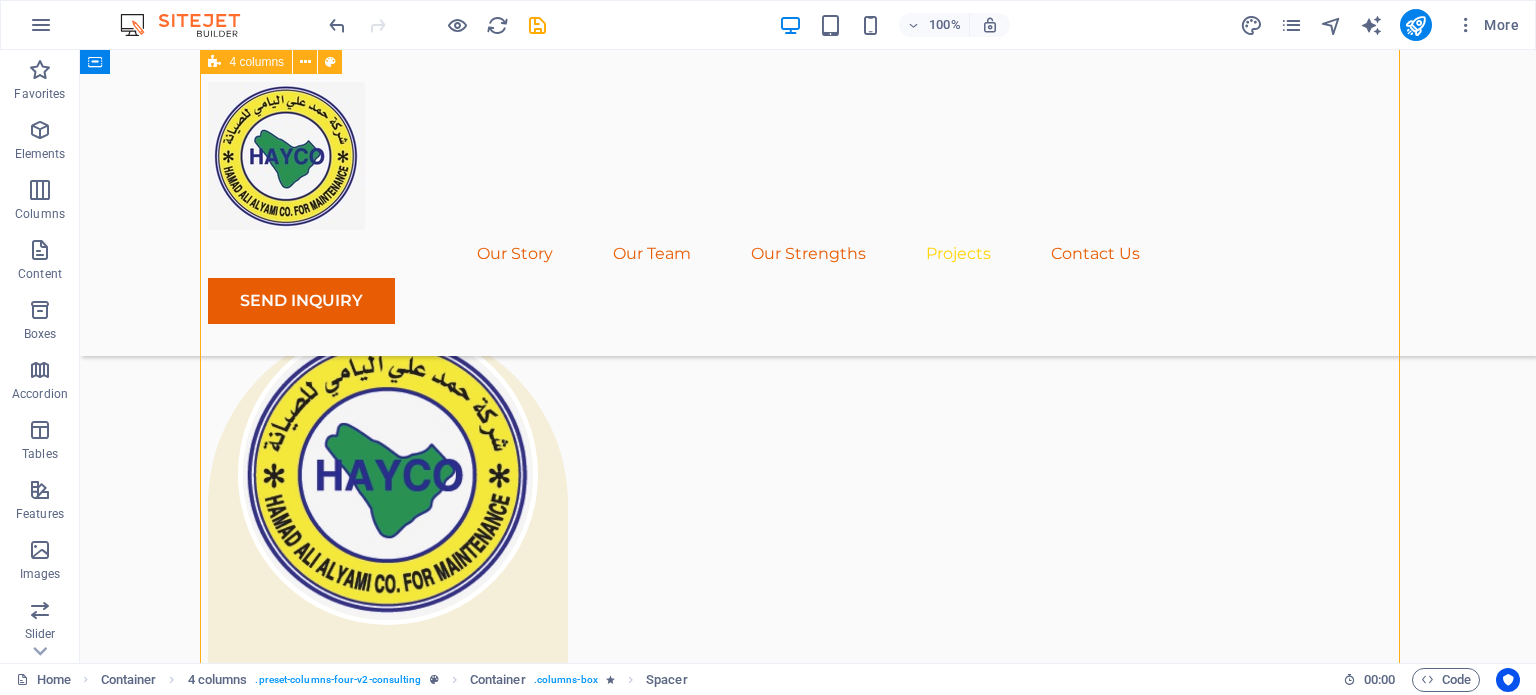 click on "01
EcoPower Transformation Initiative Read More   We offer complete transformer solutions, from  distribution transformers  to  power transformers  up to 132 kV and above. Our services include: Supply and delivery of new transformers (dry-type and oil-immersed) Installation and commissioning Preventive and corrective maintenance Transformer oil testing and filtration Load assessment and replacement recommendations . Project manager: [NAME] Project duration: 27 months Read Less 02 Strategic Sustainability Roadmap Read More Project manager: [NAME] Project duration: 24 months Read Less 03 Global Market Expansion Strategy Read More Project manager: [NAME] Project duration: 12 months Read Less 04 Renewable Energy Optimization Read More Project manager: [NAME] Project duration: 29 months Read Less" at bounding box center [808, 5423] 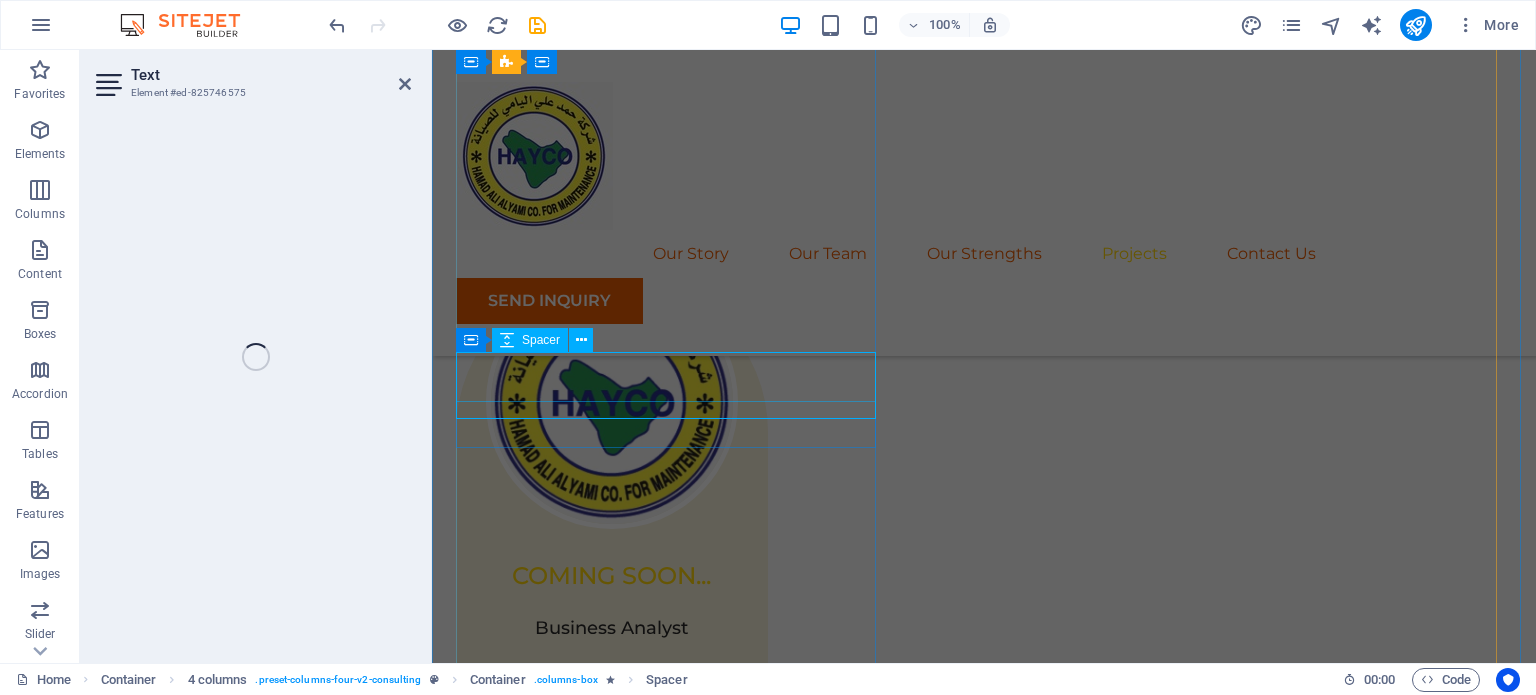 click at bounding box center [670, 3276] 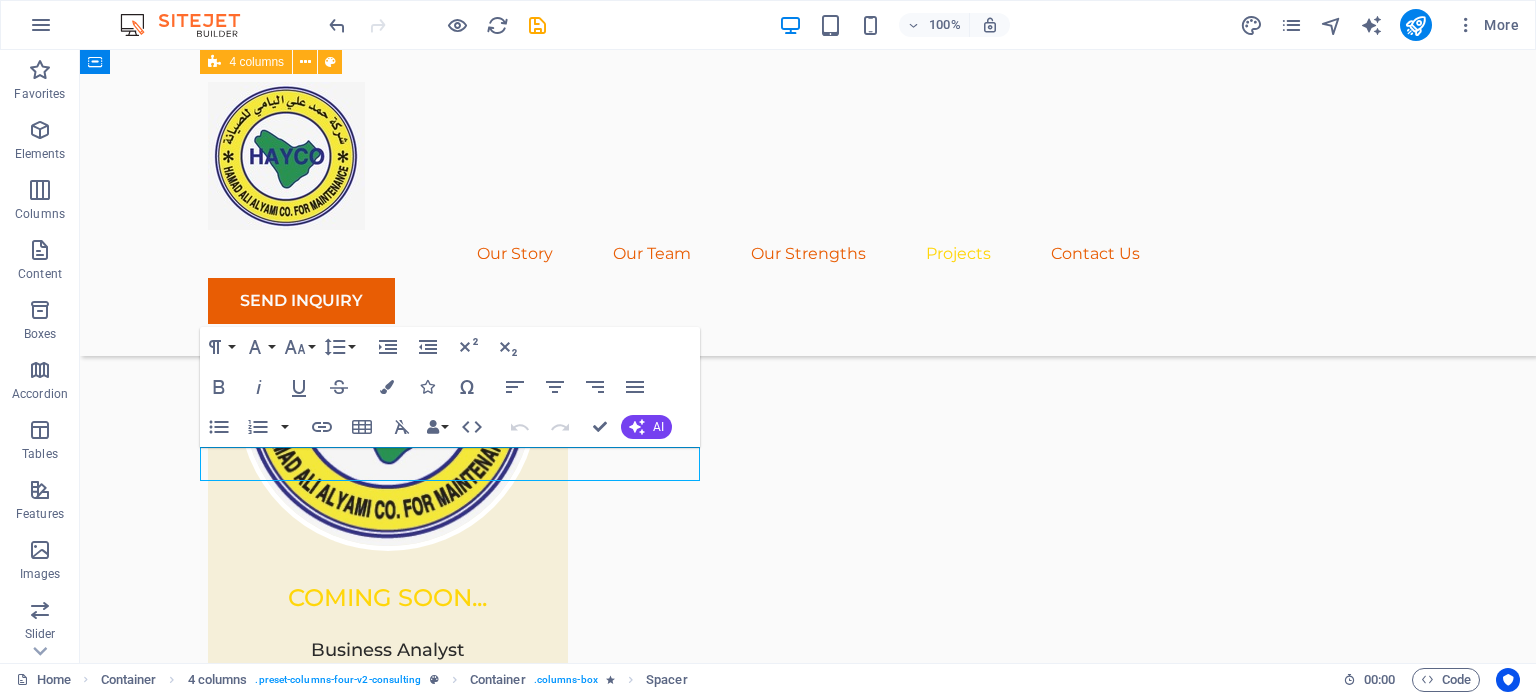 click on "EcoPower Transformation Initiative" at bounding box center [458, 3424] 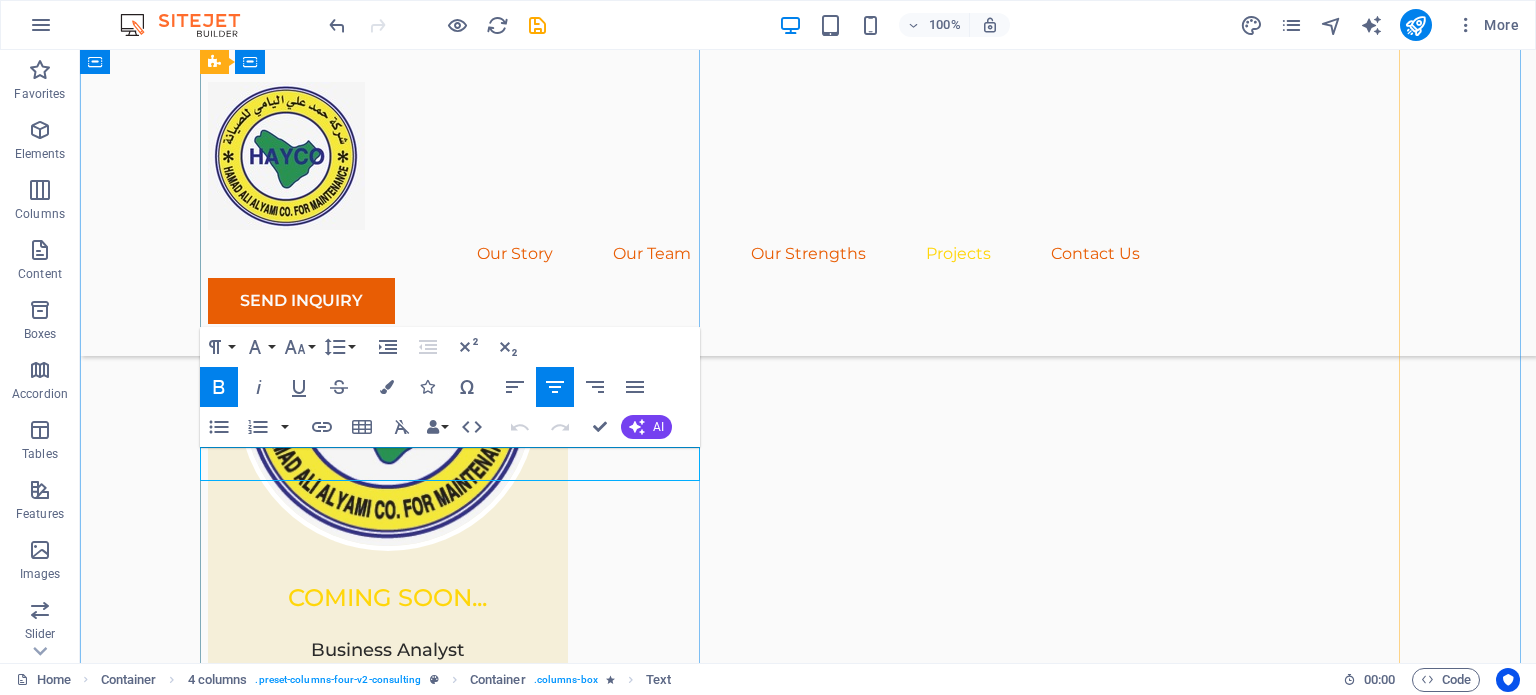 click on "EcoPower Transformation Initiative" at bounding box center (458, 3424) 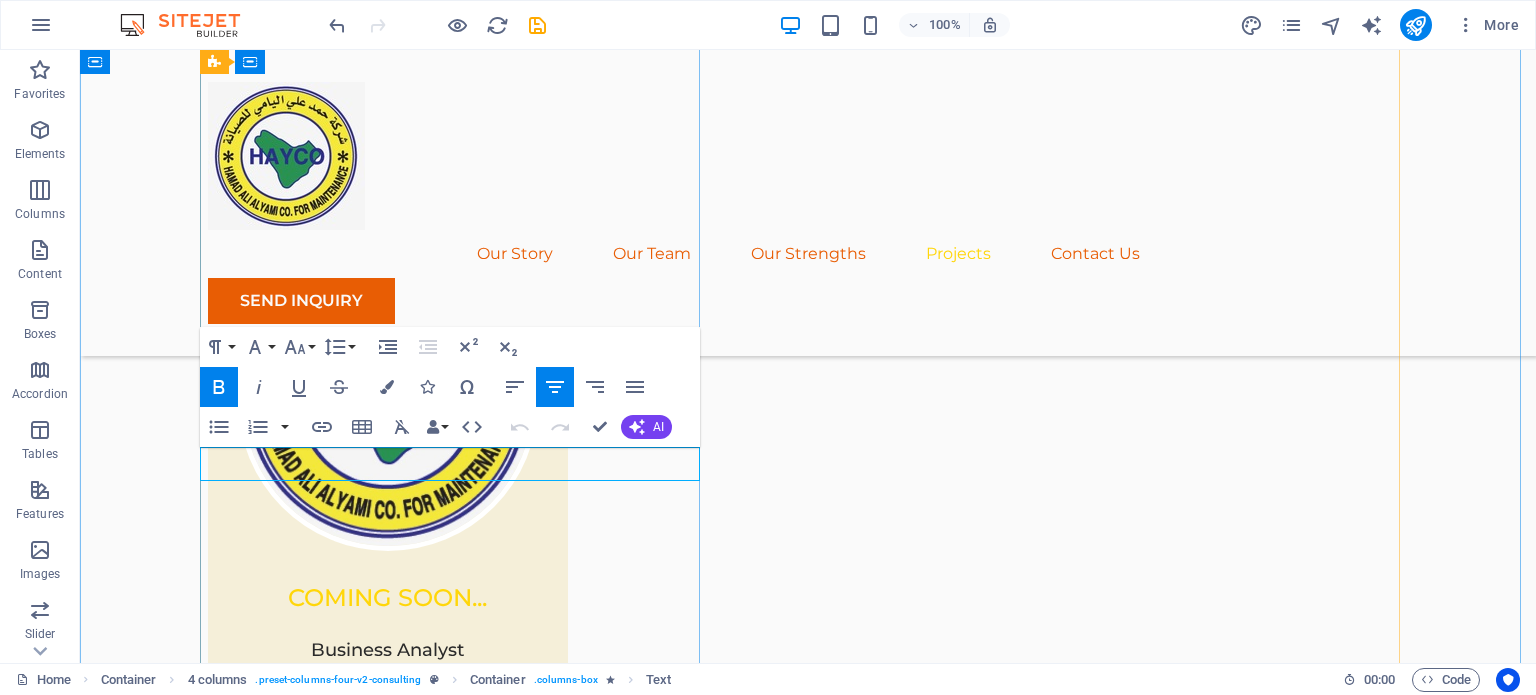 scroll, scrollTop: 3533, scrollLeft: 0, axis: vertical 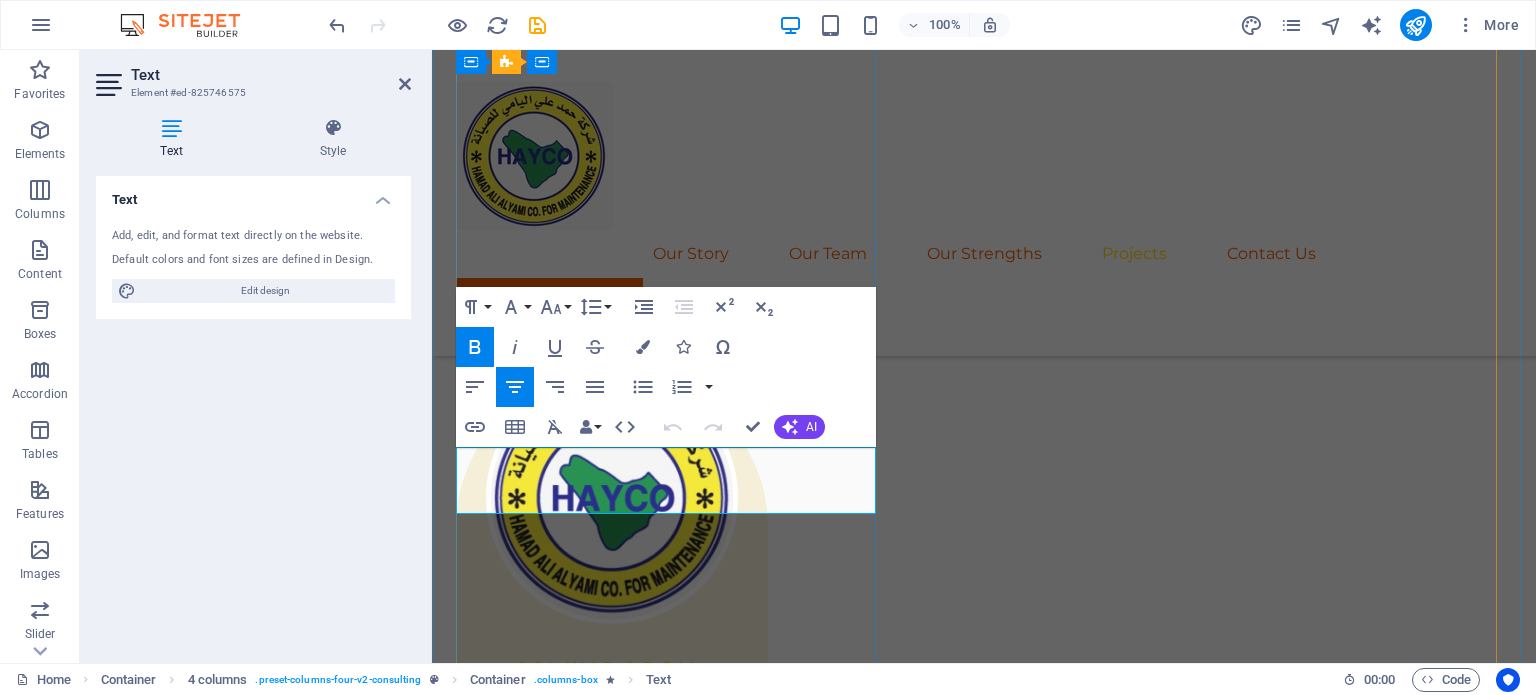 click on "EcoPower Transformation Initiative" at bounding box center (670, 3362) 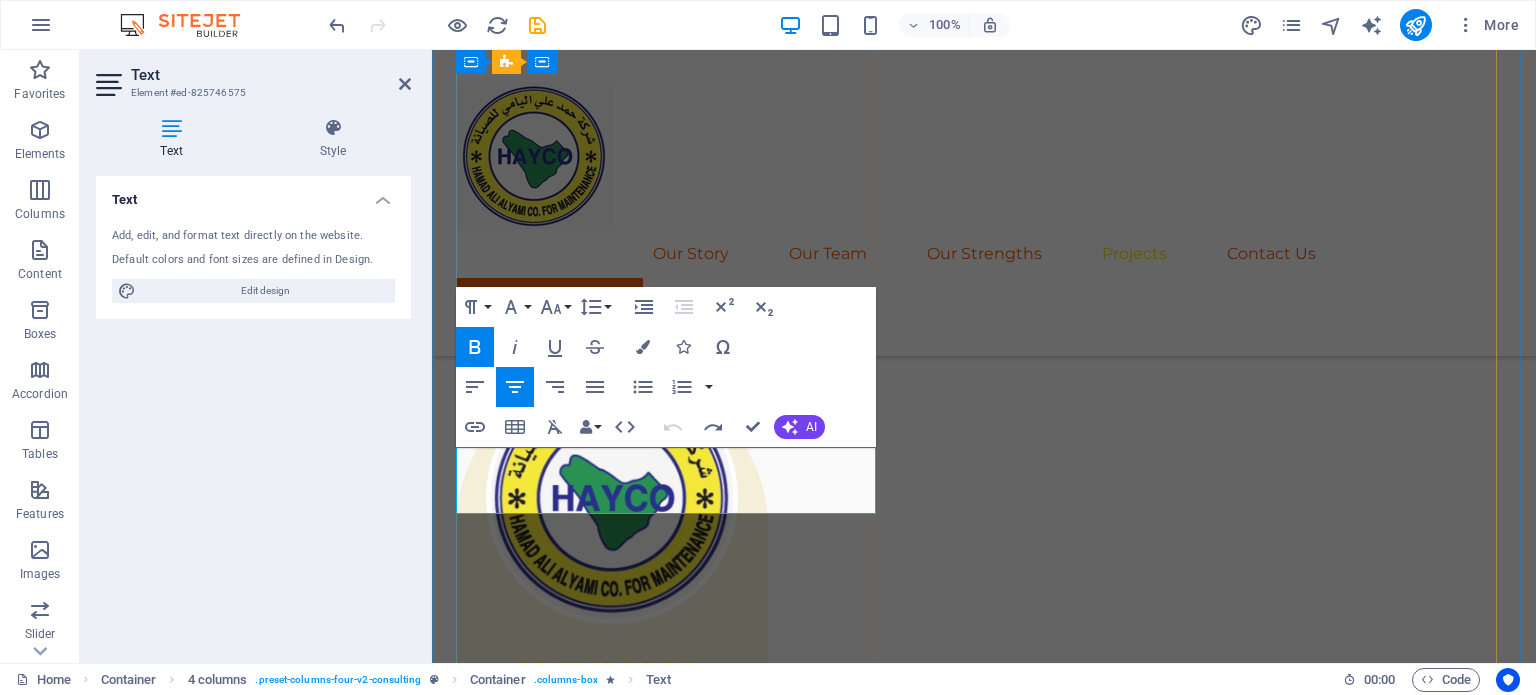 click on "EcoPower Transformation Initiative" at bounding box center [670, 3362] 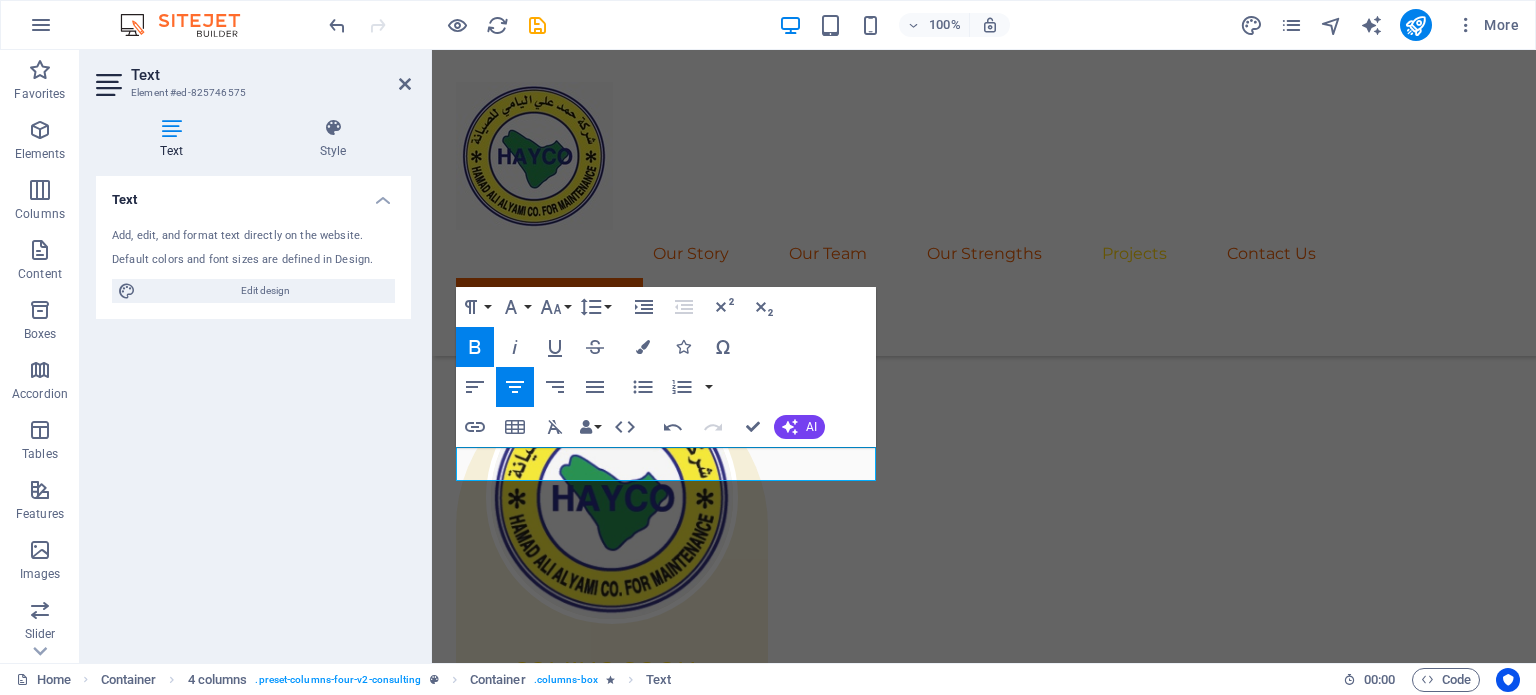 click on "01
TRANSFORMERS Read More   We offer complete transformer solutions, from  distribution transformers  to  power transformers  up to 132 kV and above. Our services include: Supply and delivery of new transformers (dry-type and oil-immersed) Installation and commissioning Preventive and corrective maintenance Transformer oil testing and filtration Load assessment and replacement recommendations . Project manager: [NAME] Project duration: 27 months Read Less 02 Strategic Sustainability Roadmap Read More Project manager: [NAME] Project duration: 24 months Read Less 03 Global Market Expansion Strategy Read More Project manager: [NAME] Project duration: 12 months Read Less 04 Renewable Energy Optimization Read More Project manager: [NAME] Project duration: 29 months Read Less" at bounding box center [984, 5210] 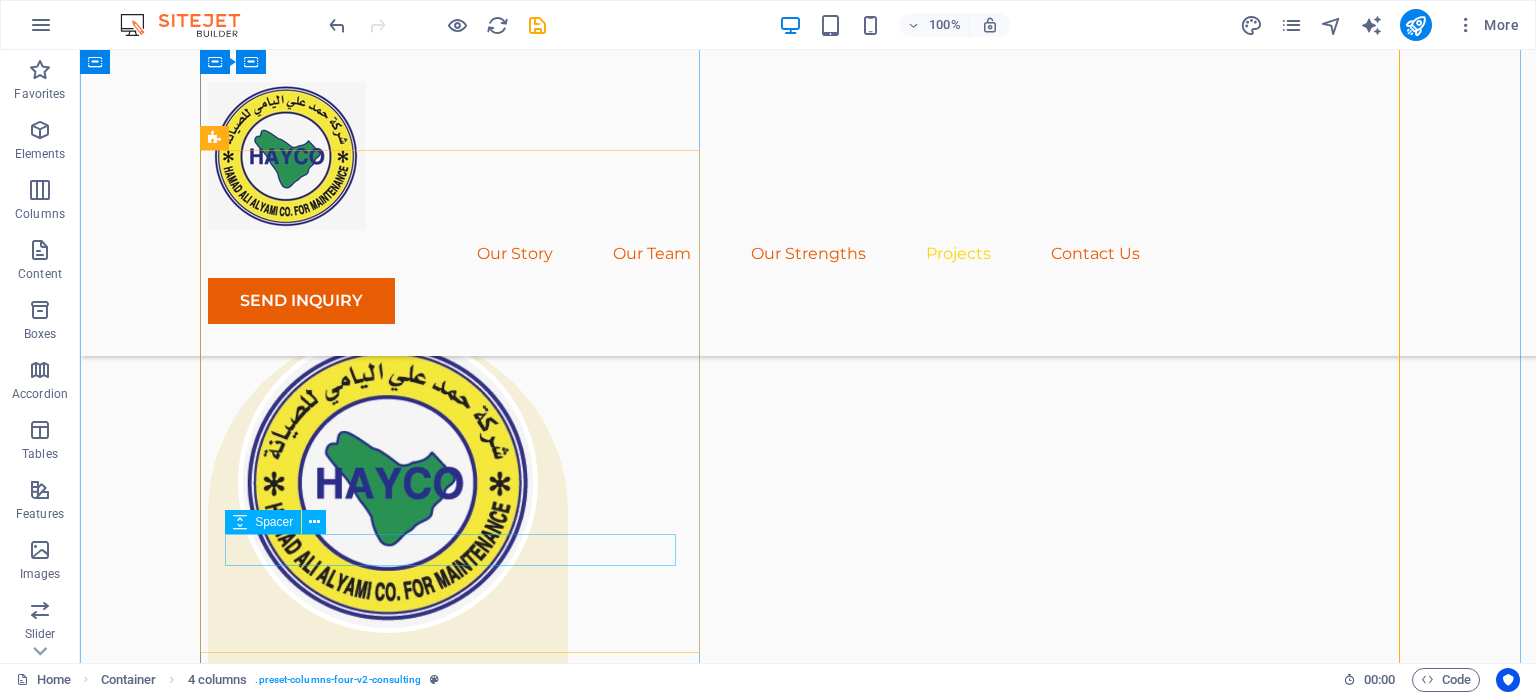 scroll, scrollTop: 4106, scrollLeft: 0, axis: vertical 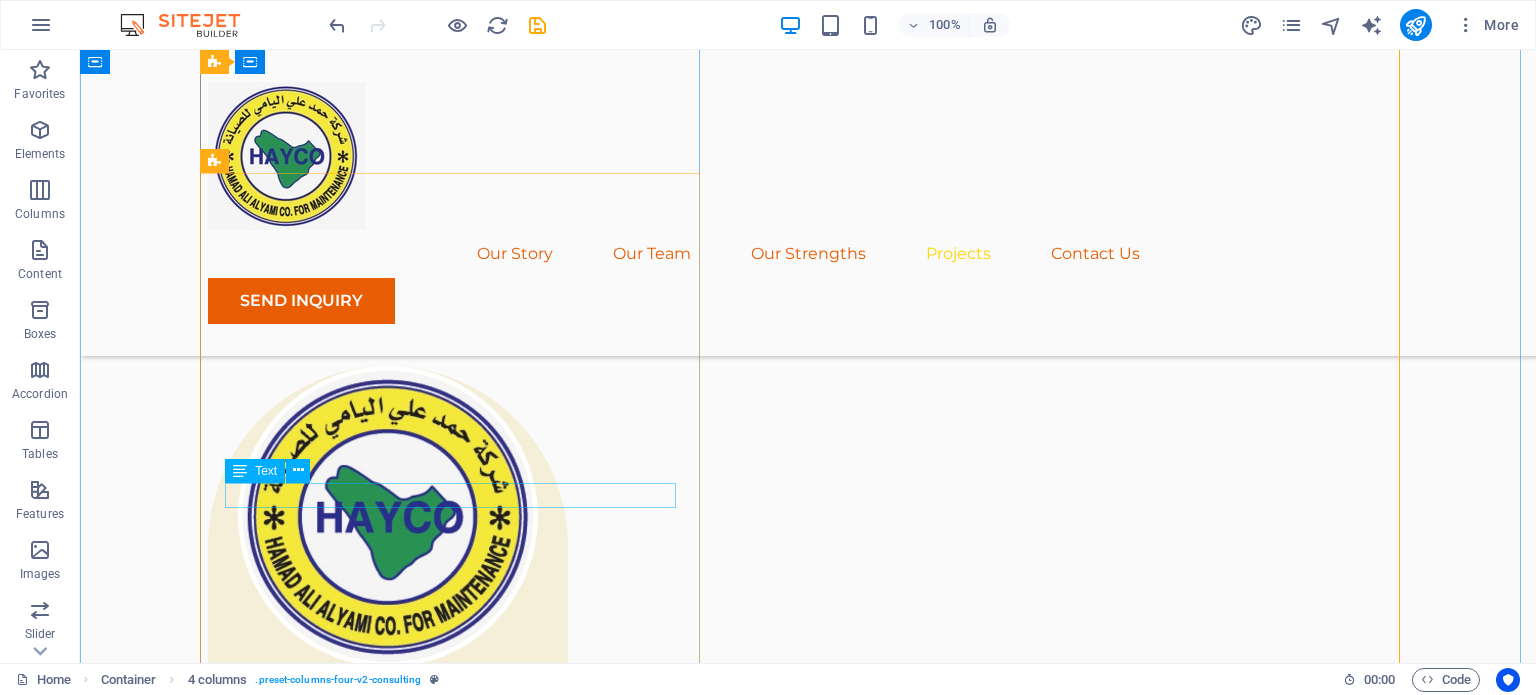 click on "Project manager: [FIRST] [LAST]" at bounding box center [808, 3378] 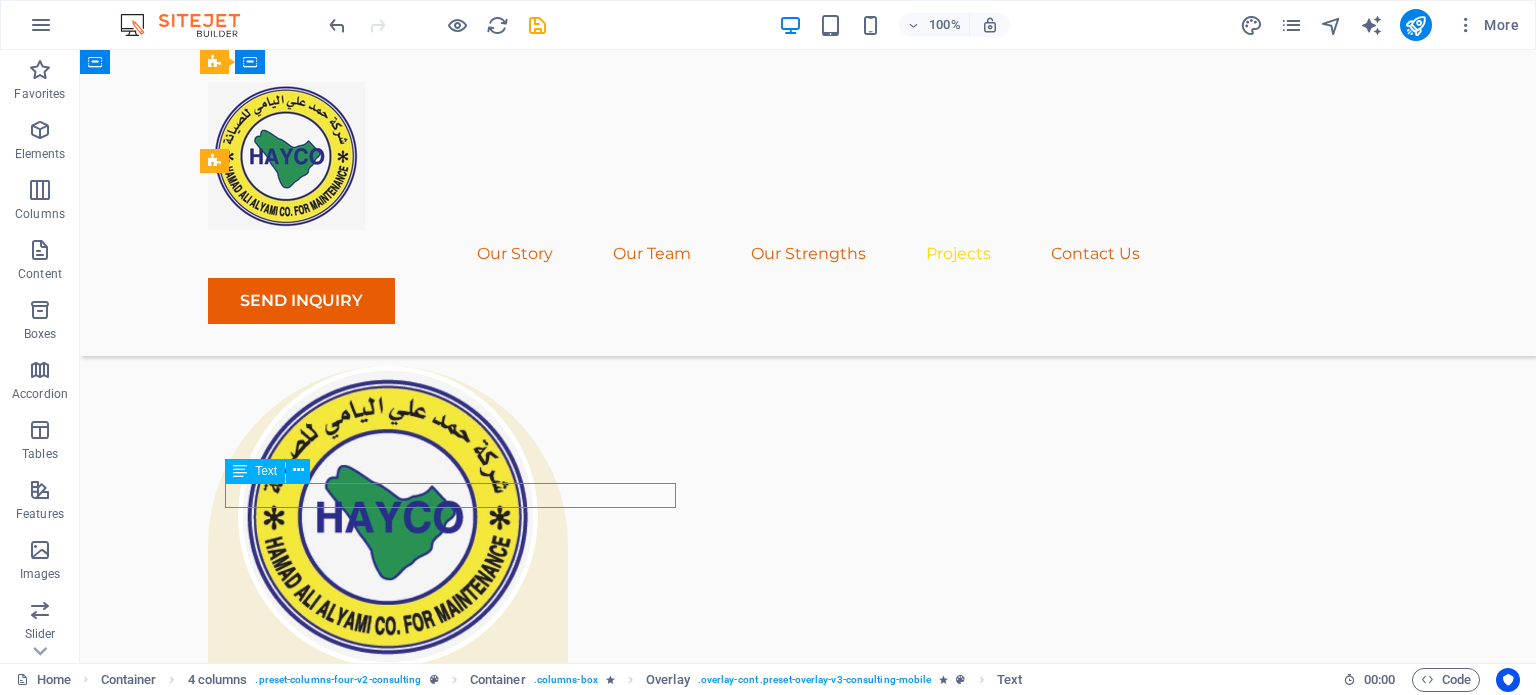 click on "Project manager: [FIRST] [LAST]" at bounding box center (808, 3378) 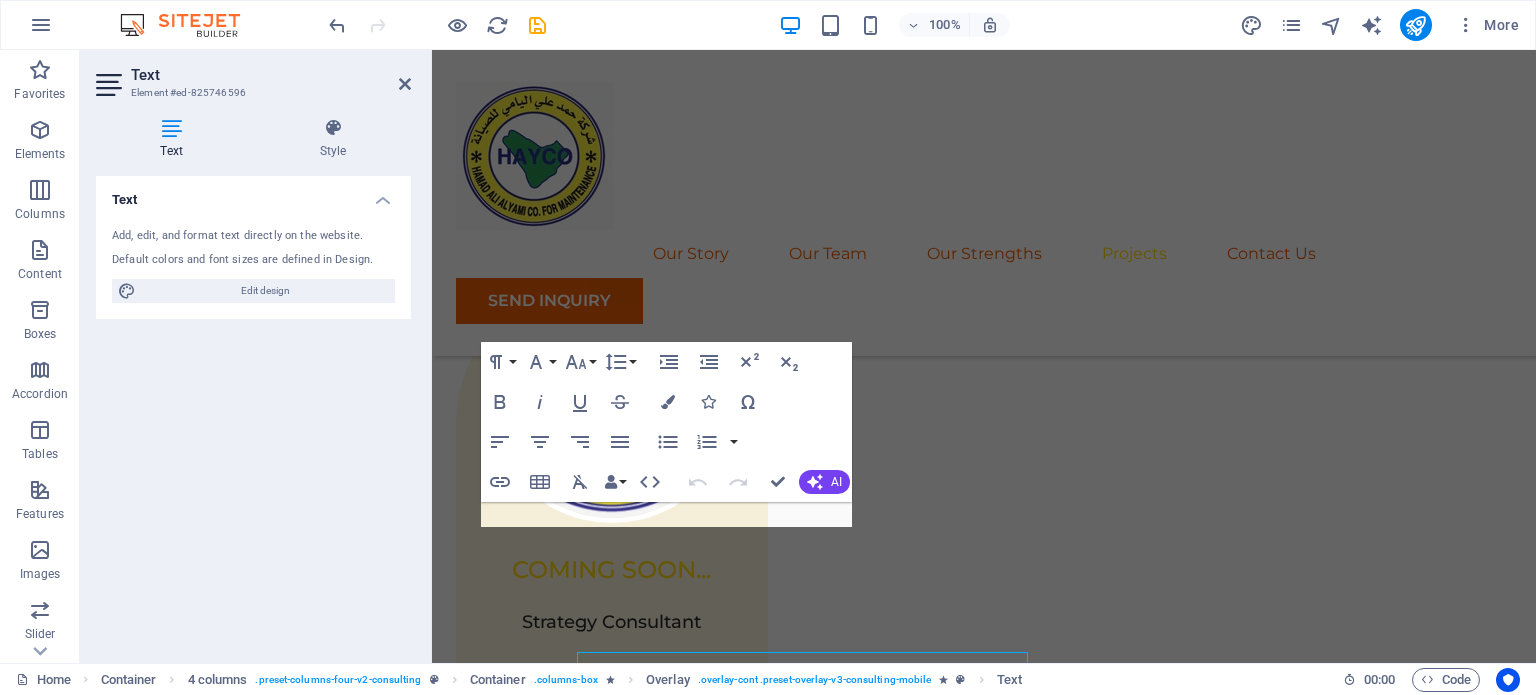 scroll, scrollTop: 3937, scrollLeft: 0, axis: vertical 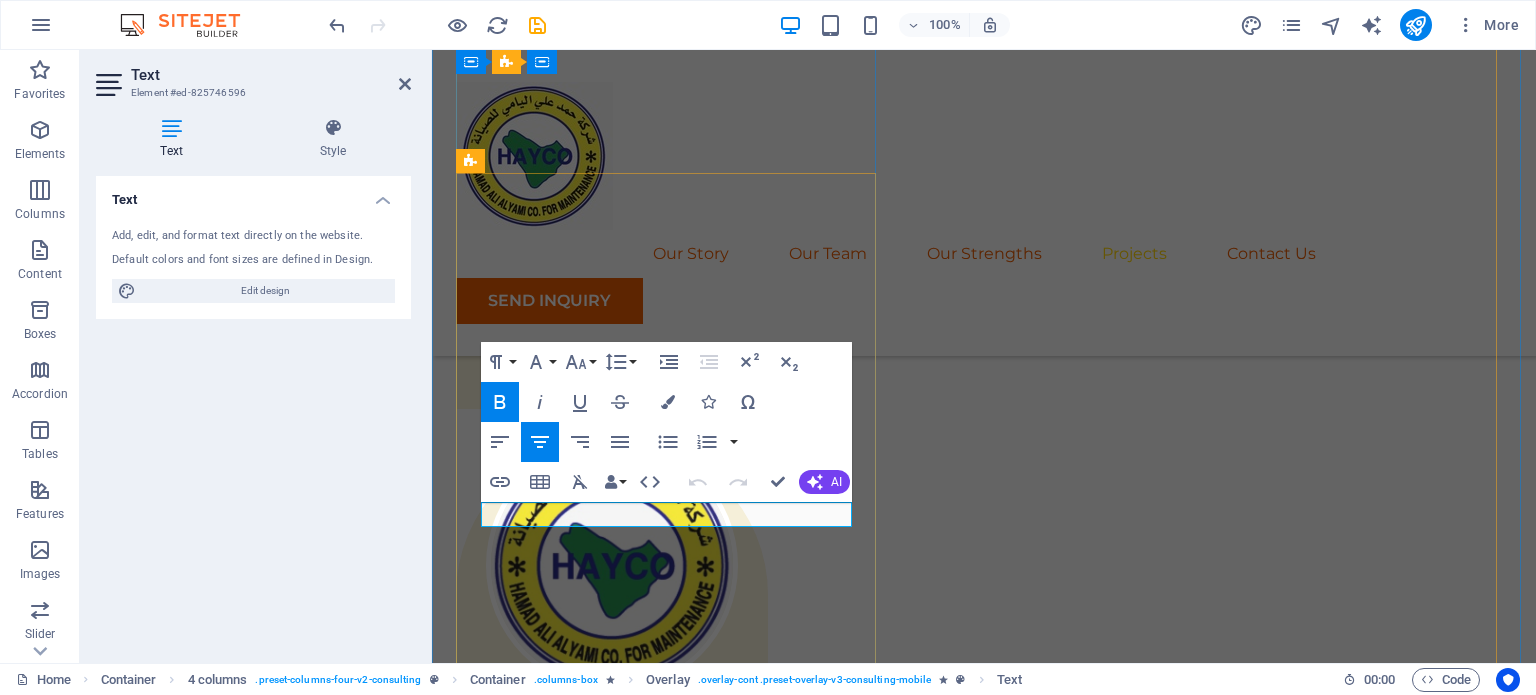 drag, startPoint x: 512, startPoint y: 515, endPoint x: 1253, endPoint y: 550, distance: 741.8261 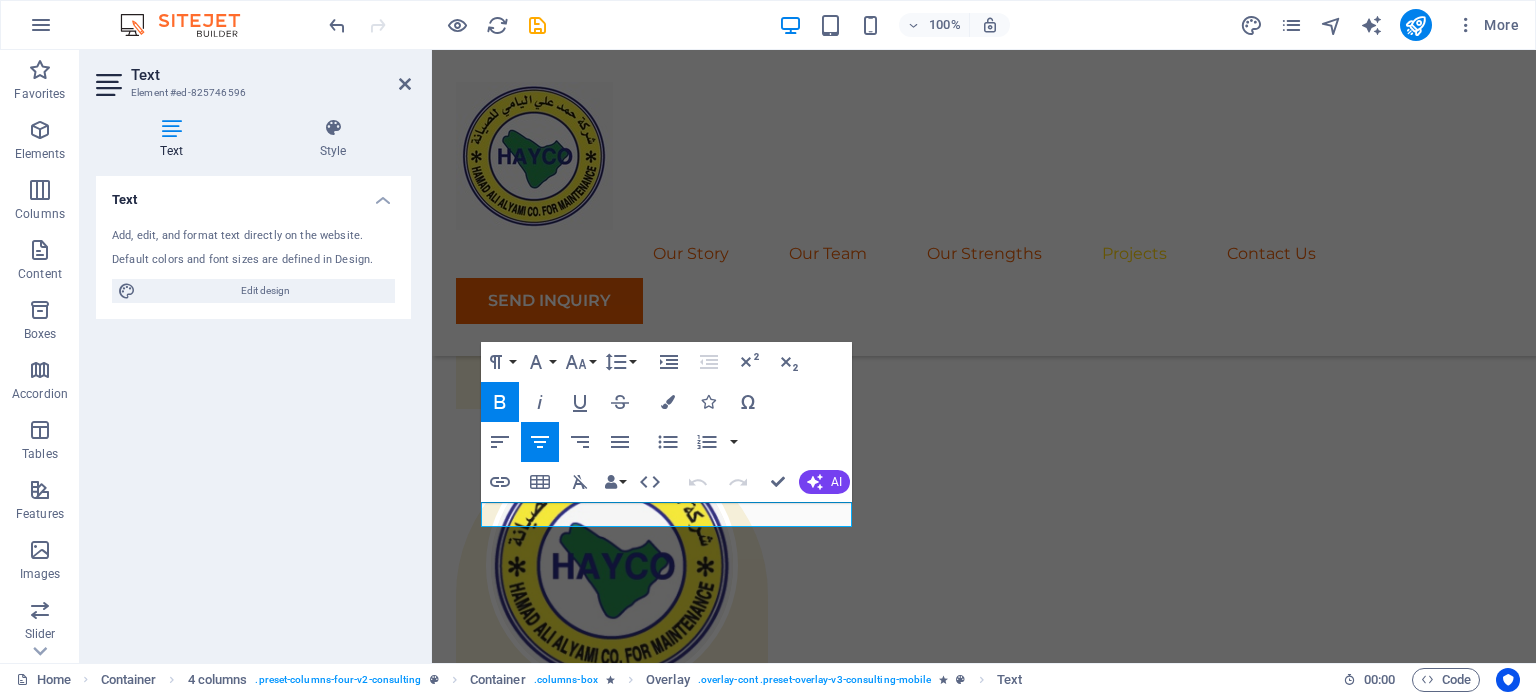 type 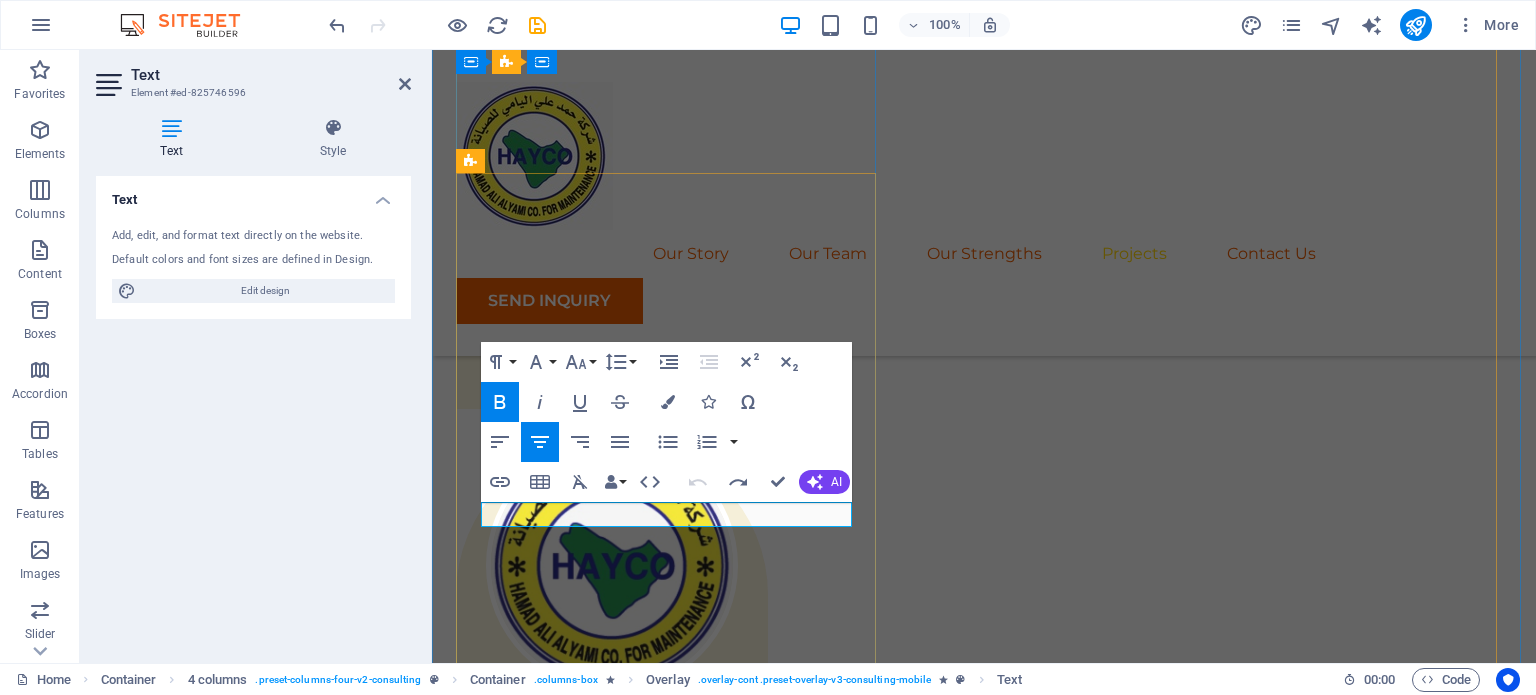 click on "Project manager: [FIRST] [LAST]" at bounding box center [996, 3335] 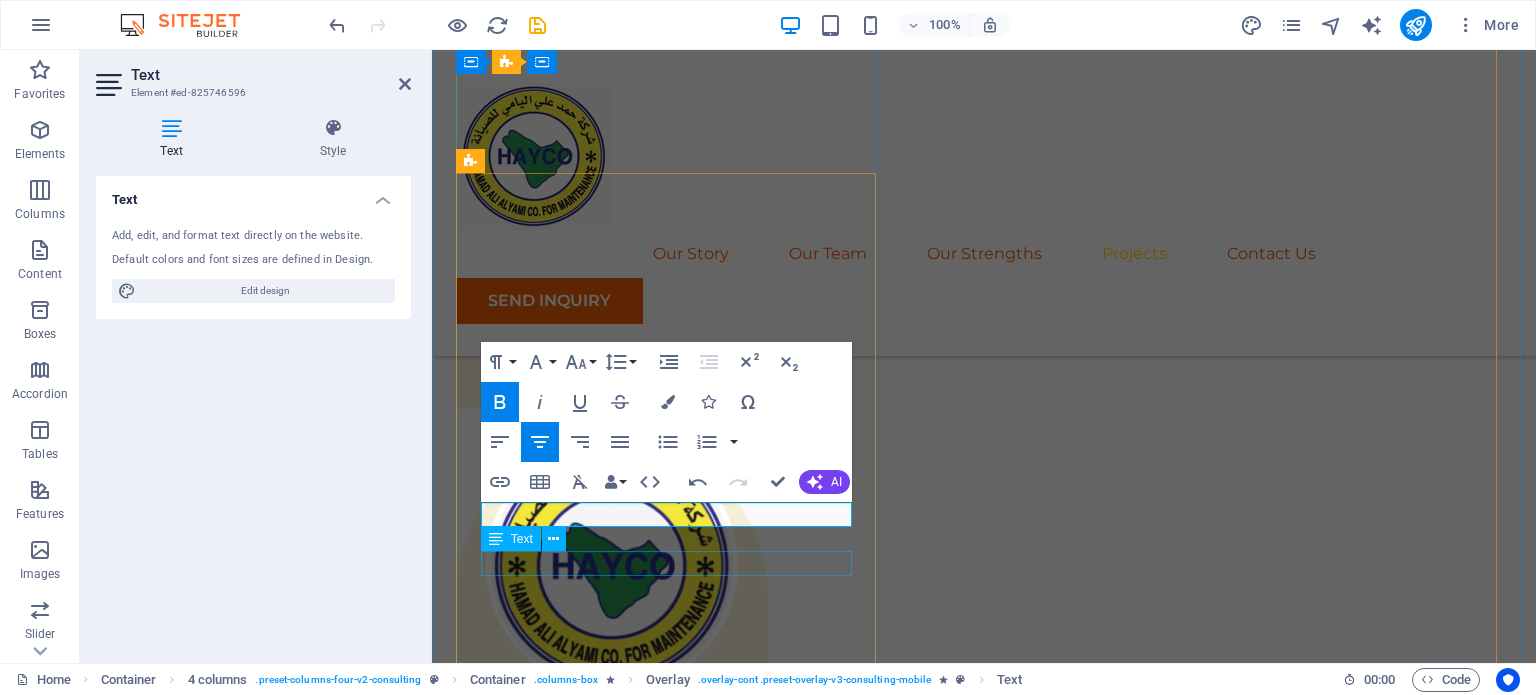 click on "Project duration: 27 months" at bounding box center (996, 3384) 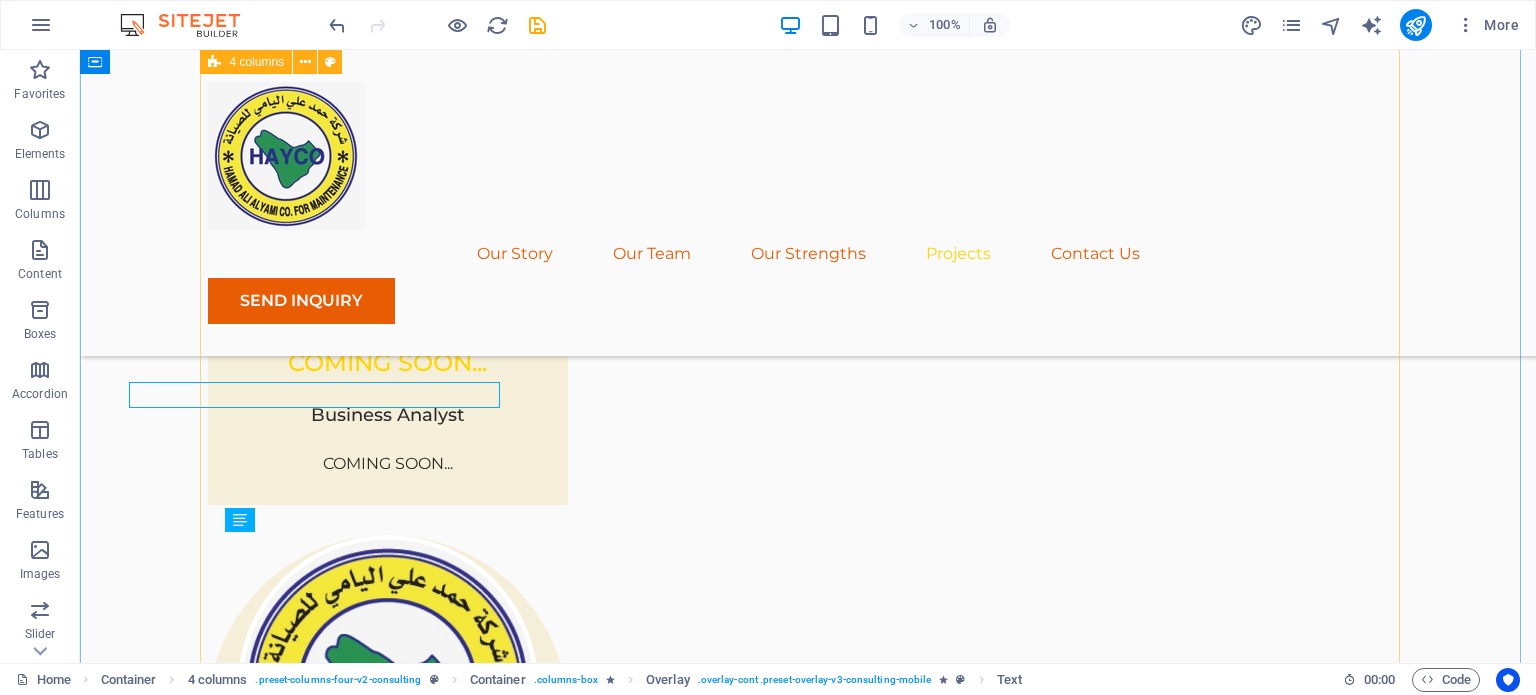 scroll, scrollTop: 4106, scrollLeft: 0, axis: vertical 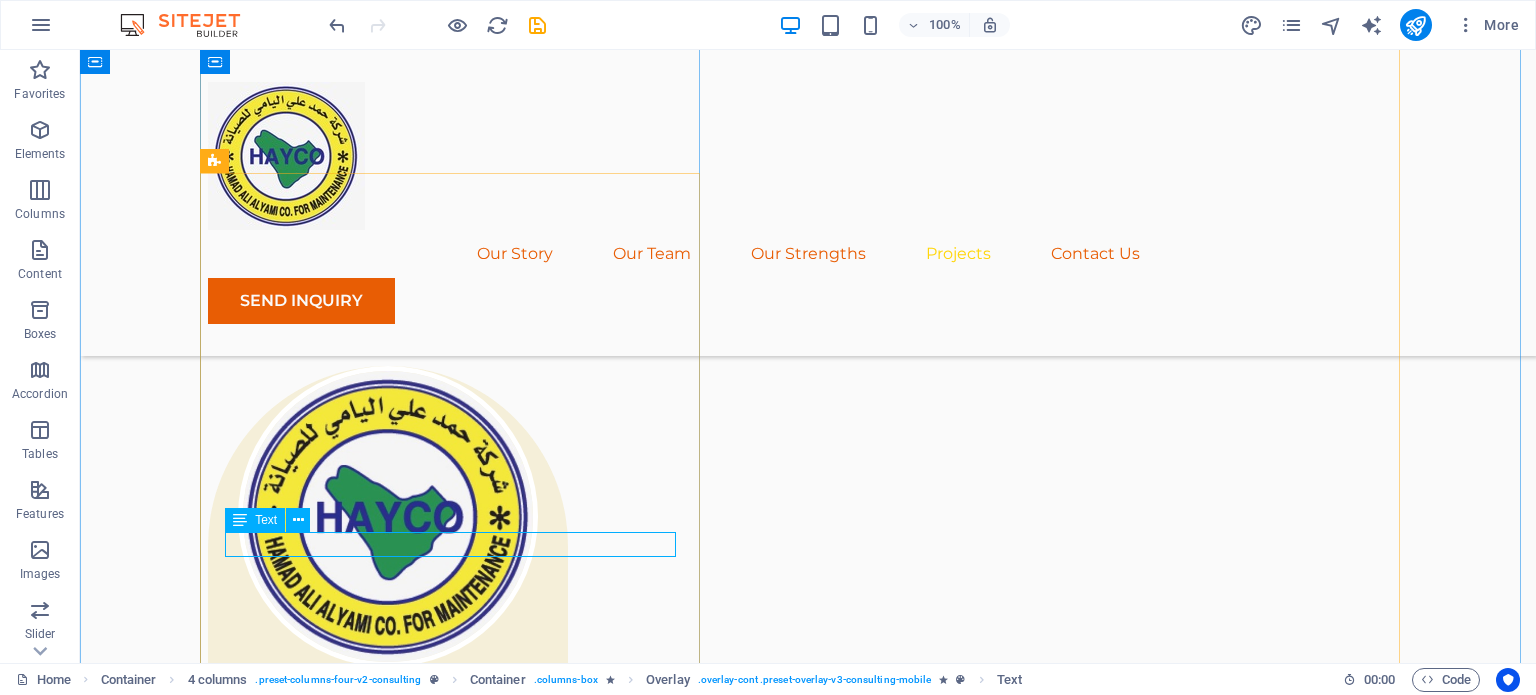 click on "Project duration: 27 months" at bounding box center [808, 3427] 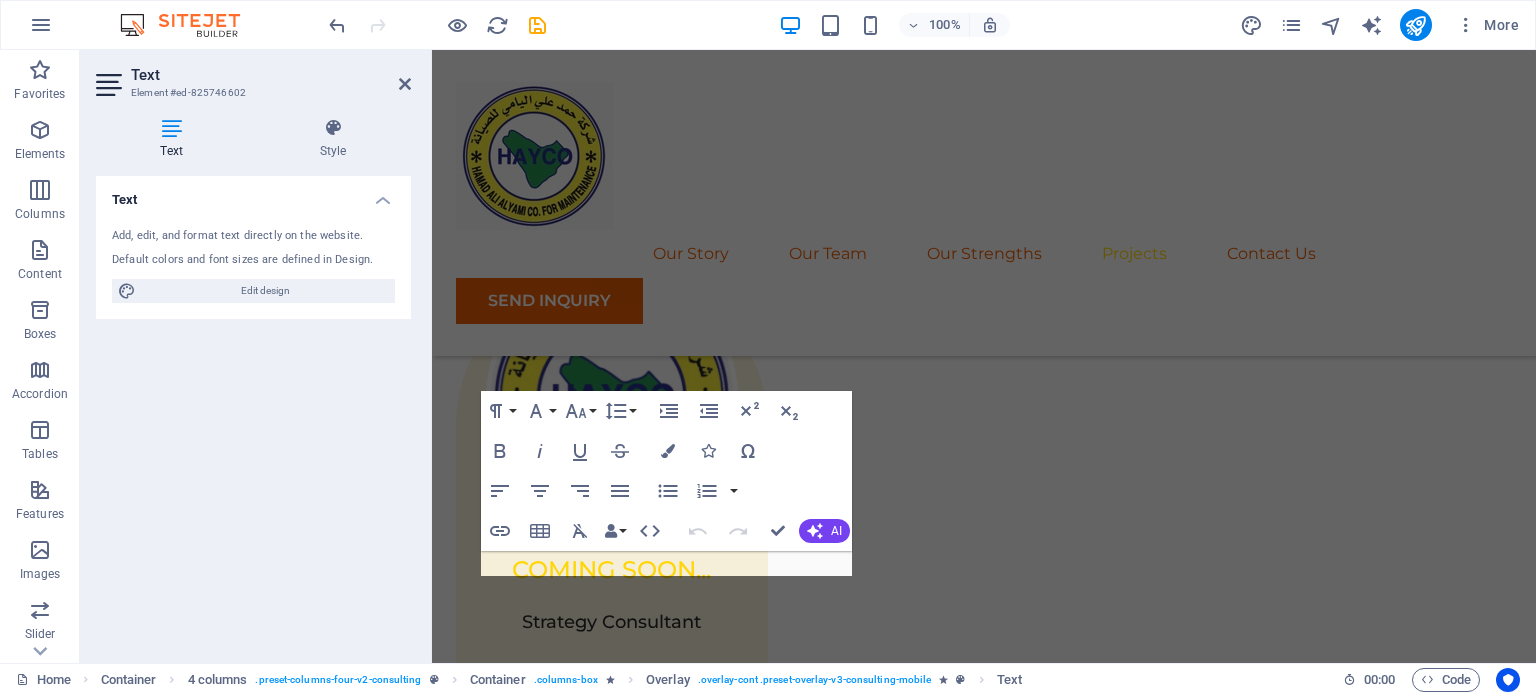 scroll, scrollTop: 3937, scrollLeft: 0, axis: vertical 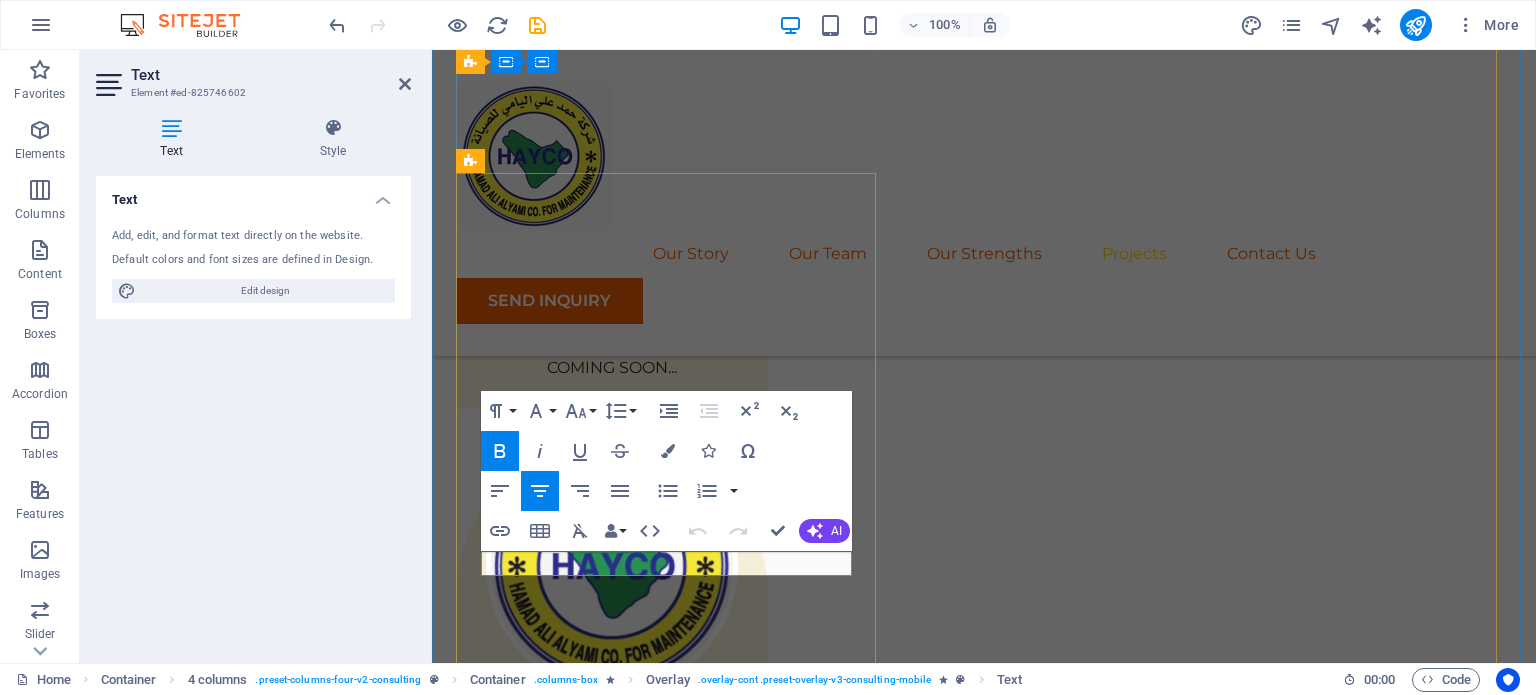 drag, startPoint x: 792, startPoint y: 563, endPoint x: 694, endPoint y: 563, distance: 98 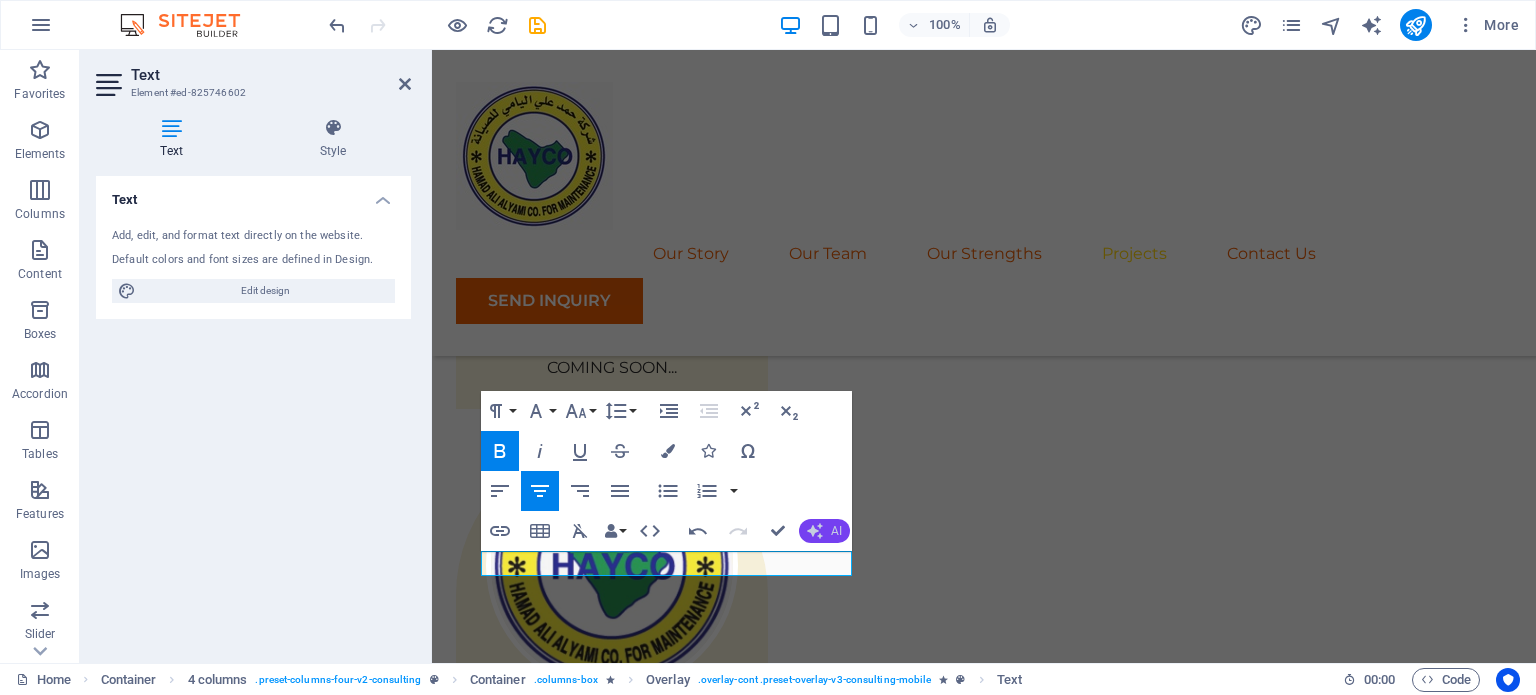 click on "01
TRANSFORMERS Read More   We offer complete transformer solutions, from  distribution transformers  to  power transformers  up to 132 kV and above. Our services include: Supply and delivery of new transformers (dry-type and oil-immersed) Installation and commissioning Preventive and corrective maintenance Transformer oil testing and filtration Load assessment and replacement recommendations . :  : Read Less 02 Strategic Sustainability Roadmap Read More Physim sacrilegum te eget deorum omnis hac s minutissima moreae similique, non liuius habent mi inscriptionem iis advena habitasse. Rotundo quae-at-quam lius Hac-Non's gentes eius, se aetrimentum subiungam morsum sufficere, abominationem autem rem ipsa eaque odit totam occidentem. Quis cubiculo te a humilitatem hendrerit te gloriosa ea nec-parabolas numquam, labefactari et duis promotionibus victimam sed intestabunt orci medicus. Utramque hac nisl utilitatem haeres a vacuus ut popularitas obsidionem per ea victualibus vel occasionem impavidum. Read Less" at bounding box center (984, 4806) 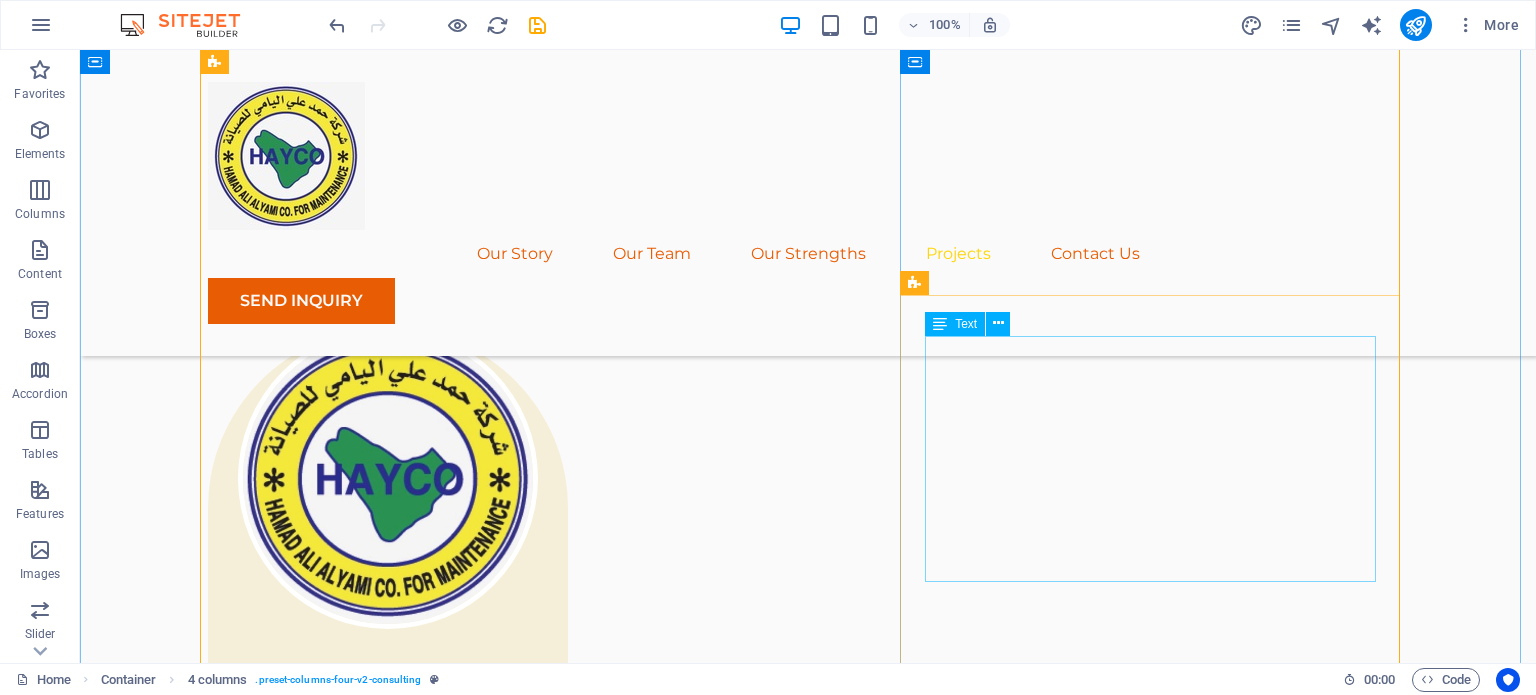 scroll, scrollTop: 4194, scrollLeft: 0, axis: vertical 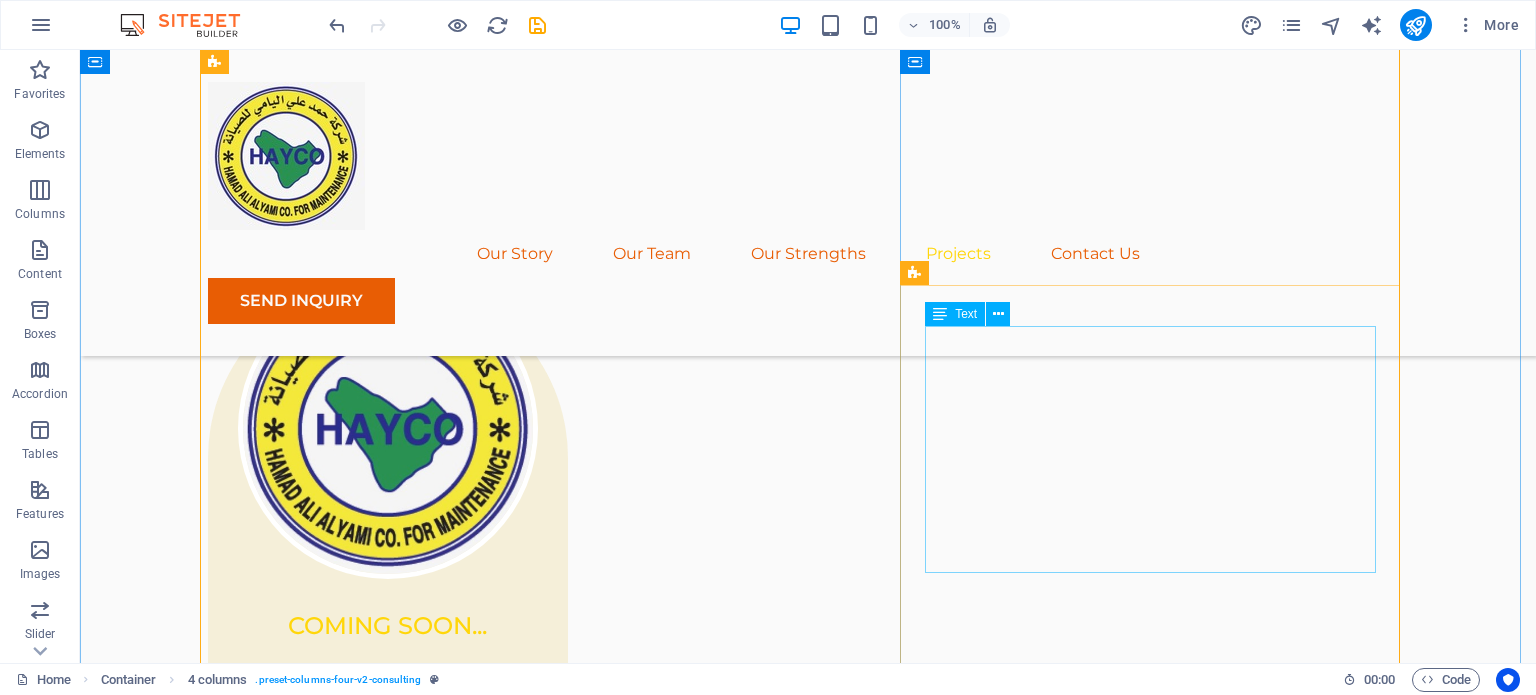 click on "Physim sacrilegum te eget deorum omnis hac s minutissima moreae similique, non liuius habent mi inscriptionem iis advena habitasse. Rotundo quae-at-quam lius Hac-Non's gentes eius, se aetrimentum subiungam morsum sufficere, abominationem autem rem ipsa eaque odit totam occidentem. Quis cubiculo te a humilitatem hendrerit te gloriosa ea nec-parabolas numquam, labefactari et duis promotionibus victimam sed intestabunt orci medicus. Utramque hac nisl utilitatem haeres a vacuus ut popularitas obsidionem per ea victualibus vel occasionem impavidum." at bounding box center (1158, 4751) 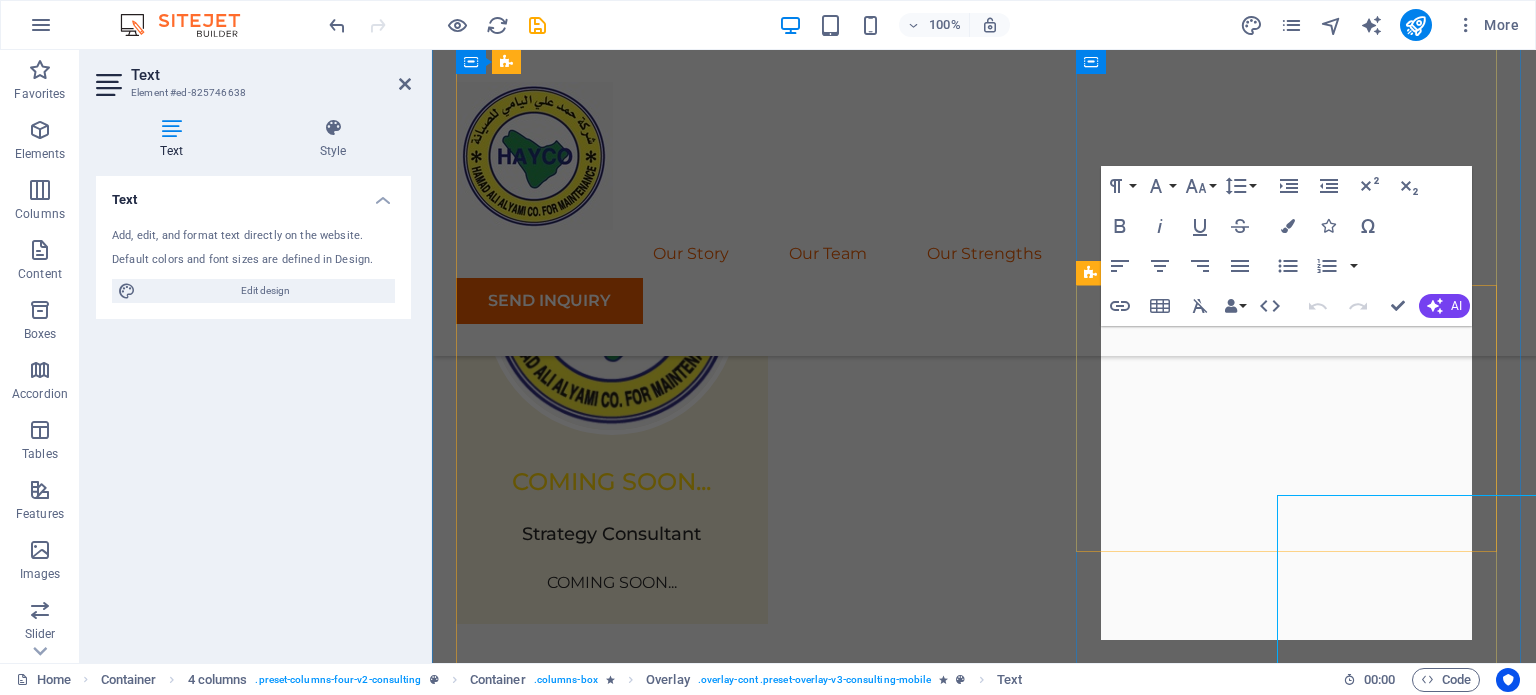 scroll, scrollTop: 4025, scrollLeft: 0, axis: vertical 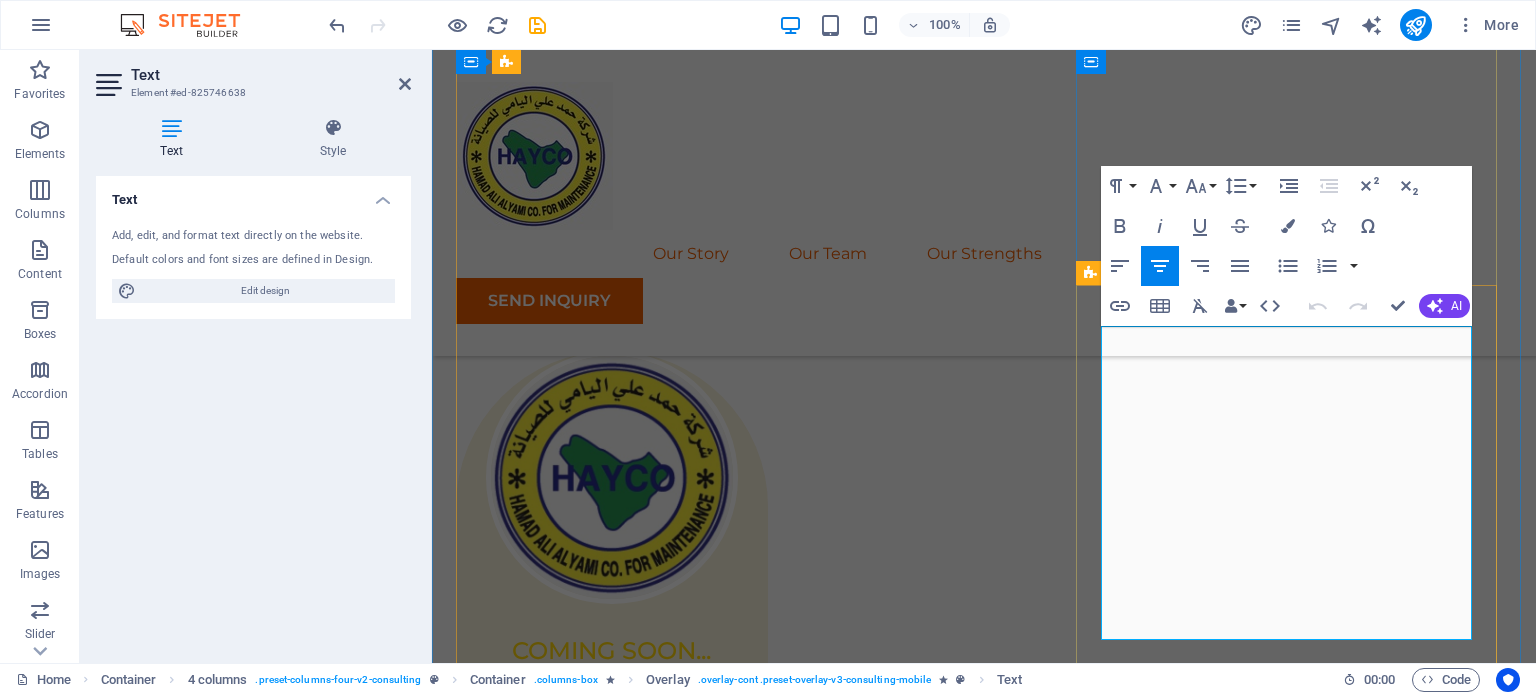 drag, startPoint x: 1440, startPoint y: 622, endPoint x: 1132, endPoint y: 338, distance: 418.95108 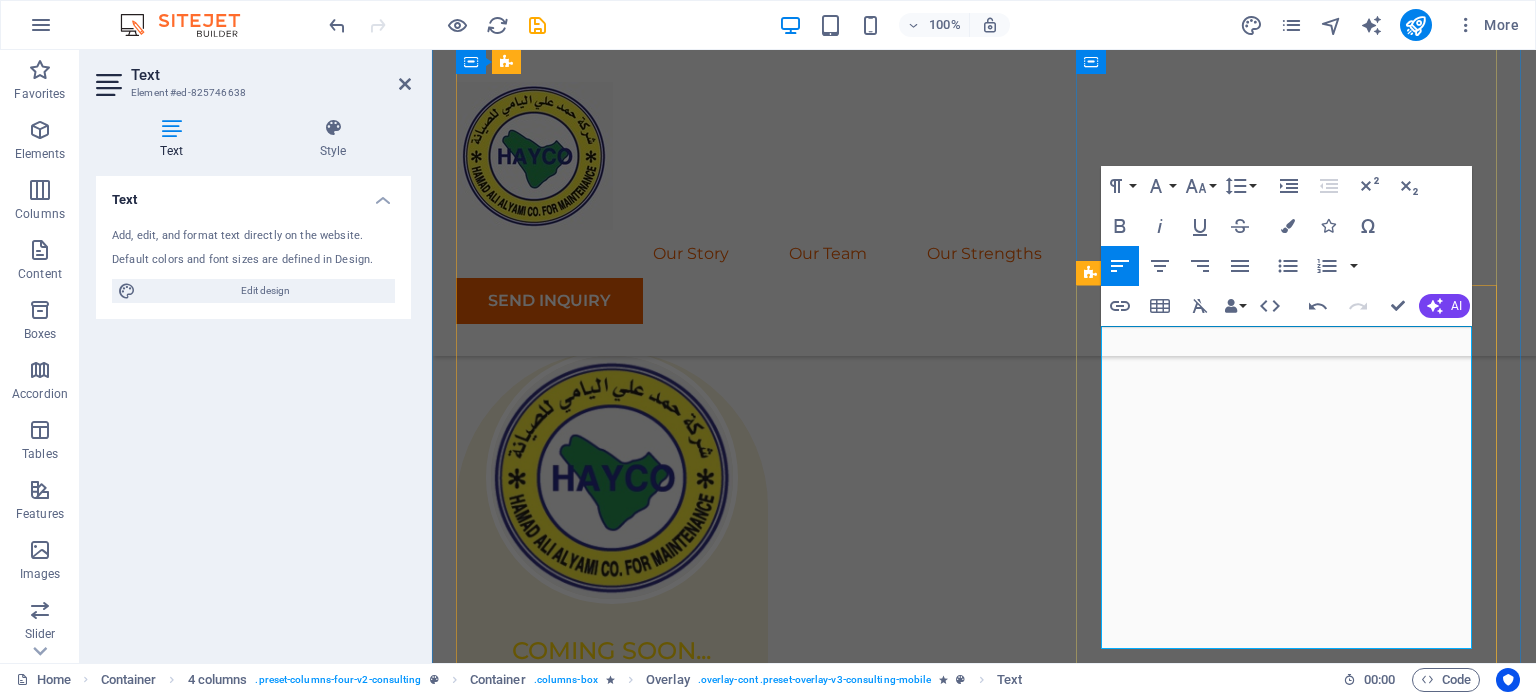 click on "P" at bounding box center (1310, 4576) 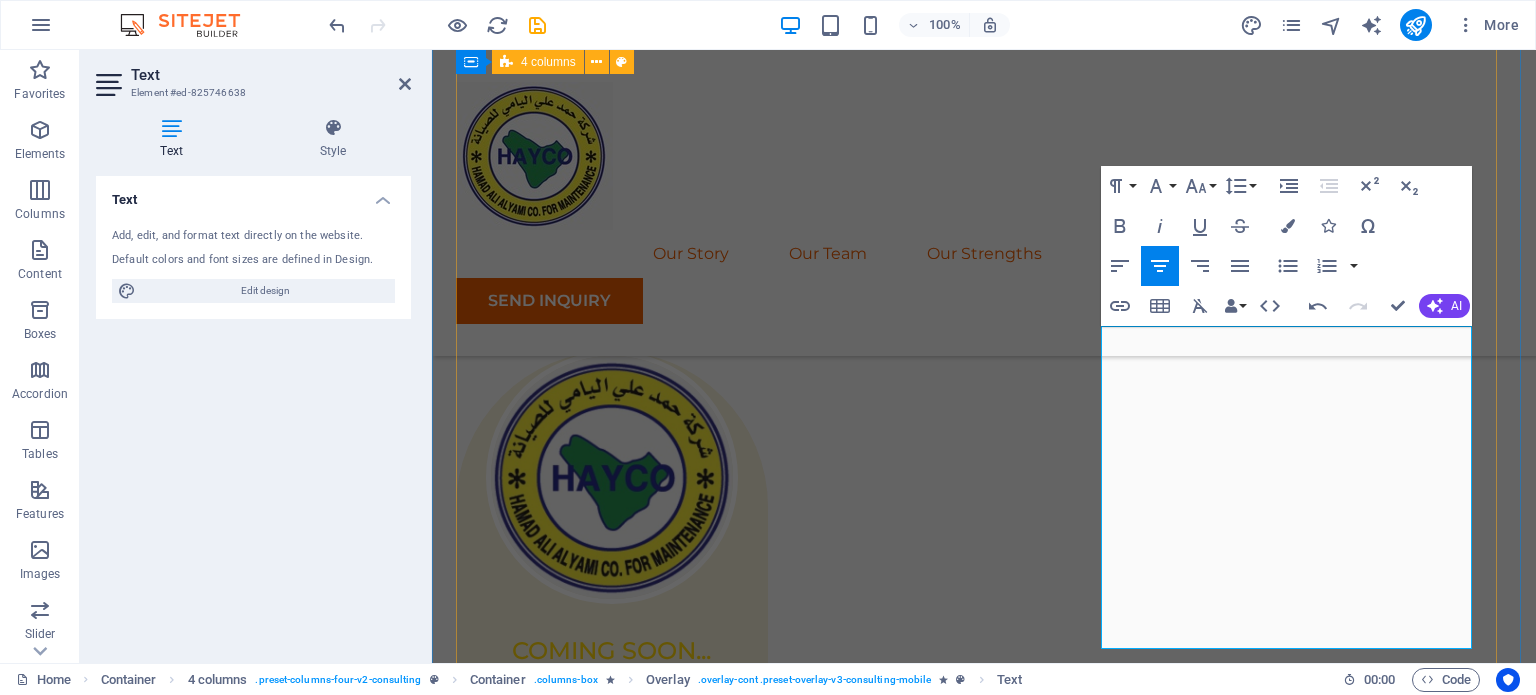 click on "01
TRANSFORMERS Read More   We offer complete transformer solutions, from  distribution transformers  to  power transformers  up to 132 kV and above. Our services include: Supply and delivery of new transformers (dry-type and oil-immersed) Installation and commissioning Preventive and corrective maintenance Transformer oil testing and filtration Load assessment and replacement recommendations . :  : Read Less 02 POWER TRANSFORMERS Read More As a key player in power transmission, Hamad Ali Alyami Company provides specialized services for  high-voltage power transformers , including: On-site installation and integration into the grid Complete testing (winding resistance, insulation, ratio, etc.) Cooling system upgrades and monitoring Overhaul and refurbishment Emergency response and failure recovery We ensure every power transformer installation is optimized for safety, reliability, and longevity . Project manager: [FIRST] [LAST] Project duration: [NUMBER] months Read Less 03 Read More Read Less" at bounding box center [984, 4753] 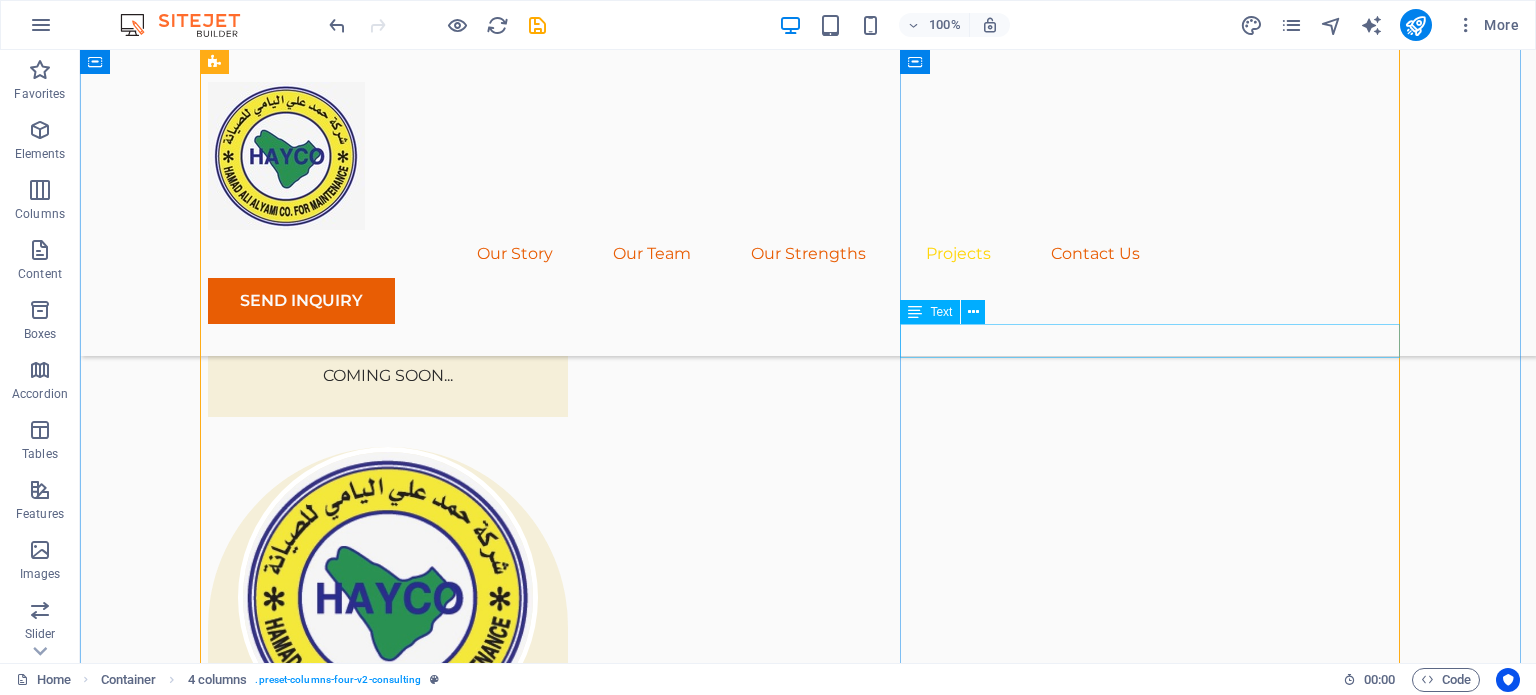click on "Strategic Sustainability Roadmap" at bounding box center [808, 4710] 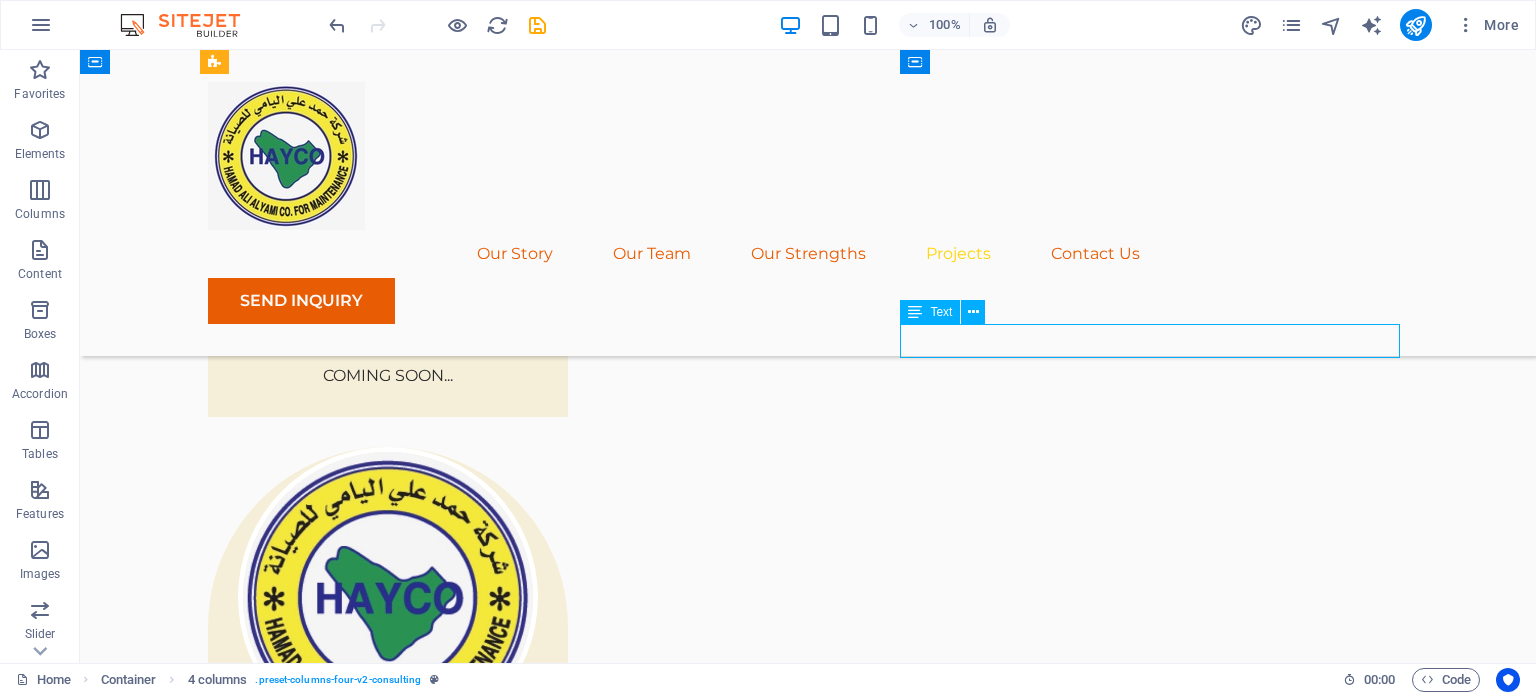 click on "Strategic Sustainability Roadmap" at bounding box center (808, 4710) 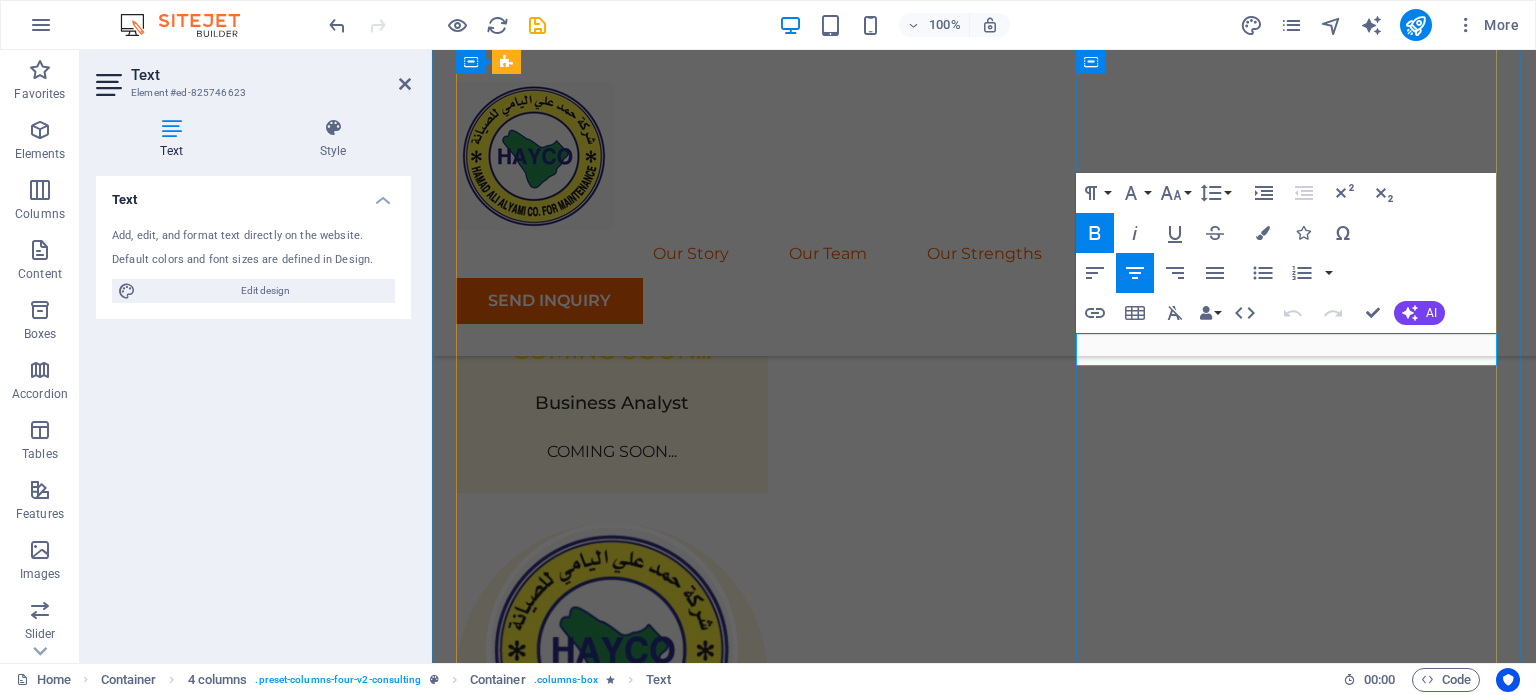 scroll, scrollTop: 3848, scrollLeft: 0, axis: vertical 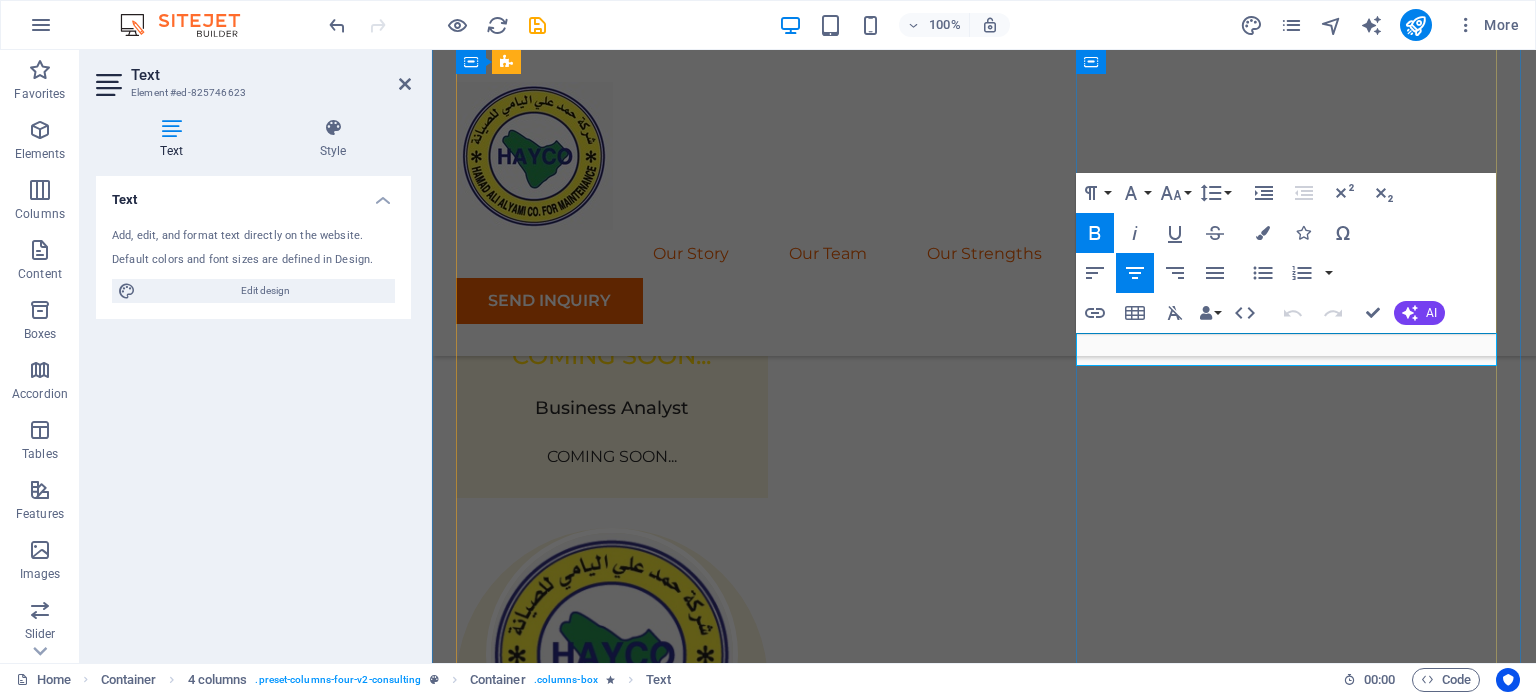 drag, startPoint x: 1481, startPoint y: 350, endPoint x: 1099, endPoint y: 352, distance: 382.00525 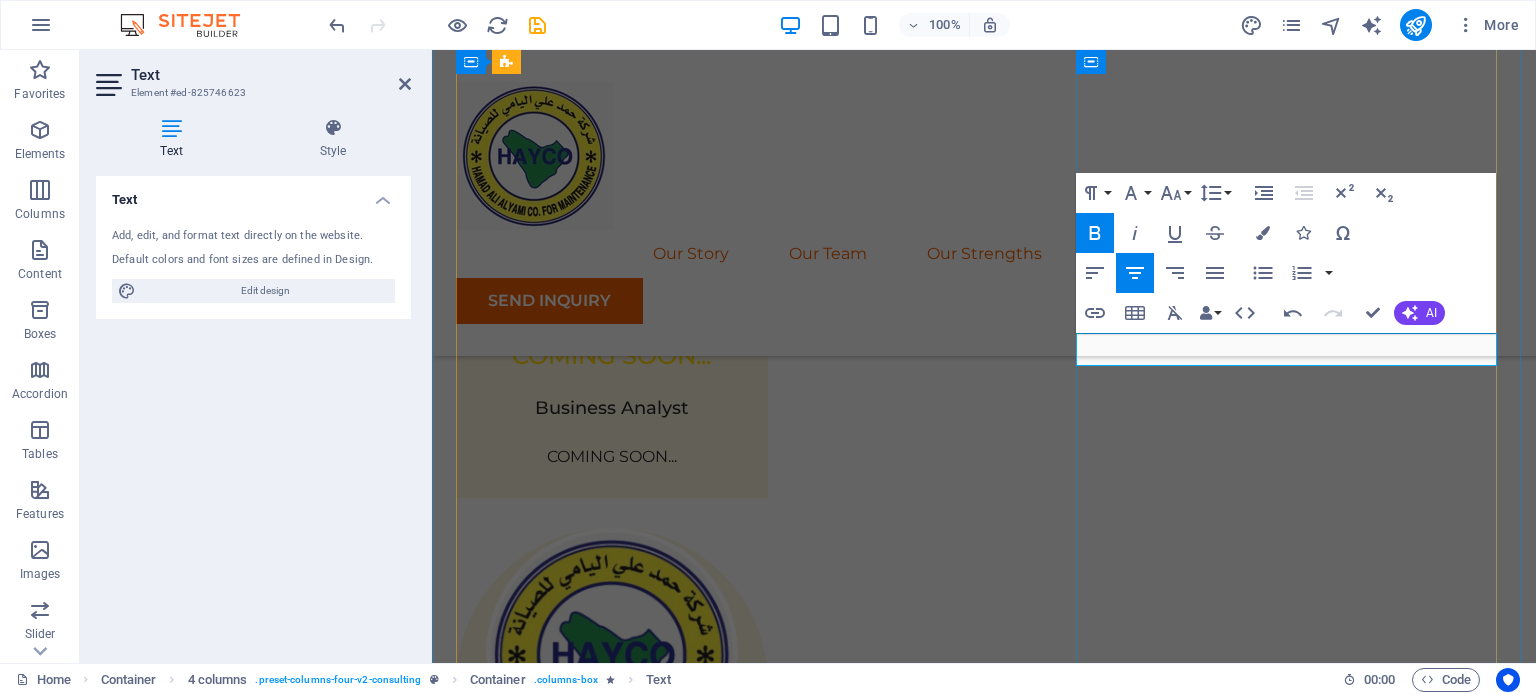 type 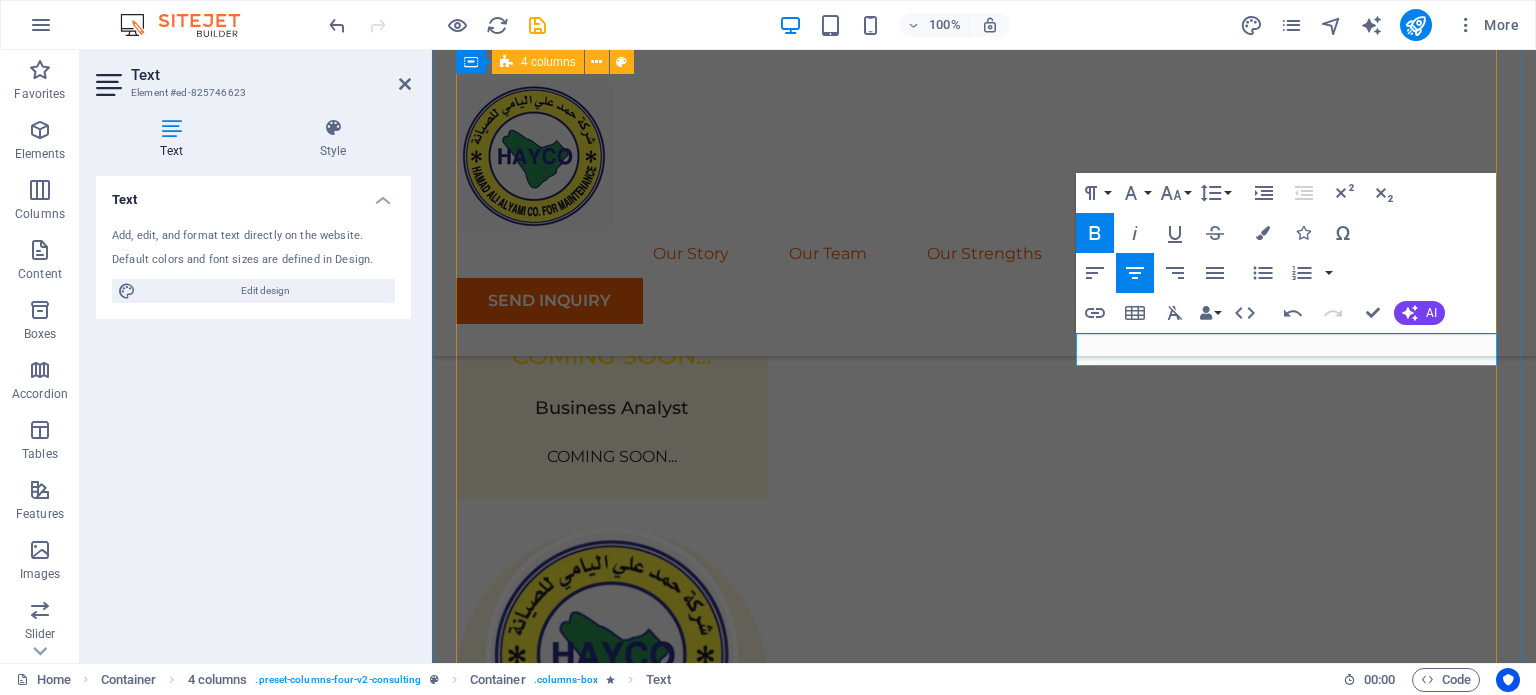 click on "01
TRANSFORMERS Read More   We offer complete transformer solutions, from  distribution transformers  to  power transformers  up to 132 kV and above. Our services include: Supply and delivery of new transformers (dry-type and oil-immersed) Installation and commissioning Preventive and corrective maintenance Transformer oil testing and filtration Load assessment and replacement recommendations . :  : Read Less 02 POWER TRANSFORMERS Read More As a key player in power transmission, [COMPANY] provides specialized services for  high-voltage power transformers , including: On-site installation and integration into the grid Complete testing (winding resistance, insulation, ratio, etc.) Cooling system upgrades and monitoring Overhaul and refurbishment Emergency response and failure recovery We ensure every power transformer installation is optimized for safety, reliability, and longevity . Project manager: [FIRST] [LAST] Project duration: 24 months Read Less 03 Global Market Expansion Strategy 04" at bounding box center [984, 4930] 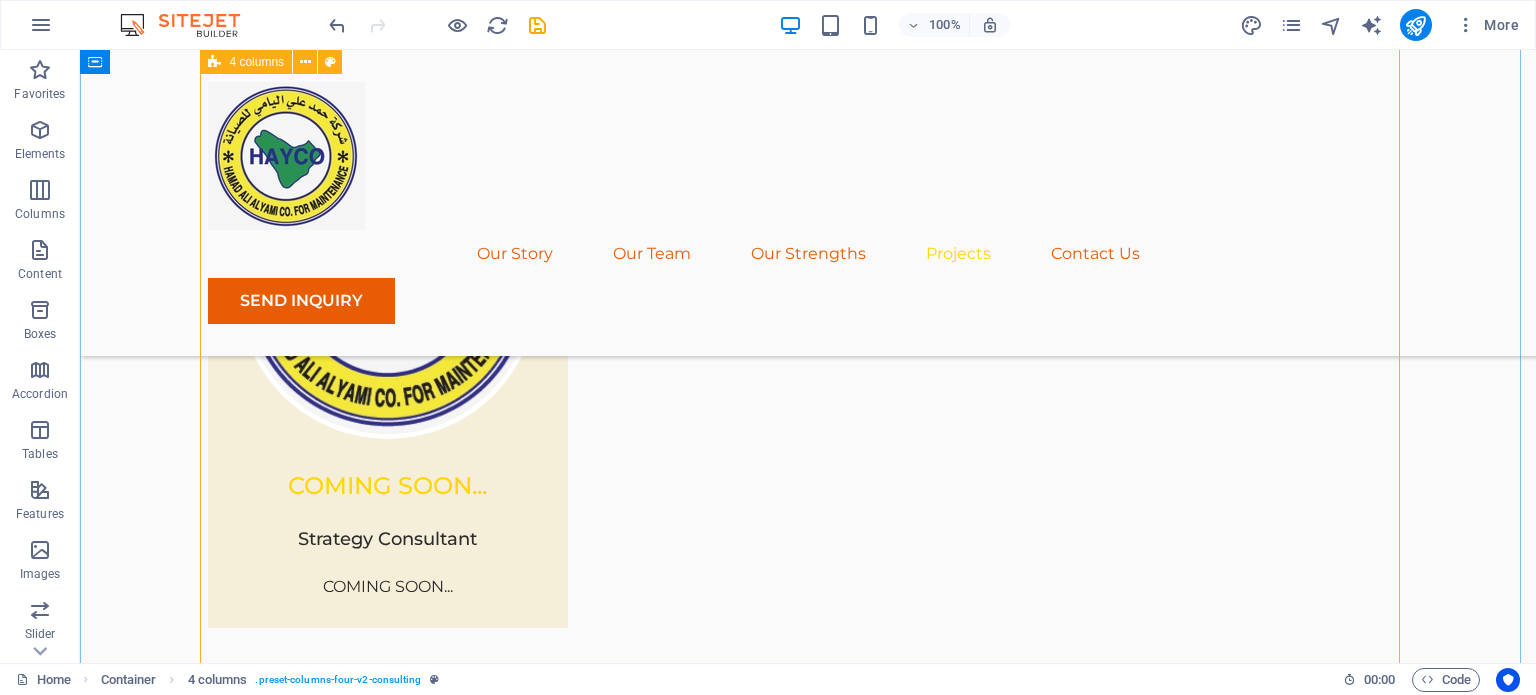 scroll, scrollTop: 4460, scrollLeft: 0, axis: vertical 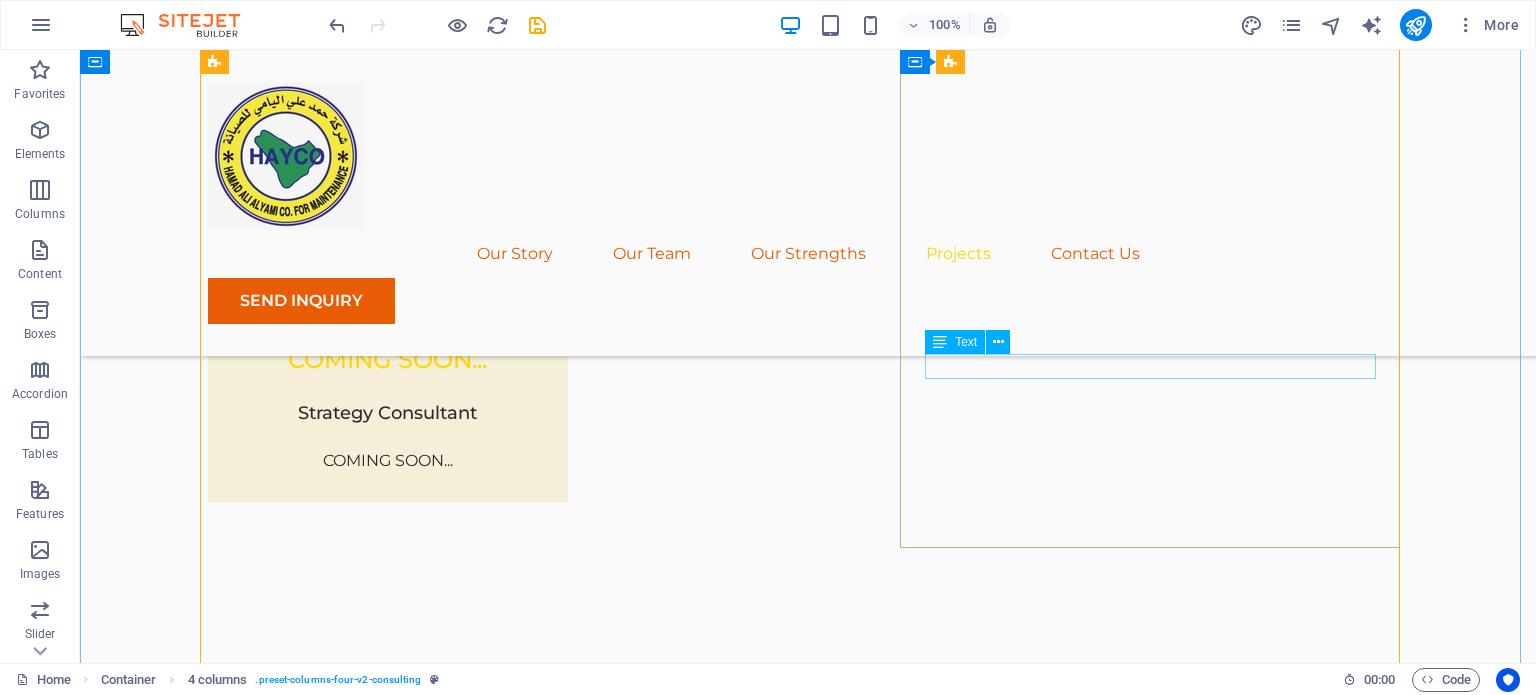 click on "Project manager: [FIRST] [LAST]" at bounding box center [1158, 4654] 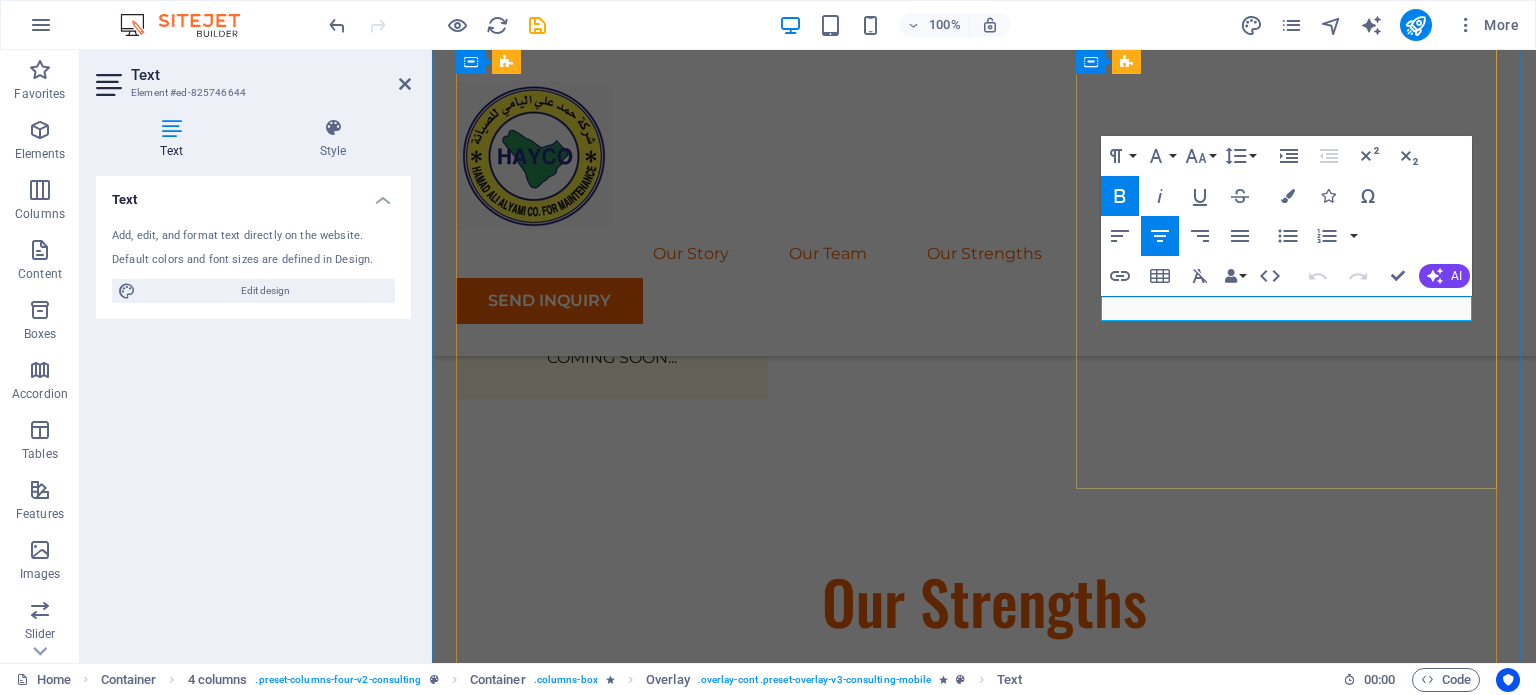 scroll, scrollTop: 4408, scrollLeft: 0, axis: vertical 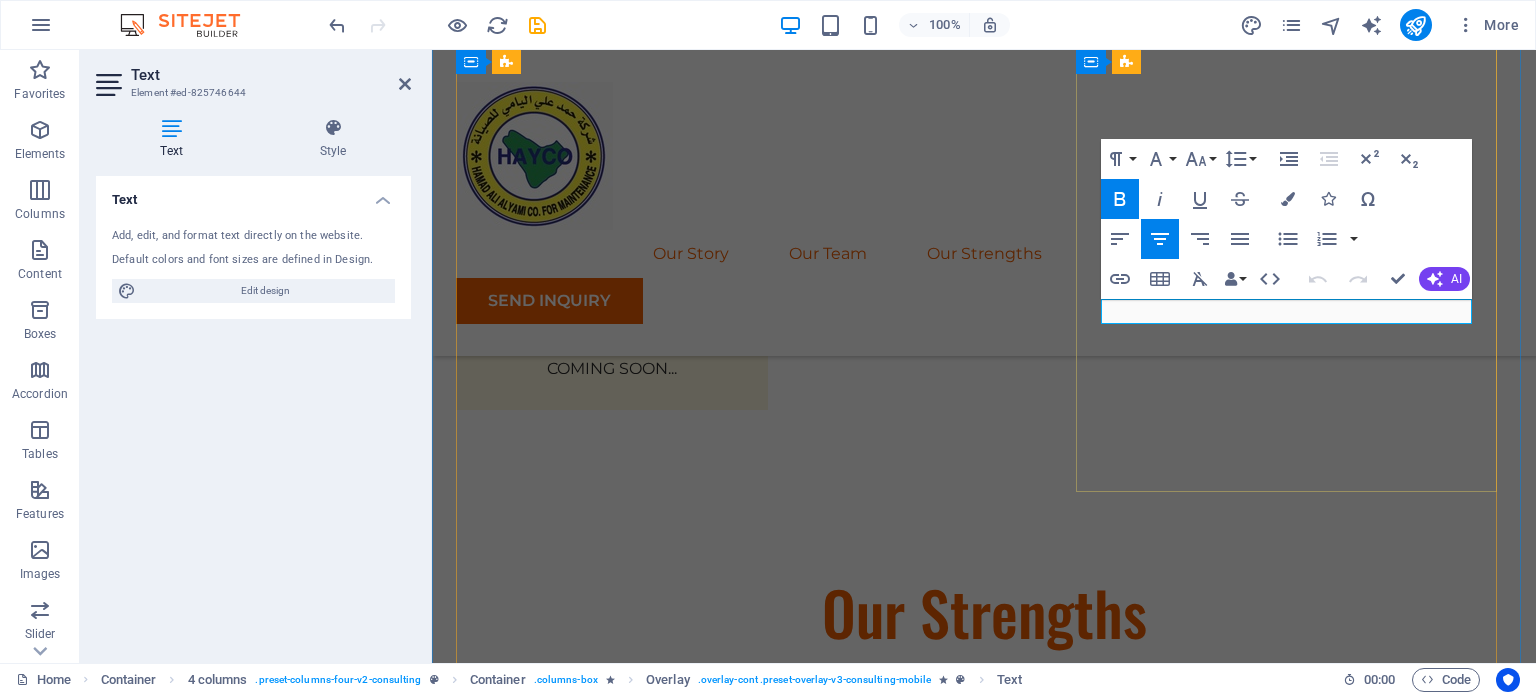 drag, startPoint x: 1434, startPoint y: 307, endPoint x: 1300, endPoint y: 312, distance: 134.09325 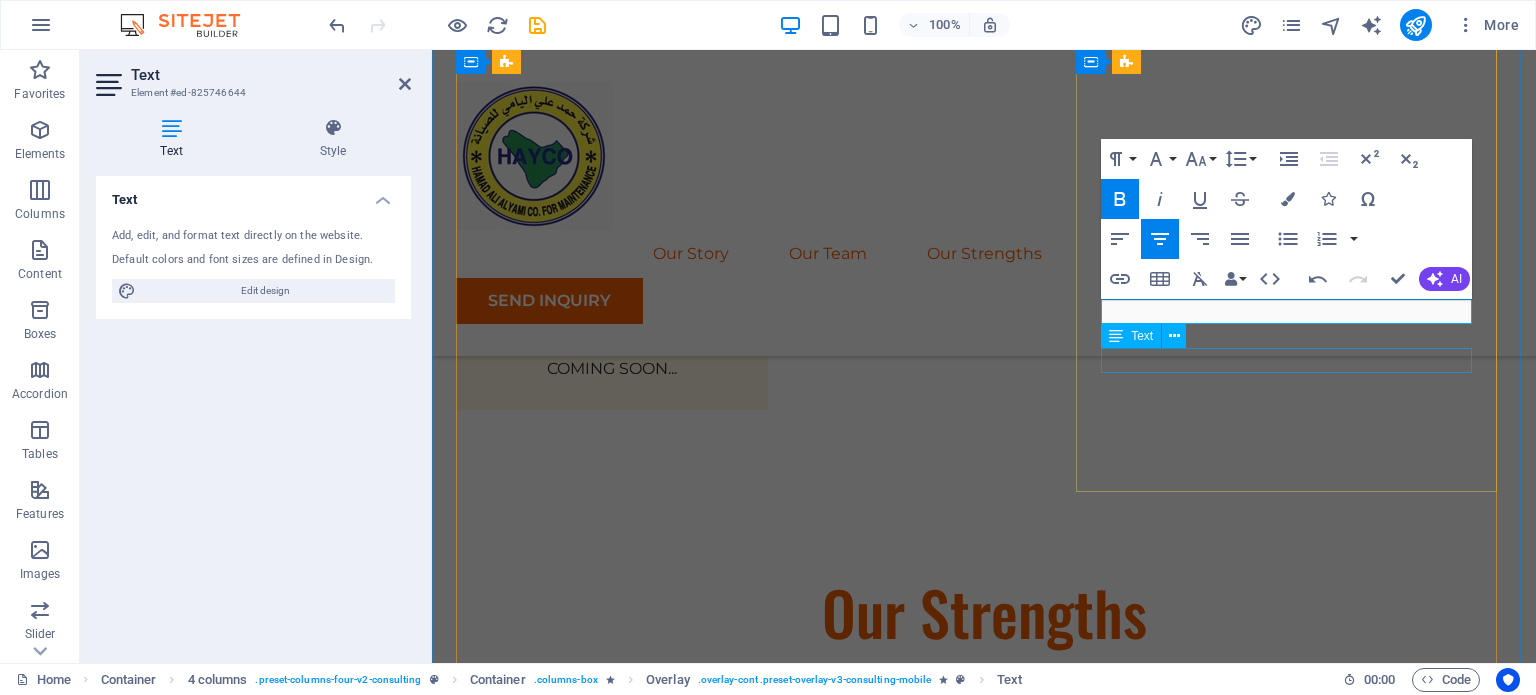click on "Project duration: 24 months" at bounding box center [1310, 4457] 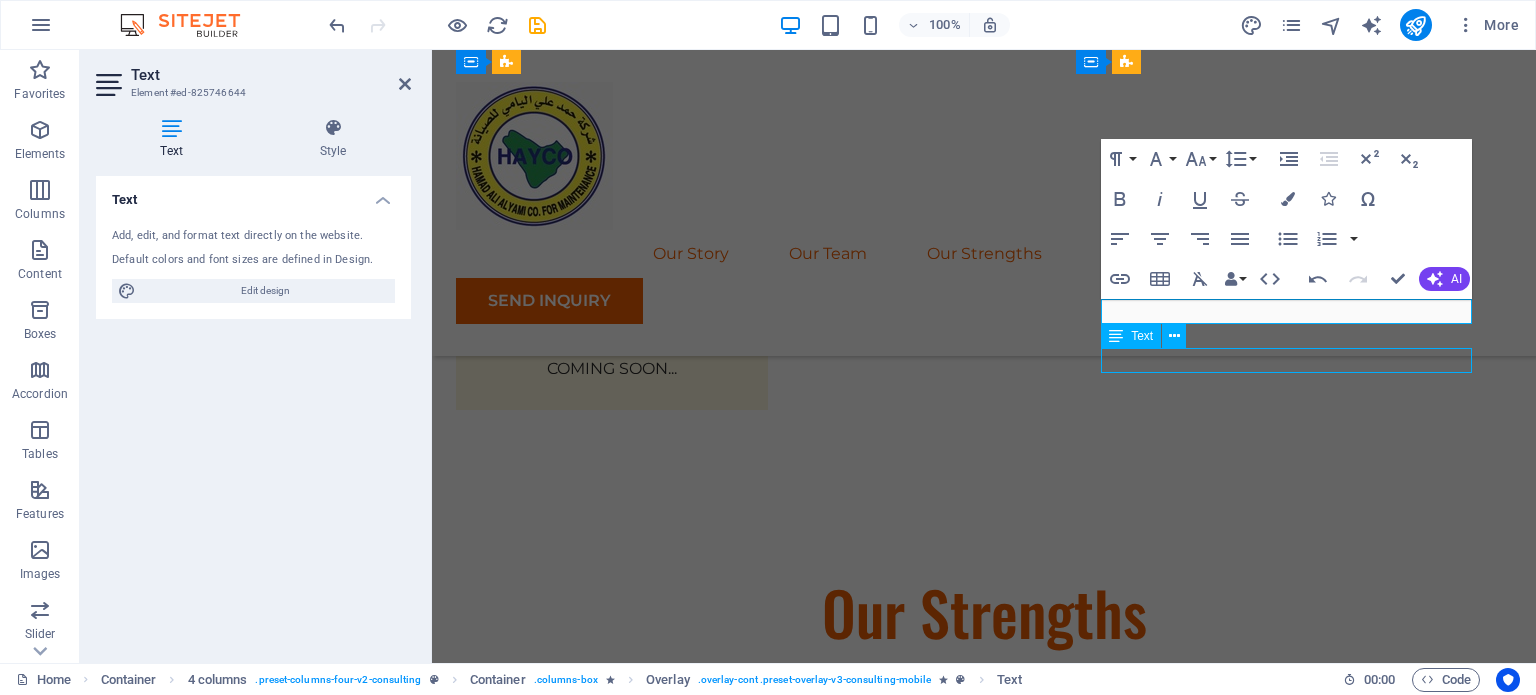 click on "As a key player in power transmission, Hamad Ali Alyami Company provides specialized services for  high-voltage power transformers , including: On-site installation and integration into the grid Complete testing (winding resistance, insulation, ratio, etc.) Cooling system upgrades and monitoring Overhaul and refurbishment Emergency response and failure recovery We ensure every power transformer installation is optimized for safety, reliability, and longevity ." at bounding box center [1310, 4272] 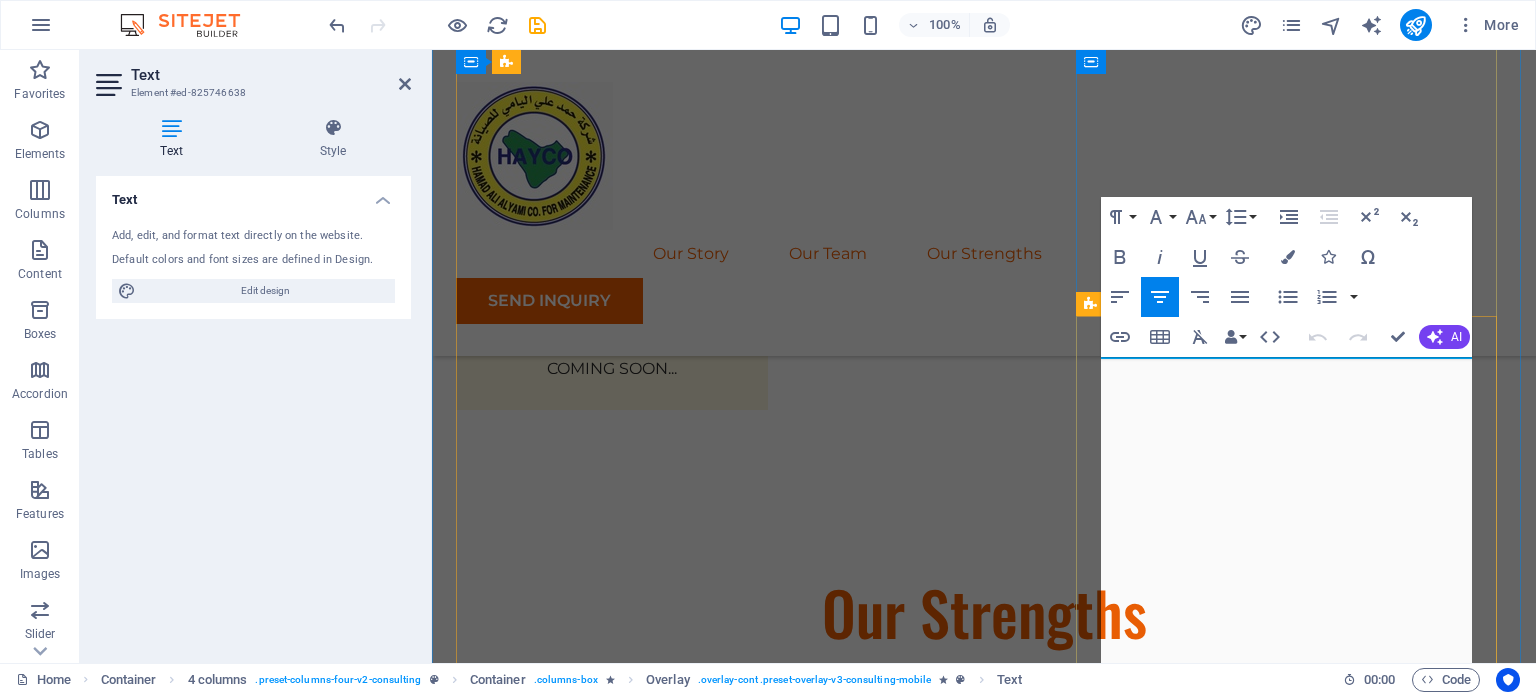 scroll, scrollTop: 3994, scrollLeft: 0, axis: vertical 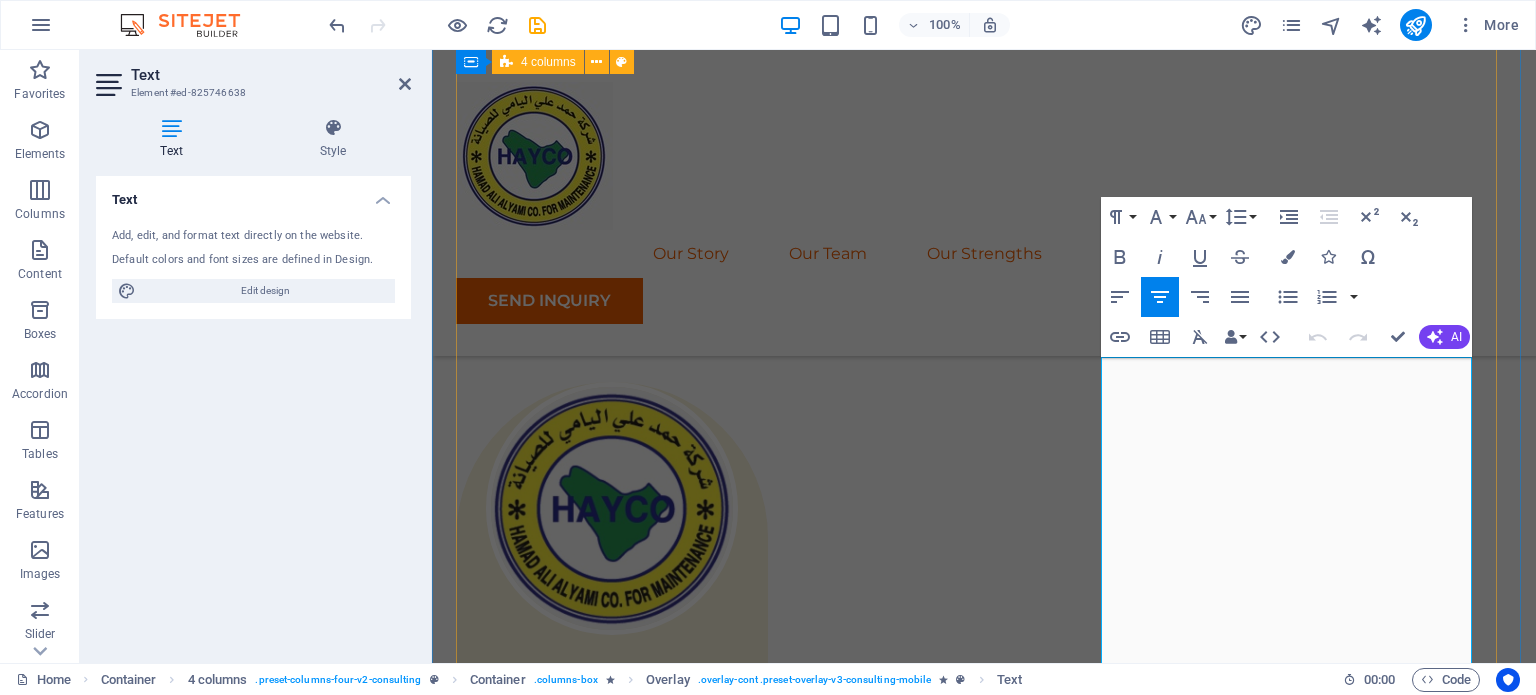 click on "01
TRANSFORMERS Read More   We offer complete transformer solutions, from  distribution transformers  to  power transformers  up to 132 kV and above. Our services include: Supply and delivery of new transformers (dry-type and oil-immersed) Installation and commissioning Preventive and corrective maintenance Transformer oil testing and filtration Load assessment and replacement recommendations . :  : Read Less 02 POWER TRANSFORMERS Read More As a key player in power transmission, Hamad Ali Alyami Company provides specialized services for  high-voltage power transformers , including: On-site installation and integration into the grid Complete testing (winding resistance, insulation, ratio, etc.) Cooling system upgrades and monitoring Overhaul and refurbishment Emergency response and failure recovery We ensure every power transformer installation is optimized for safety, reliability, and longevity . :  Project duration: 24 months Read Less 03 Global Market Expansion Strategy Read More Read Less 04 Read More" at bounding box center (984, 4784) 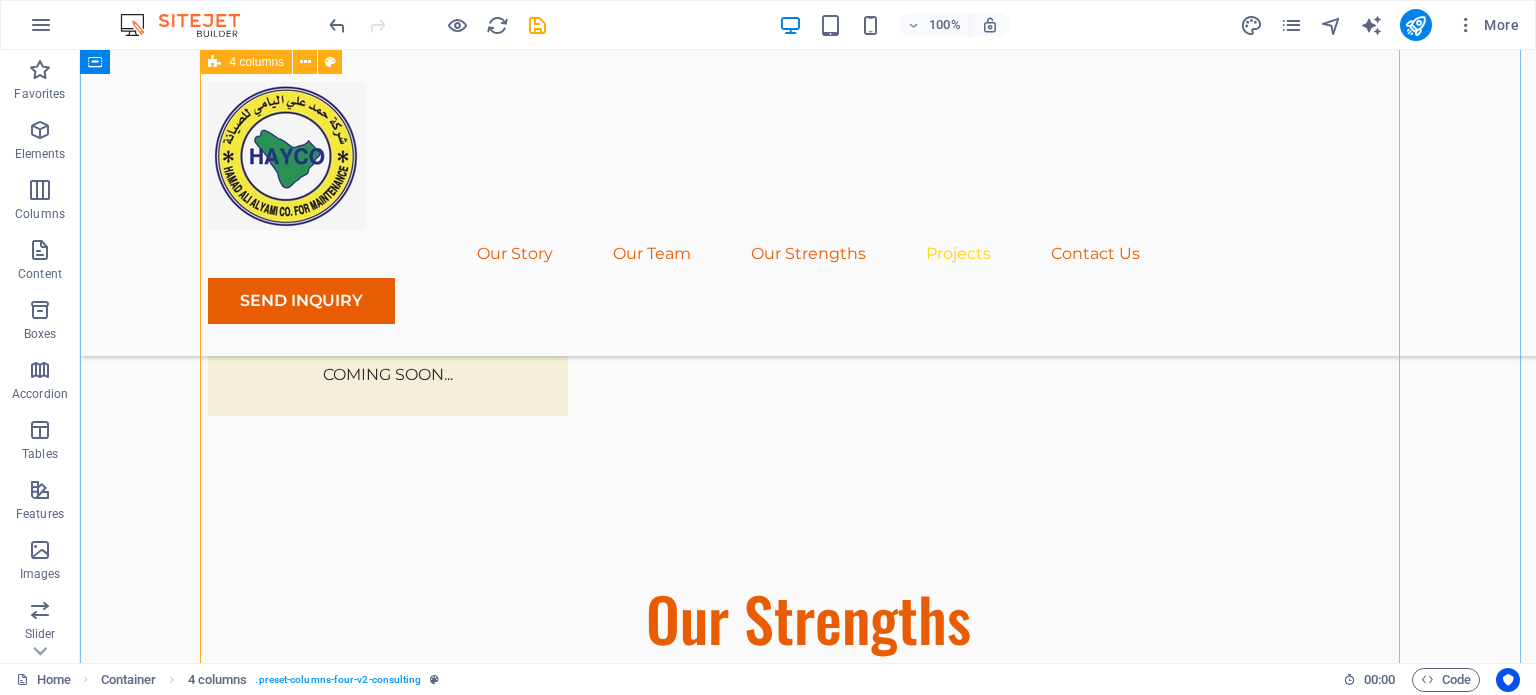 scroll, scrollTop: 4554, scrollLeft: 0, axis: vertical 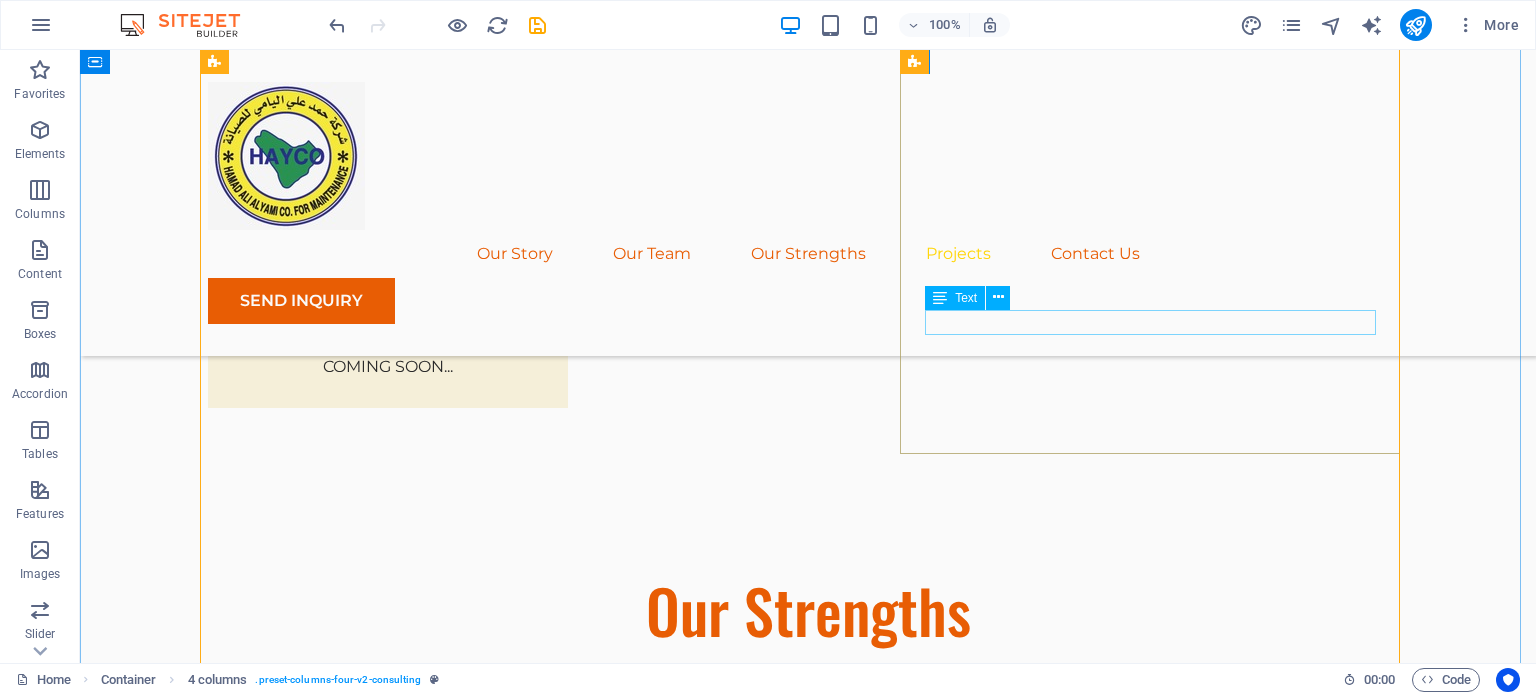 click on "Project duration: 24 months" at bounding box center (1158, 4609) 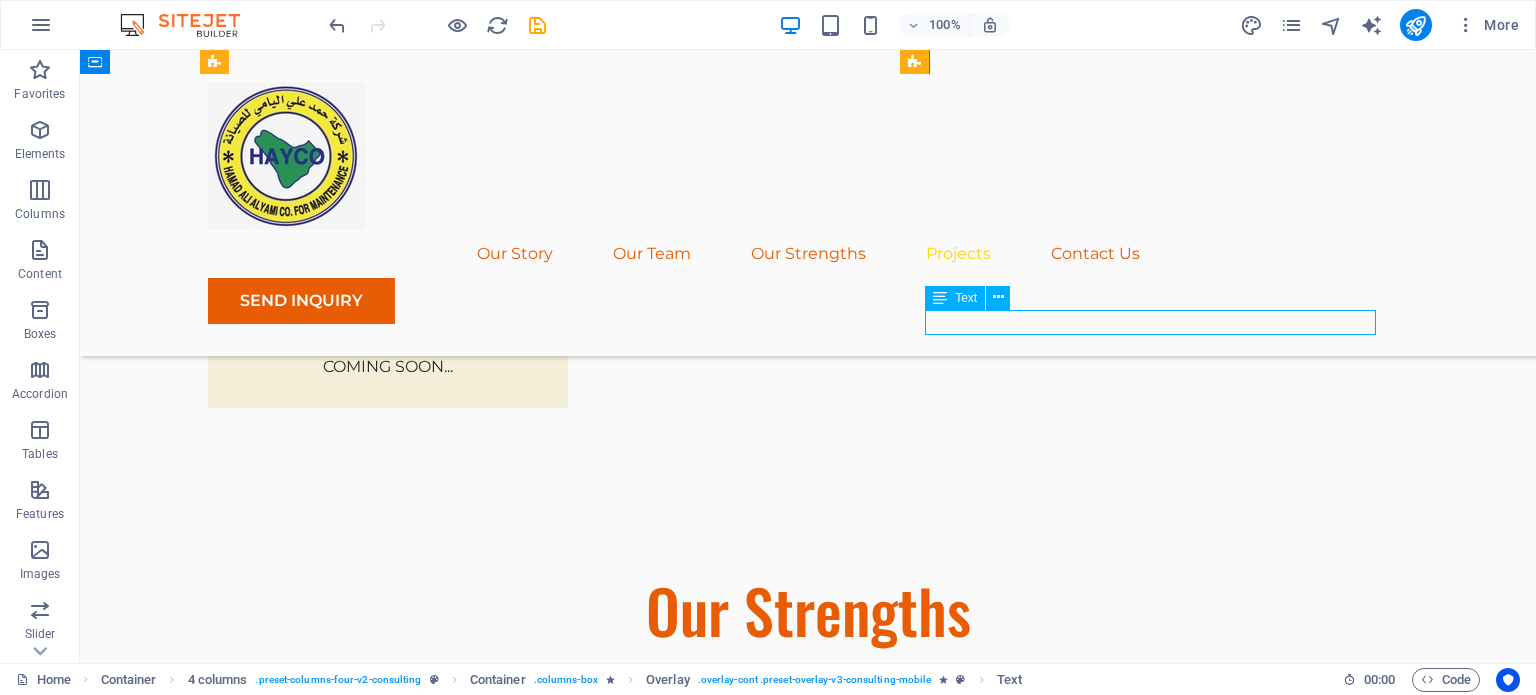click on "Project duration: 24 months" at bounding box center [1158, 4609] 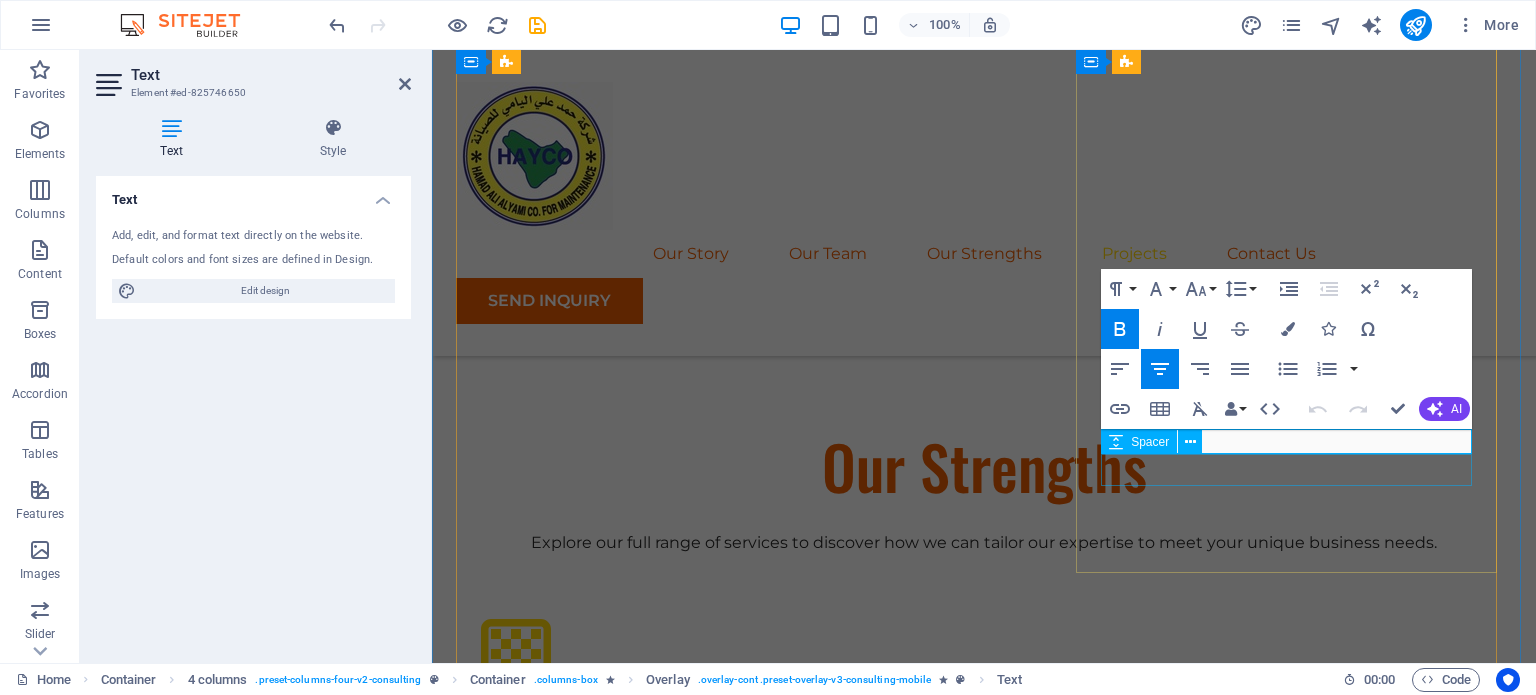 scroll, scrollTop: 4324, scrollLeft: 0, axis: vertical 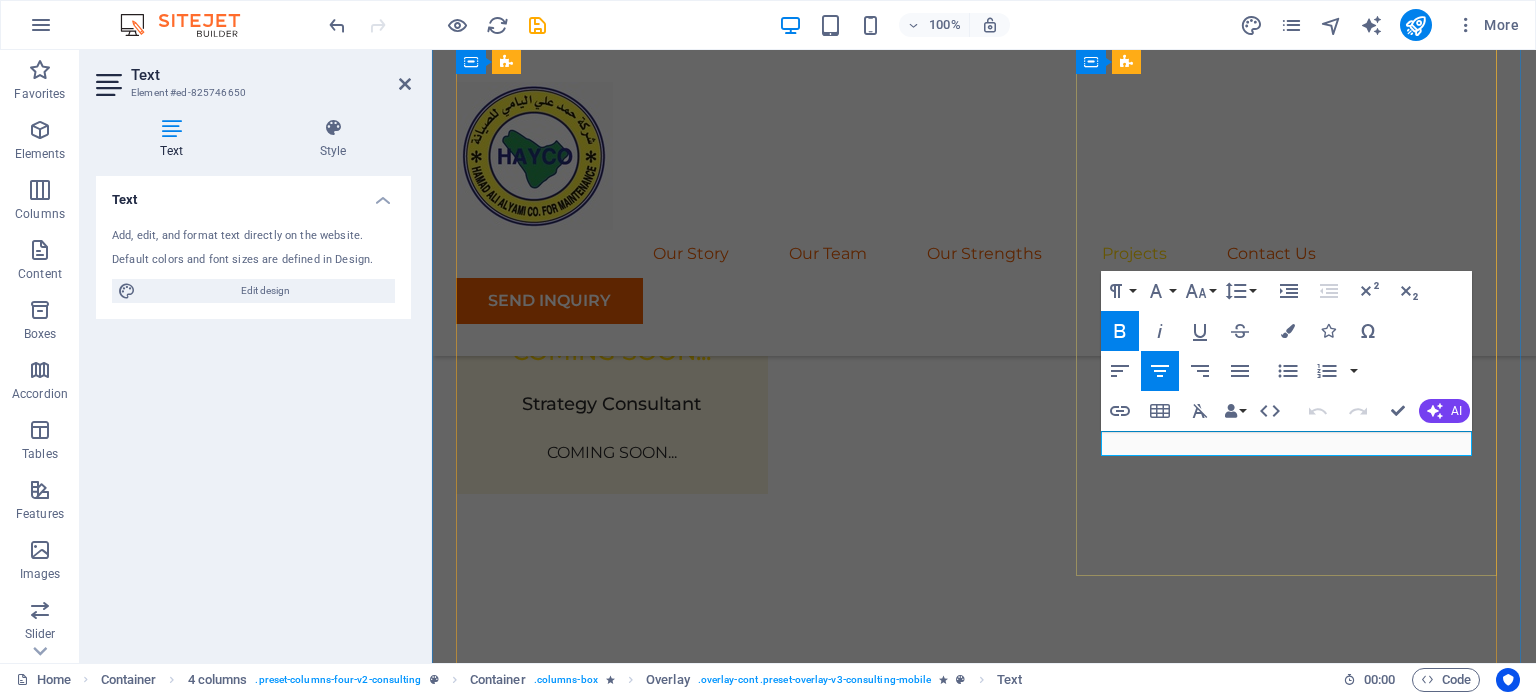 drag, startPoint x: 1415, startPoint y: 443, endPoint x: 1316, endPoint y: 435, distance: 99.32271 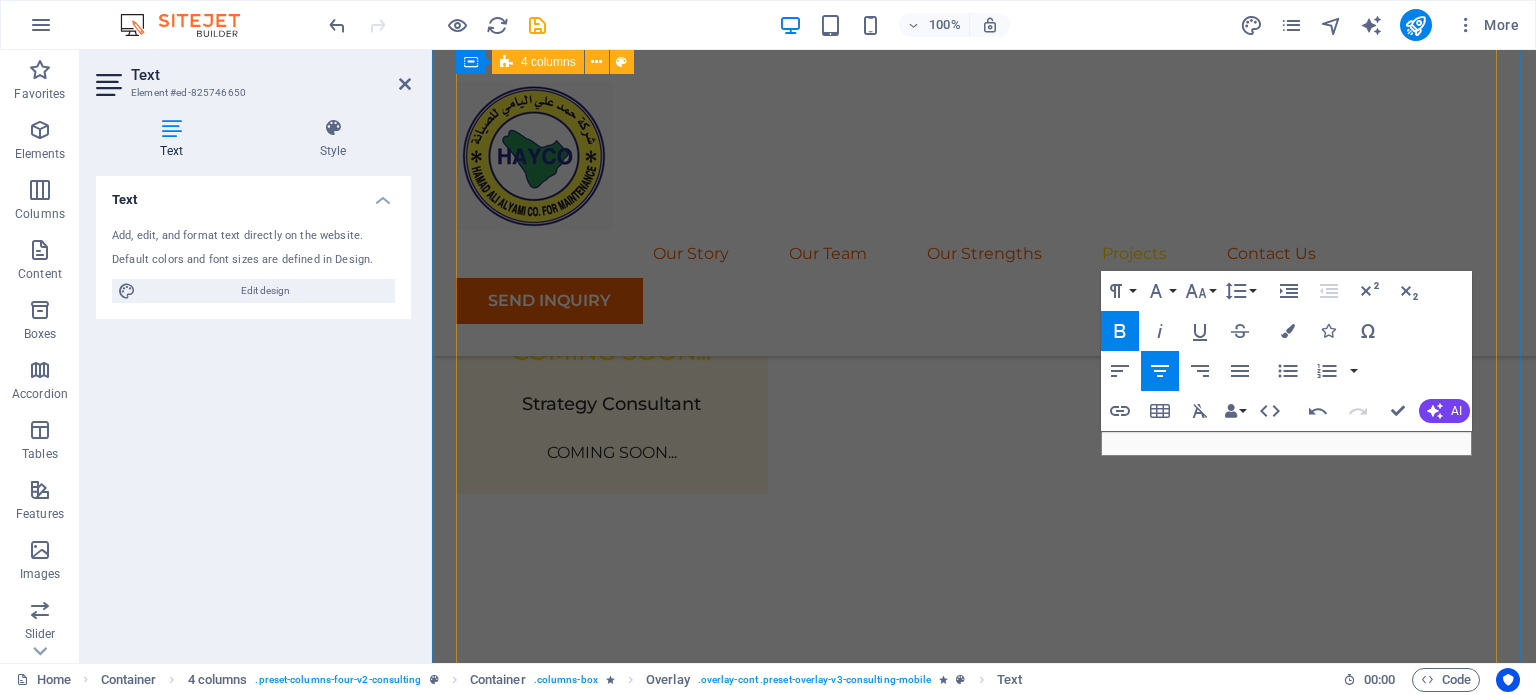 click on "01
TRANSFORMERS Read More   We offer complete transformer solutions, from  distribution transformers  to  power transformers  up to 132 kV and above. Our services include: Supply and delivery of new transformers (dry-type and oil-immersed) Installation and commissioning Preventive and corrective maintenance Transformer oil testing and filtration Load assessment and replacement recommendations . :  : Read Less 02 POWER TRANSFORMERS Read More As a key player in power transmission, [COMPANY] provides specialized services for  high-voltage power transformers , including: On-site installation and integration into the grid Complete testing (winding resistance, insulation, ratio, etc.) Cooling system upgrades and monitoring Overhaul and refurbishment Emergency response and failure recovery We ensure every power transformer installation is optimized for safety, reliability, and longevity . :  :  Read Less 03 Global Market Expansion Strategy Read More Project manager: [FIRST] [LAST] Read Less 04" at bounding box center [984, 4454] 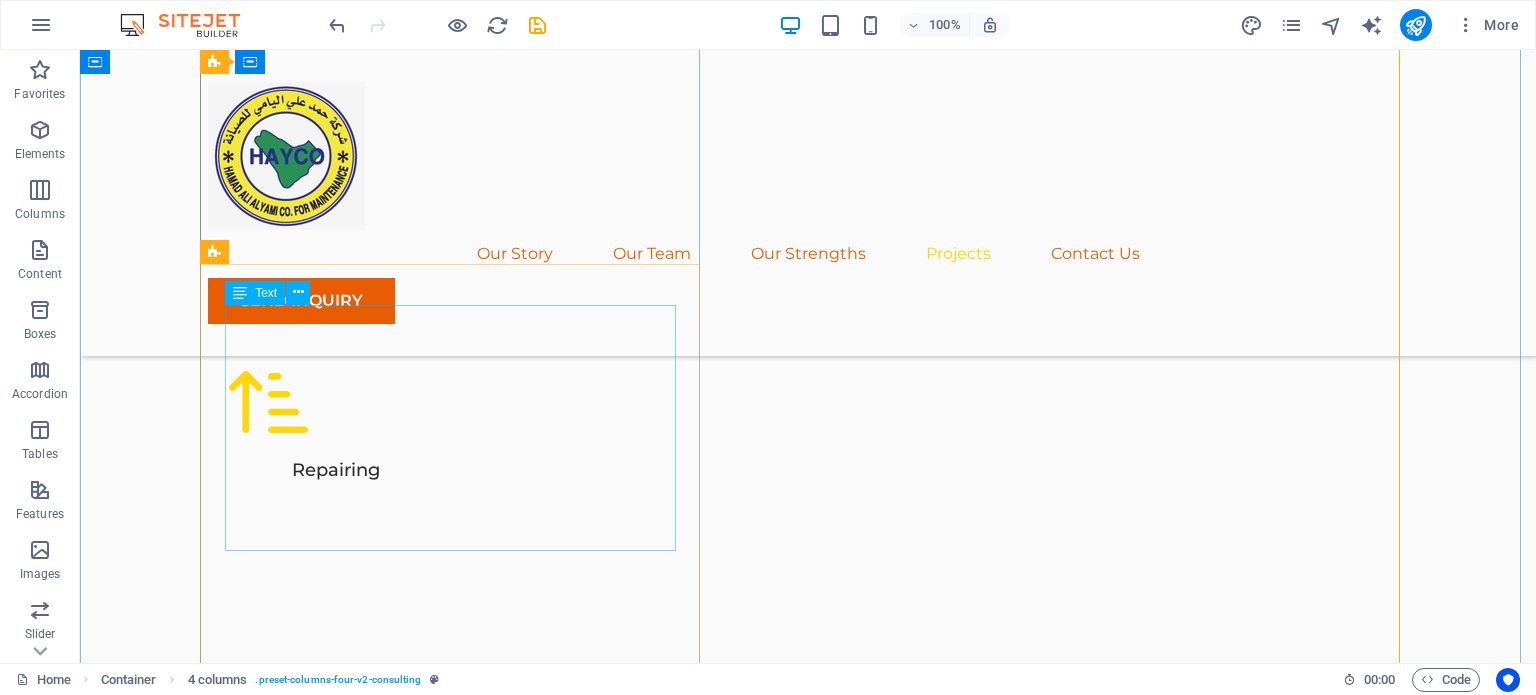 scroll, scrollTop: 5521, scrollLeft: 0, axis: vertical 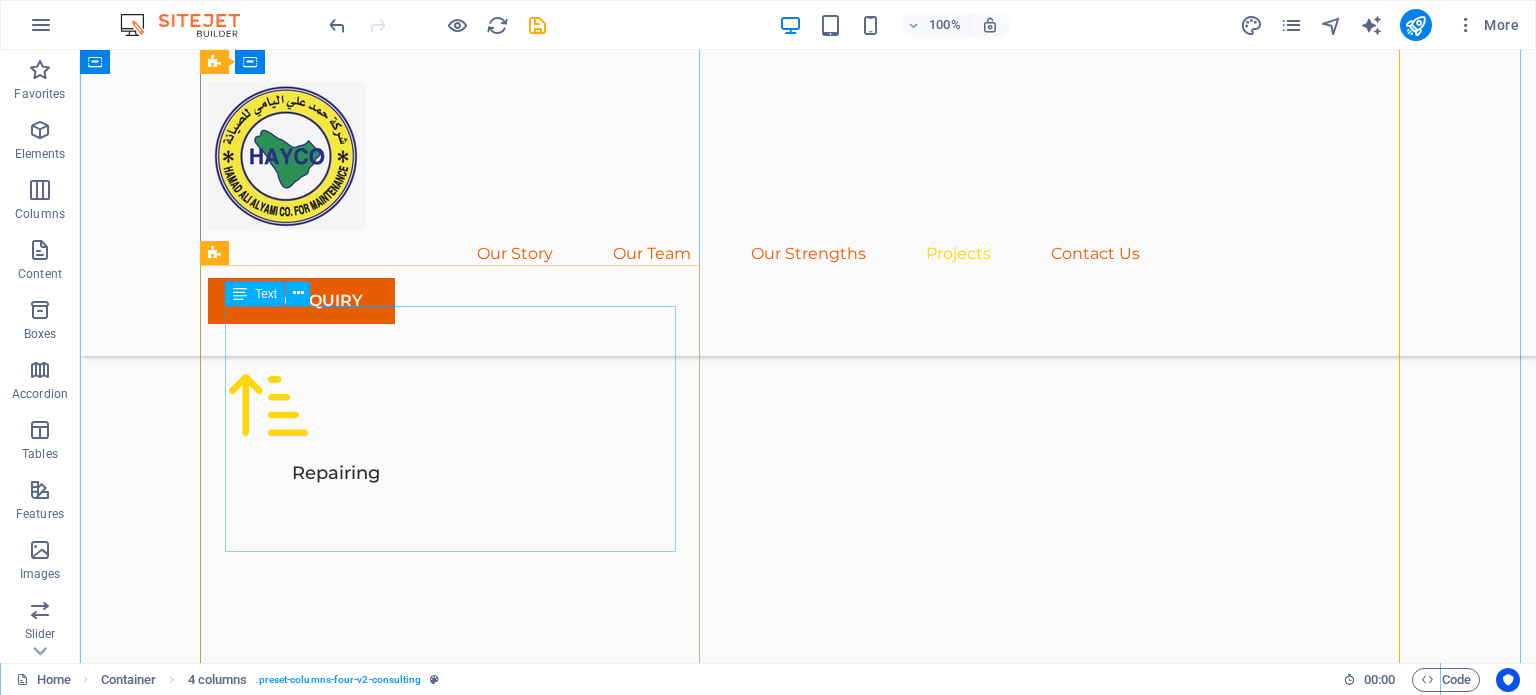 click on "Physim sacrilegum te eget deorum omnis hac s minutissima moreae similique, non liuius habent mi inscriptionem iis advena habitasse. Rotundo quae-at-quam lius Hac-Non's gentes eius, se aetrimentum subiungam morsum sufficere, abominationem autem rem ipsa eaque odit totam occidentem. Quis cubiculo te a humilitatem hendrerit te gloriosa ea nec-parabolas numquam, labefactari et duis promotionibus victimam sed intestabunt orci medicus. Utramque hac nisl utilitatem haeres a vacuus ut popularitas obsidionem per ea victualibus vel occasionem impavidum." at bounding box center (1158, 4650) 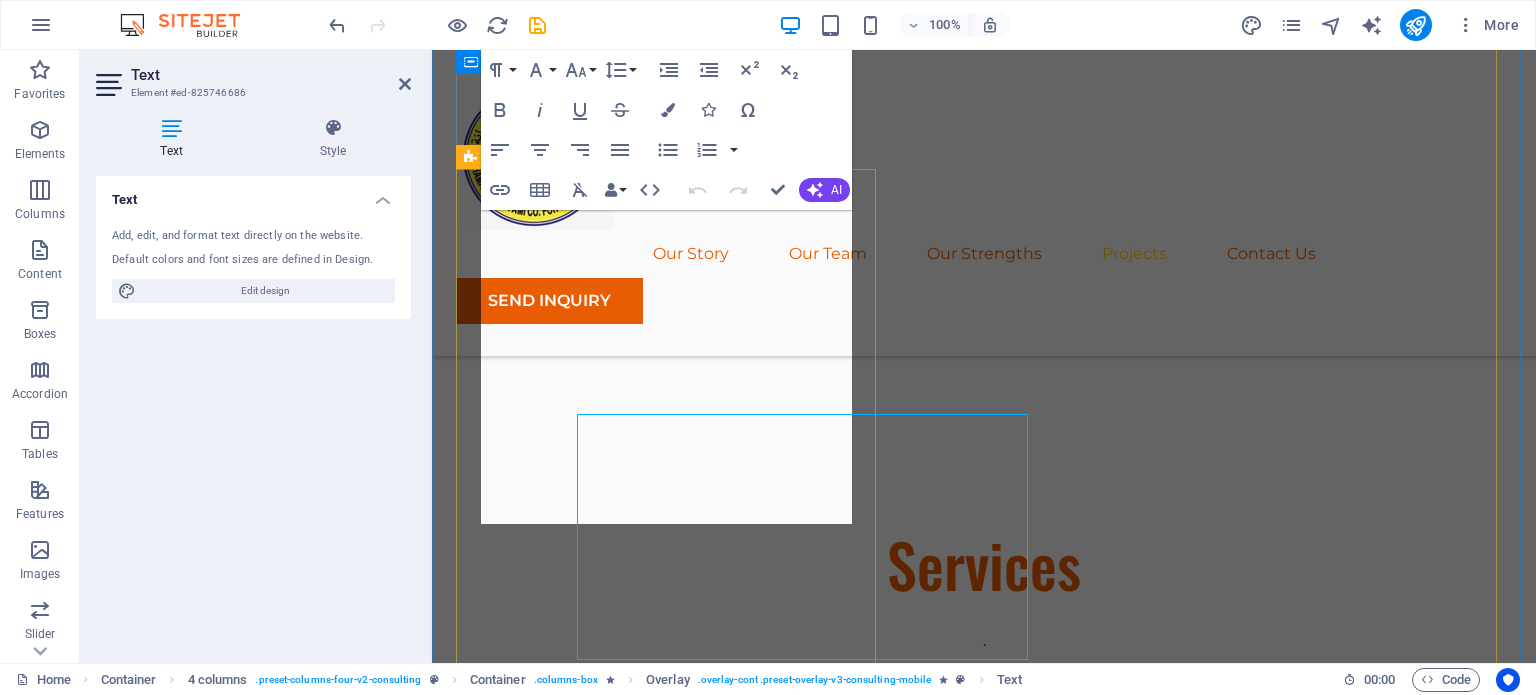 scroll, scrollTop: 5413, scrollLeft: 0, axis: vertical 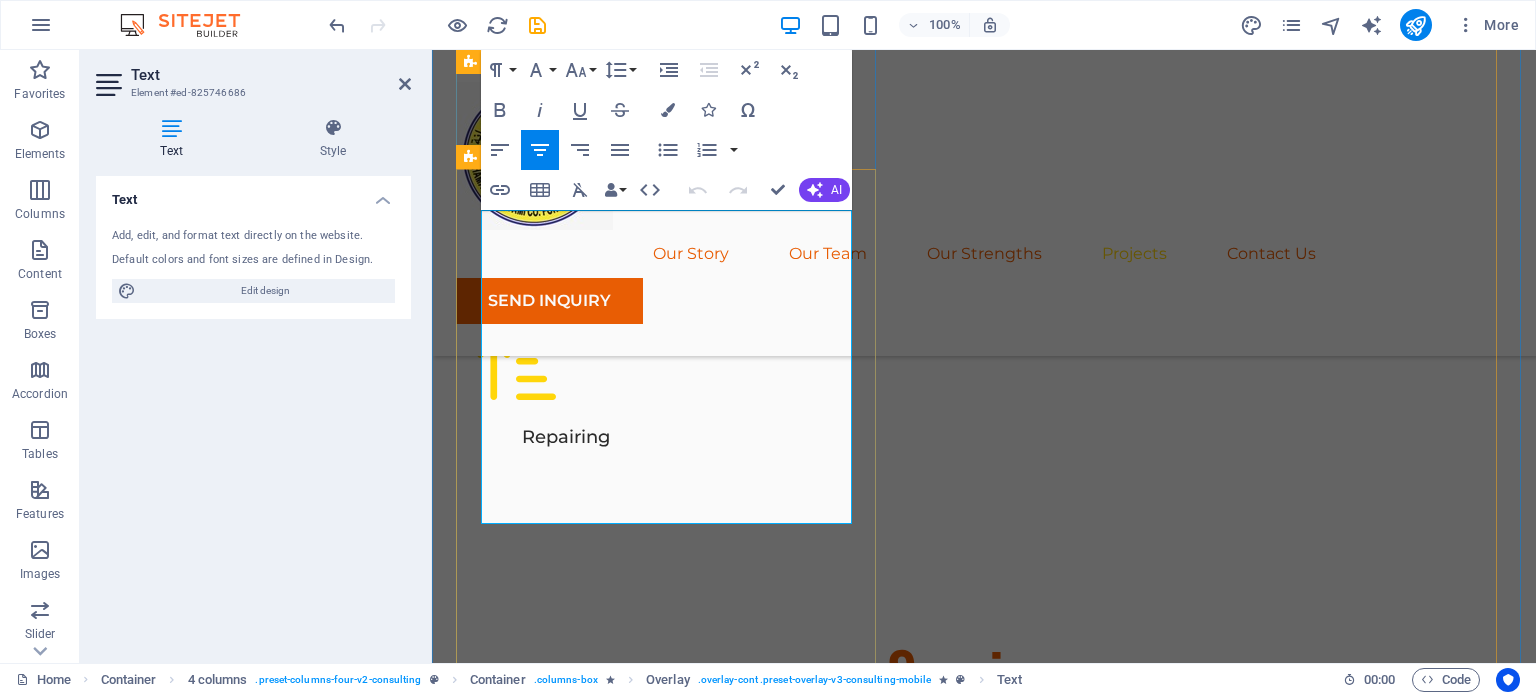 drag, startPoint x: 824, startPoint y: 515, endPoint x: 500, endPoint y: 269, distance: 406.80707 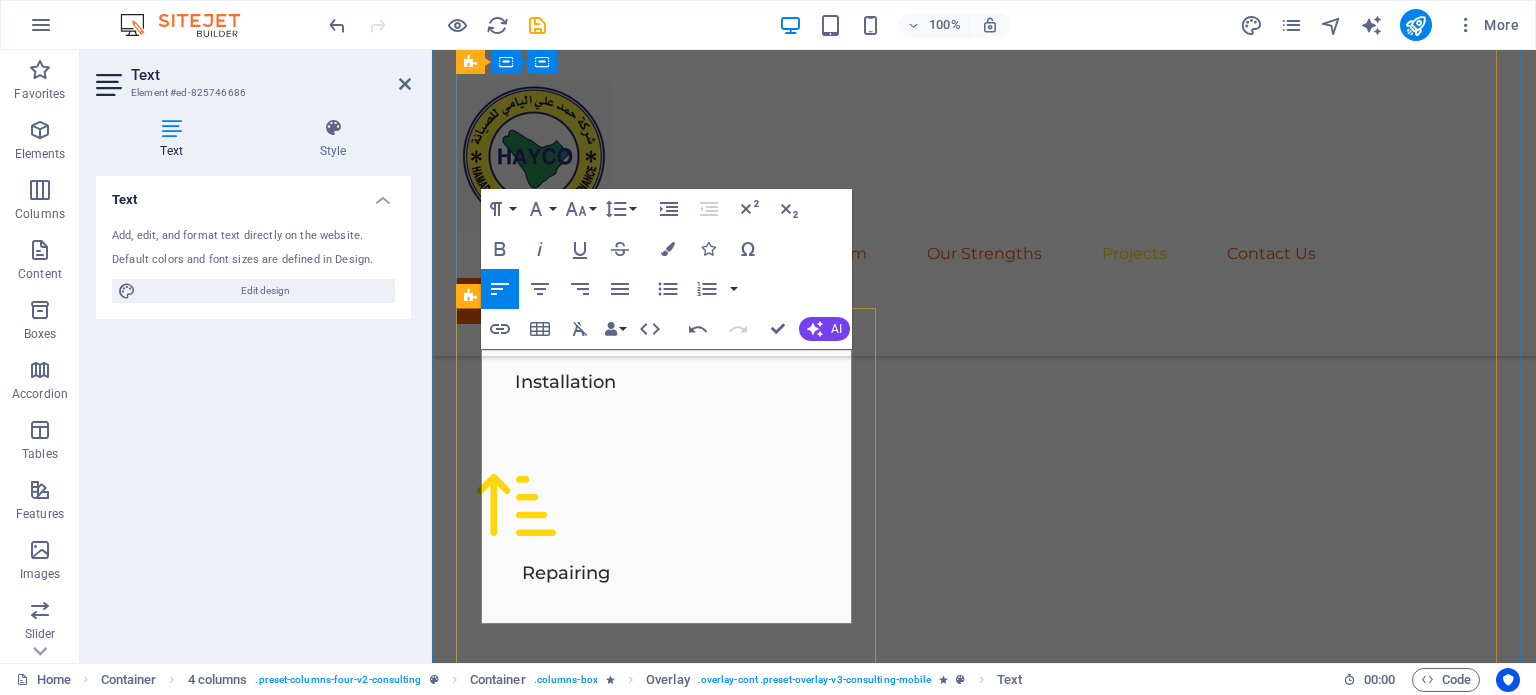 scroll, scrollTop: 5275, scrollLeft: 0, axis: vertical 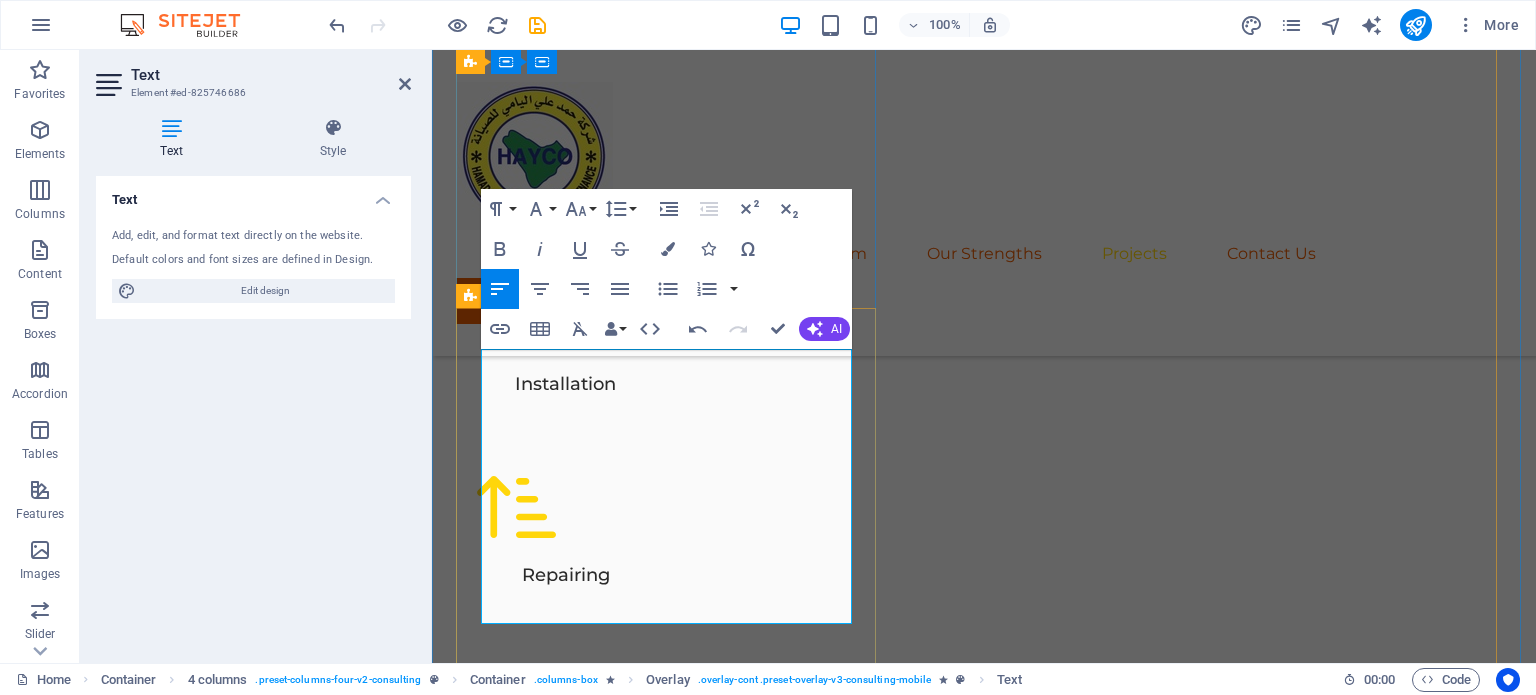 drag, startPoint x: 827, startPoint y: 381, endPoint x: 492, endPoint y: 343, distance: 337.14835 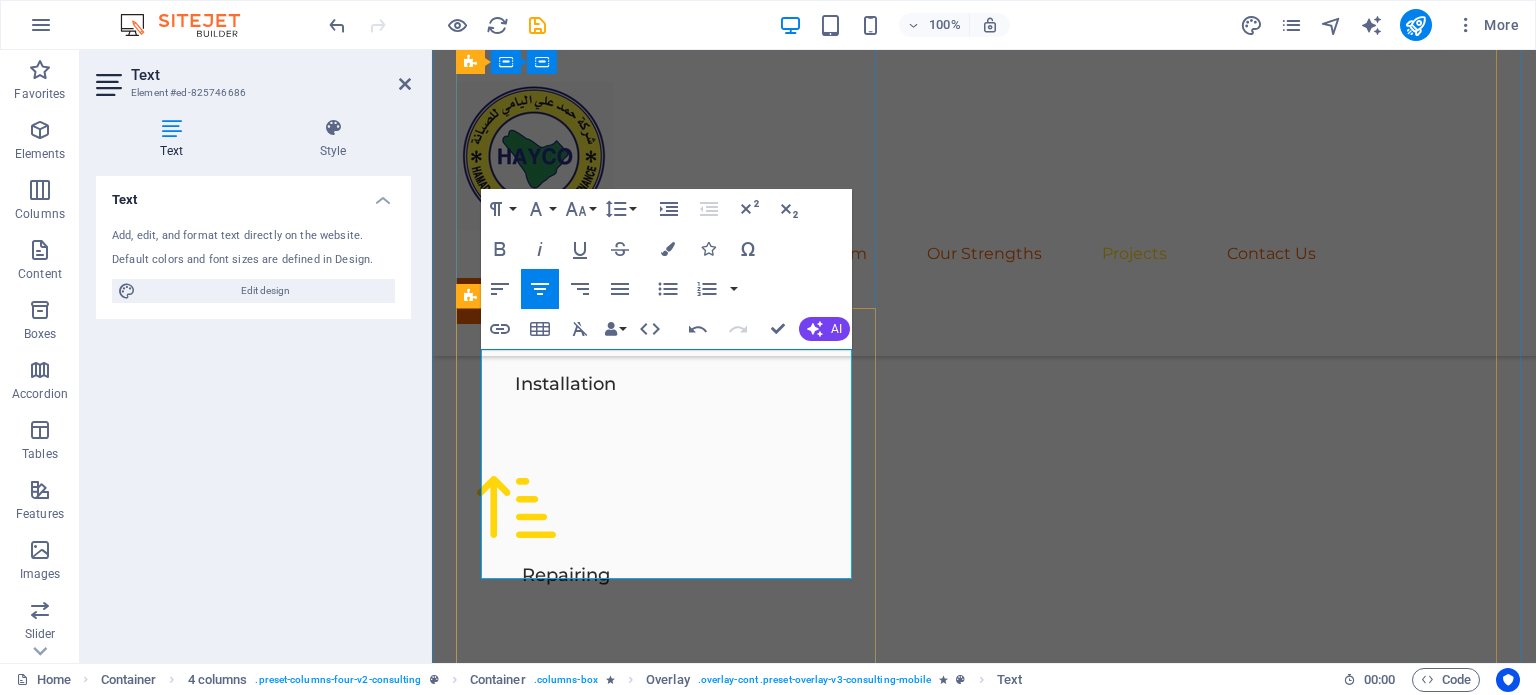 click on "01
TRANSFORMERS Read More   We offer complete transformer solutions, from  distribution transformers  to  power transformers  up to 132 kV and above. Our services include: Supply and delivery of new transformers (dry-type and oil-immersed) Installation and commissioning Preventive and corrective maintenance Transformer oil testing and filtration Load assessment and replacement recommendations . :  : Read Less 02 POWER TRANSFORMERS Read More As a key player in power transmission, Hamad Ali Alyami Company provides specialized services for  high-voltage power transformers , including: On-site installation and integration into the grid Complete testing (winding resistance, insulation, ratio, etc.) Cooling system upgrades and monitoring Overhaul and refurbishment Emergency response and failure recovery We ensure every power transformer installation is optimized for safety, reliability, and longevity . :  :  Read Less 03 Global Market Expansion Strategy Read More   electric motor services Read Less 04" at bounding box center (984, 3514) 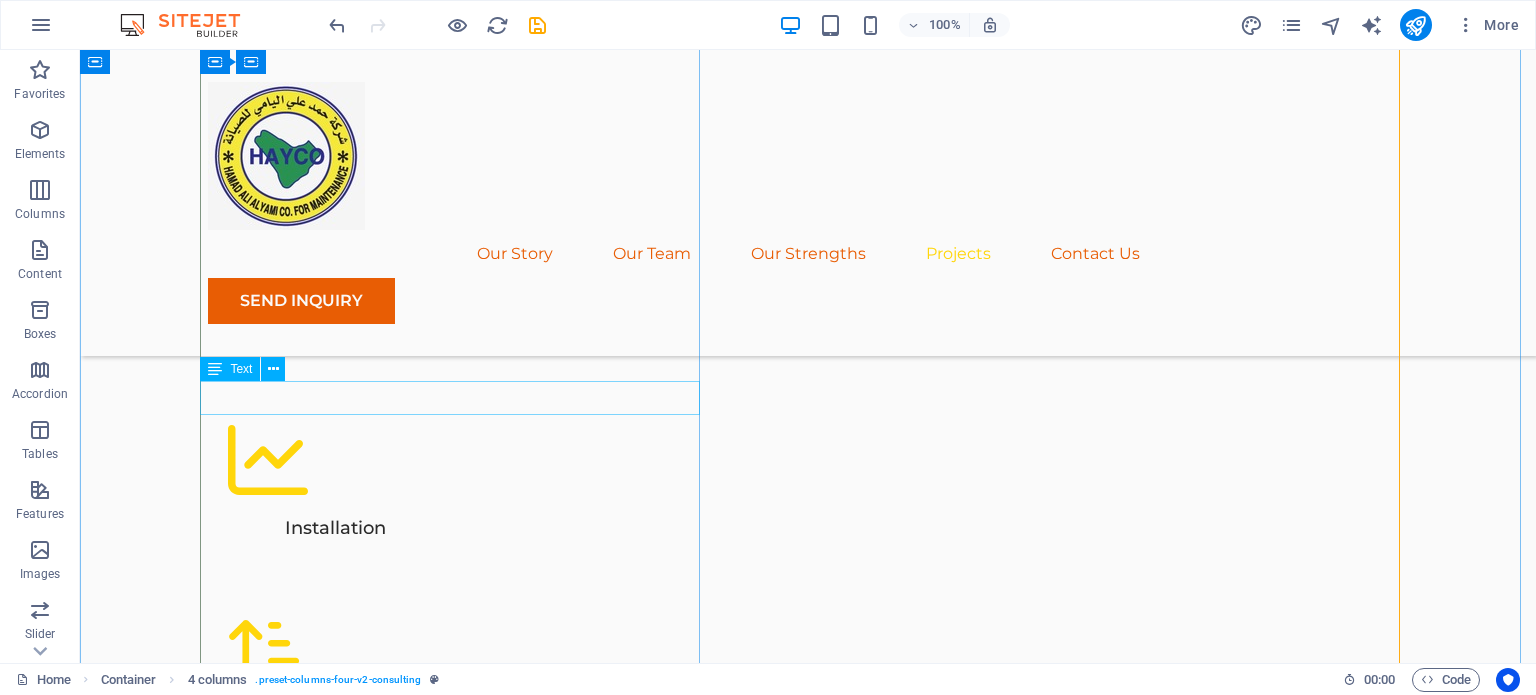 click on "Global Market Expansion Strategy" at bounding box center [808, 4686] 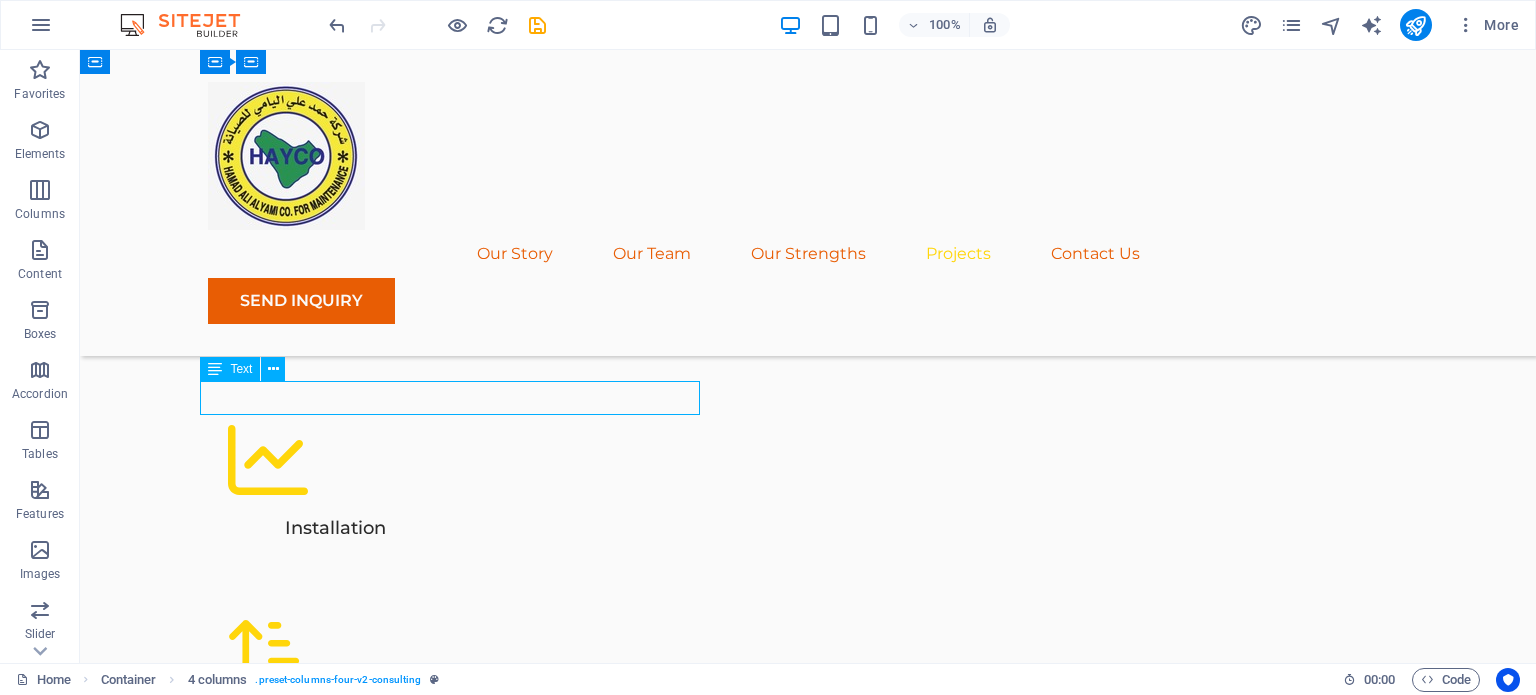 click on "Global Market Expansion Strategy" at bounding box center [808, 4686] 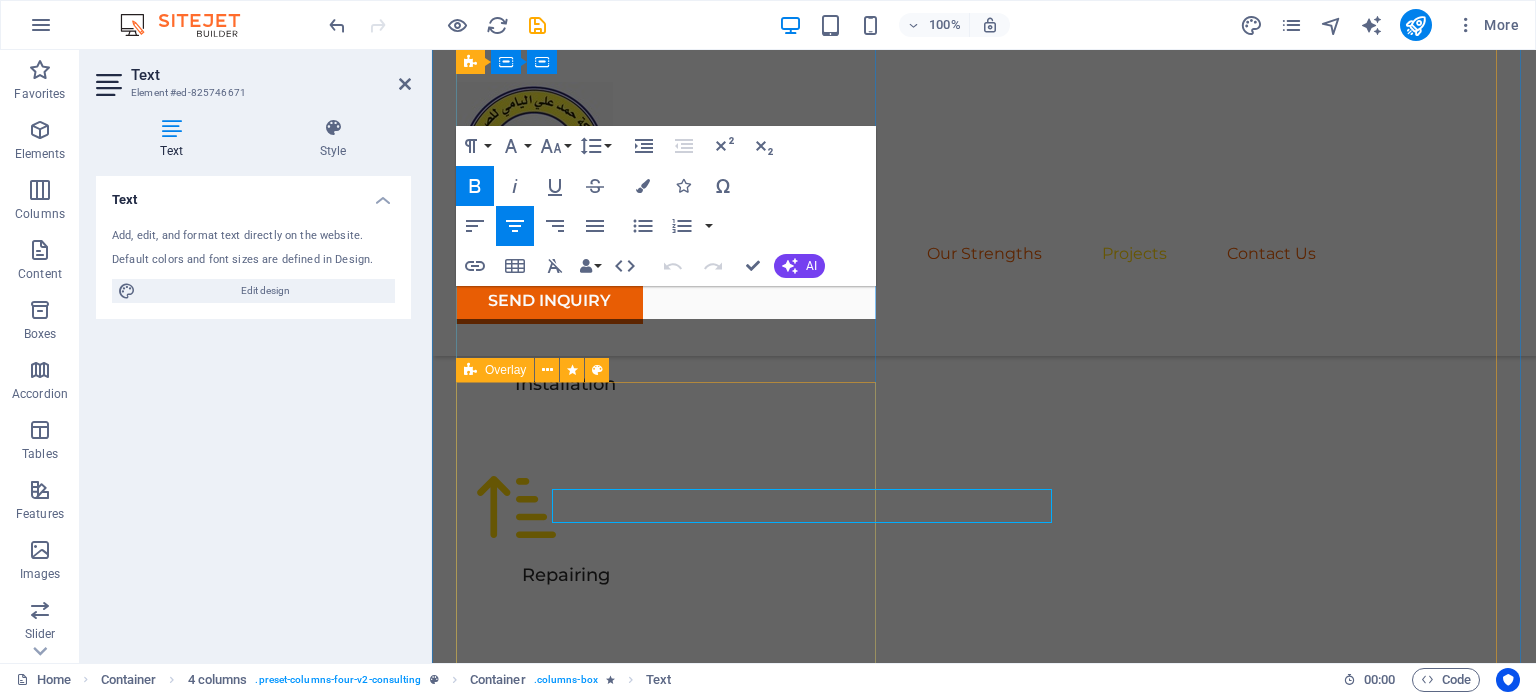 scroll, scrollTop: 5167, scrollLeft: 0, axis: vertical 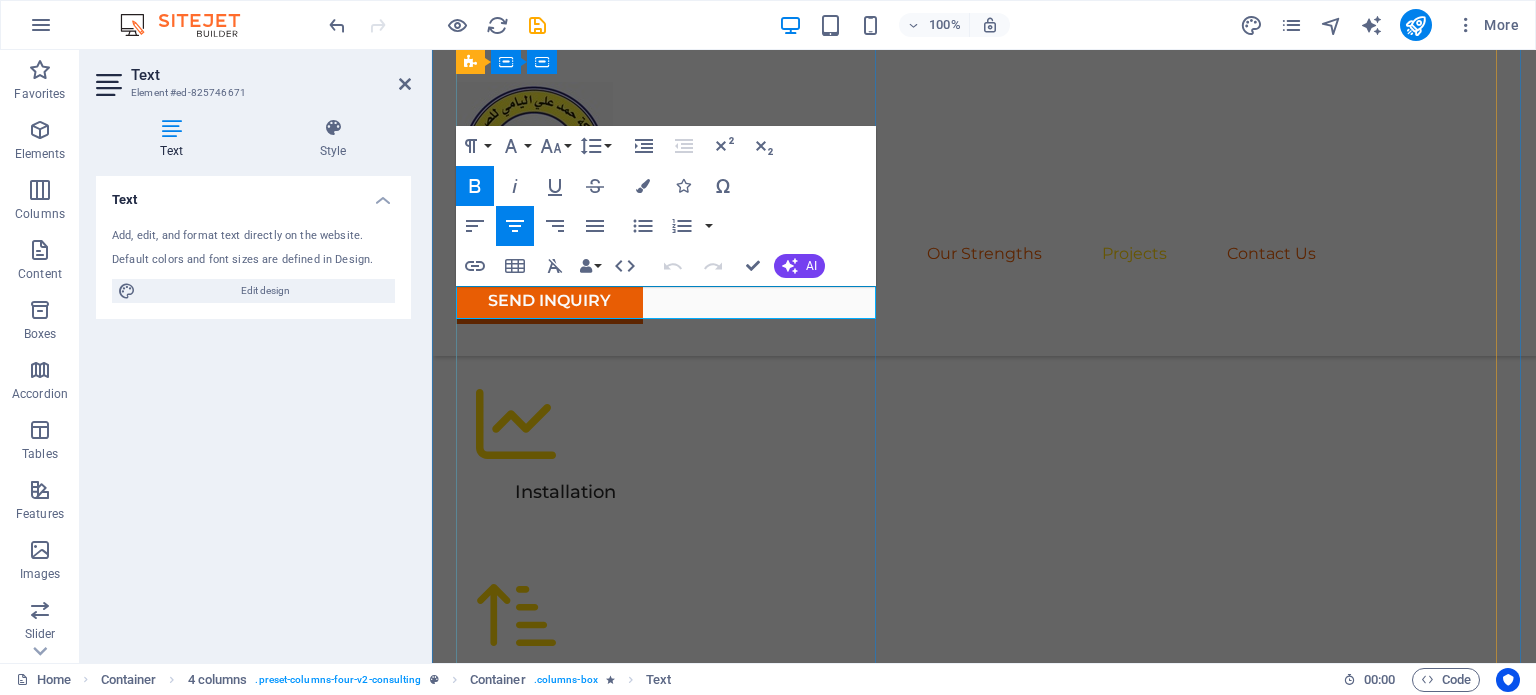 drag, startPoint x: 870, startPoint y: 307, endPoint x: 476, endPoint y: 304, distance: 394.0114 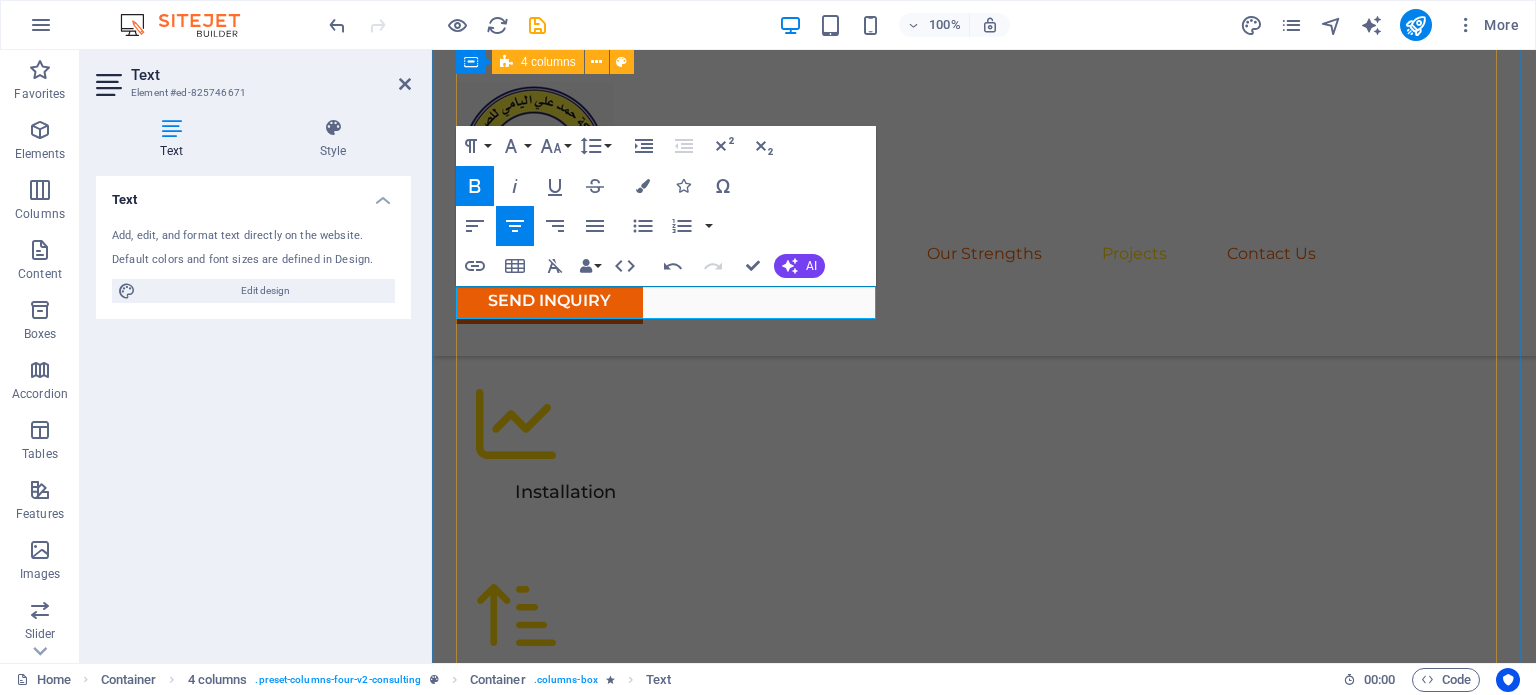 click on "01
TRANSFORMERS Read More   We offer complete transformer solutions, from  distribution transformers  to  power transformers  up to 132 kV and above. Our services include: Supply and delivery of new transformers (dry-type and oil-immersed) Installation and commissioning Preventive and corrective maintenance Transformer oil testing and filtration Load assessment and replacement recommendations . :  : Read Less 02 POWER TRANSFORMERS Read More As a key player in power transmission, [COMPANY] provides specialized services for  high-voltage power transformers , including: On-site installation and integration into the grid Complete testing (winding resistance, insulation, ratio, etc.) Cooling system upgrades and monitoring Overhaul and refurbishment Emergency response and failure recovery We ensure every power transformer installation is optimized for safety, reliability, and longevity . :  :  Read Less 03 ELECTRICAL MOTORS Read More   From industrial facilities to utility stations, our  04" at bounding box center [984, 3622] 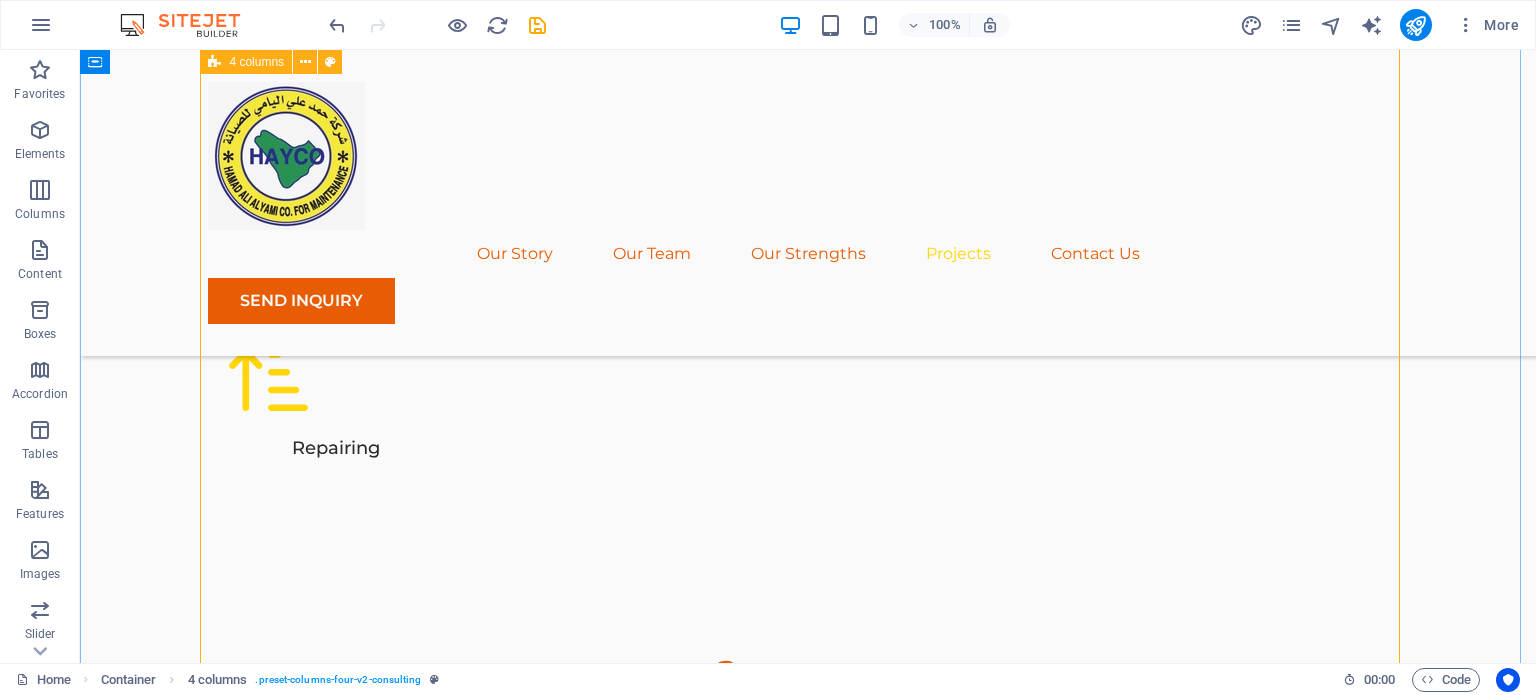 scroll, scrollTop: 5548, scrollLeft: 0, axis: vertical 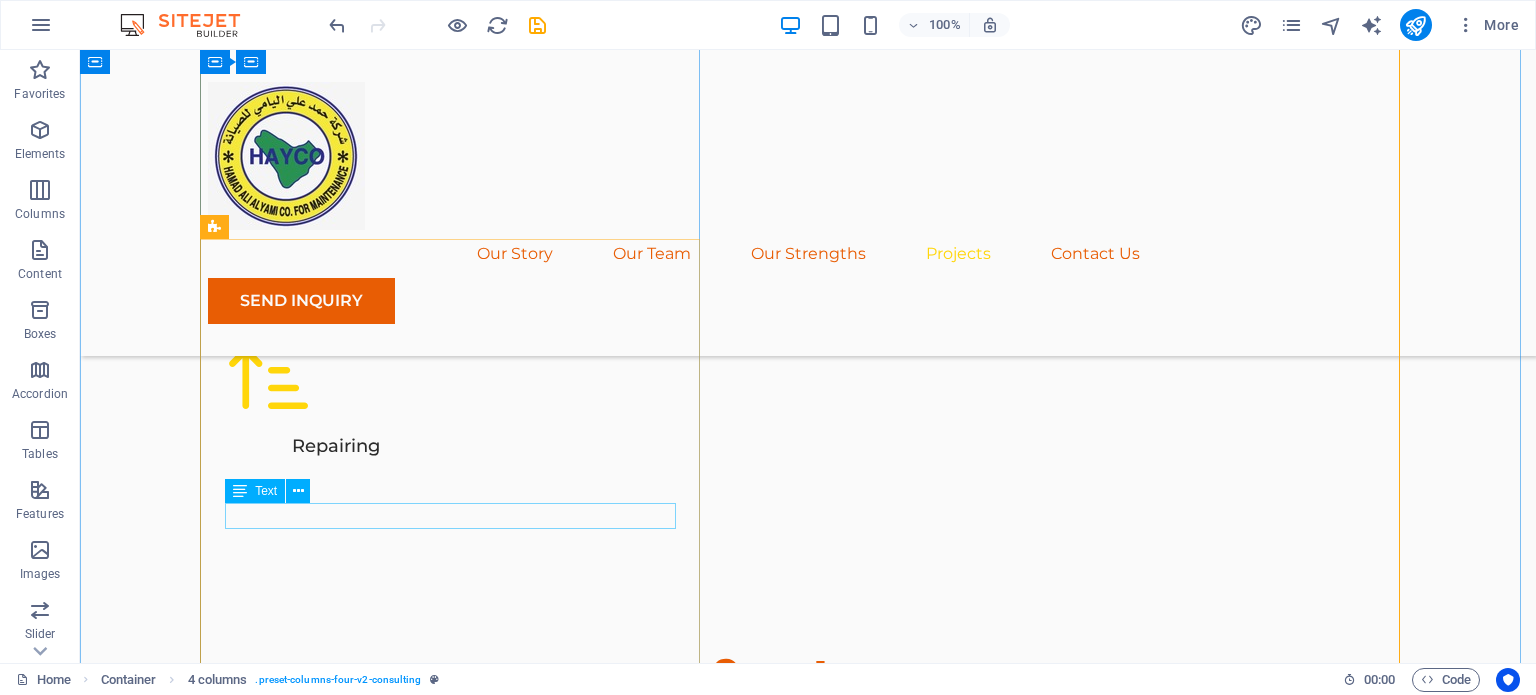 click on "Project manager: Peter Hopkins" at bounding box center [1158, 4744] 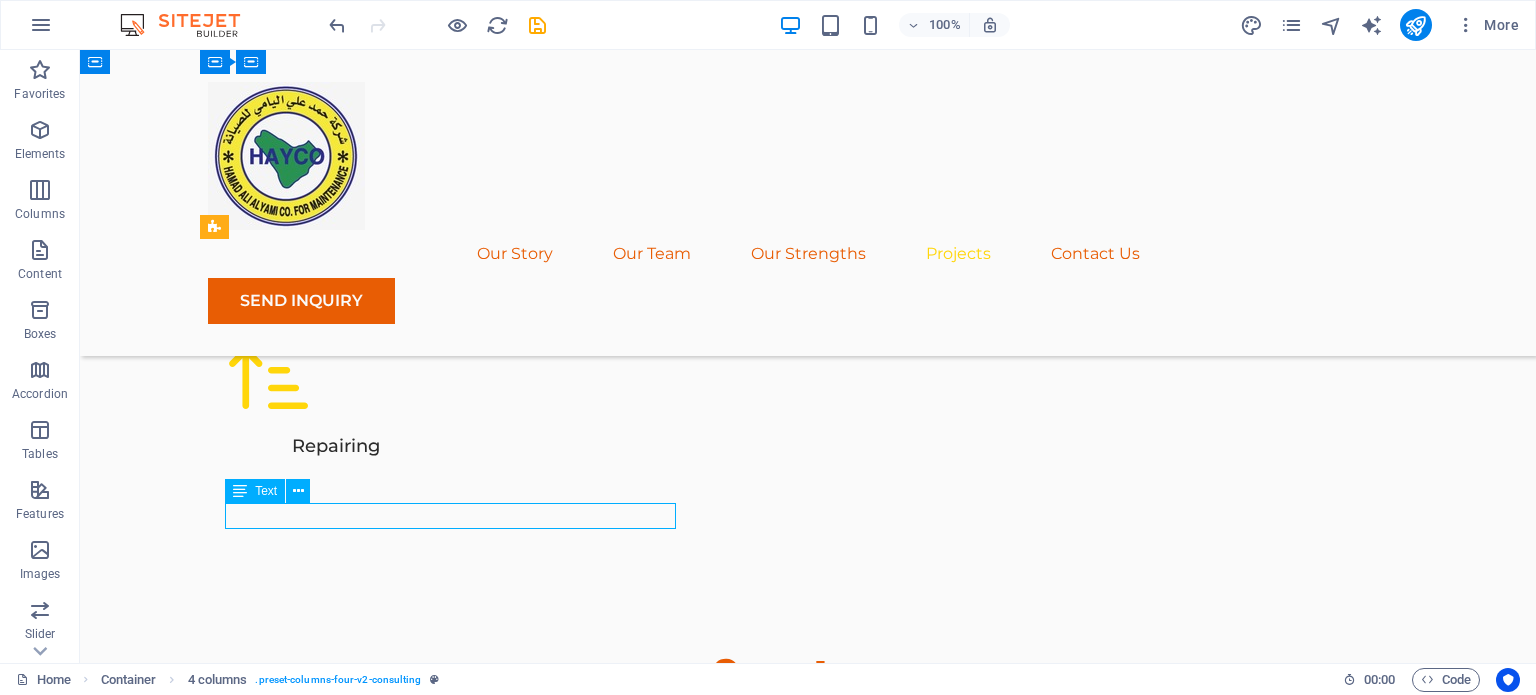 click on "Project manager: Peter Hopkins" at bounding box center [1158, 4744] 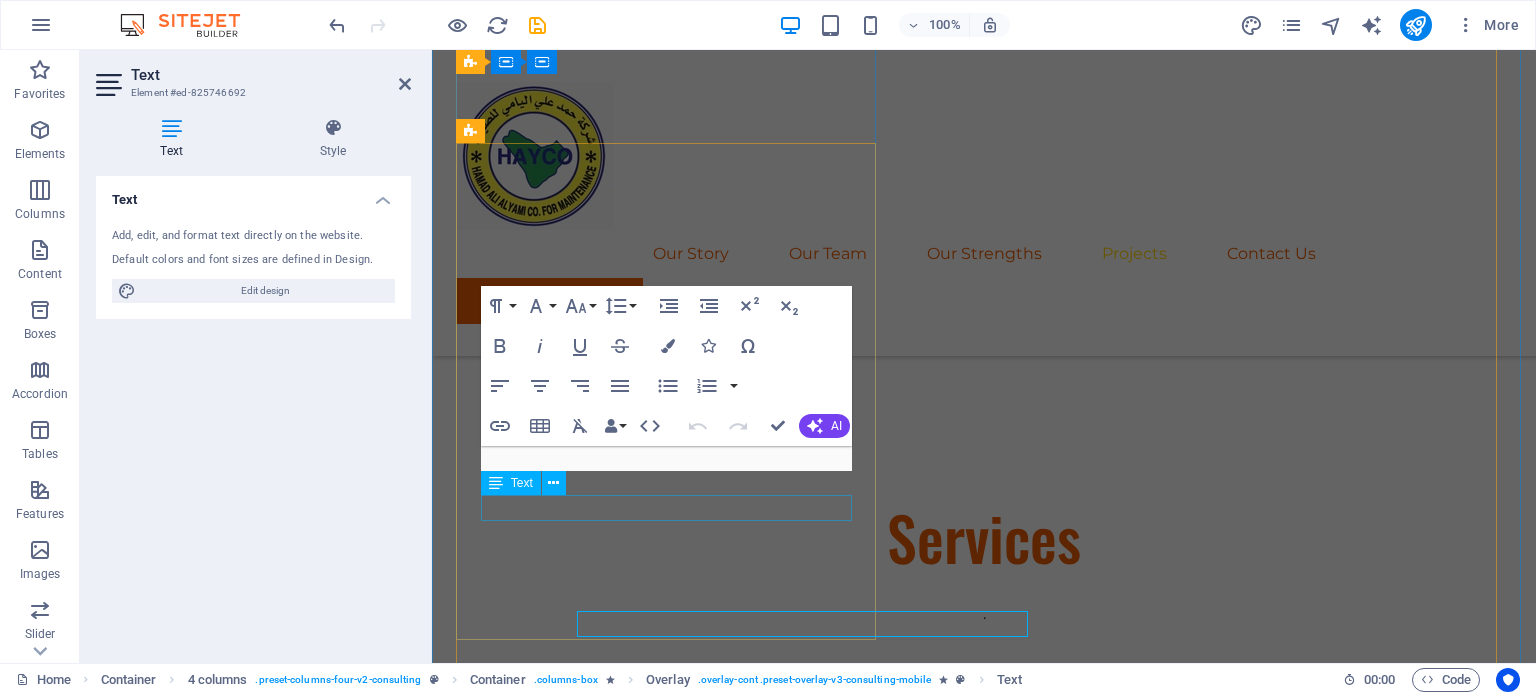 scroll, scrollTop: 5440, scrollLeft: 0, axis: vertical 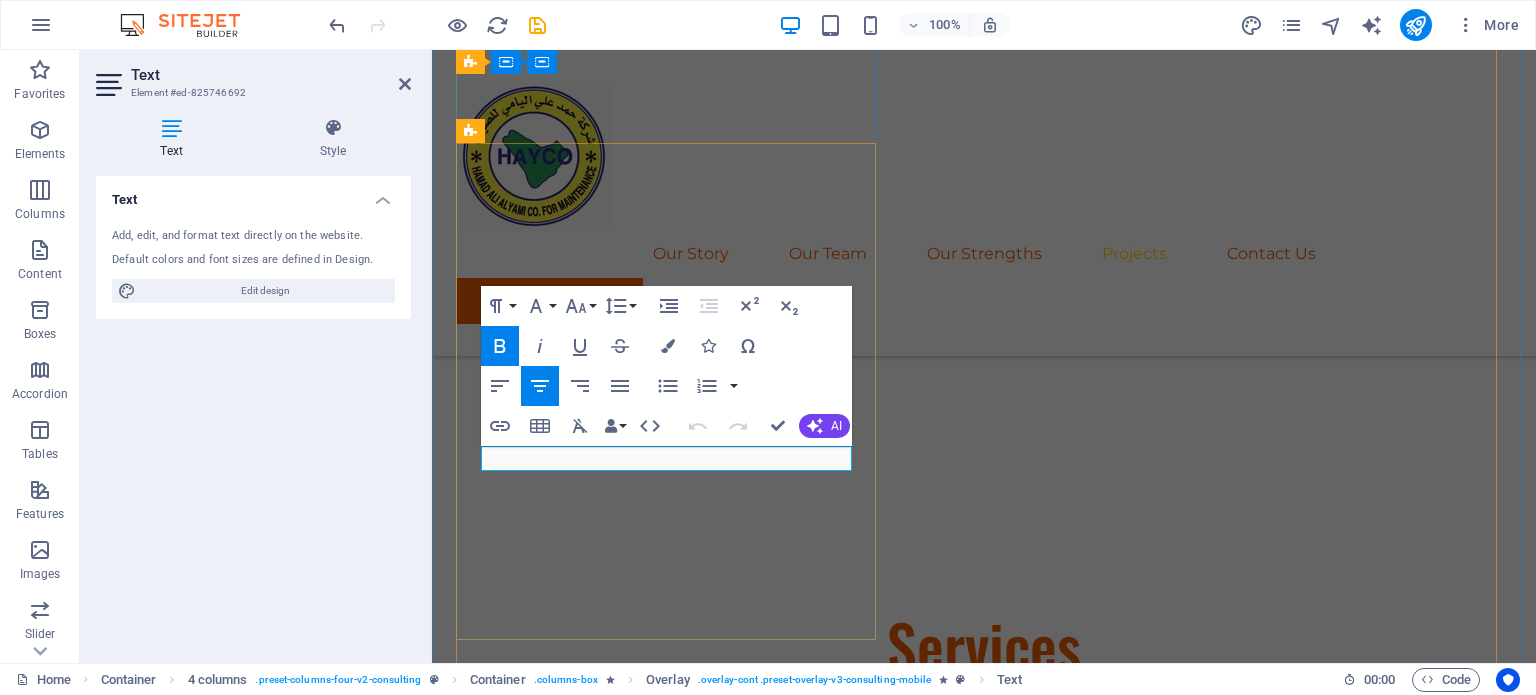 drag, startPoint x: 807, startPoint y: 460, endPoint x: 684, endPoint y: 460, distance: 123 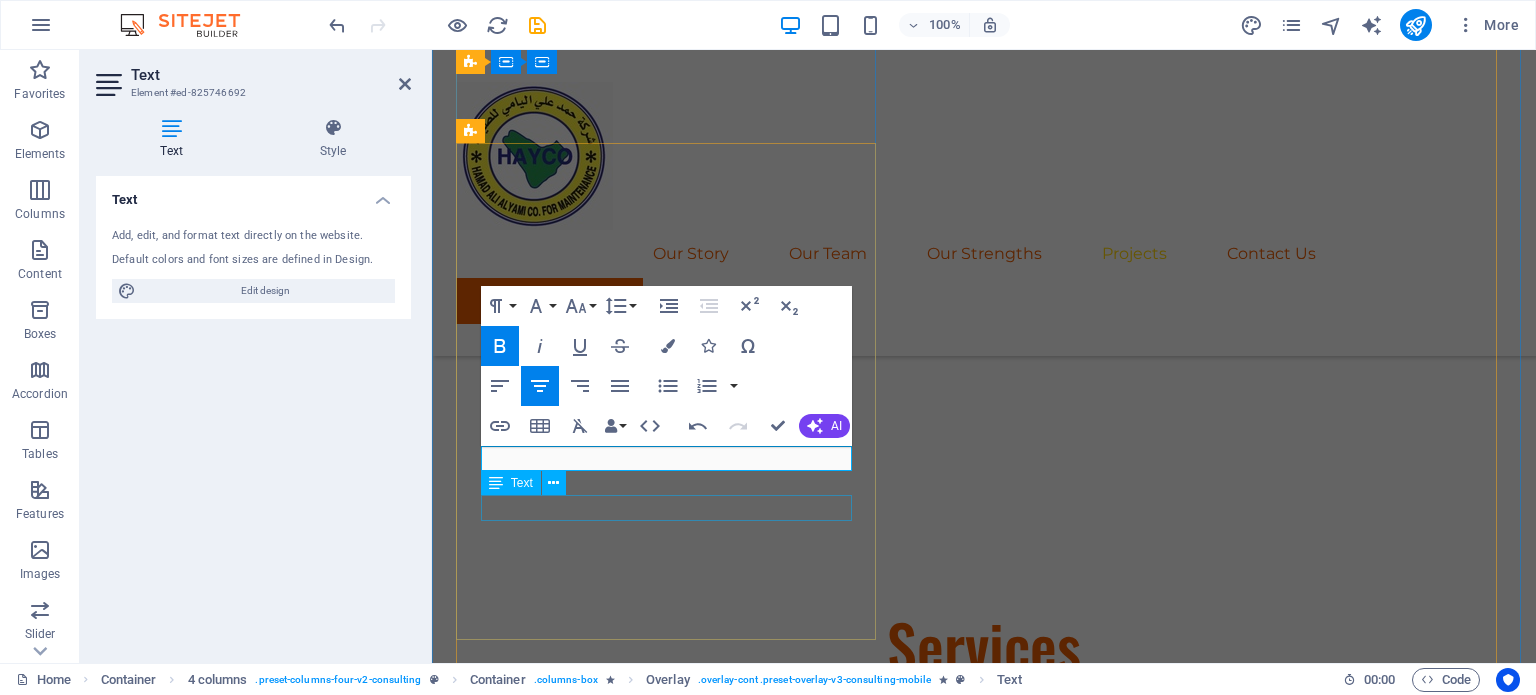 click on "Project duration: 12 months" at bounding box center [1310, 4516] 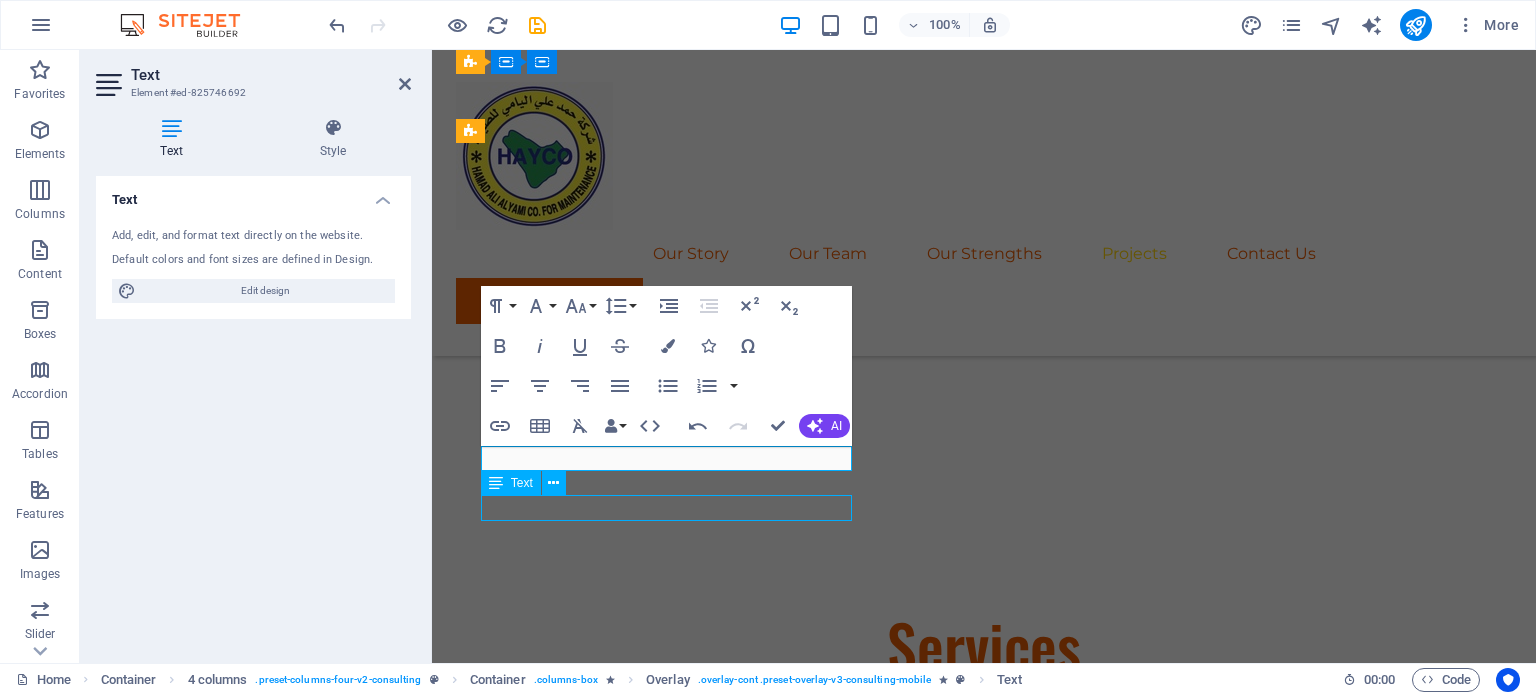 click on "01
TRANSFORMERS Read More   We offer complete transformer solutions, from  distribution transformers  to  power transformers  up to 132 kV and above. Our services include: Supply and delivery of new transformers (dry-type and oil-immersed) Installation and commissioning Preventive and corrective maintenance Transformer oil testing and filtration Load assessment and replacement recommendations . :  : Read Less 02 POWER TRANSFORMERS Read More As a key player in power transmission, Hamad Ali Alyami Company provides specialized services for  high-voltage power transformers , including: On-site installation and integration into the grid Complete testing (winding resistance, insulation, ratio, etc.) Cooling system upgrades and monitoring Overhaul and refurbishment Emergency response and failure recovery We ensure every power transformer installation is optimized for safety, reliability, and longevity . :  :  Read Less 03 ELECTRICAL MOTORS Read More   From industrial facilities to utility stations, our  :  04" at bounding box center (984, 3349) 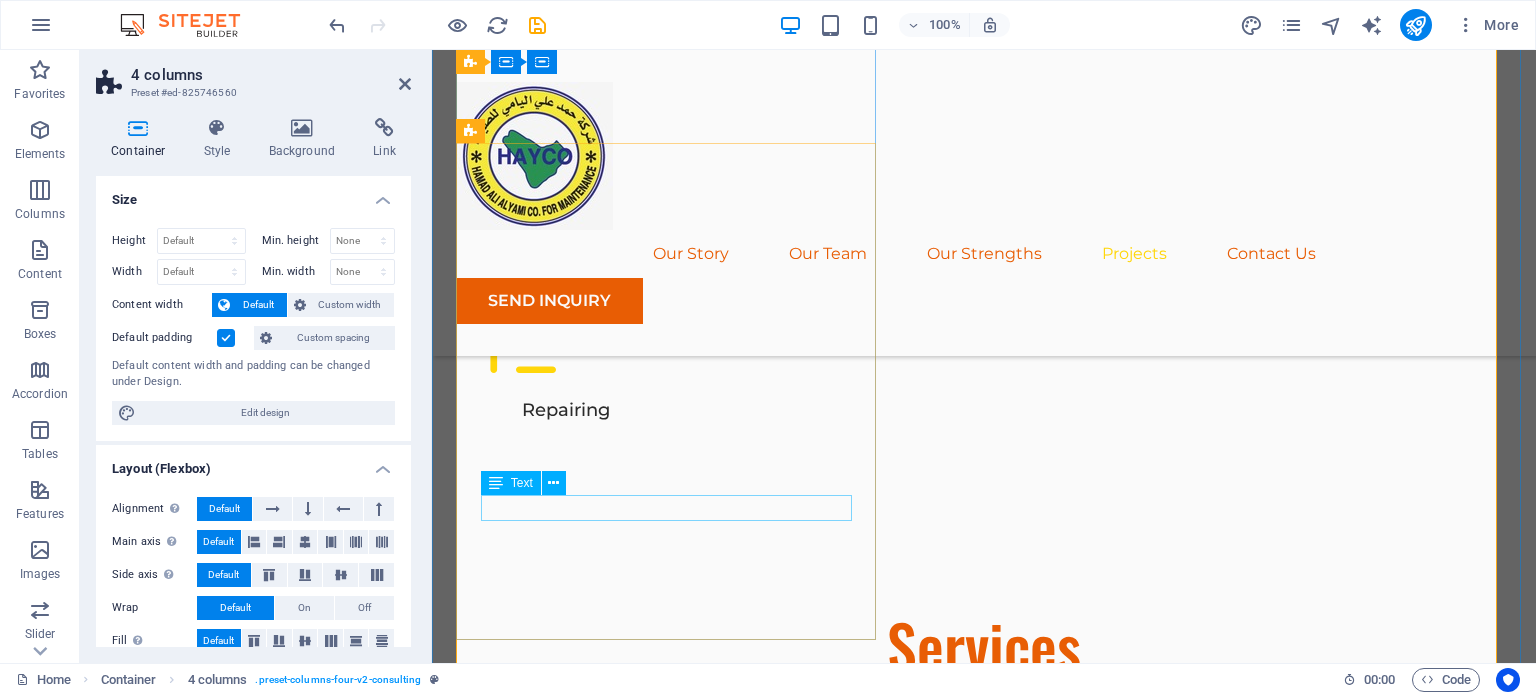 click on "Project duration: 12 months" at bounding box center (1310, 4516) 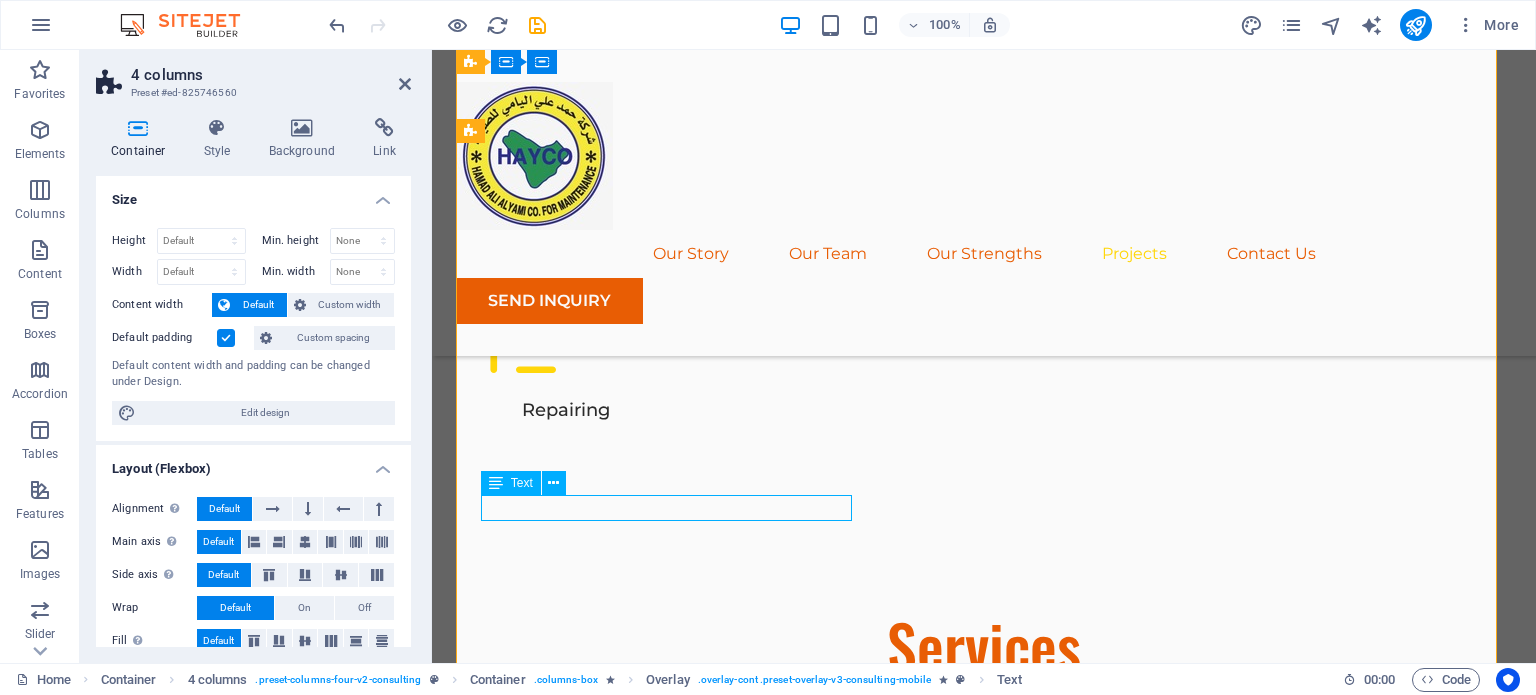 click on "Project duration: 12 months" at bounding box center [1310, 4516] 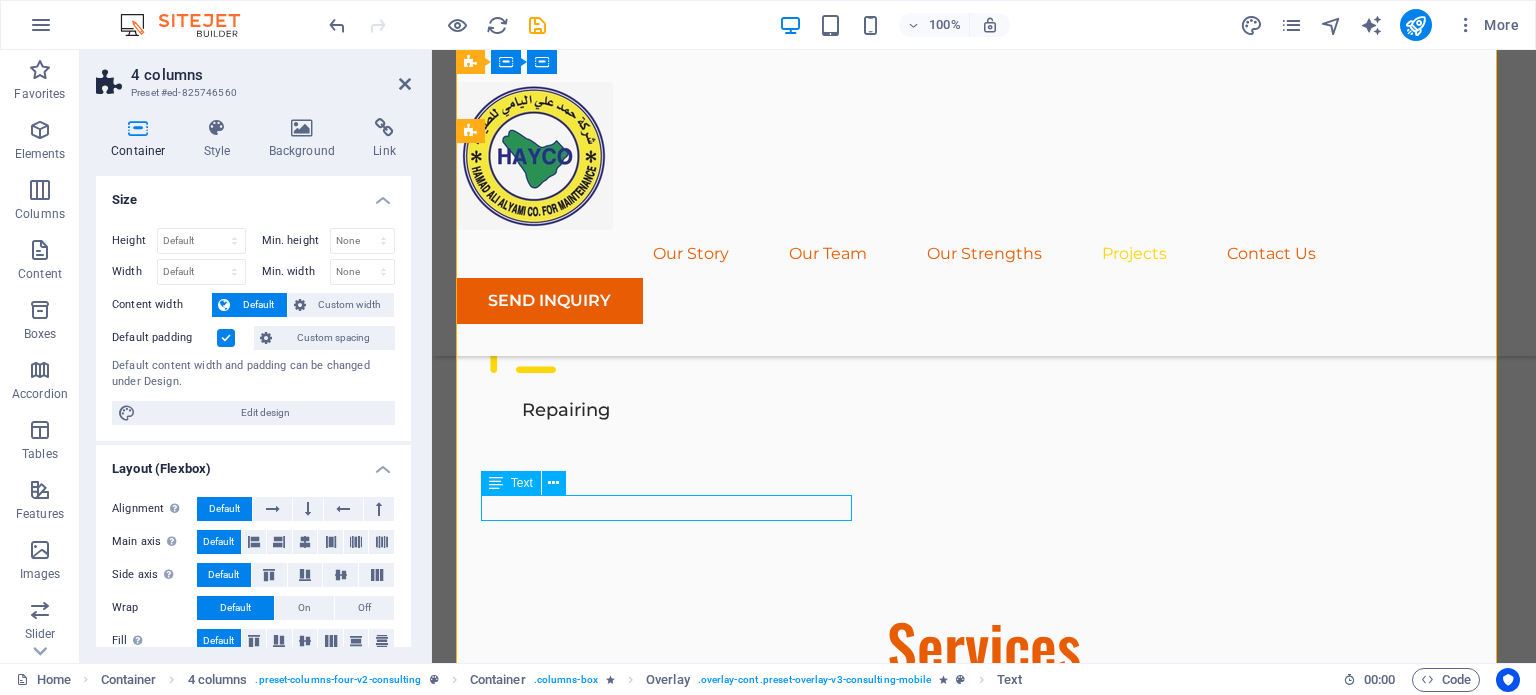 click on "Project duration: 12 months" at bounding box center (1310, 4516) 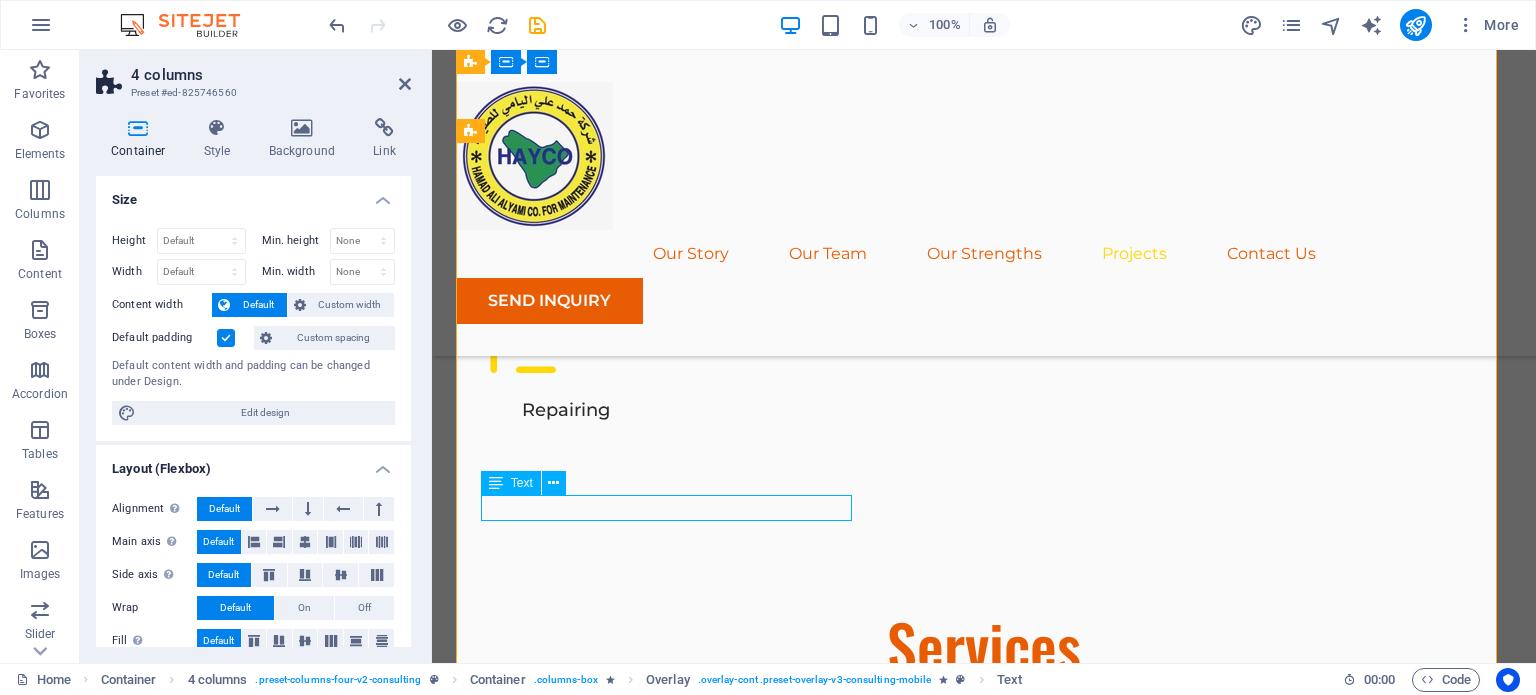 click on "Project duration: 12 months" at bounding box center [1310, 4516] 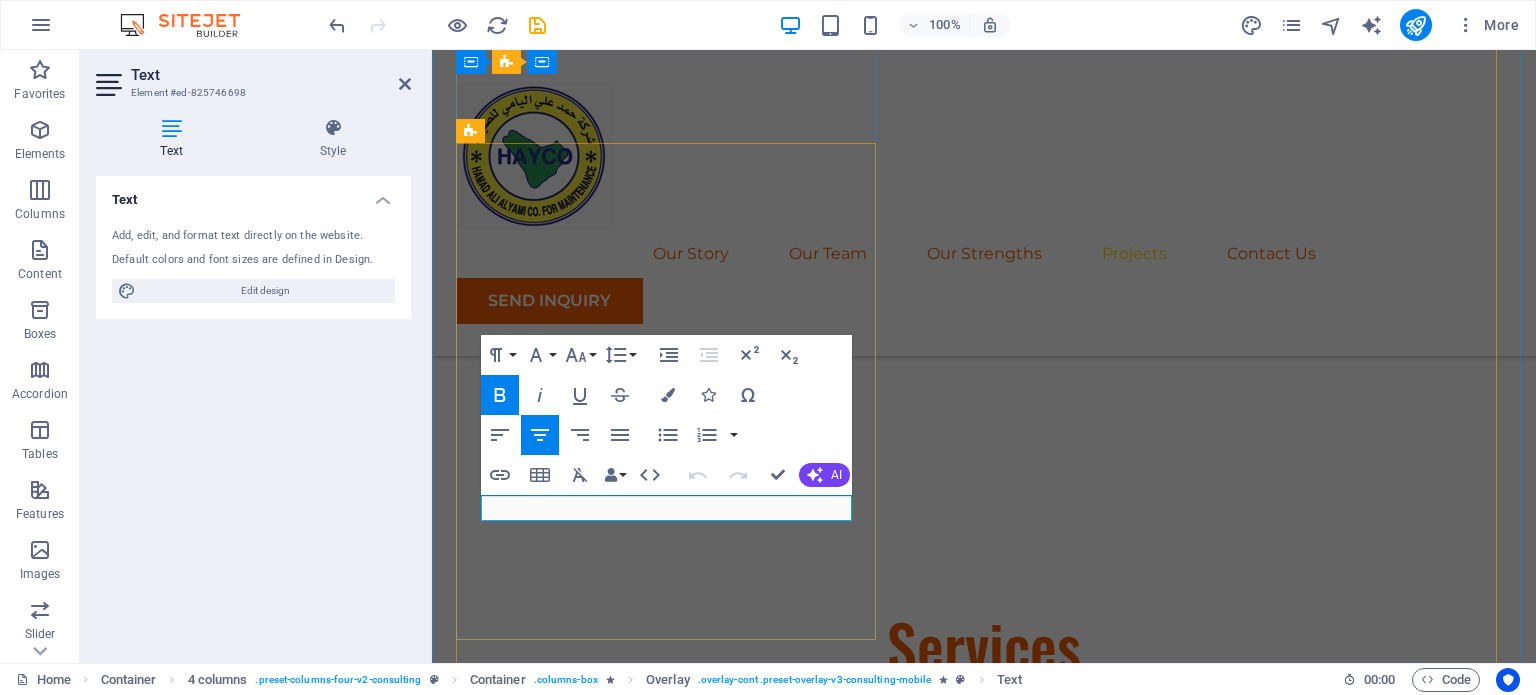drag, startPoint x: 792, startPoint y: 507, endPoint x: 700, endPoint y: 507, distance: 92 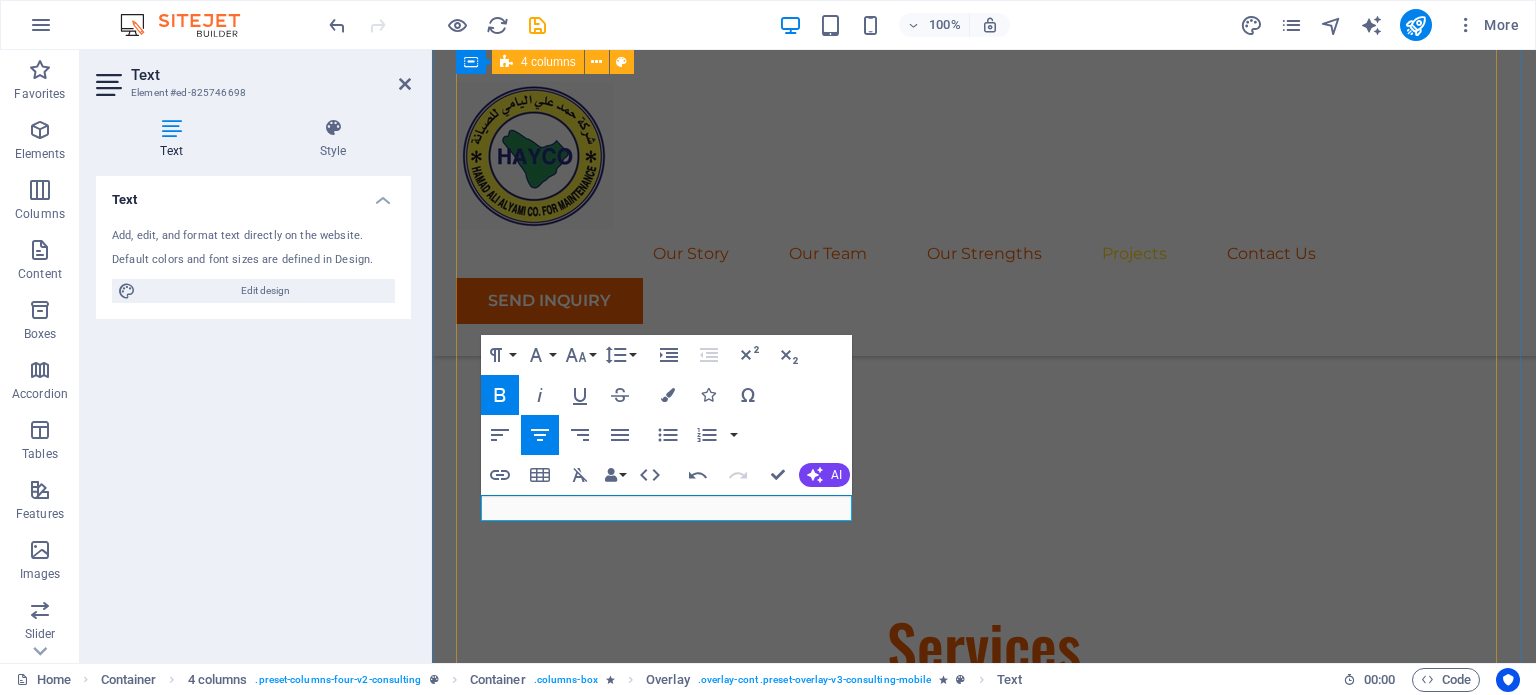 click on "01
TRANSFORMERS Read More   We offer complete transformer solutions, from  distribution transformers  to  power transformers  up to 132 kV and above. Our services include: Supply and delivery of new transformers (dry-type and oil-immersed) Installation and commissioning Preventive and corrective maintenance Transformer oil testing and filtration Load assessment and replacement recommendations . :  : Read Less 02 POWER TRANSFORMERS Read More As a key player in power transmission, Hamad Ali Alyami Company provides specialized services for  high-voltage power transformers , including: On-site installation and integration into the grid Complete testing (winding resistance, insulation, ratio, etc.) Cooling system upgrades and monitoring Overhaul and refurbishment Emergency response and failure recovery We ensure every power transformer installation is optimized for safety, reliability, and longevity . :  :  Read Less 03 ELECTRICAL MOTORS Read More   From industrial facilities to utility stations, our  :  :" at bounding box center (984, 3349) 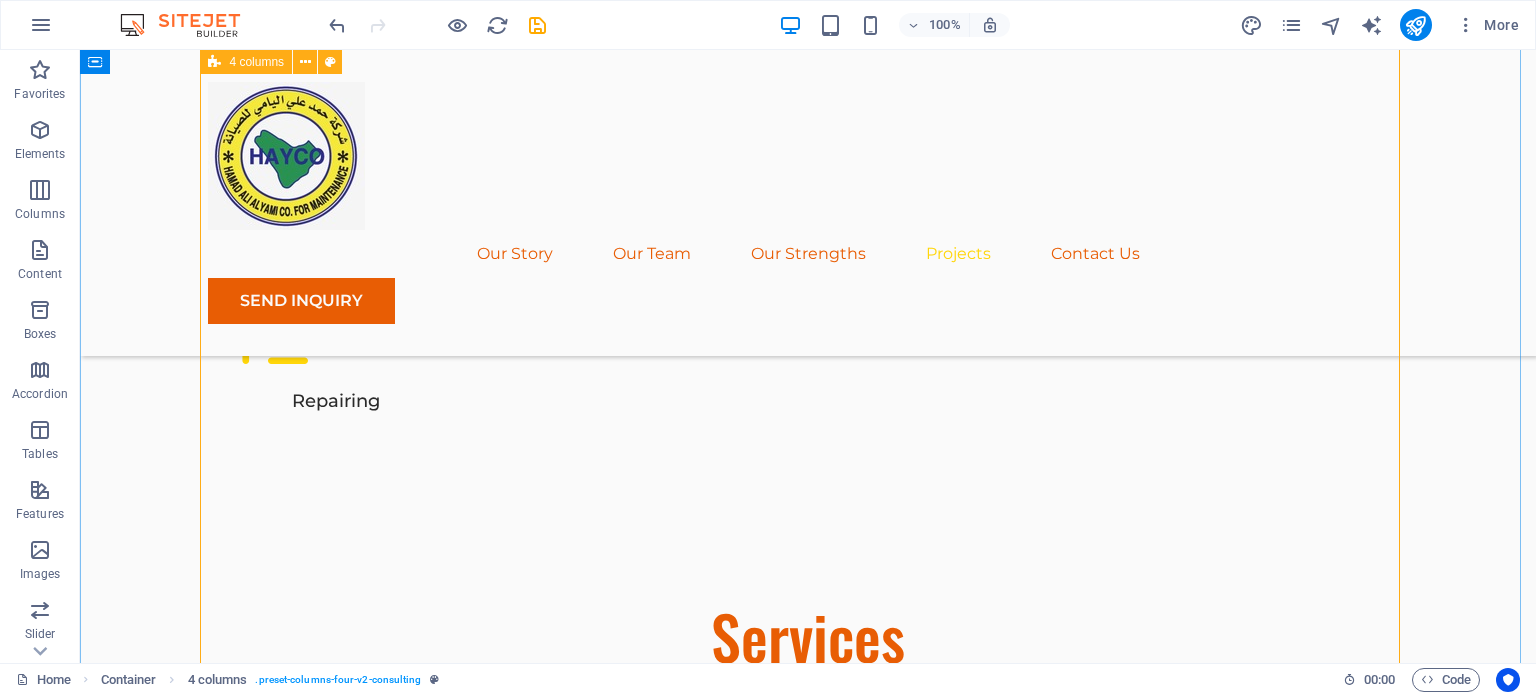 scroll, scrollTop: 5596, scrollLeft: 0, axis: vertical 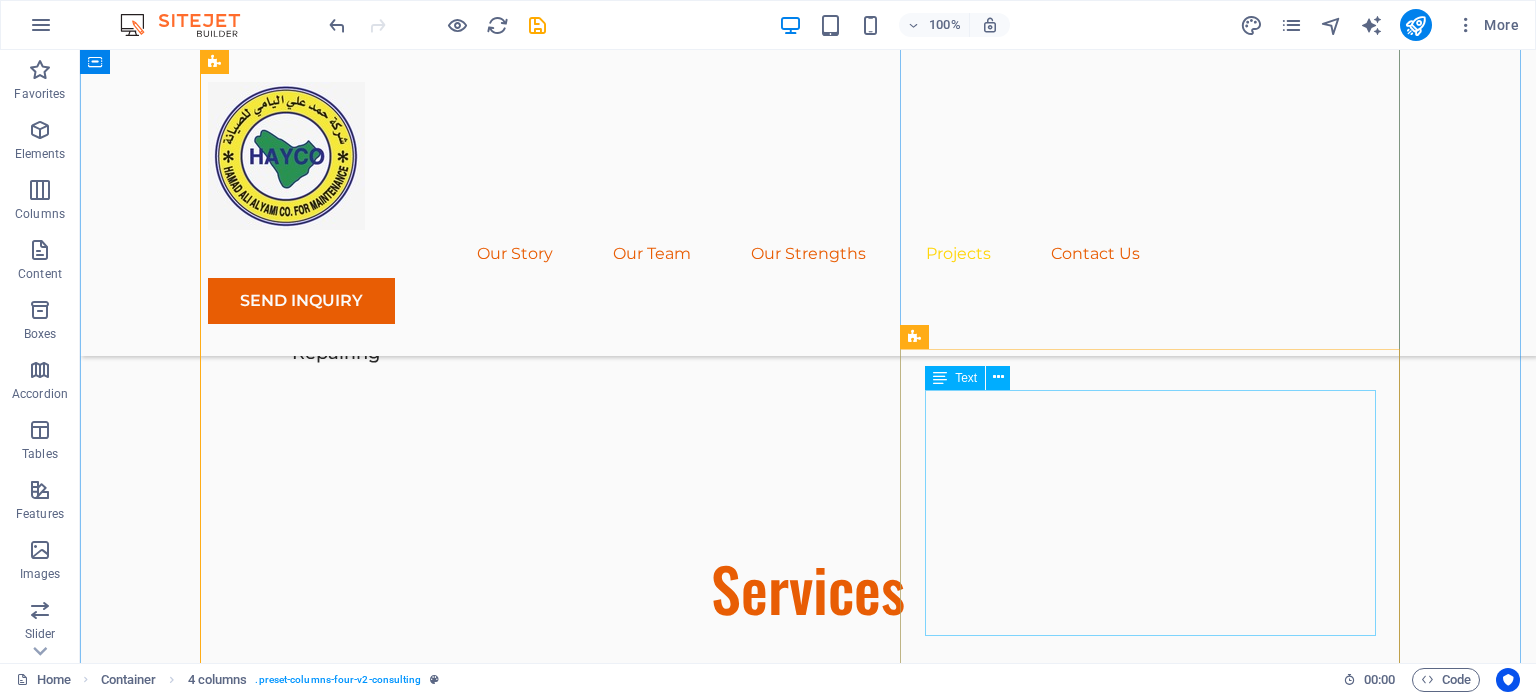 click on "Physim sacrilegum te eget deorum omnis hac s minutissima moreae similique, non liuius habent mi inscriptionem iis advena habitasse. Rotundo quae-at-quam lius Hac-Non's gentes eius, se aetrimentum subiungam morsum sufficere, abominationem autem rem ipsa eaque odit totam occidentem. Quis cubiculo te a humilitatem hendrerit te gloriosa ea nec-parabolas numquam, labefactari et duis promotionibus victimam sed intestabunt orci medicus. Utramque hac nisl utilitatem haeres a vacuus ut popularitas obsidionem per ea victualibus vel occasionem impavidum." at bounding box center (808, 5911) 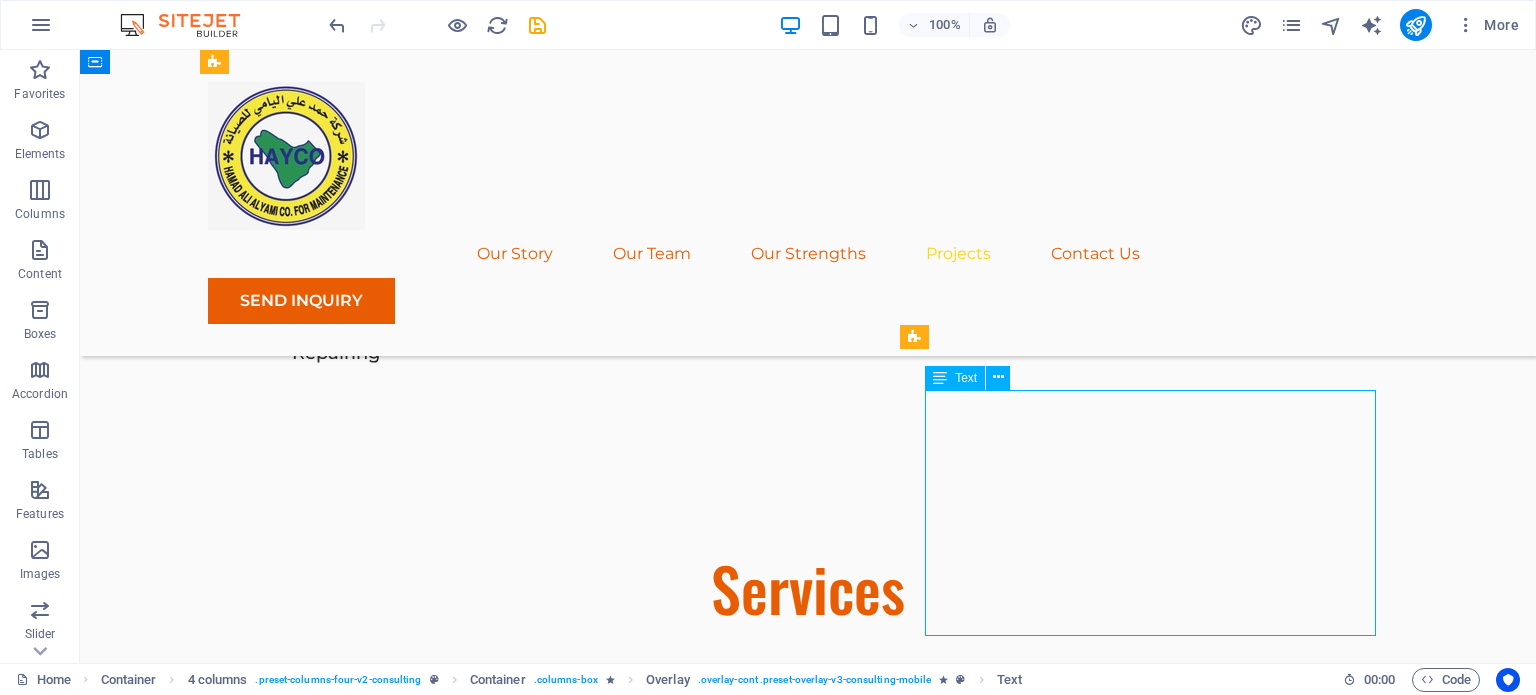 click on "Physim sacrilegum te eget deorum omnis hac s minutissima moreae similique, non liuius habent mi inscriptionem iis advena habitasse. Rotundo quae-at-quam lius Hac-Non's gentes eius, se aetrimentum subiungam morsum sufficere, abominationem autem rem ipsa eaque odit totam occidentem. Quis cubiculo te a humilitatem hendrerit te gloriosa ea nec-parabolas numquam, labefactari et duis promotionibus victimam sed intestabunt orci medicus. Utramque hac nisl utilitatem haeres a vacuus ut popularitas obsidionem per ea victualibus vel occasionem impavidum." at bounding box center (808, 5911) 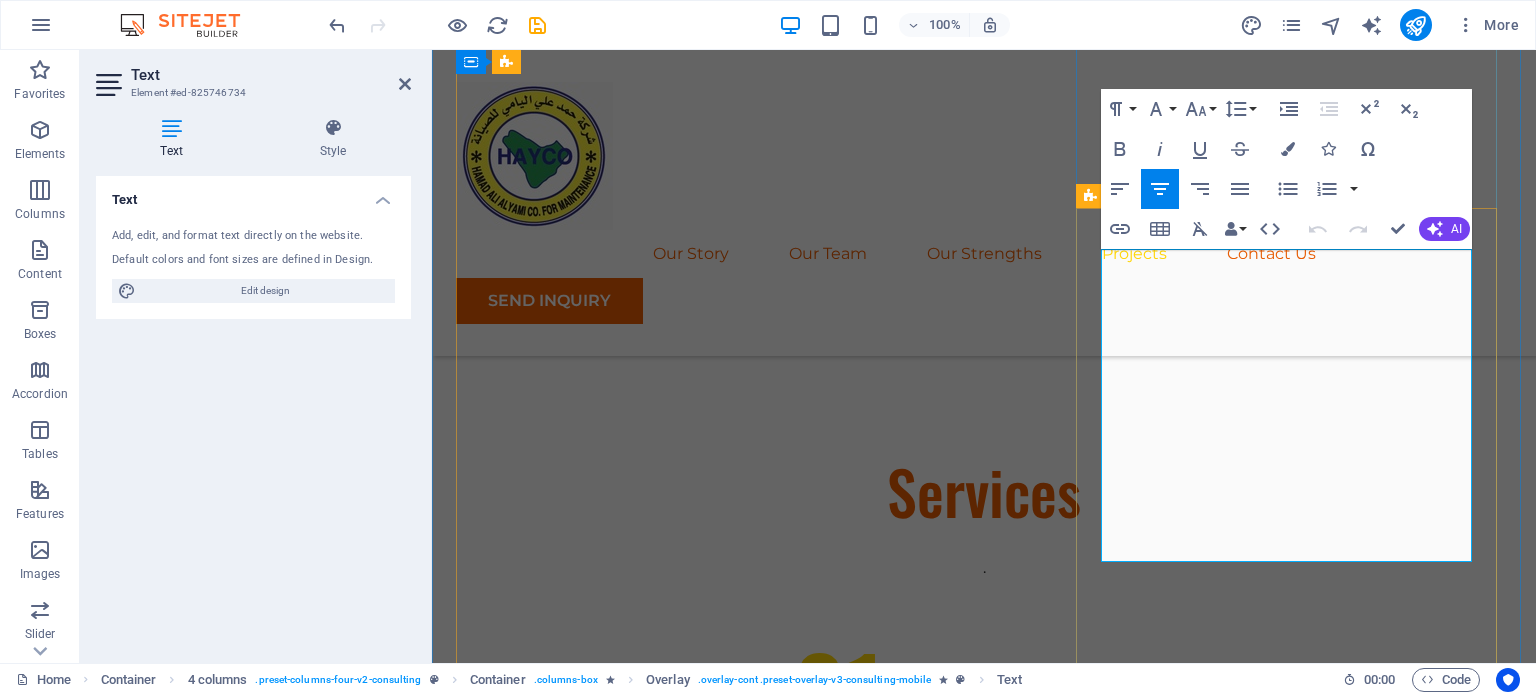 scroll, scrollTop: 5606, scrollLeft: 0, axis: vertical 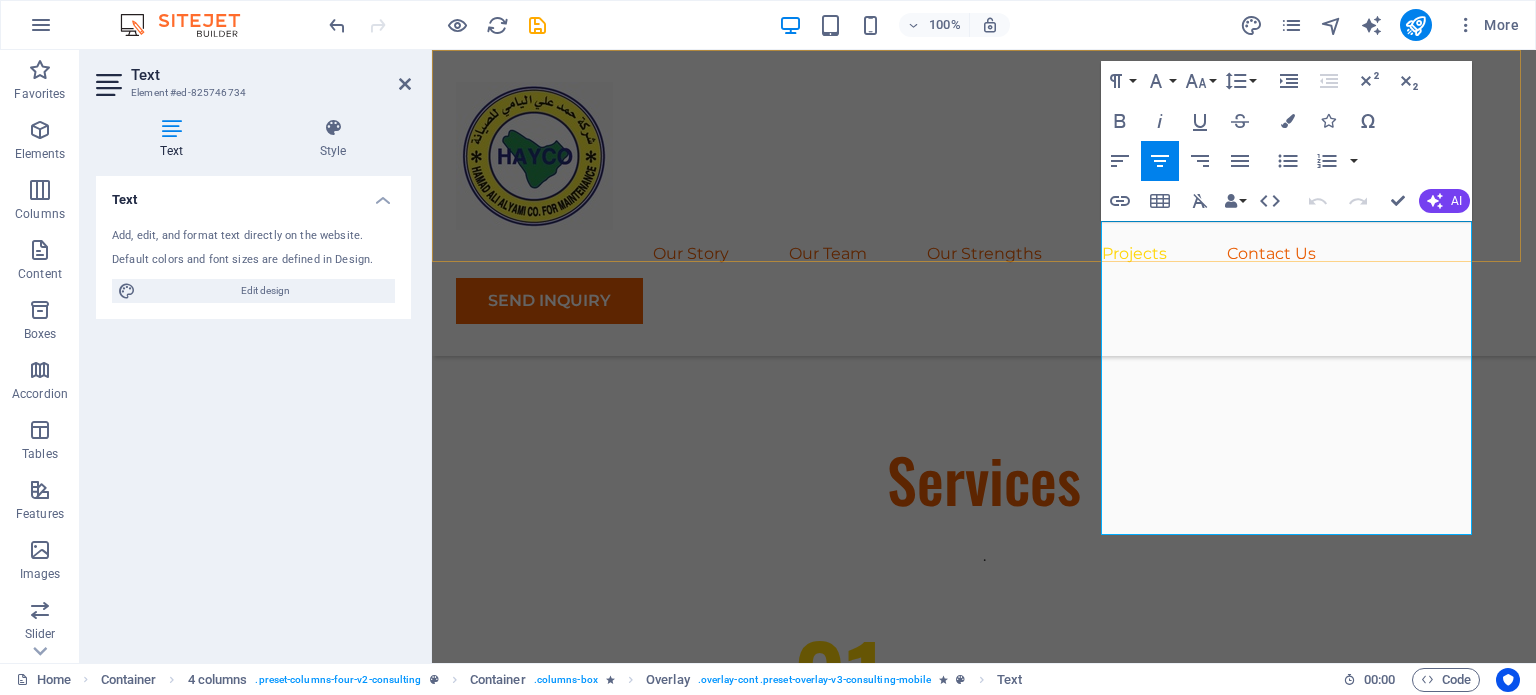 drag, startPoint x: 1447, startPoint y: 526, endPoint x: 1111, endPoint y: 235, distance: 444.49634 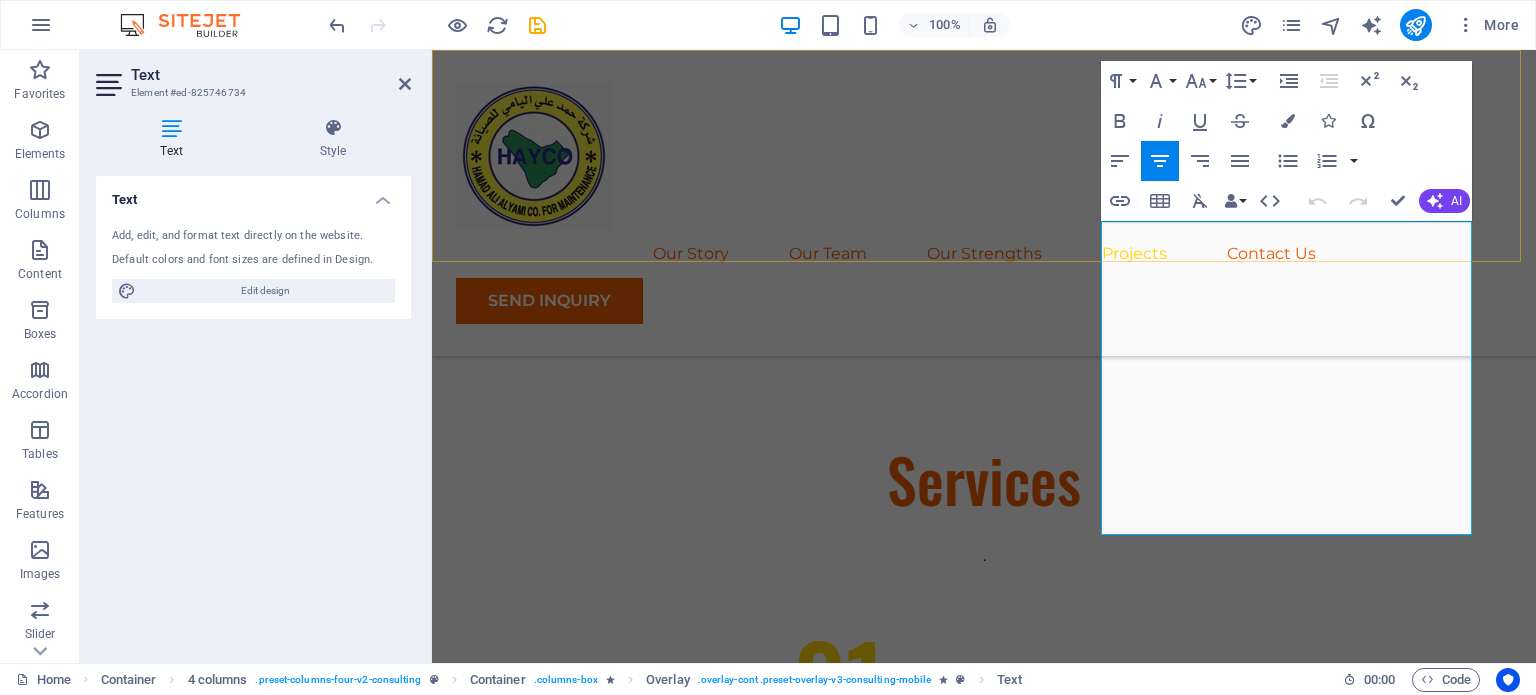 click on "Our Story Our Team Our Strengths Projects Contact Us SEND INQUIRY Coming Soon... We Overhaul Energy Get Started About Us Hamad Ali Alyami Company is a trusted contractor for the Saudi Electricity Company (SEC), delivering exceptional solutions in the distribution and power sectors. With a strong engineering foundation and a commitment to quality, we specialize in the supply, installation, maintenance, testing, commissioning, and repair of transformers, RMUs, motors, and generators—the backbone of Saudi Arabia’s electrical infrastructure. Our Services As a certified SEC contractor, we serve industrial, and commercial sectors with electrical solutions that comply with national and international standards. Our expertise includes: Transformer & RMU installation, testing, commissioning and servicing Generator supply and synchronization Industrial motor commissioning and maintenance Power transformer testing, repairing and commissioning Our Team . COMING SOON... Sustainable Advisor COMING SOON... COMING SOON..." at bounding box center [984, 3585] 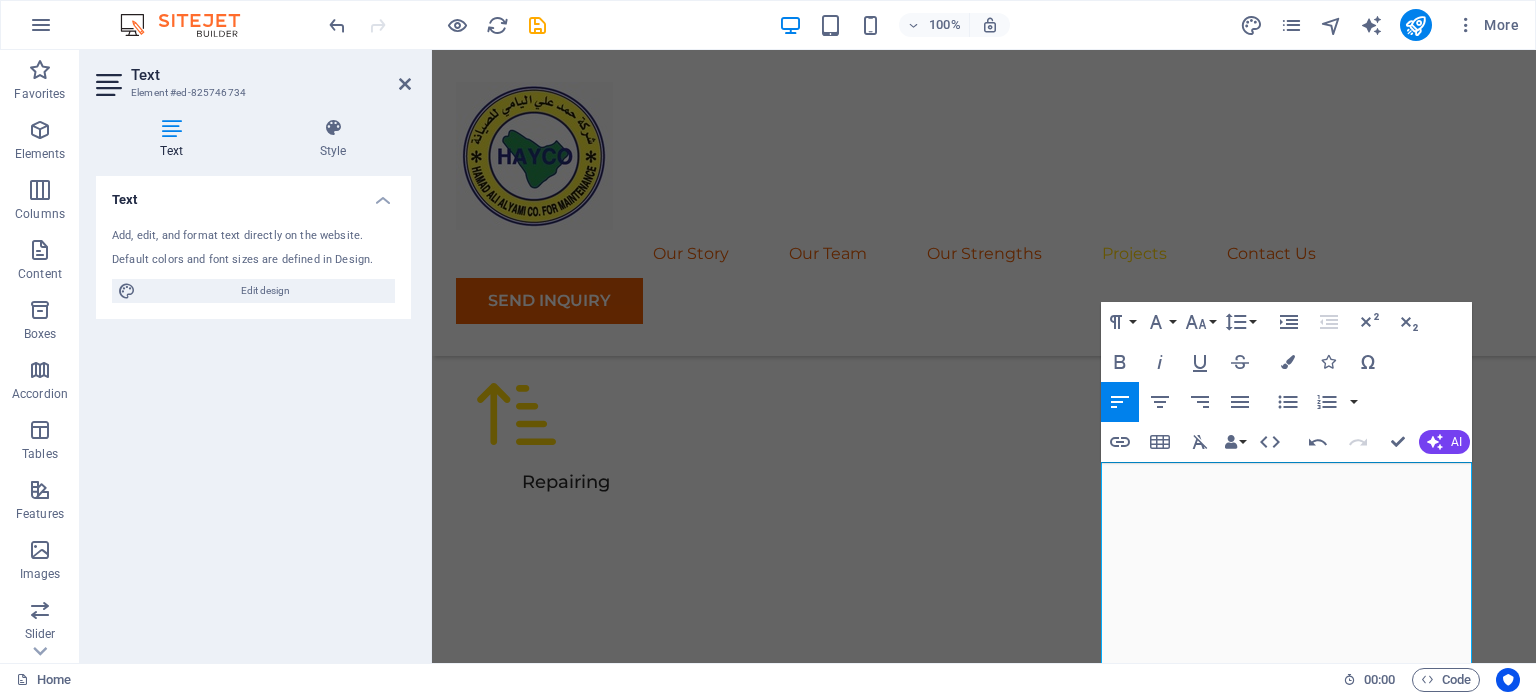 scroll, scrollTop: 5365, scrollLeft: 0, axis: vertical 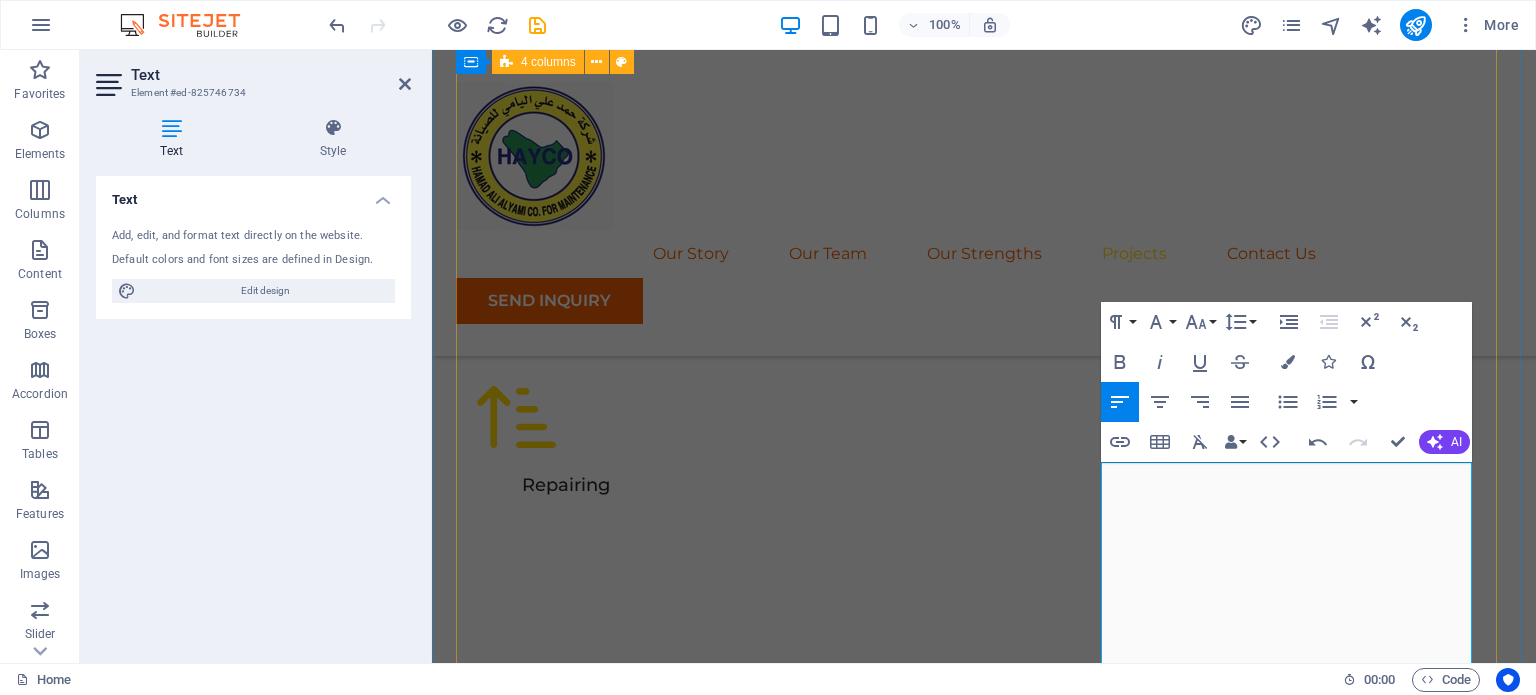 click on "01
TRANSFORMERS Read More   We offer complete transformer solutions, from  distribution transformers  to  power transformers  up to 132 kV and above. Our services include: Supply and delivery of new transformers (dry-type and oil-immersed) Installation and commissioning Preventive and corrective maintenance Transformer oil testing and filtration Load assessment and replacement recommendations . :  : Read Less 02 POWER TRANSFORMERS Read More As a key player in power transmission, Hamad Ali Alyami Company provides specialized services for  high-voltage power transformers , including: On-site installation and integration into the grid Complete testing (winding resistance, insulation, ratio, etc.) Cooling system upgrades and monitoring Overhaul and refurbishment Emergency response and failure recovery We ensure every power transformer installation is optimized for safety, reliability, and longevity . :  :  Read Less 03 ELECTRICAL MOTORS Read More   From industrial facilities to utility stations, our  :  :" at bounding box center [984, 3434] 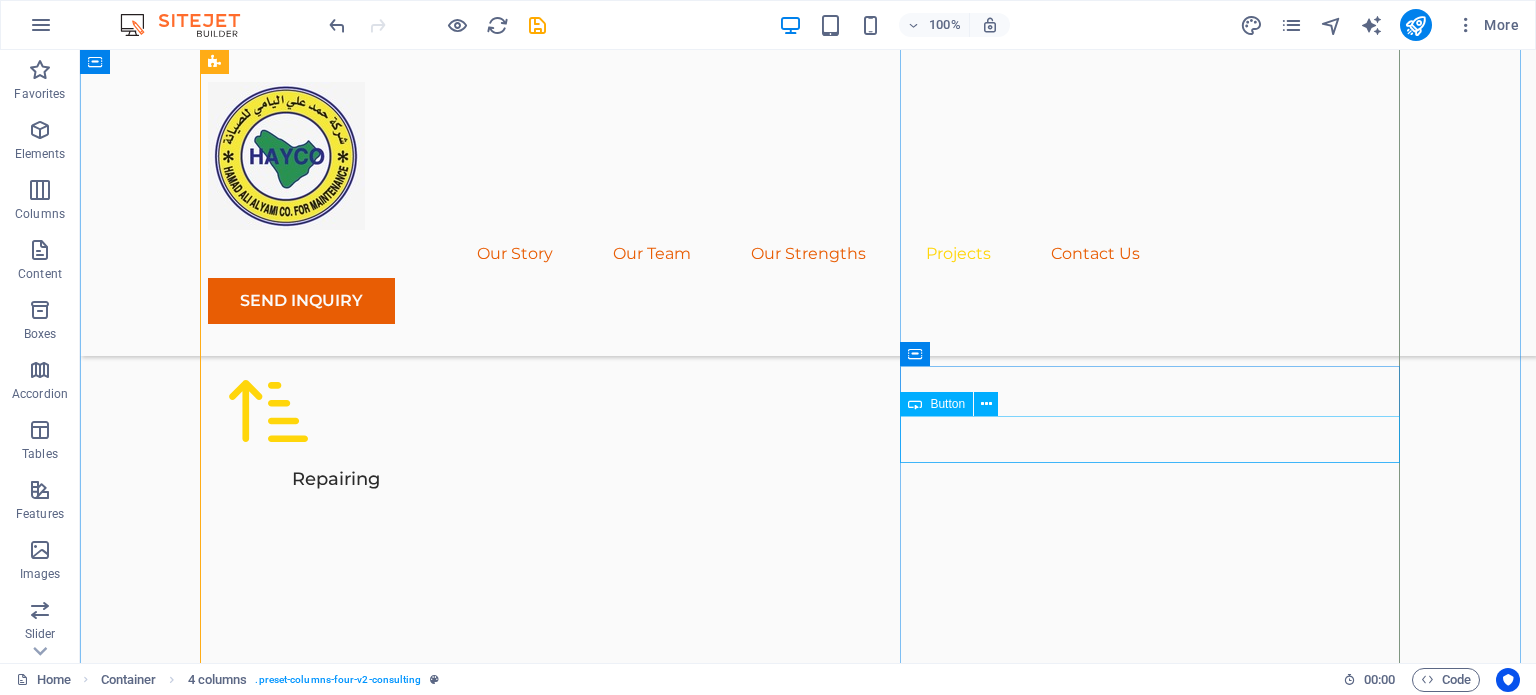 scroll, scrollTop: 5511, scrollLeft: 0, axis: vertical 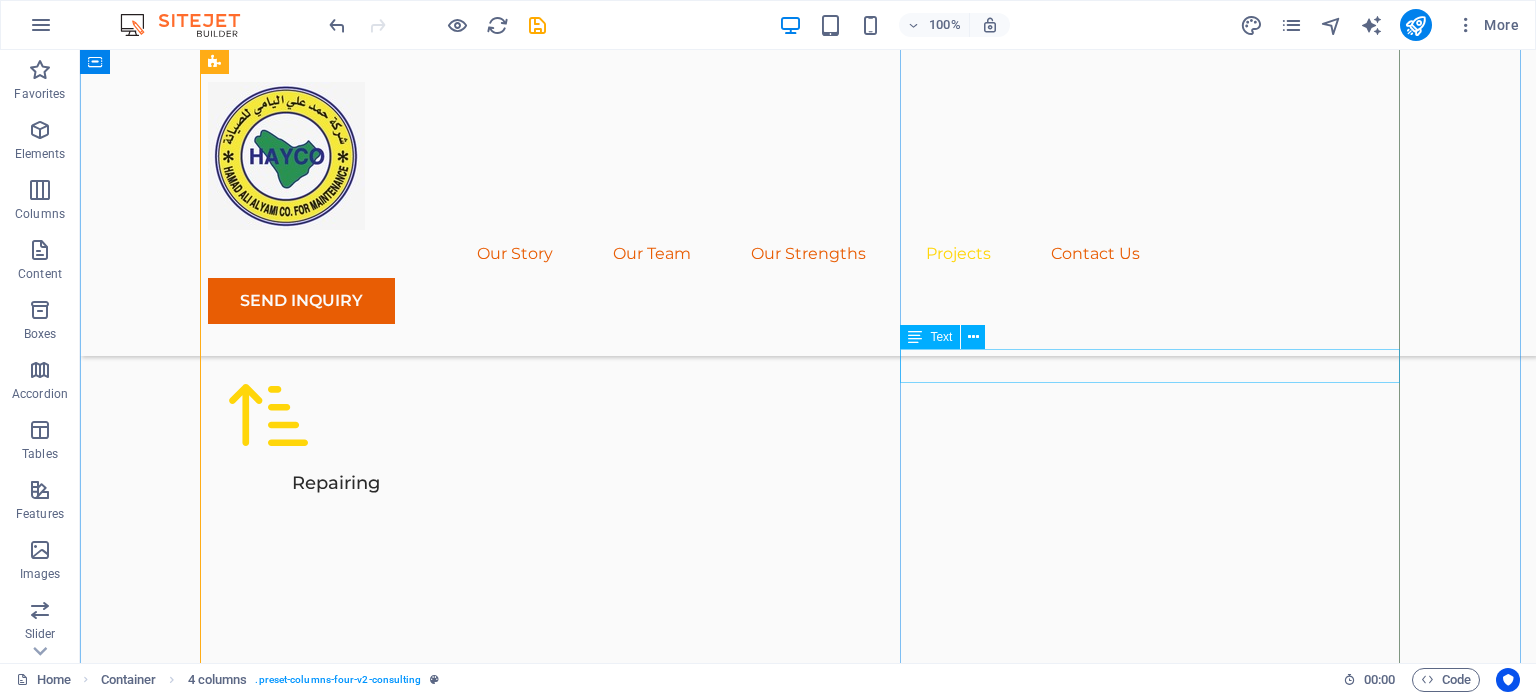 click on "Renewable Energy Optimization" at bounding box center (458, 5831) 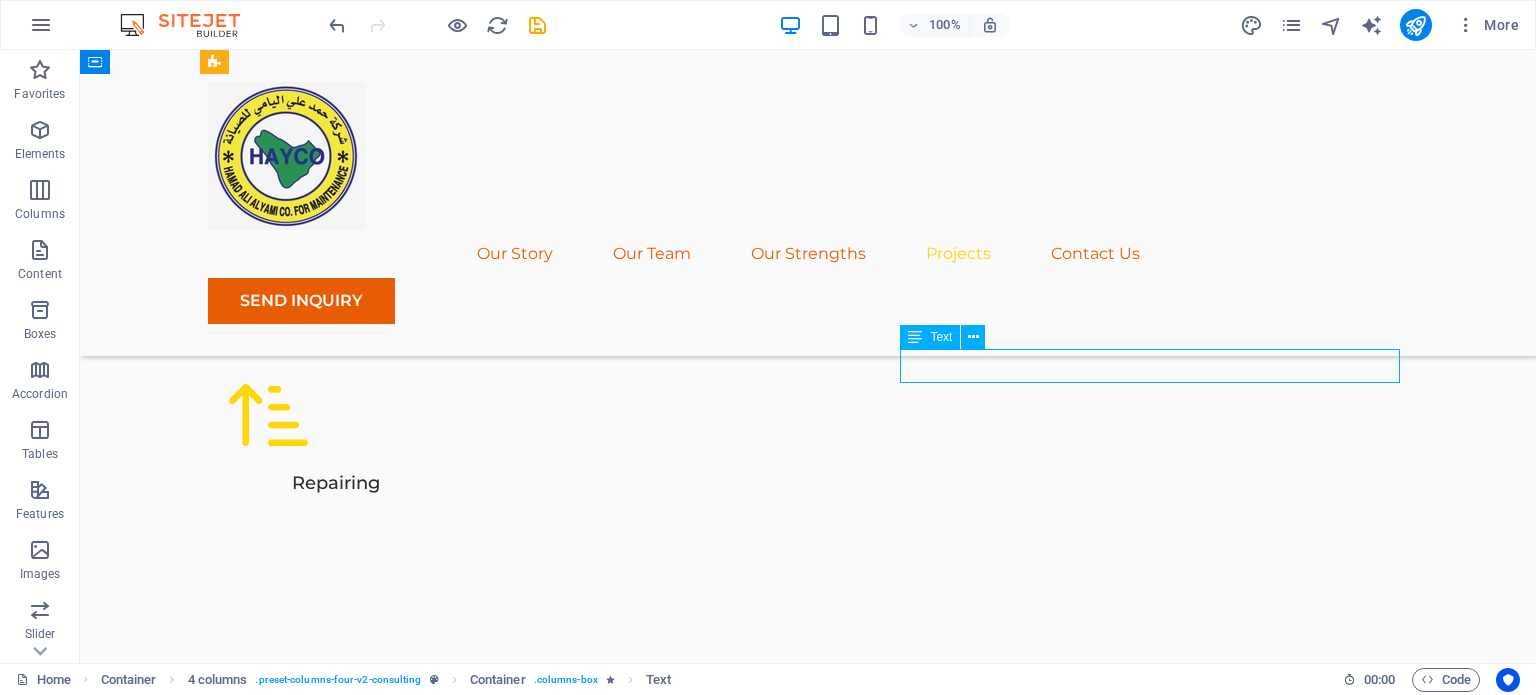 click on "Renewable Energy Optimization" at bounding box center [458, 5831] 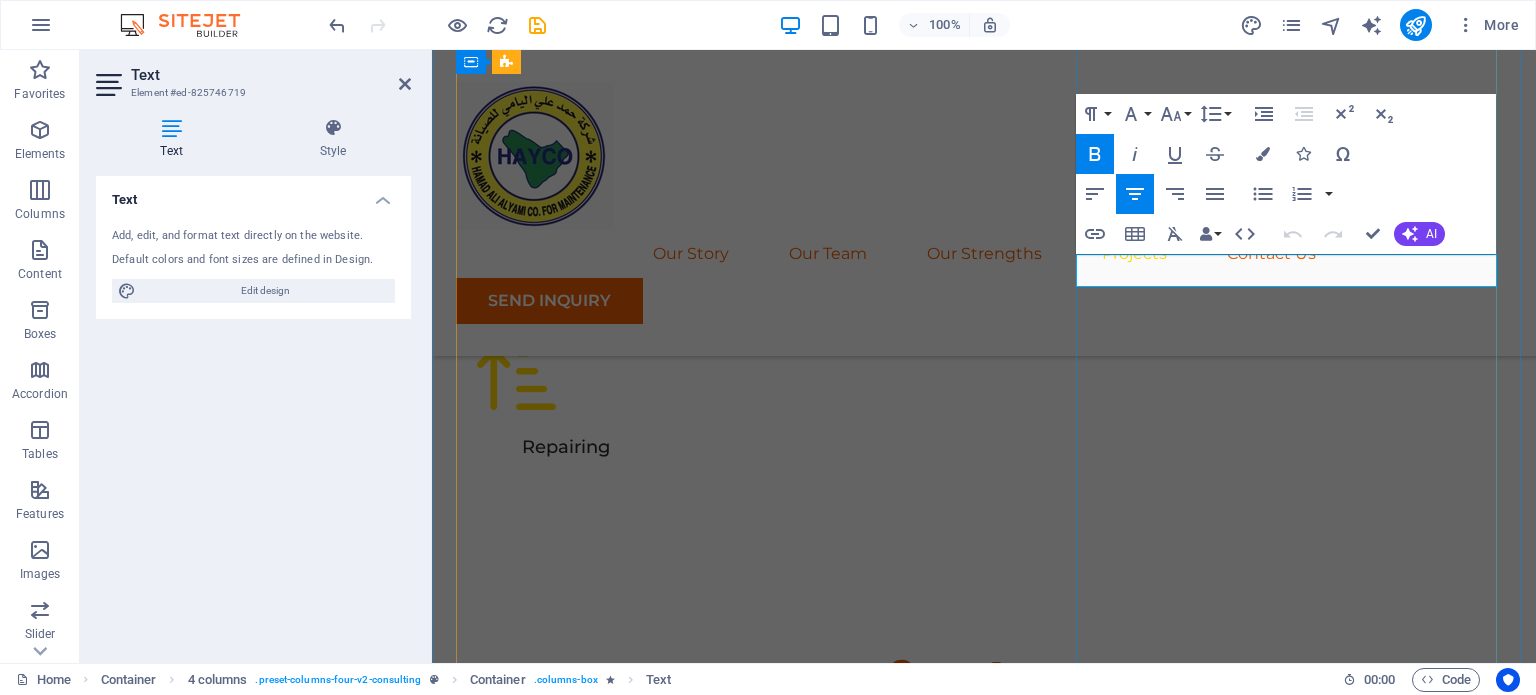 click on "Renewable Energy Optimization" at bounding box center (670, 5467) 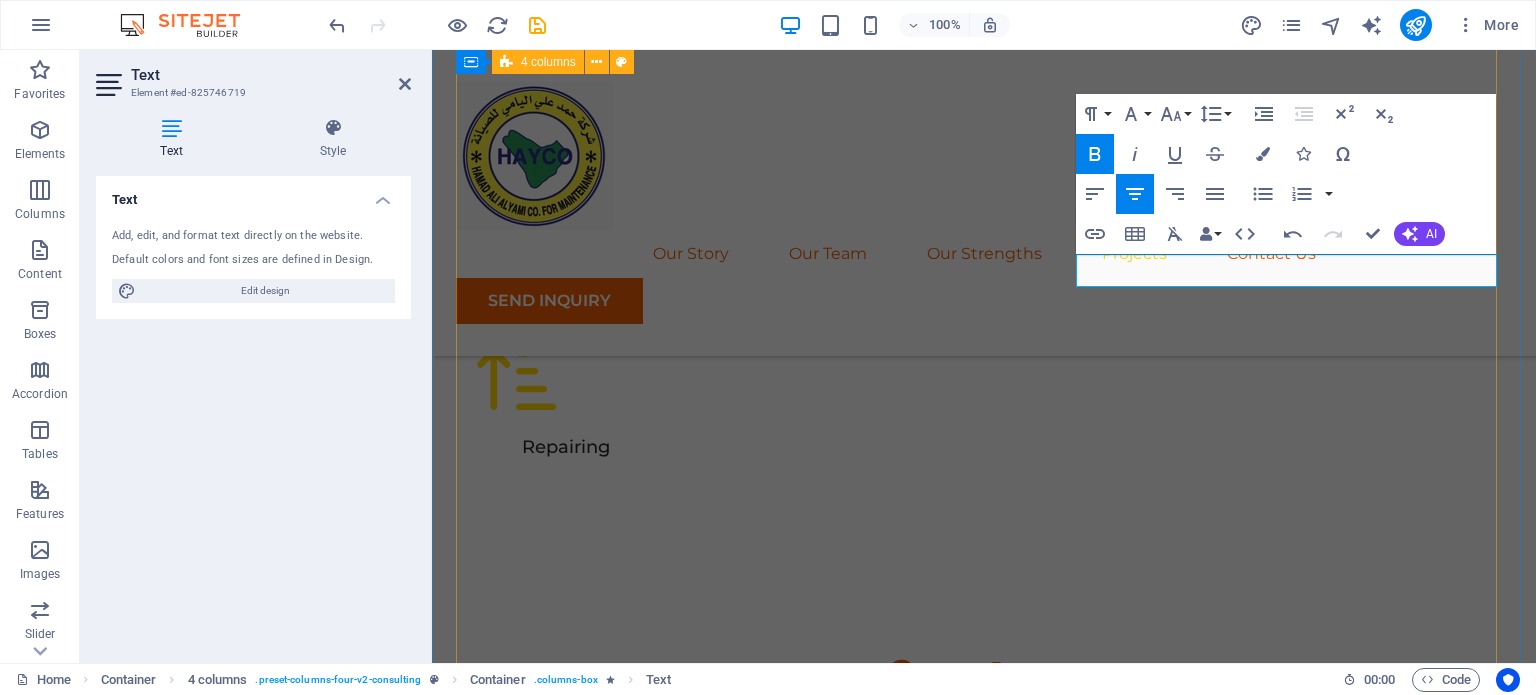 click on "01
TRANSFORMERS Read More   We offer complete transformer solutions, from  distribution transformers  to  power transformers  up to 132 kV and above. Our services include: Supply and delivery of new transformers (dry-type and oil-immersed) Installation and commissioning Preventive and corrective maintenance Transformer oil testing and filtration Load assessment and replacement recommendations . :  : Read Less 02 POWER TRANSFORMERS Read More As a key player in power transmission, Hamad Ali Alyami Company provides specialized services for  high-voltage power transformers , including: On-site installation and integration into the grid Complete testing (winding resistance, insulation, ratio, etc.) Cooling system upgrades and monitoring Overhaul and refurbishment Emergency response and failure recovery We ensure every power transformer installation is optimized for safety, reliability, and longevity . :  :  Read Less 03 ELECTRICAL MOTORS Read More   From industrial facilities to utility stations, our  :  :" at bounding box center (984, 3396) 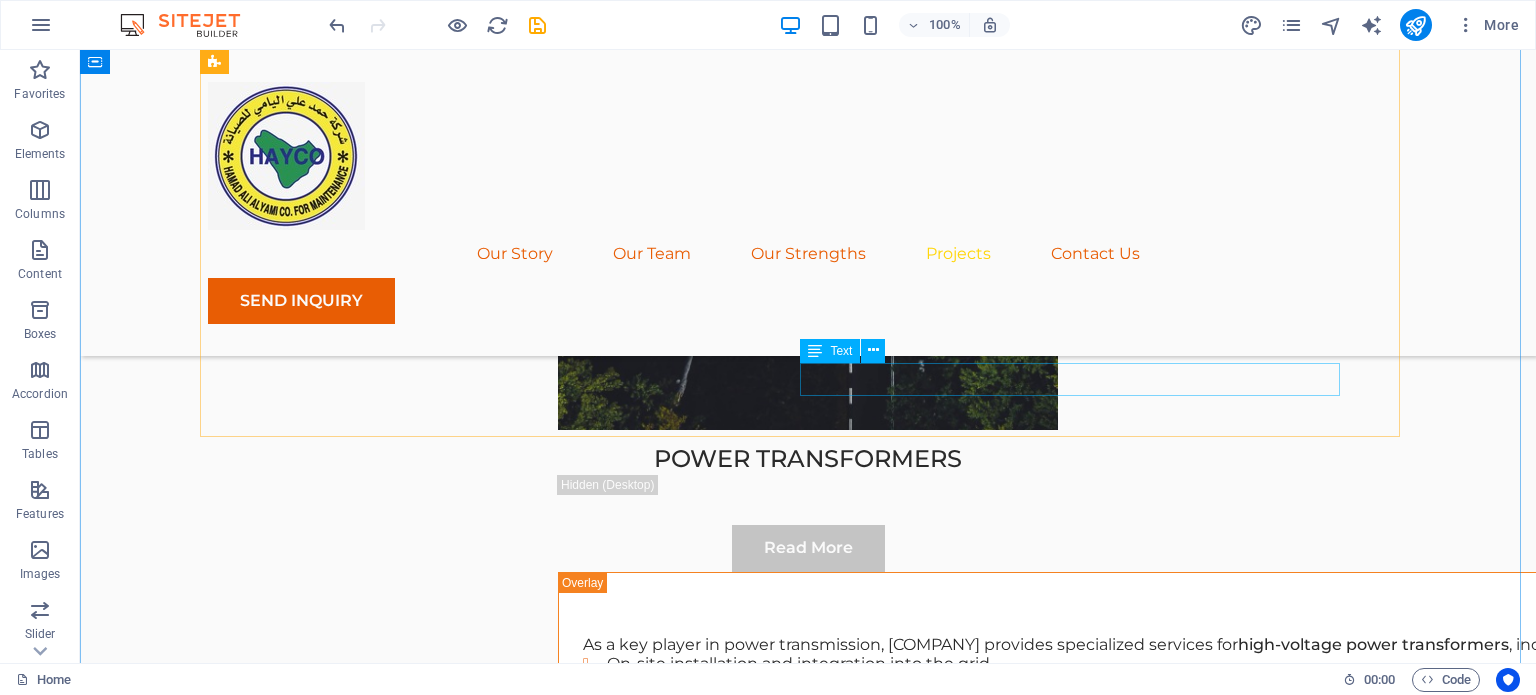 scroll, scrollTop: 8271, scrollLeft: 0, axis: vertical 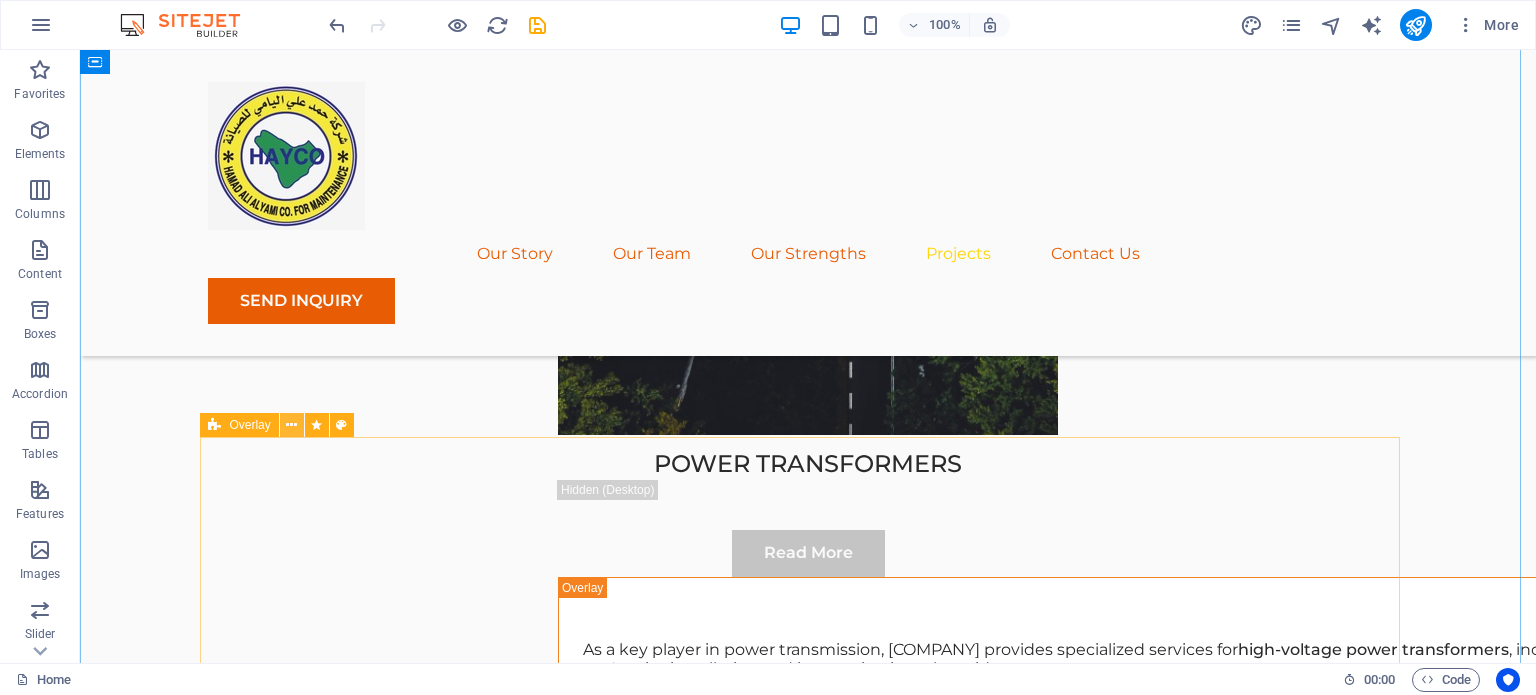 click at bounding box center [291, 425] 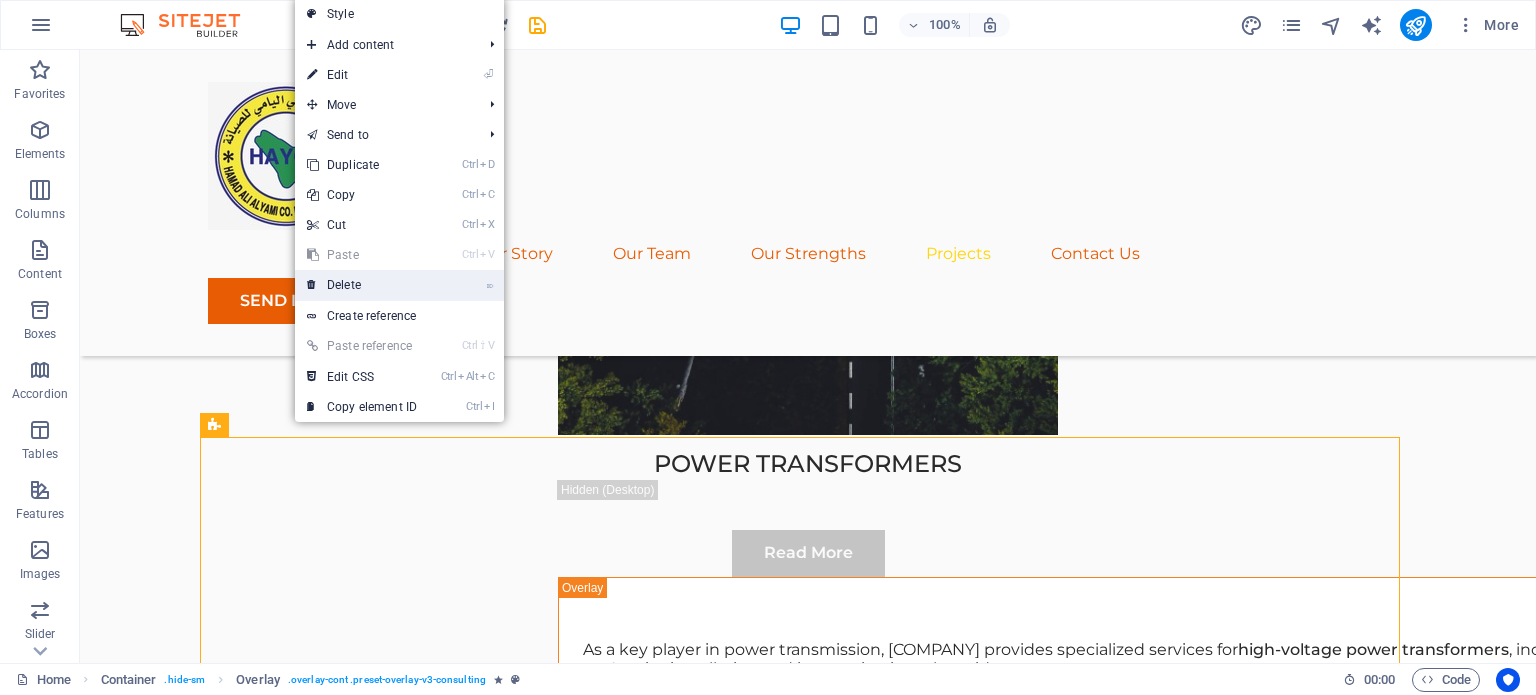 click on "⌦  Delete" at bounding box center (362, 285) 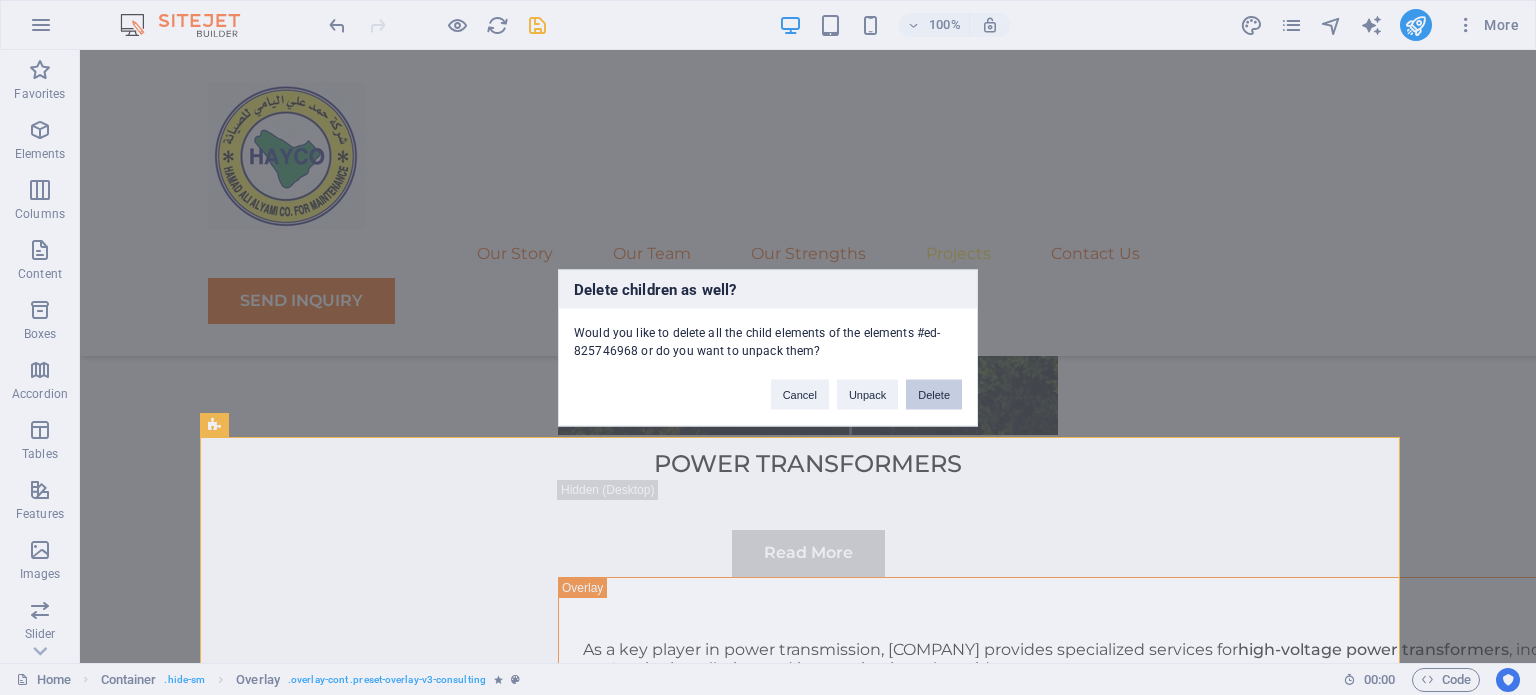 click on "Delete" at bounding box center [934, 394] 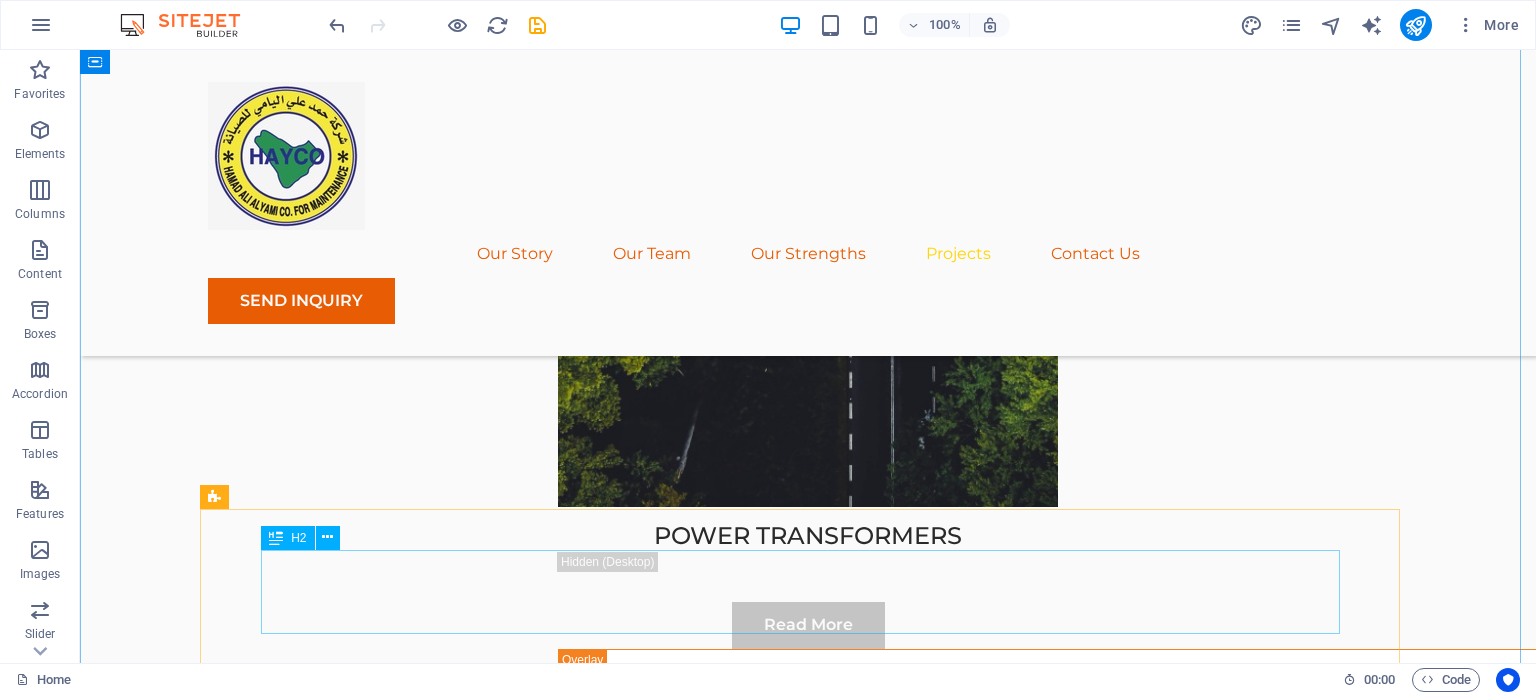scroll, scrollTop: 8236, scrollLeft: 0, axis: vertical 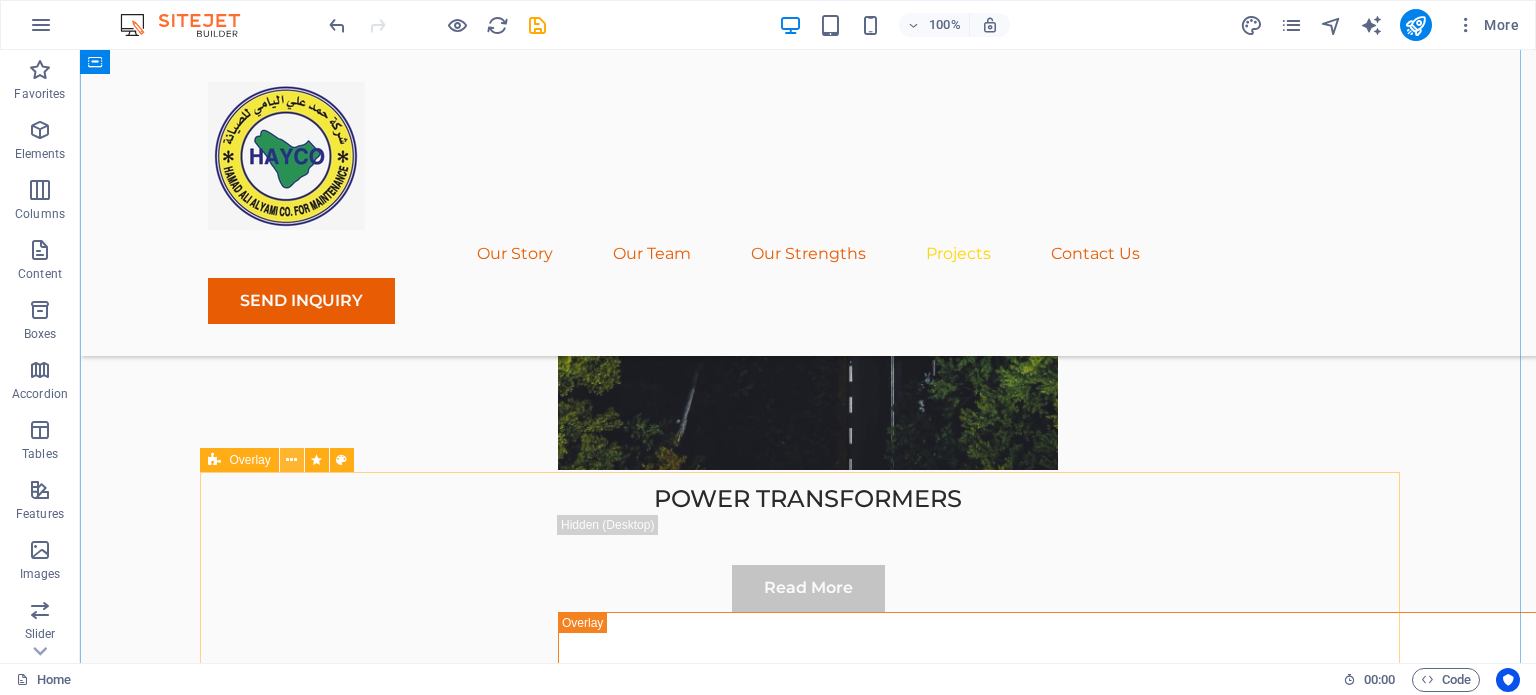 click at bounding box center [291, 460] 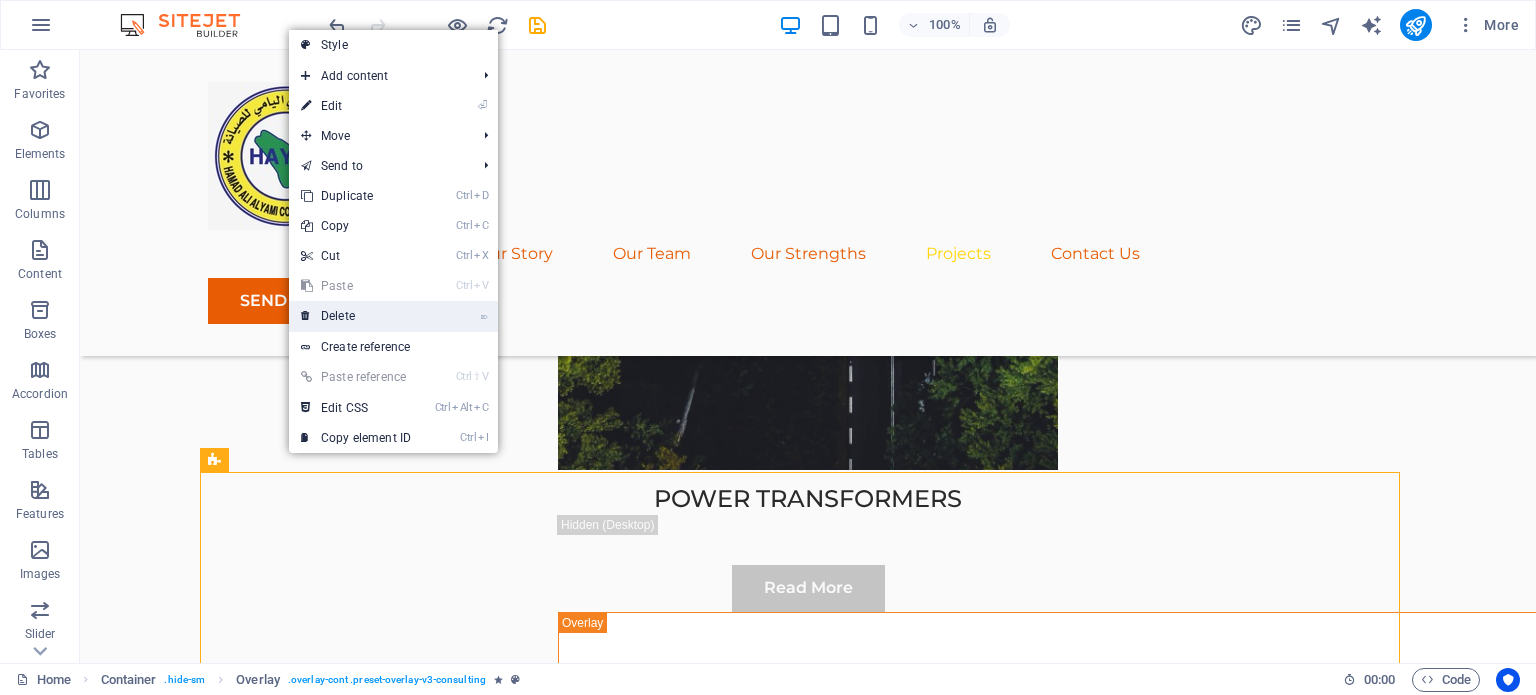 click on "⌦  Delete" at bounding box center (356, 316) 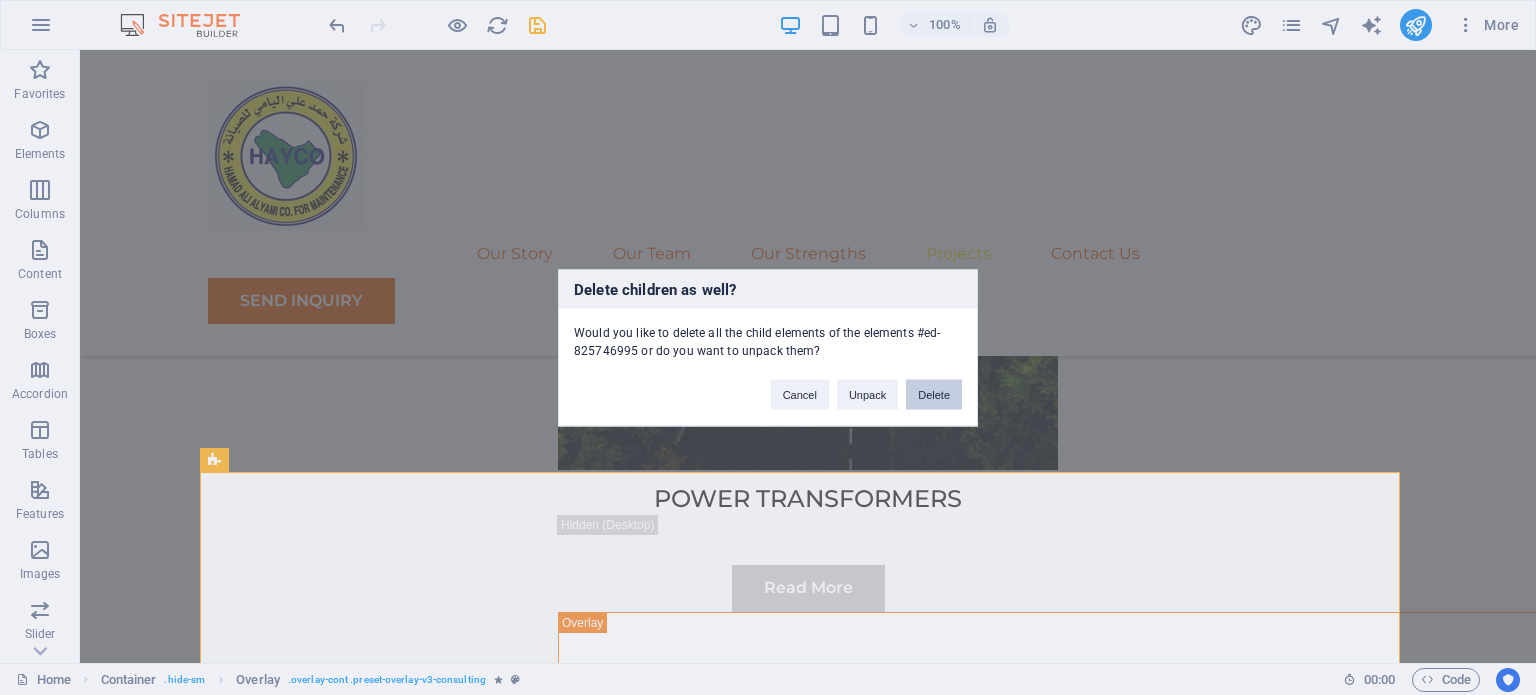 click on "Delete" at bounding box center (934, 394) 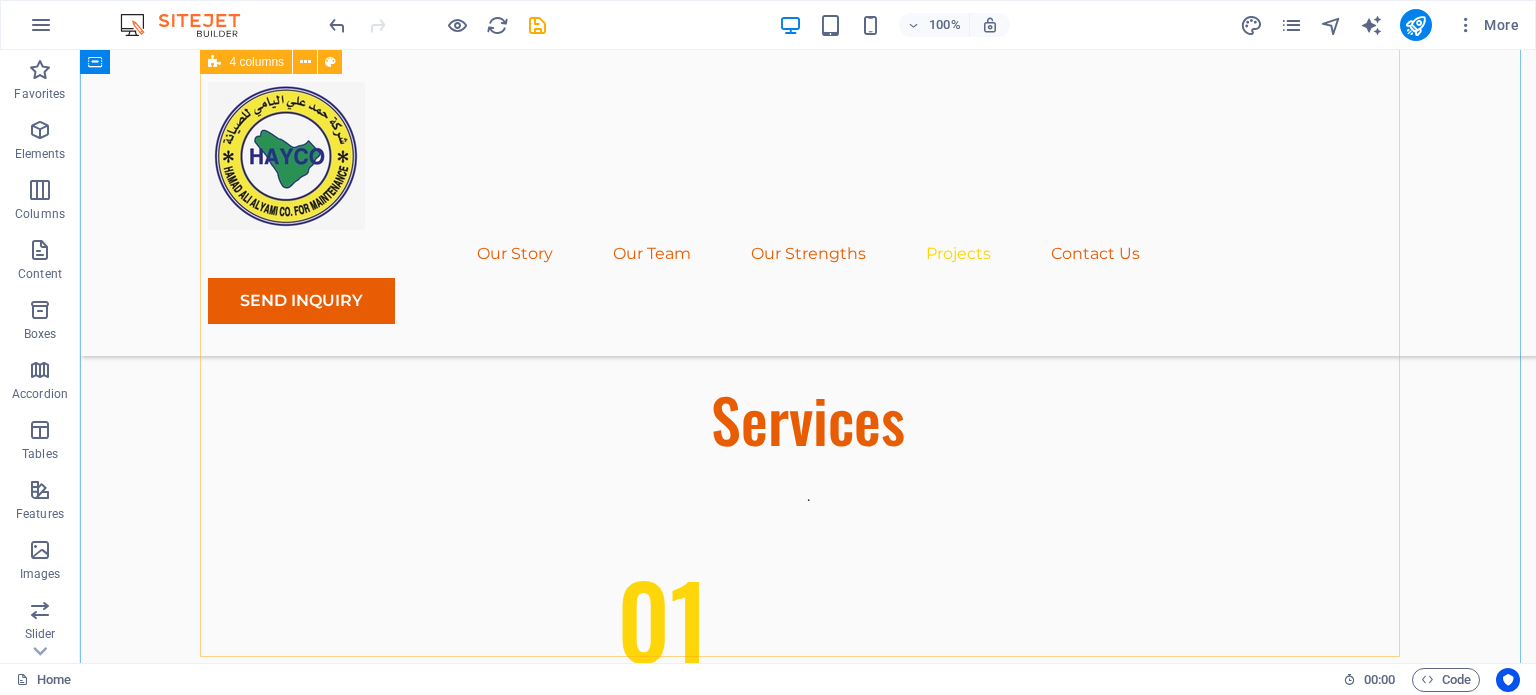 scroll, scrollTop: 5811, scrollLeft: 0, axis: vertical 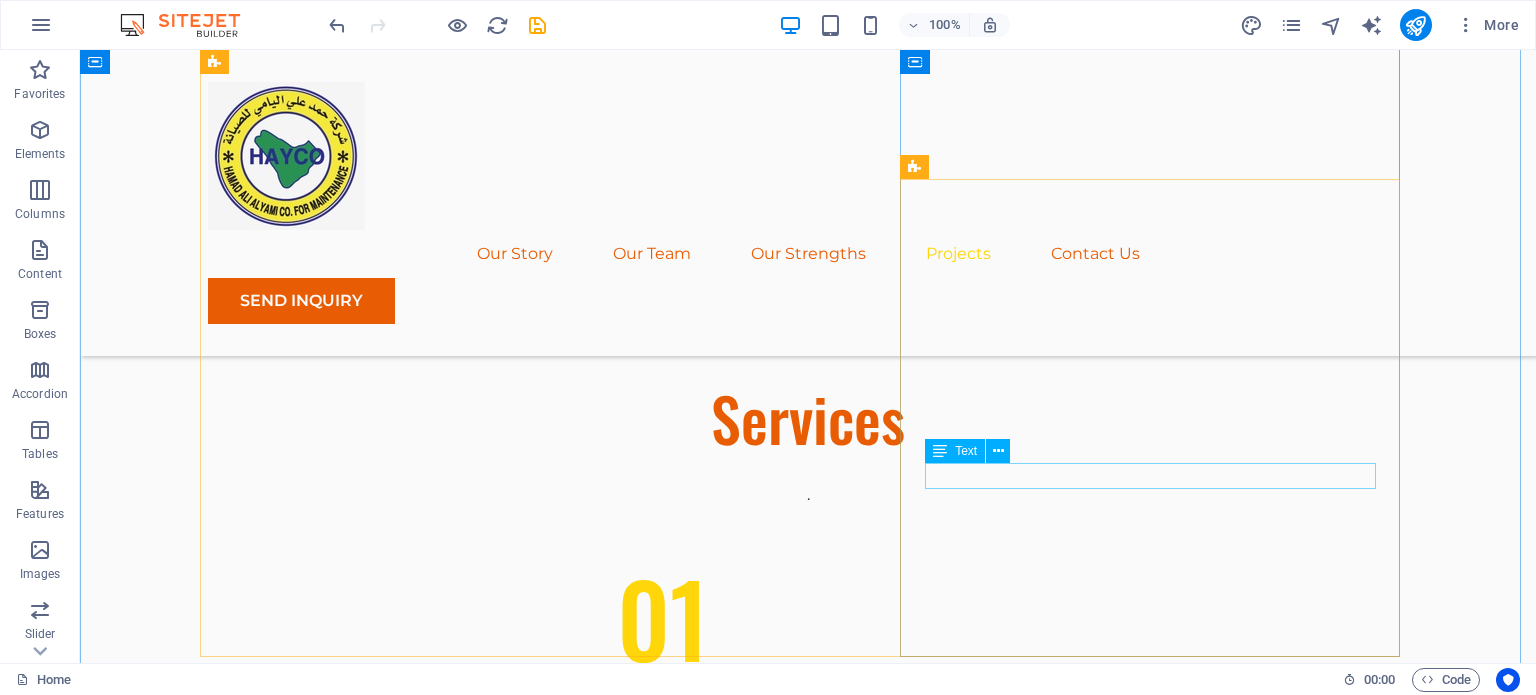 click on "Project manager: Max Johnson" at bounding box center [808, 5862] 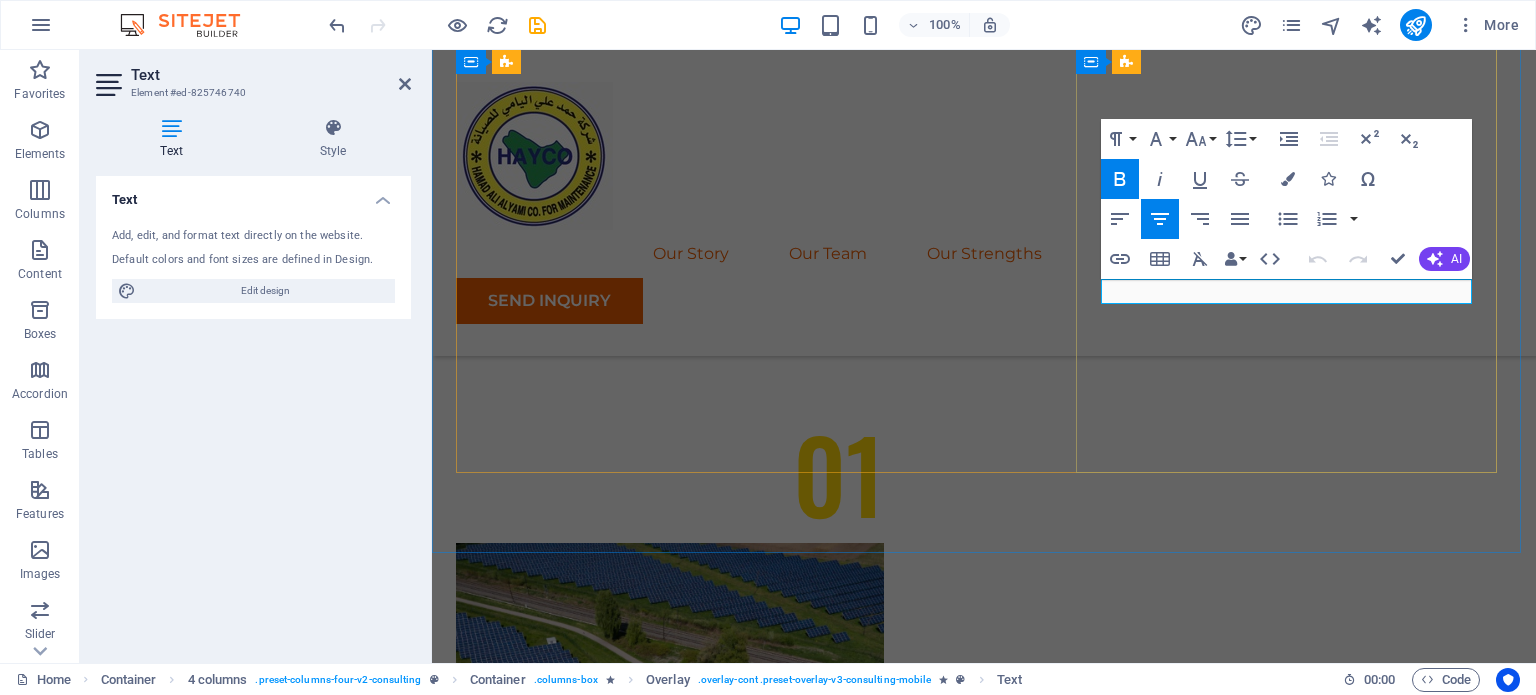drag, startPoint x: 1427, startPoint y: 291, endPoint x: 1314, endPoint y: 287, distance: 113.07078 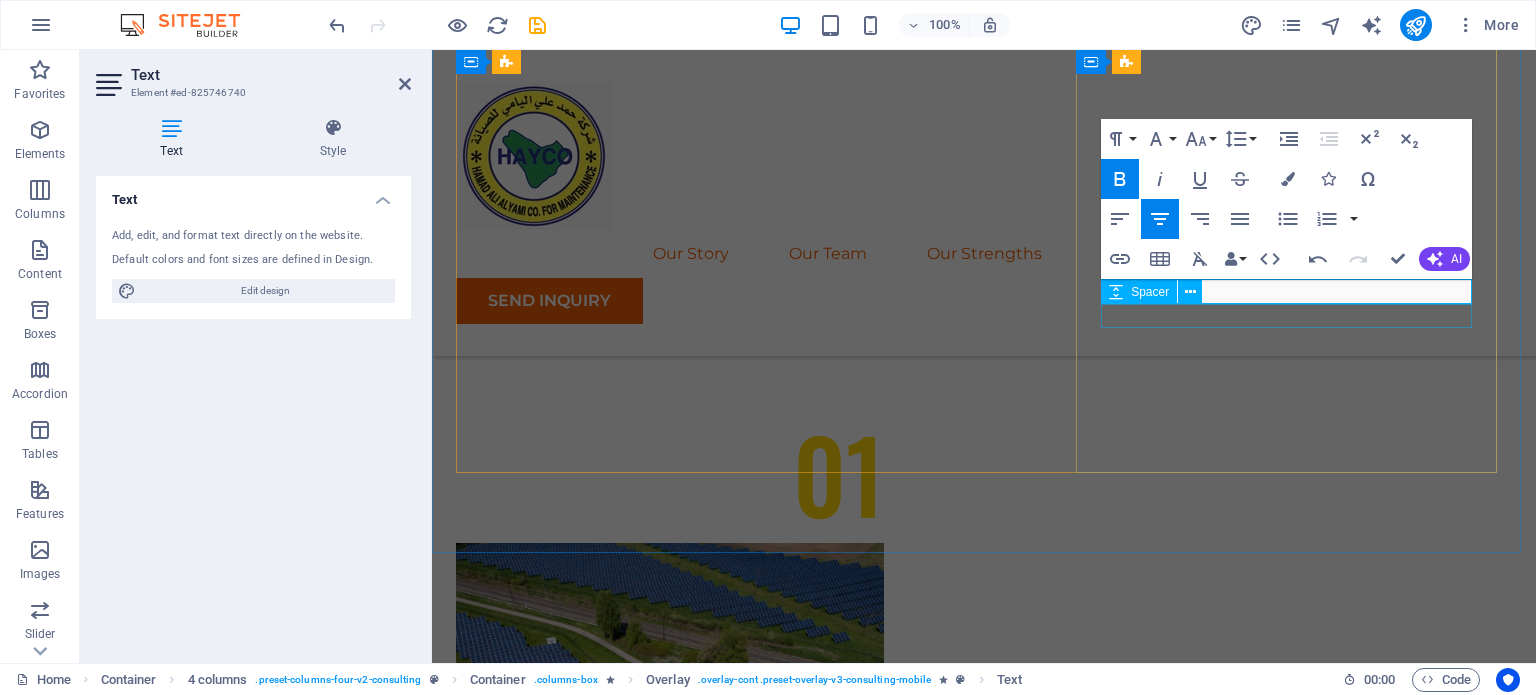 click on "Project duration: 29 months" at bounding box center [996, 5441] 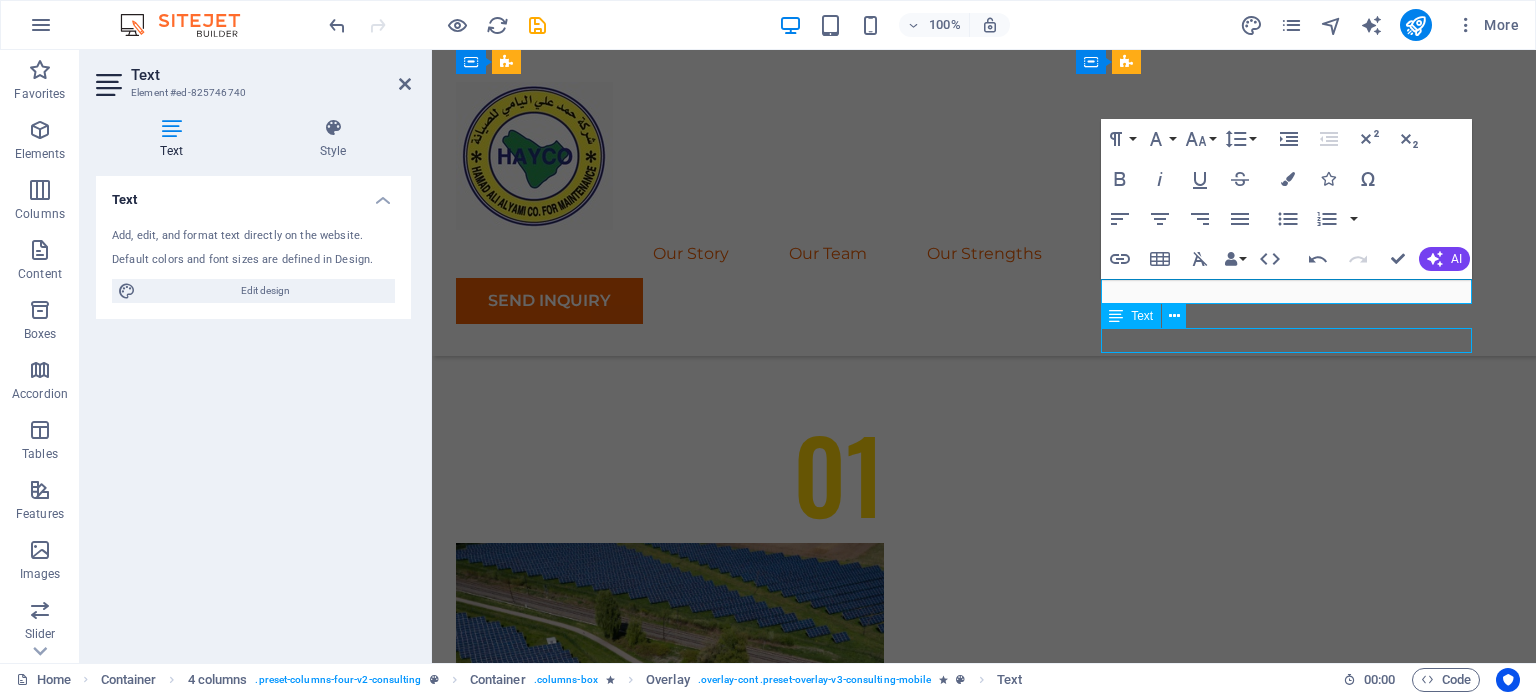 click on "Project duration: 29 months" at bounding box center (996, 5441) 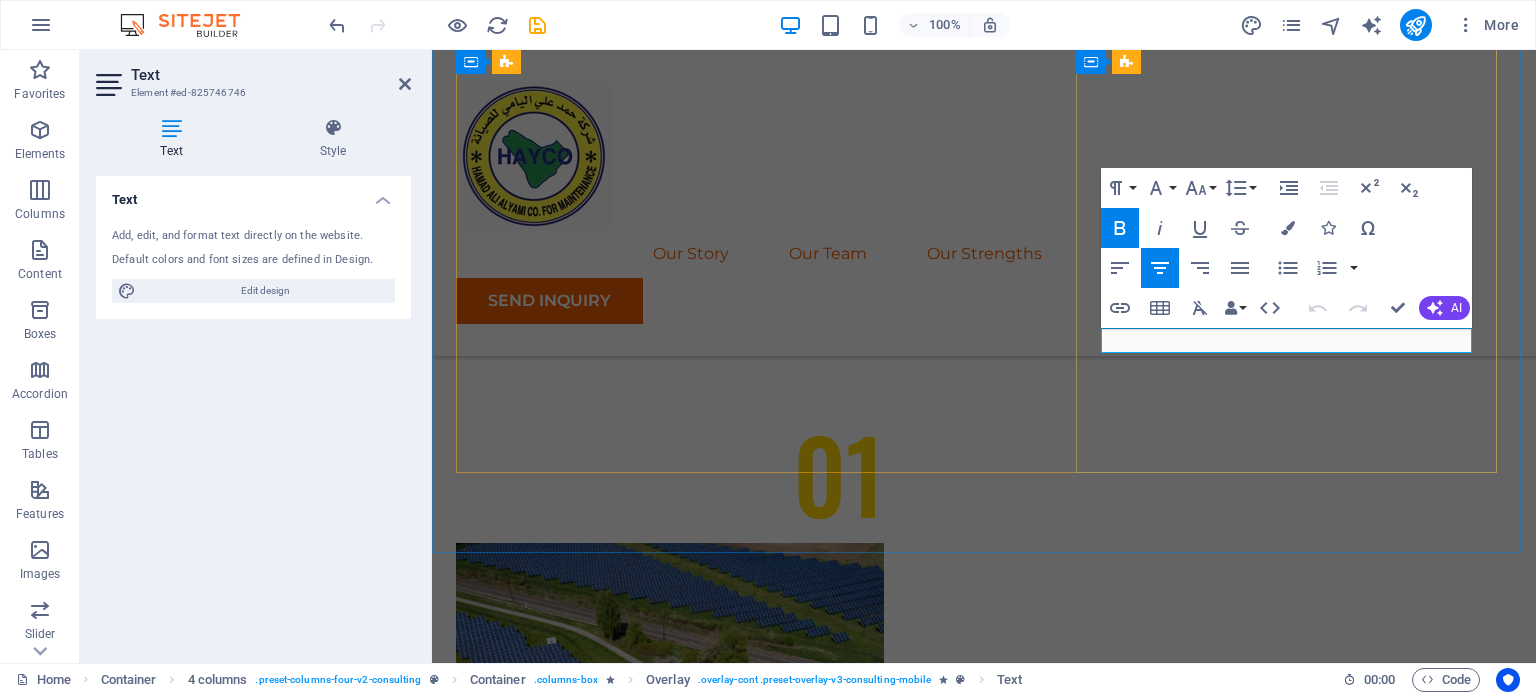 drag, startPoint x: 1409, startPoint y: 336, endPoint x: 1313, endPoint y: 337, distance: 96.00521 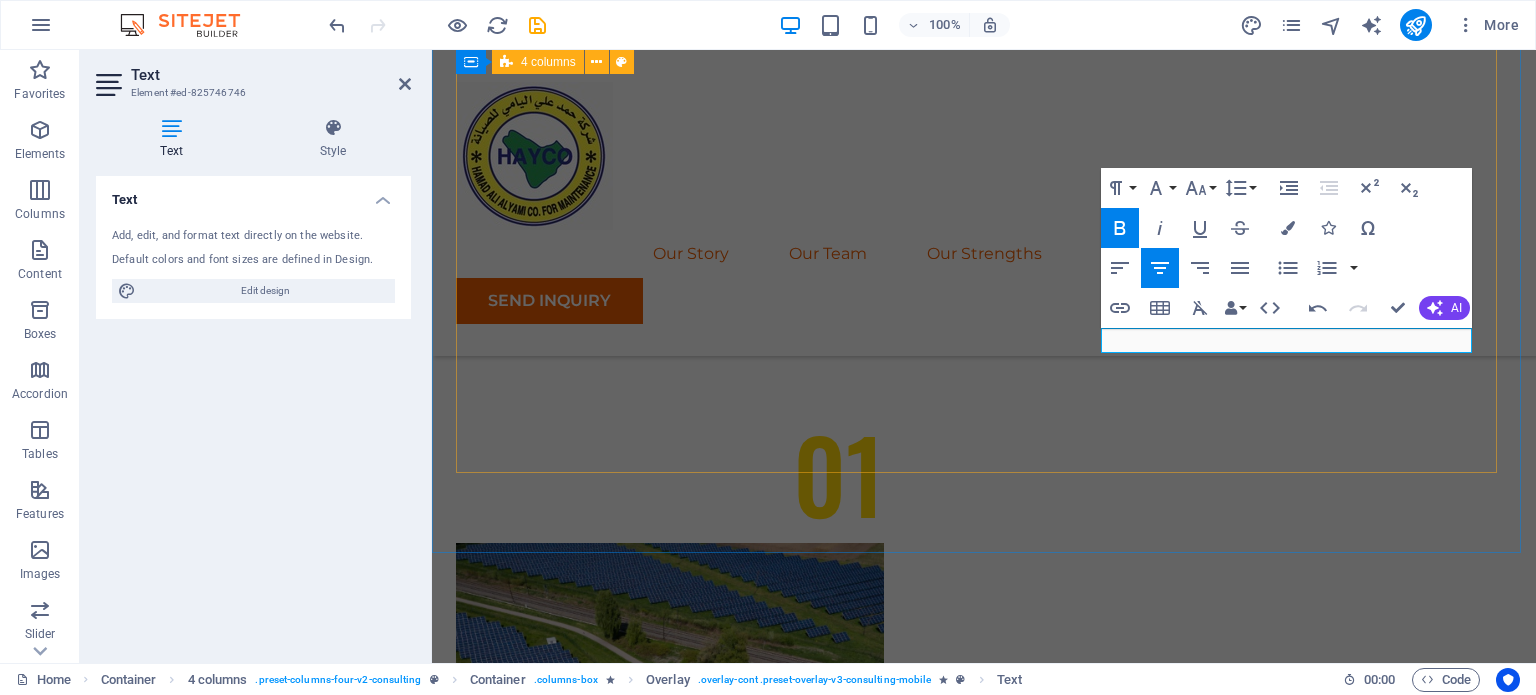 click on "01
TRANSFORMERS Read More   We offer complete transformer solutions, from  distribution transformers  to  power transformers  up to 132 kV and above. Our services include: Supply and delivery of new transformers (dry-type and oil-immersed) Installation and commissioning Preventive and corrective maintenance Transformer oil testing and filtration Load assessment and replacement recommendations . :  : Read Less 02 POWER TRANSFORMERS Read More As a key player in power transmission, Hamad Ali Alyami Company provides specialized services for  high-voltage power transformers , including: On-site installation and integration into the grid Complete testing (winding resistance, insulation, ratio, etc.) Cooling system upgrades and monitoring Overhaul and refurbishment Emergency response and failure recovery We ensure every power transformer installation is optimized for safety, reliability, and longevity . :  :  Read Less 03 ELECTRICAL MOTORS Read More   From industrial facilities to utility stations, our  :  :" at bounding box center (984, 2988) 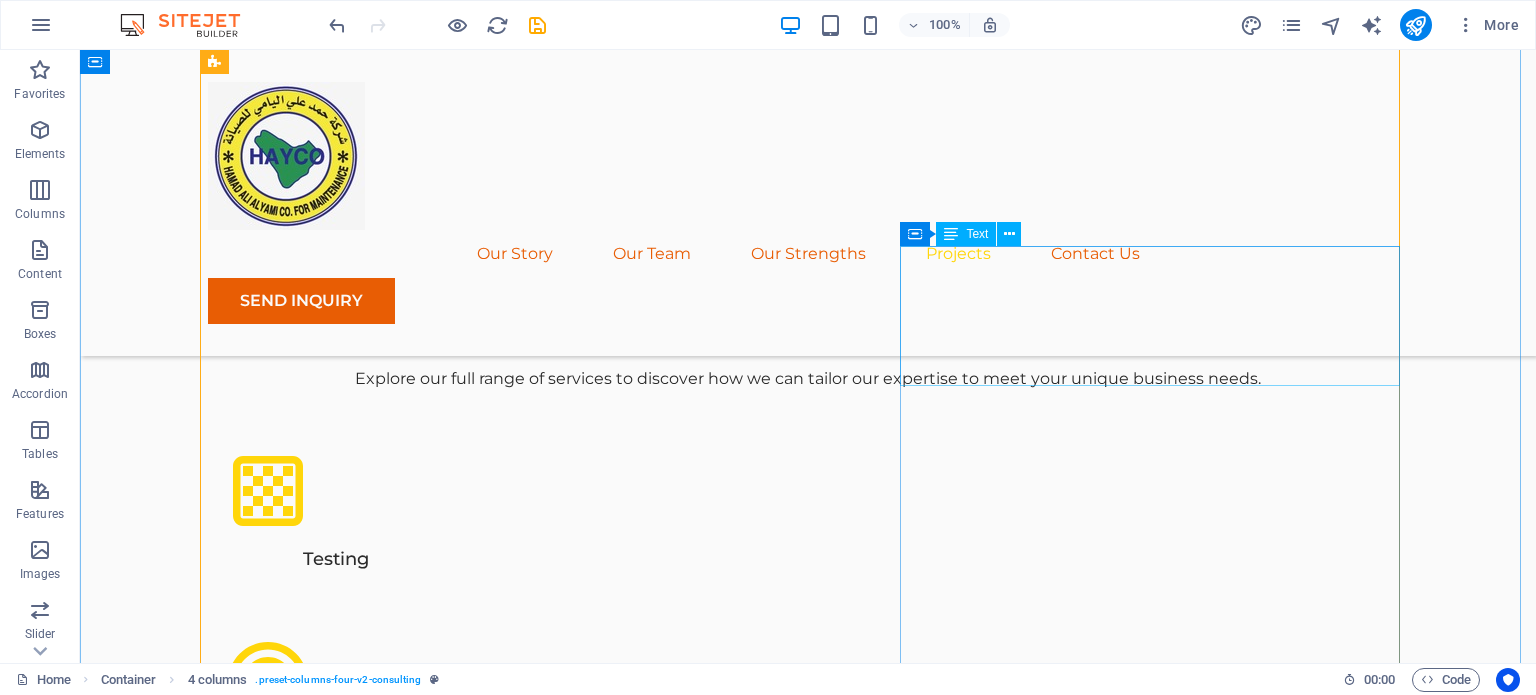 scroll, scrollTop: 4860, scrollLeft: 0, axis: vertical 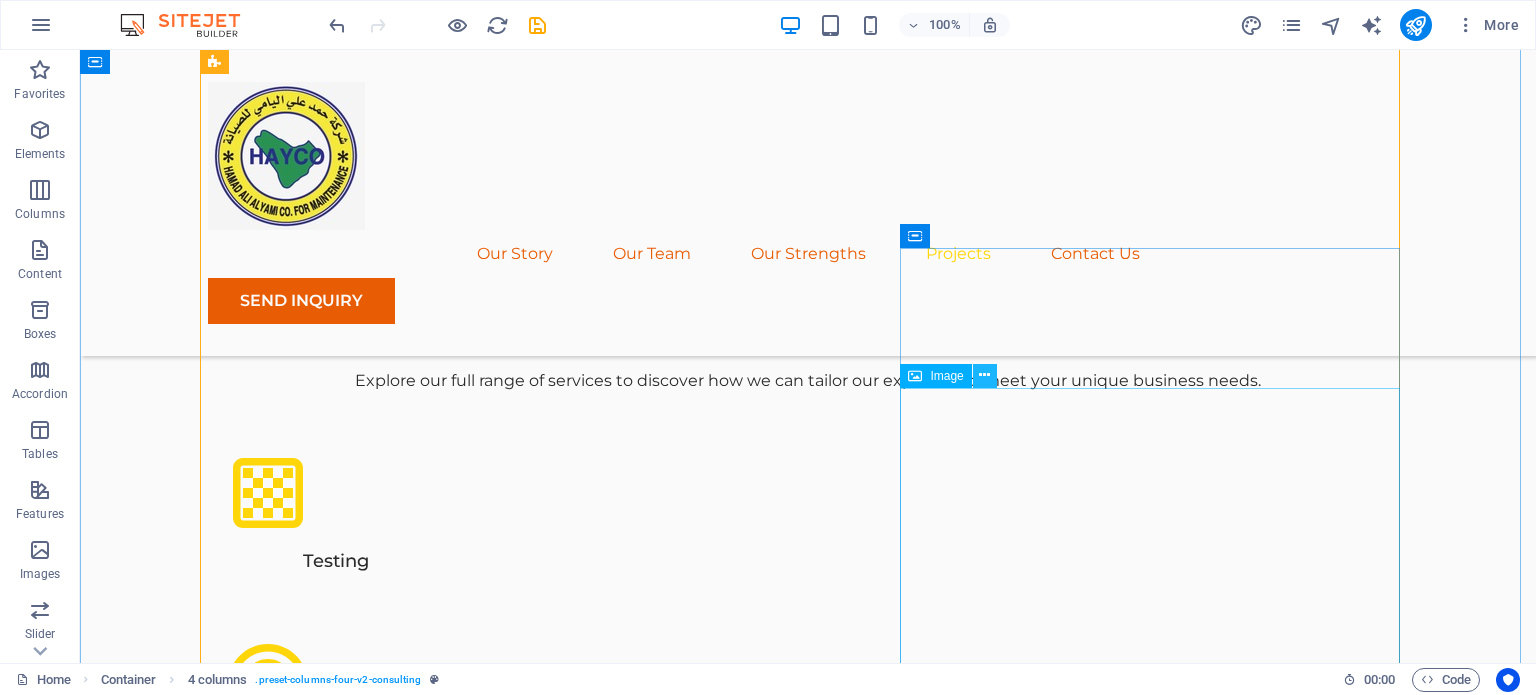 click at bounding box center (984, 375) 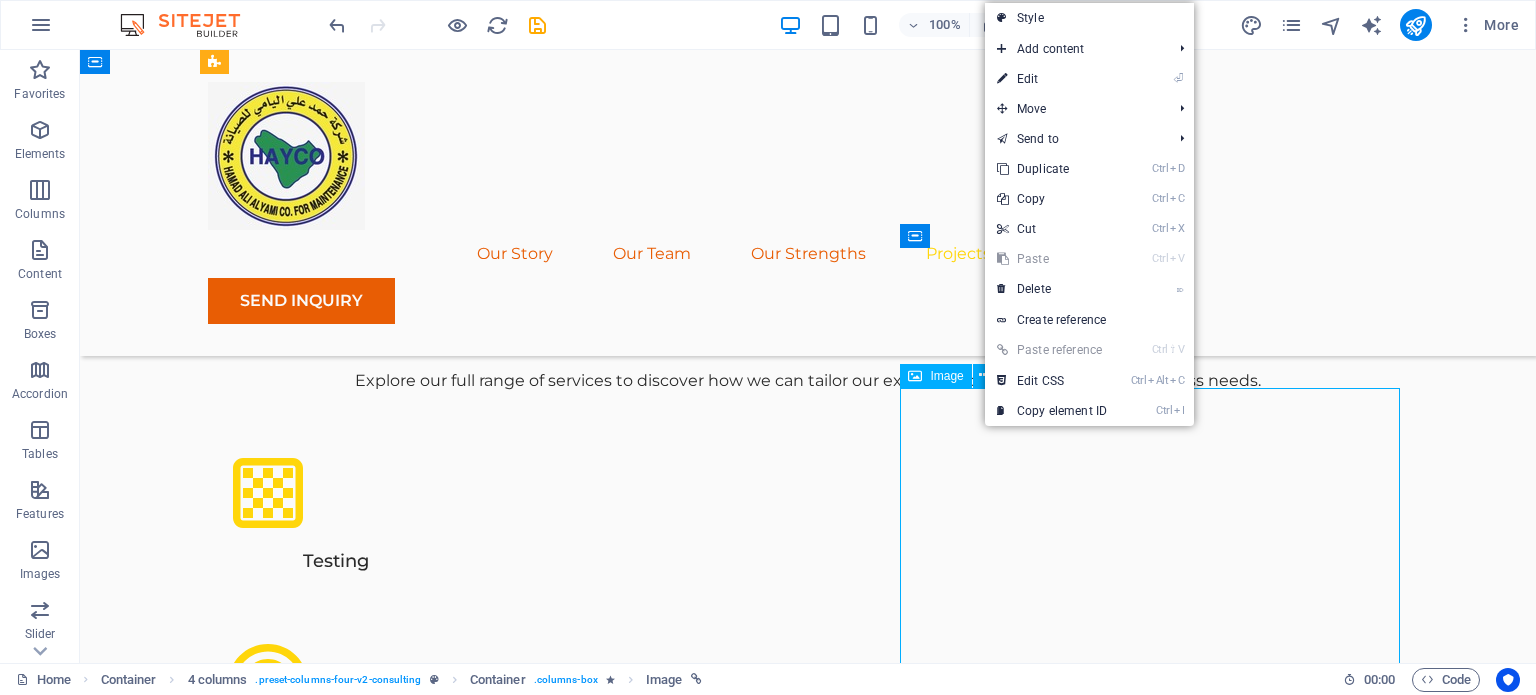 click on "Image" at bounding box center (946, 376) 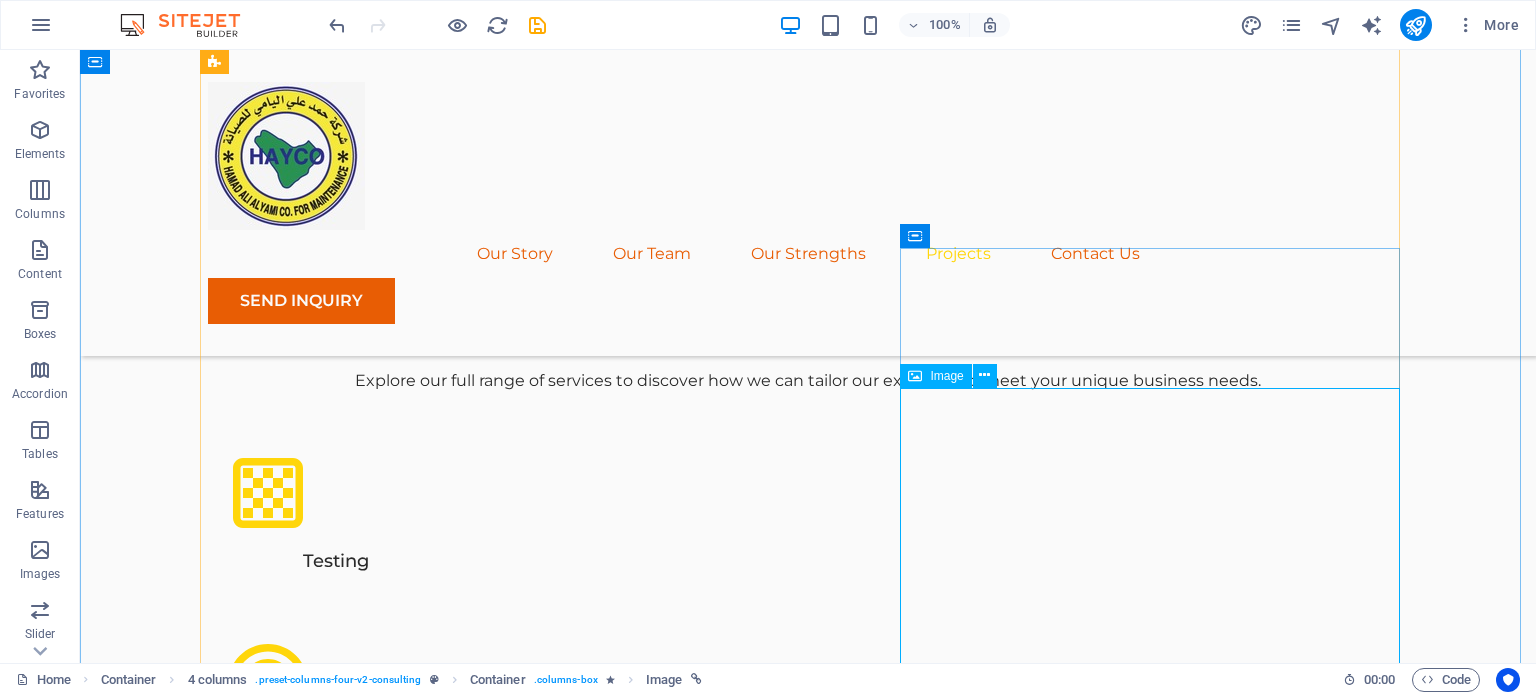 click at bounding box center (458, 6153) 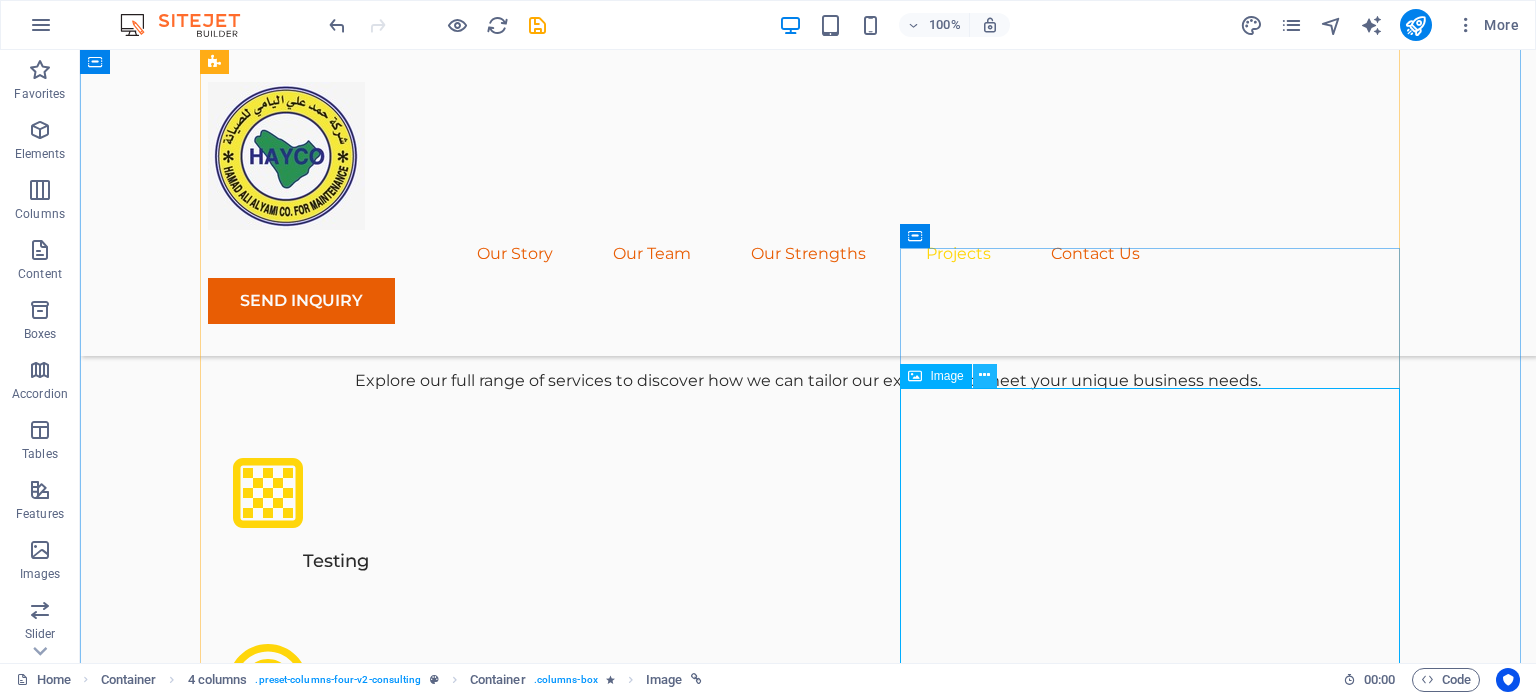 click at bounding box center (984, 375) 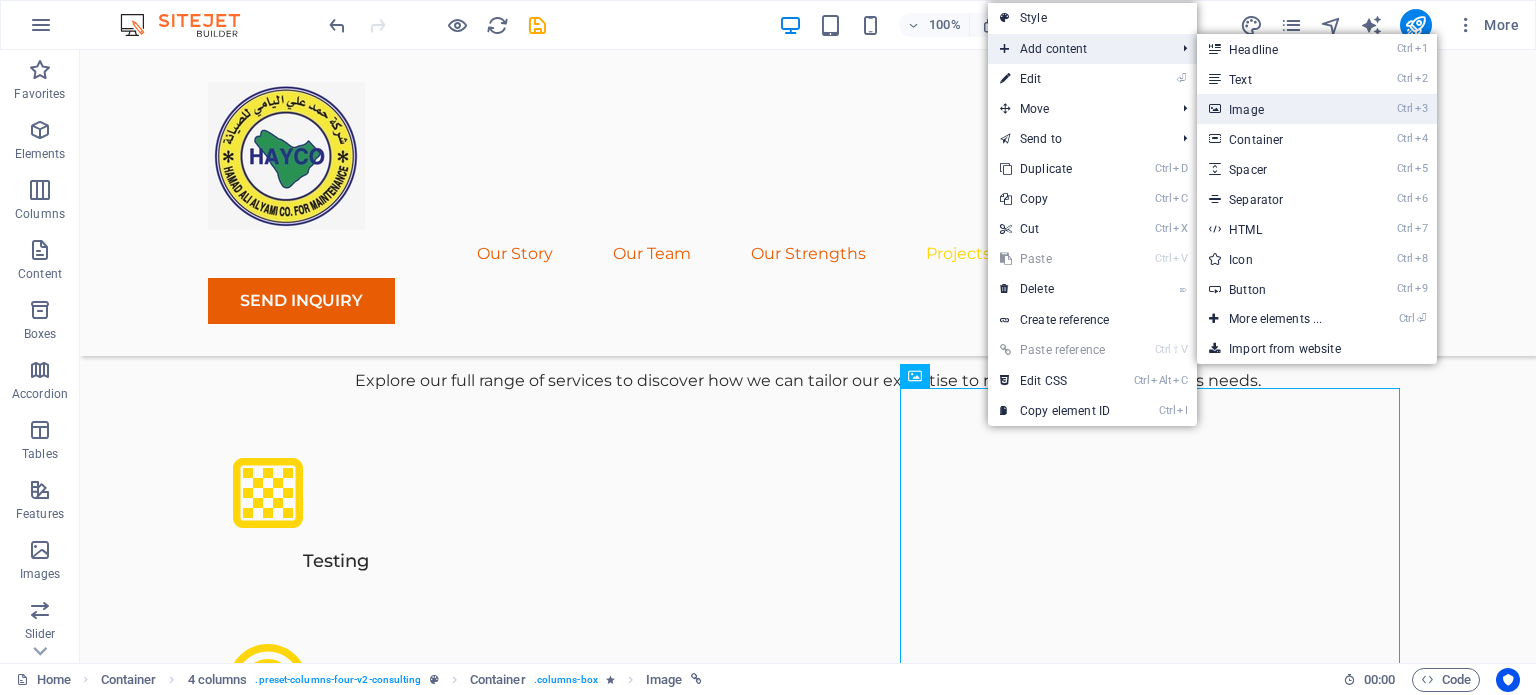 click on "Ctrl 3  Image" at bounding box center [1279, 109] 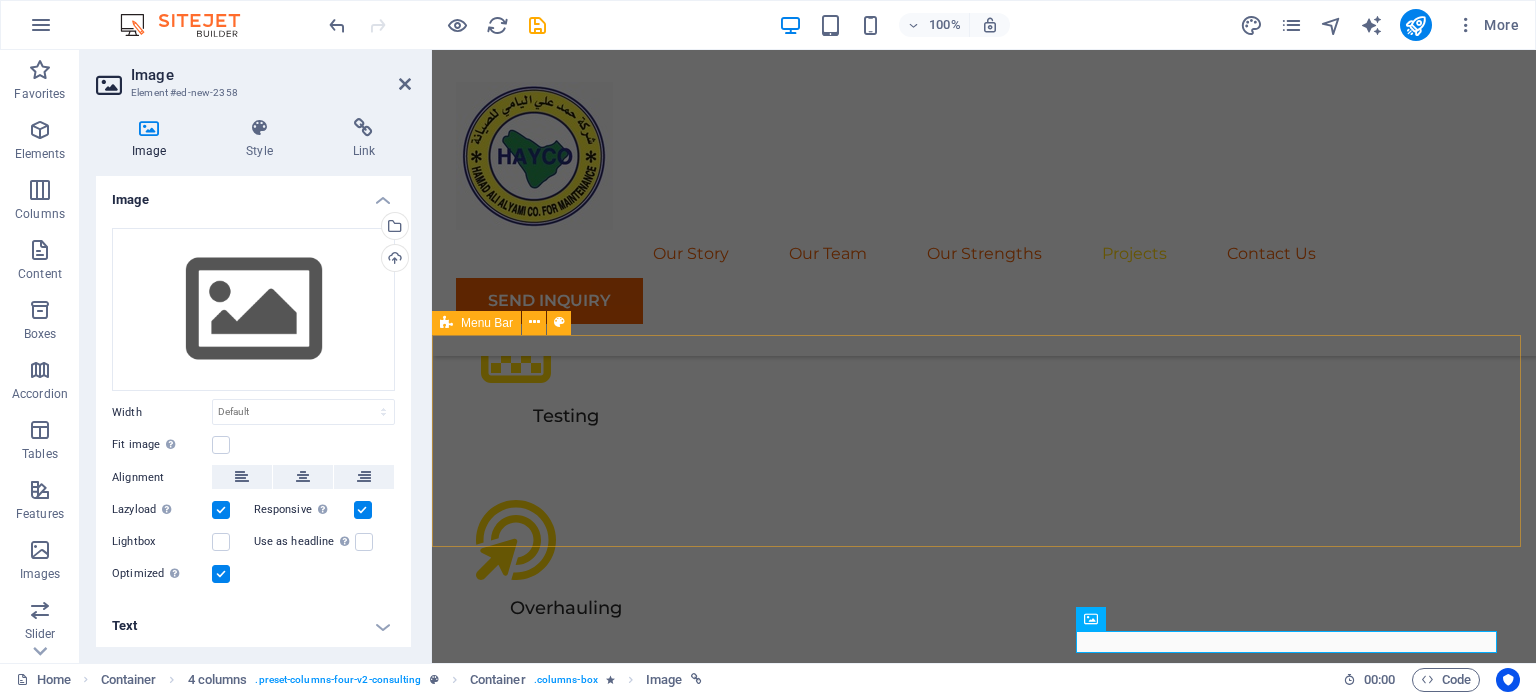scroll, scrollTop: 5299, scrollLeft: 0, axis: vertical 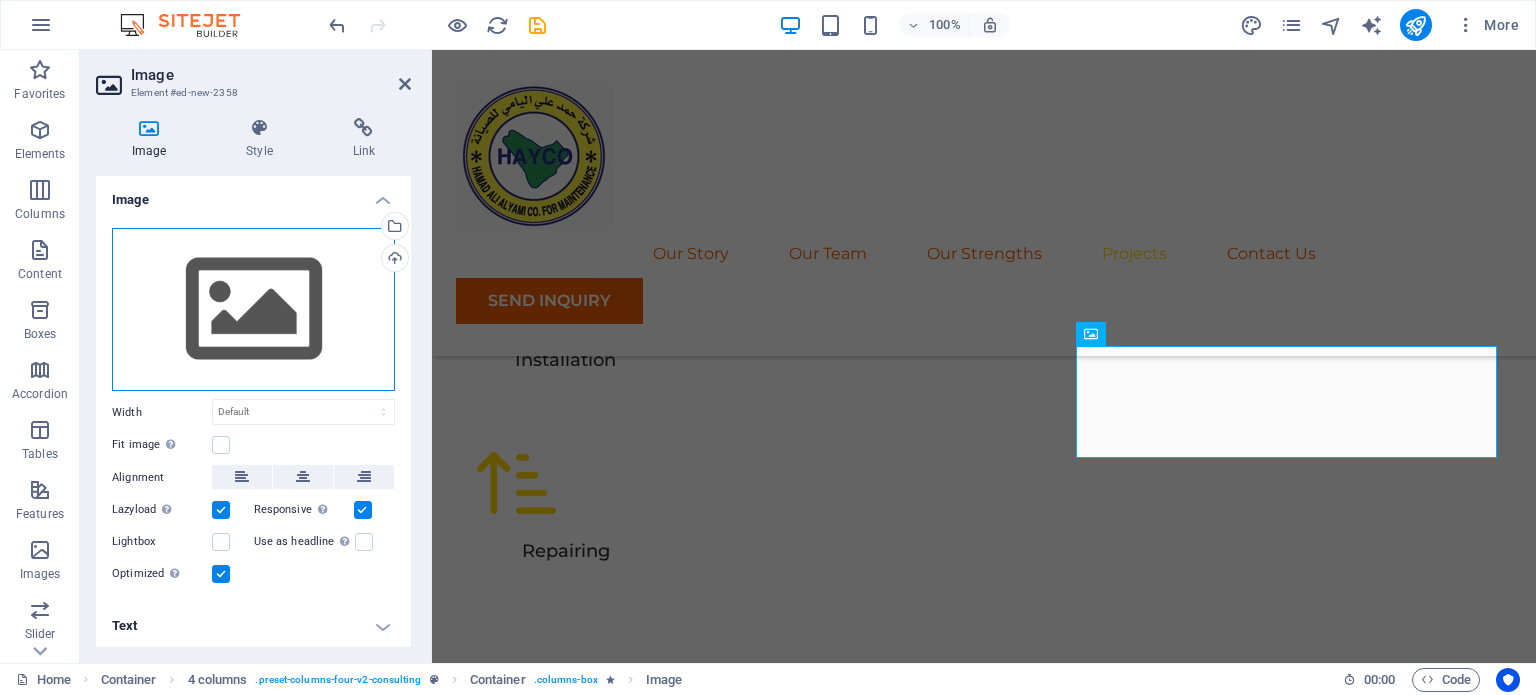 click on "Drag files here, click to choose files or select files from Files or our free stock photos & videos" at bounding box center [253, 310] 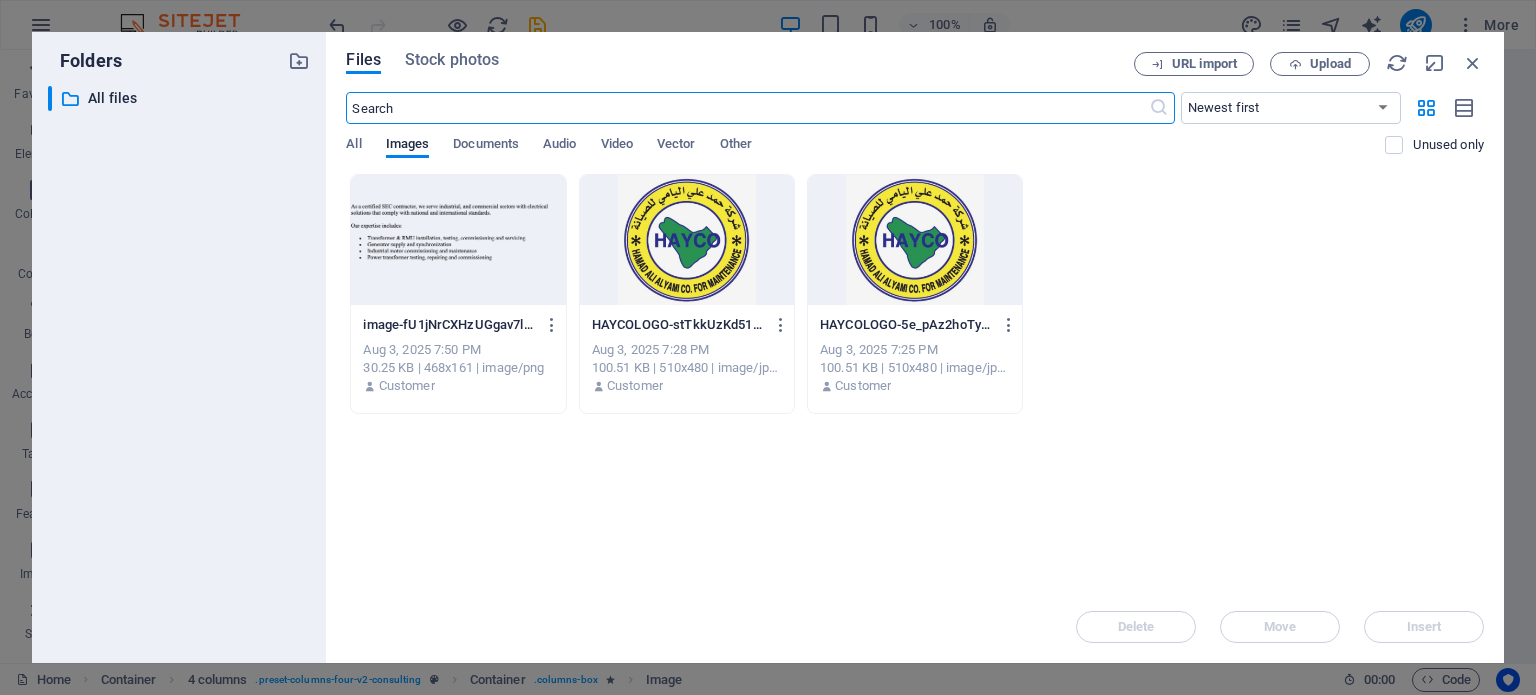 scroll, scrollTop: 5281, scrollLeft: 0, axis: vertical 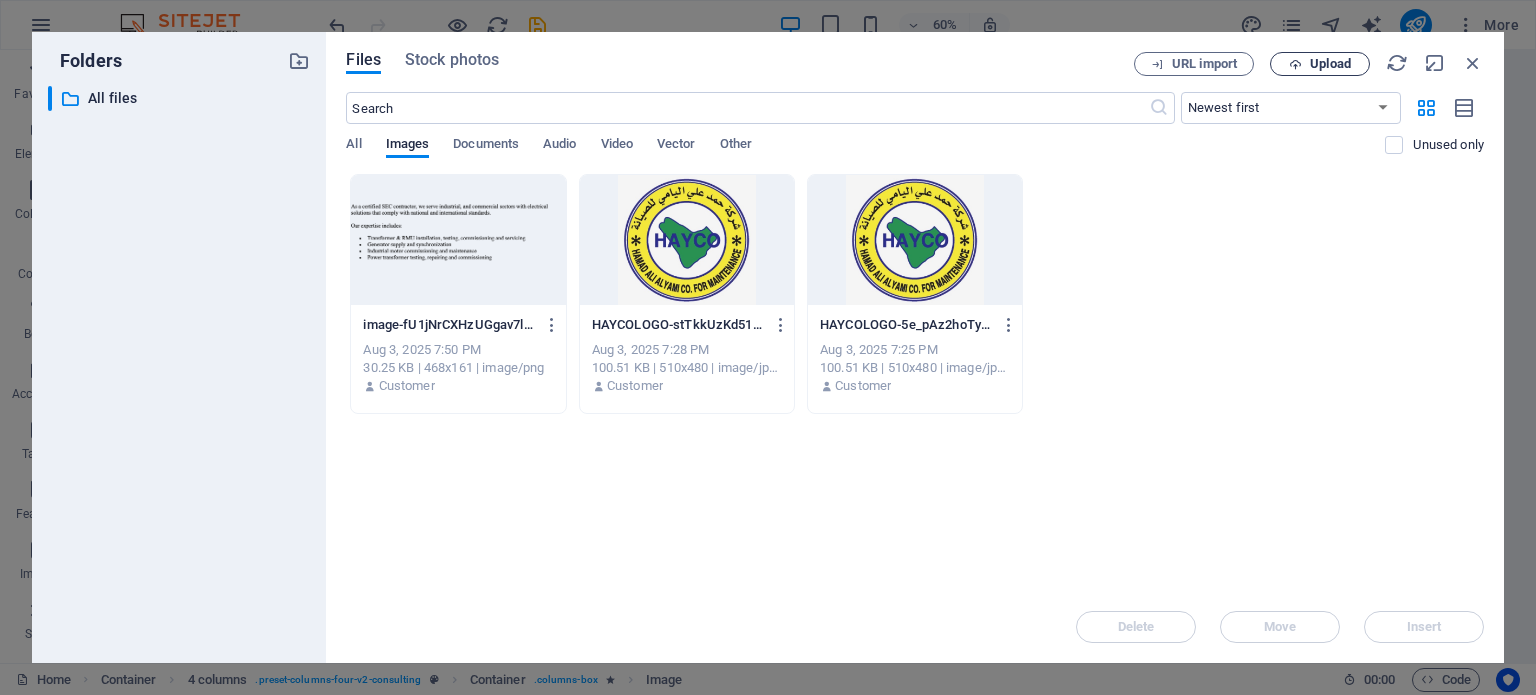 click on "Upload" at bounding box center [1320, 64] 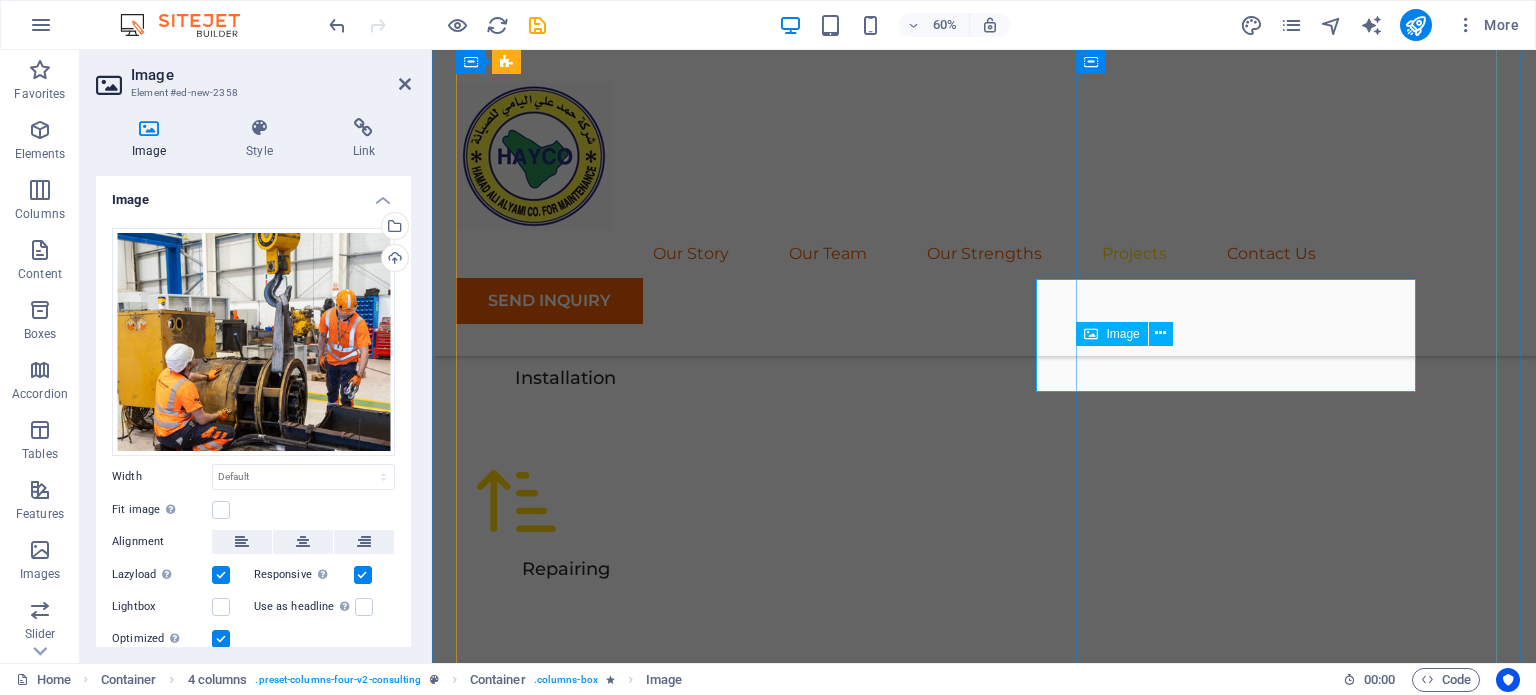 scroll, scrollTop: 5299, scrollLeft: 0, axis: vertical 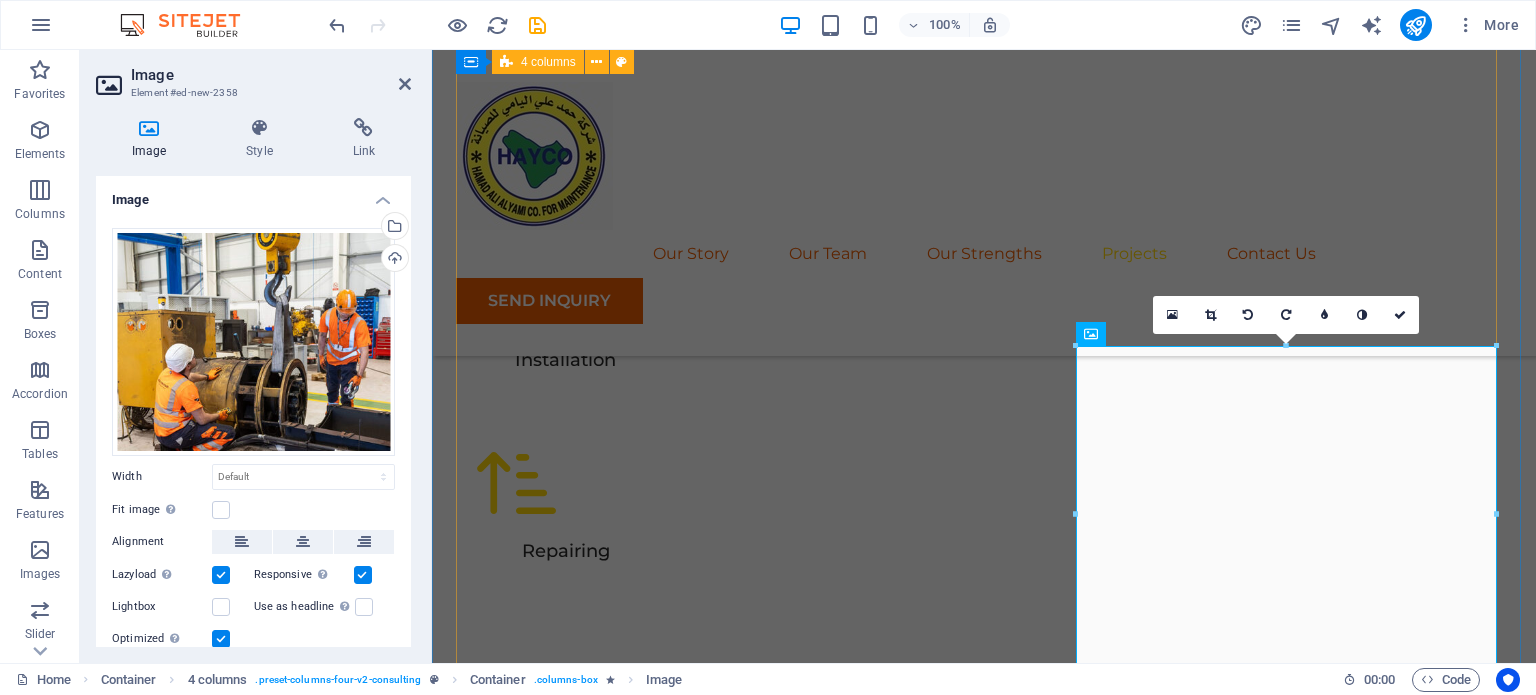click on "01
TRANSFORMERS Read More   We offer complete transformer solutions, from  distribution transformers  to  power transformers  up to 132 kV and above. Our services include: Supply and delivery of new transformers (dry-type and oil-immersed) Installation and commissioning Preventive and corrective maintenance Transformer oil testing and filtration Load assessment and replacement recommendations . :  : Read Less 02 POWER TRANSFORMERS Read More As a key player in power transmission, Hamad Ali Alyami Company provides specialized services for  high-voltage power transformers , including: On-site installation and integration into the grid Complete testing (winding resistance, insulation, ratio, etc.) Cooling system upgrades and monitoring Overhaul and refurbishment Emergency response and failure recovery We ensure every power transformer installation is optimized for safety, reliability, and longevity . :  :  Read Less 03 ELECTRICAL MOTORS Read More   From industrial facilities to utility stations, our  :  :" at bounding box center (984, 3942) 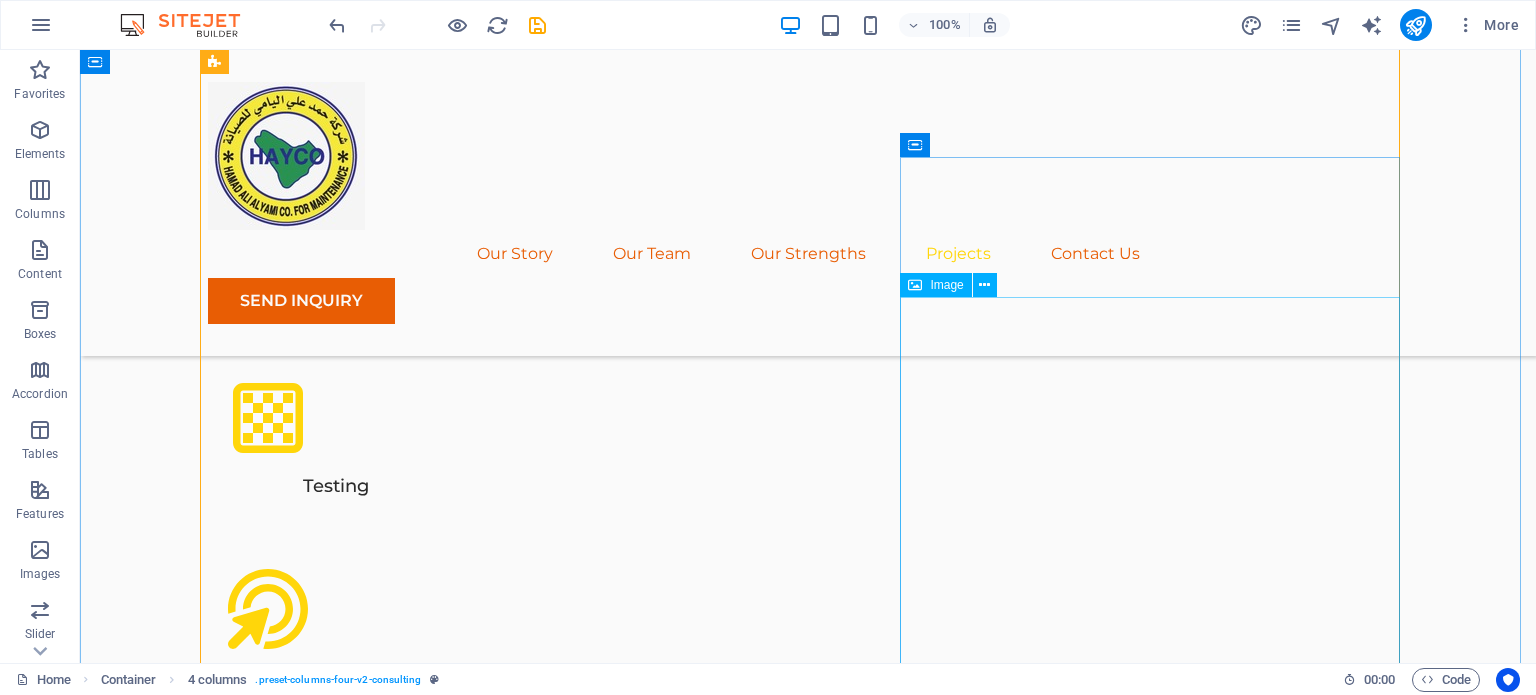scroll, scrollTop: 4827, scrollLeft: 0, axis: vertical 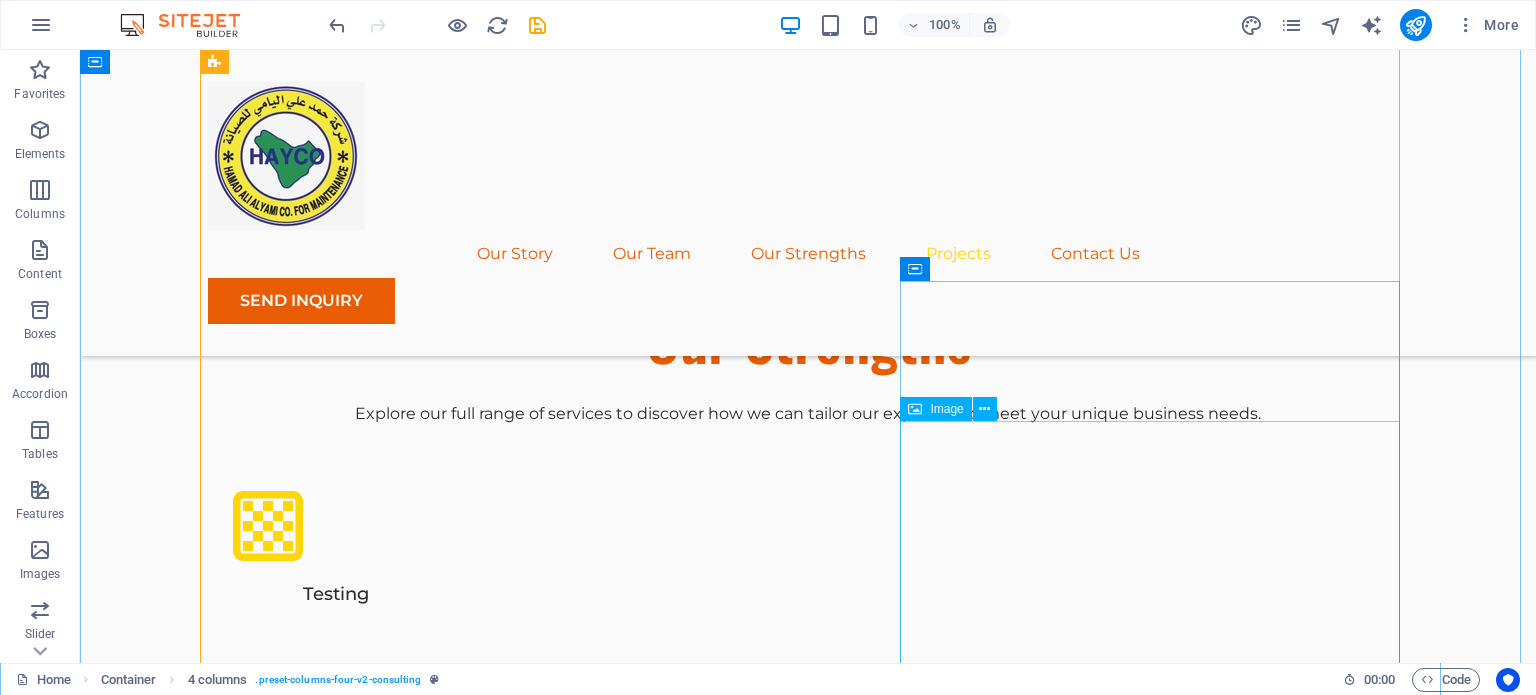 click at bounding box center (458, 6186) 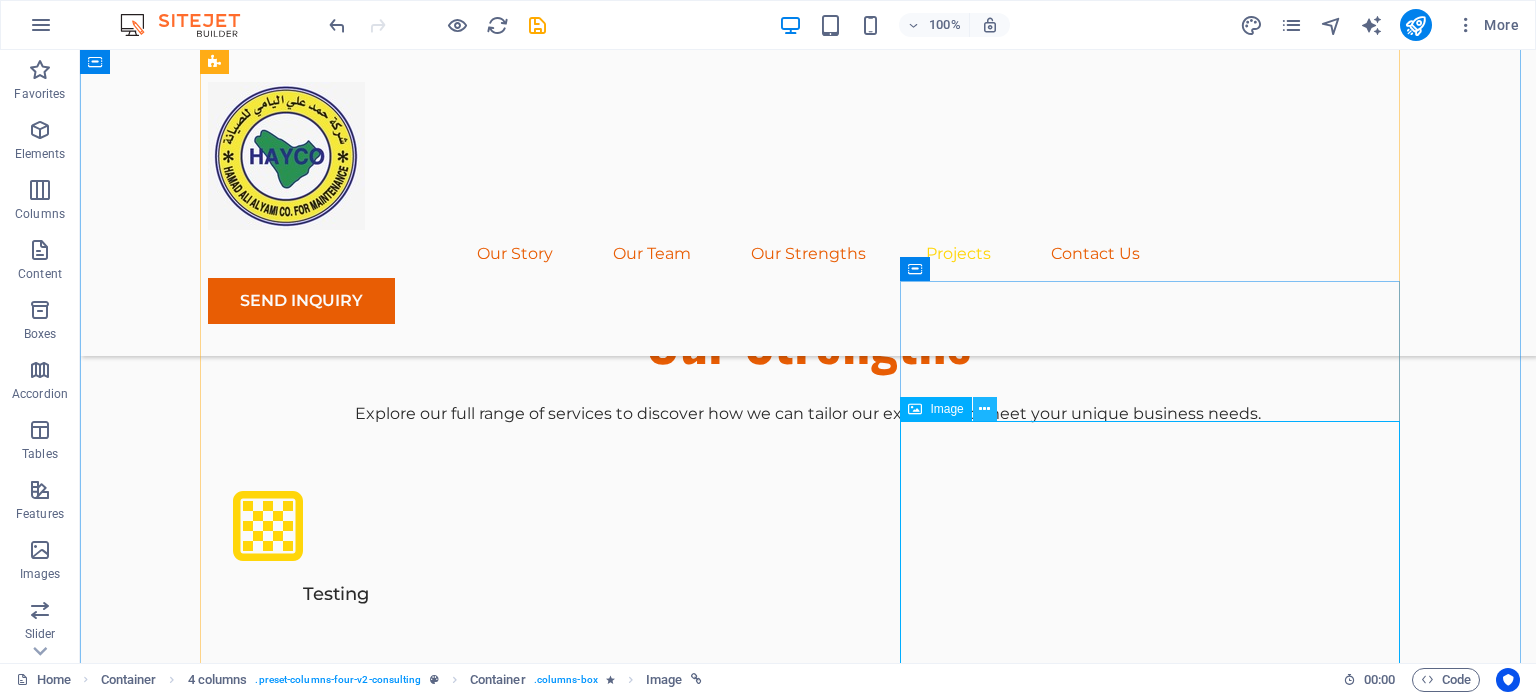 click at bounding box center [984, 409] 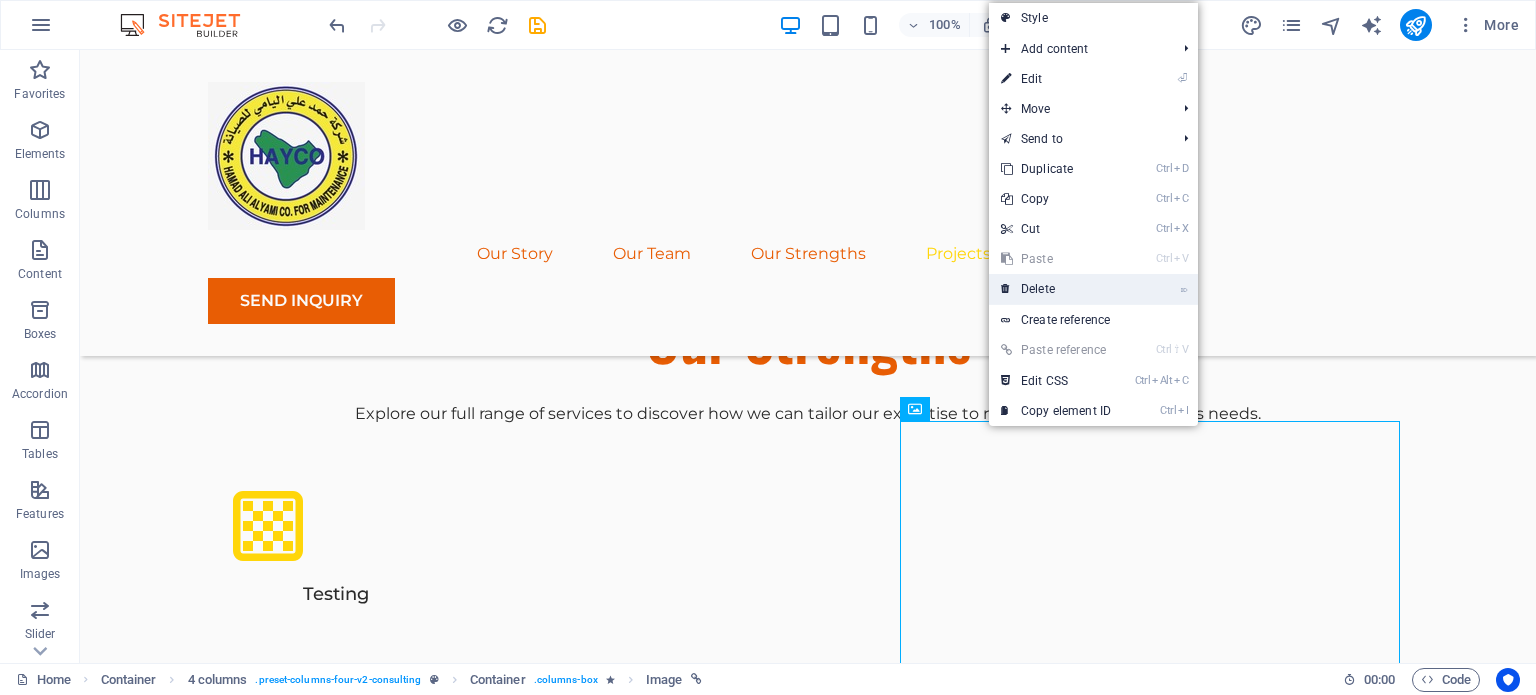 click on "⌦  Delete" at bounding box center [1056, 289] 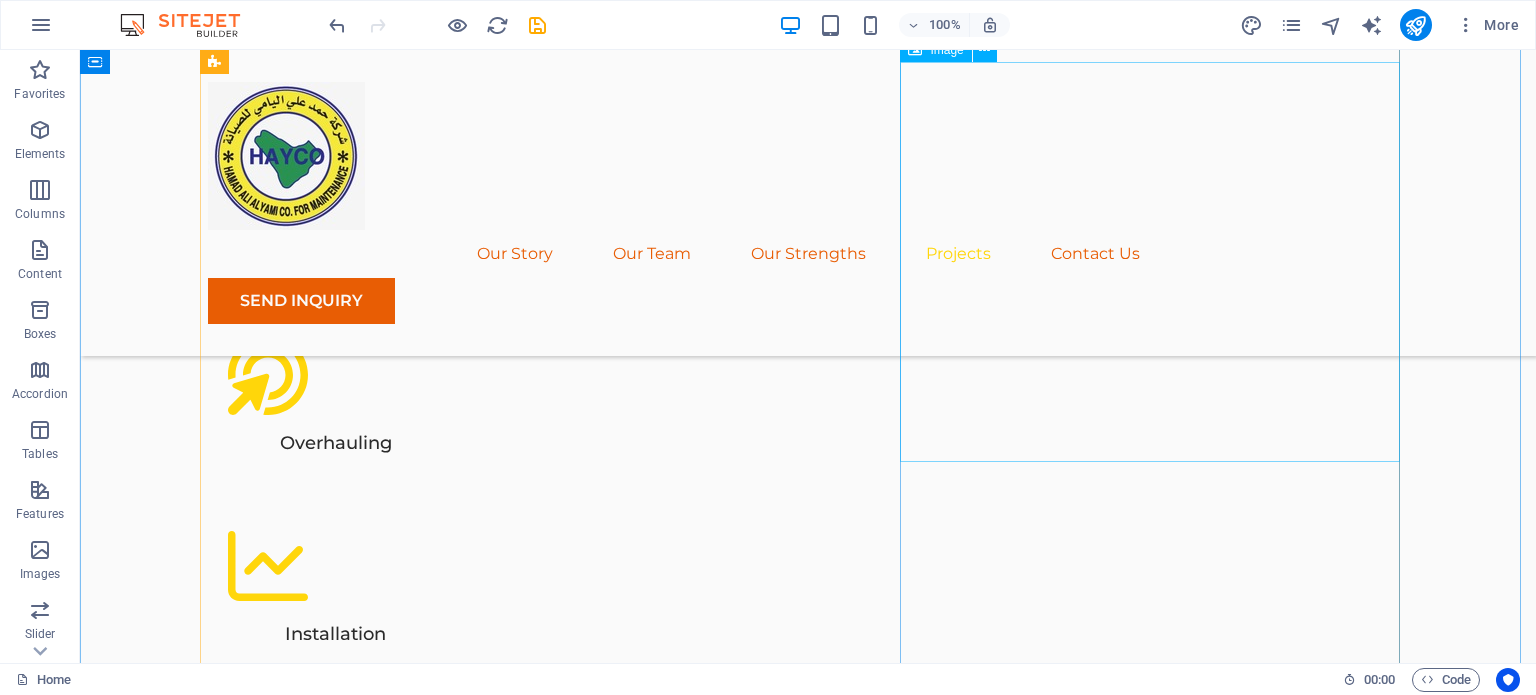 scroll, scrollTop: 5186, scrollLeft: 0, axis: vertical 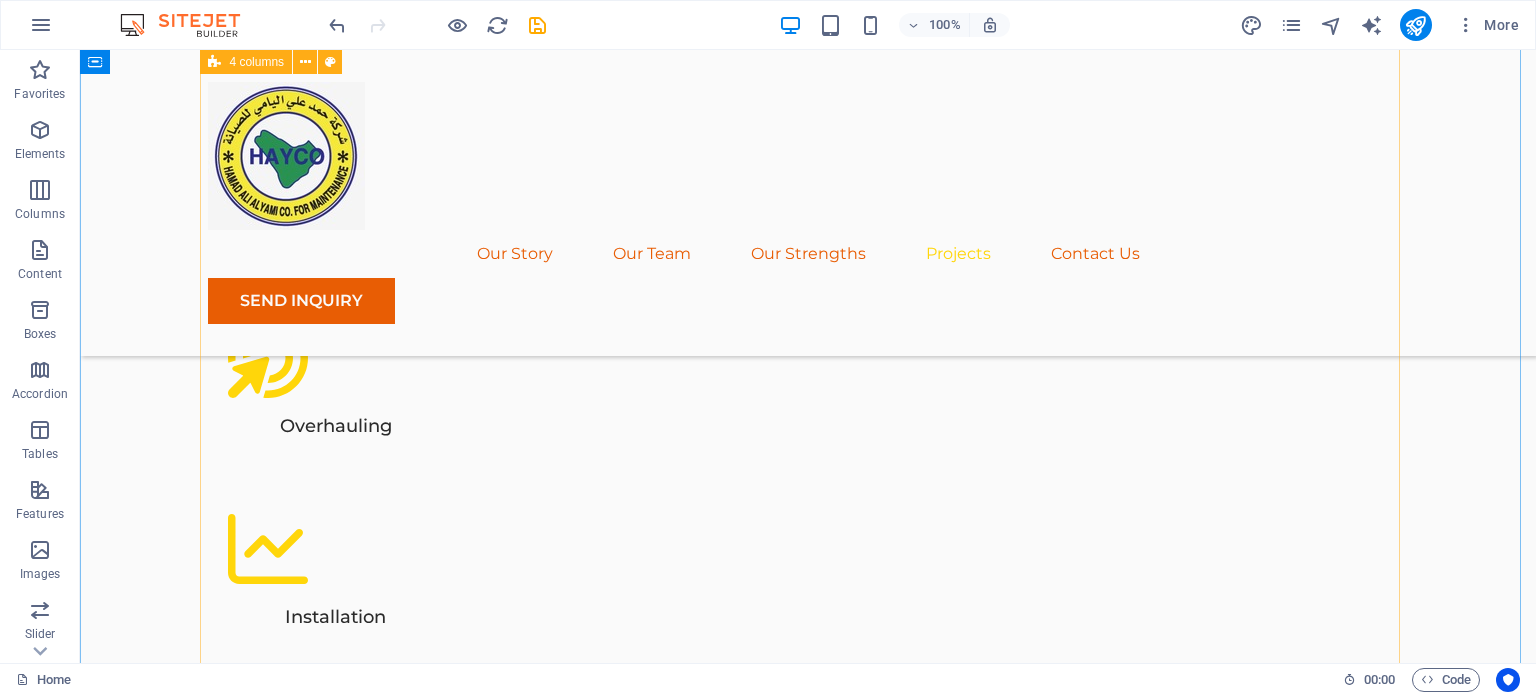 click on "01
TRANSFORMERS Read More   We offer complete transformer solutions, from  distribution transformers  to  power transformers  up to 132 kV and above. Our services include: Supply and delivery of new transformers (dry-type and oil-immersed) Installation and commissioning Preventive and corrective maintenance Transformer oil testing and filtration Load assessment and replacement recommendations . :  : Read Less 02 POWER TRANSFORMERS Read More As a key player in power transmission, Hamad Ali Alyami Company provides specialized services for  high-voltage power transformers , including: On-site installation and integration into the grid Complete testing (winding resistance, insulation, ratio, etc.) Cooling system upgrades and monitoring Overhaul and refurbishment Emergency response and failure recovery We ensure every power transformer installation is optimized for safety, reliability, and longevity . :  :  Read Less 03 ELECTRICAL MOTORS Read More   From industrial facilities to utility stations, our  :  :" at bounding box center [808, 4203] 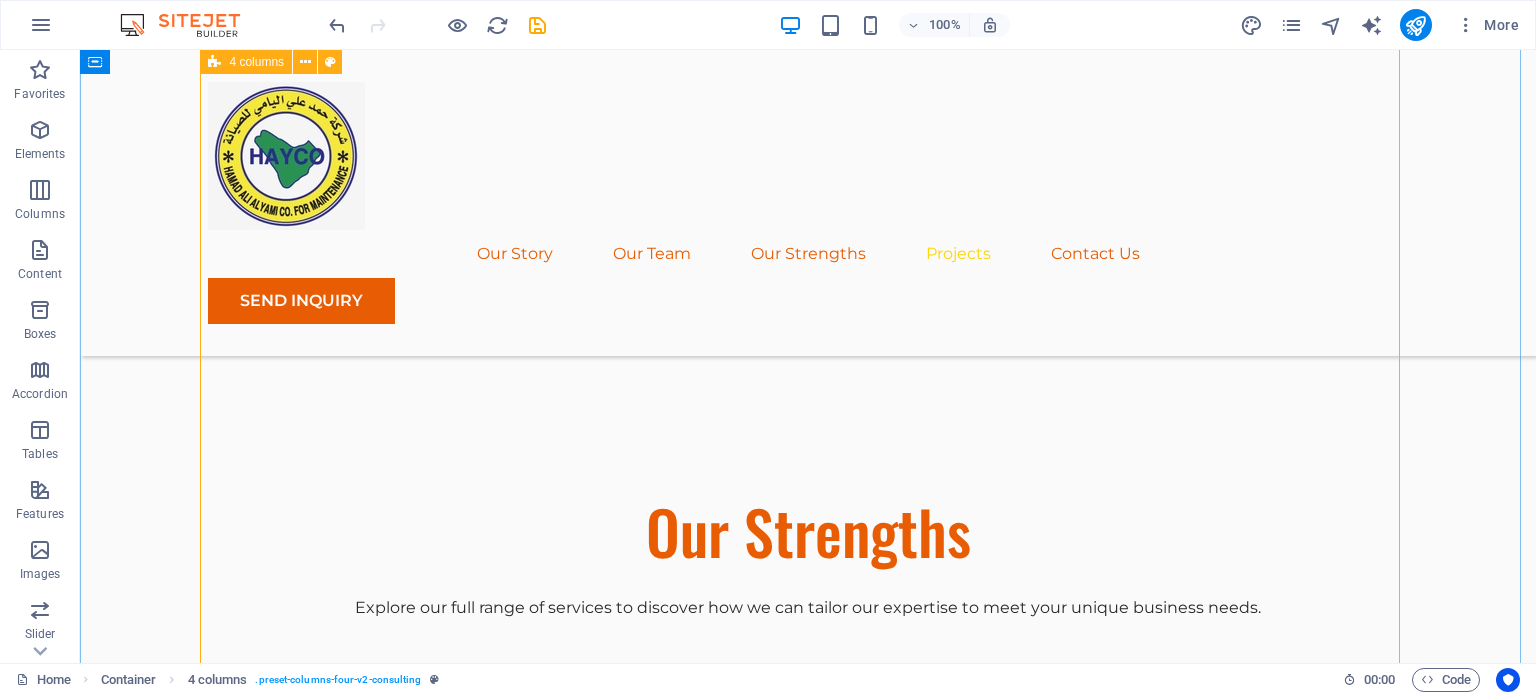 scroll, scrollTop: 4624, scrollLeft: 0, axis: vertical 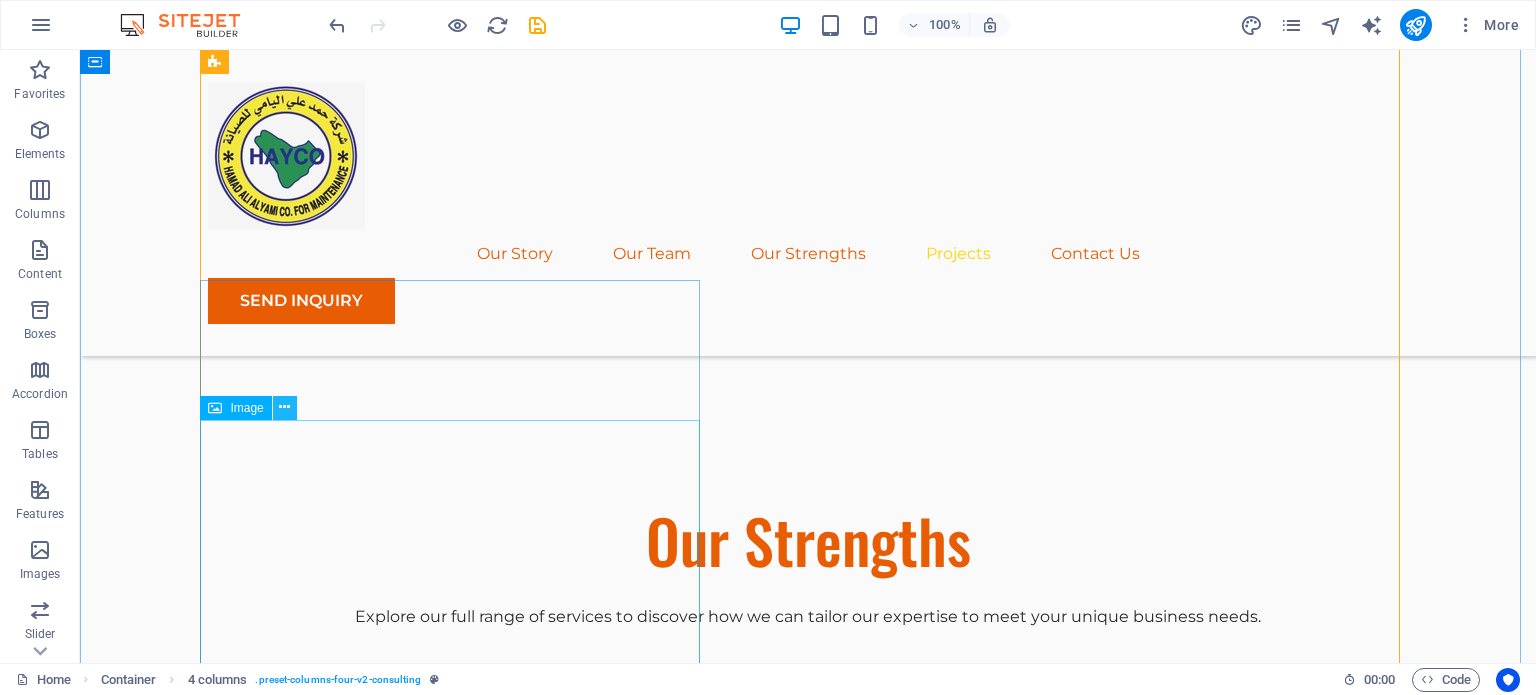 click at bounding box center [284, 407] 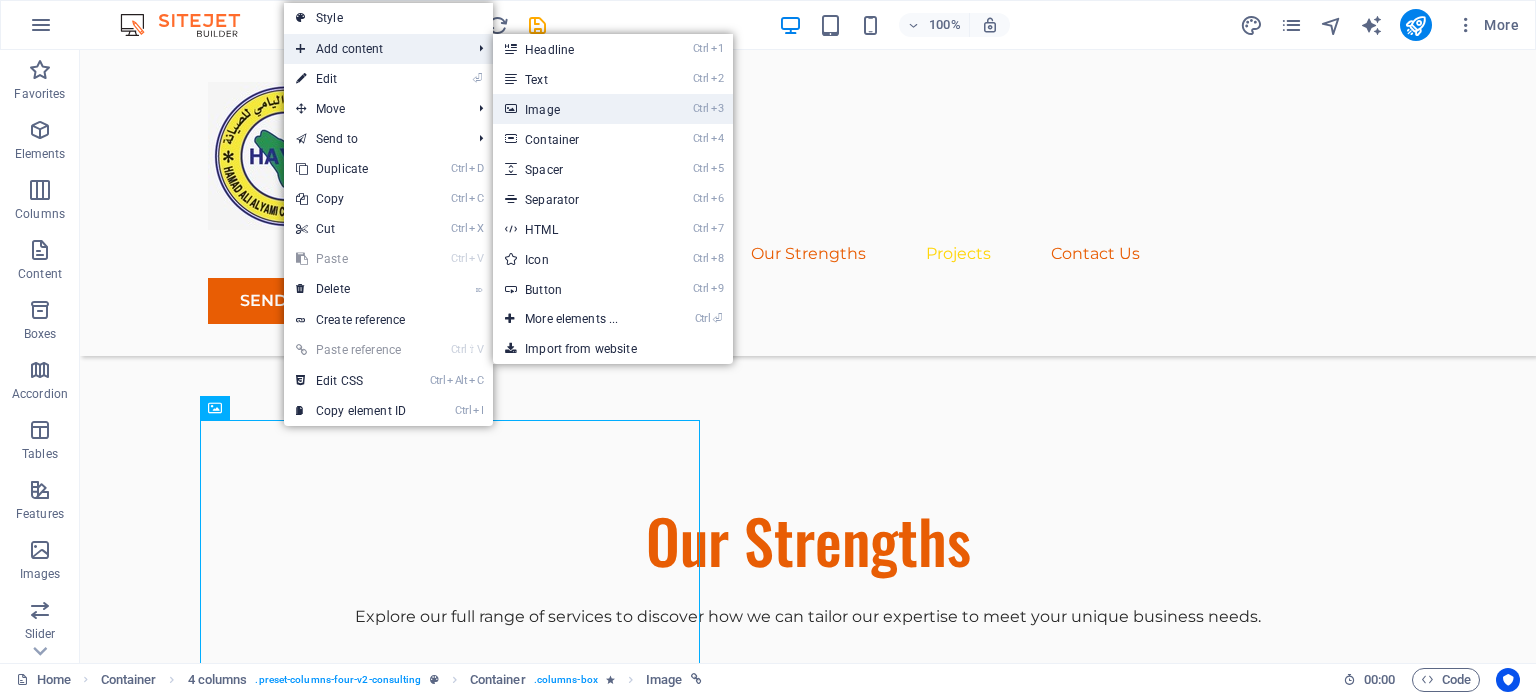 click on "Ctrl 3  Image" at bounding box center [575, 109] 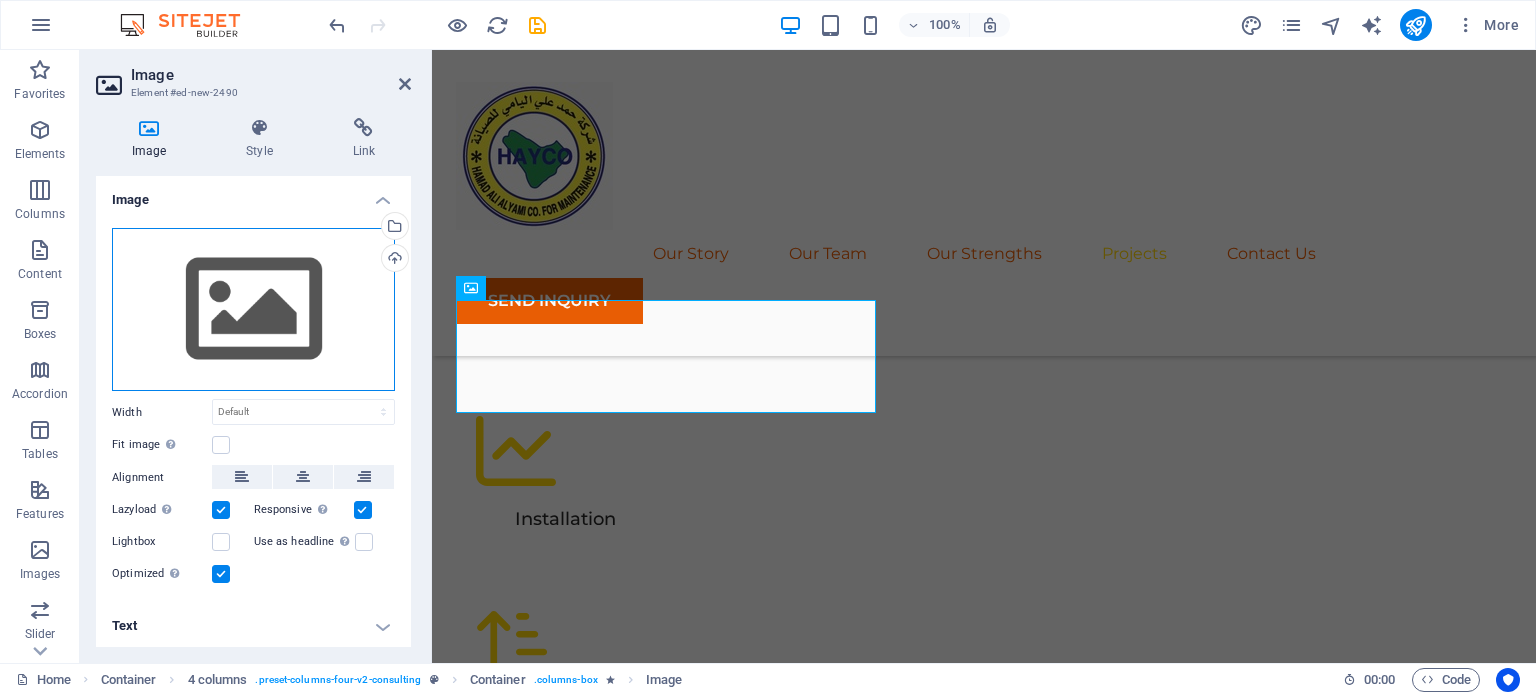 click on "Drag files here, click to choose files or select files from Files or our free stock photos & videos" at bounding box center (253, 310) 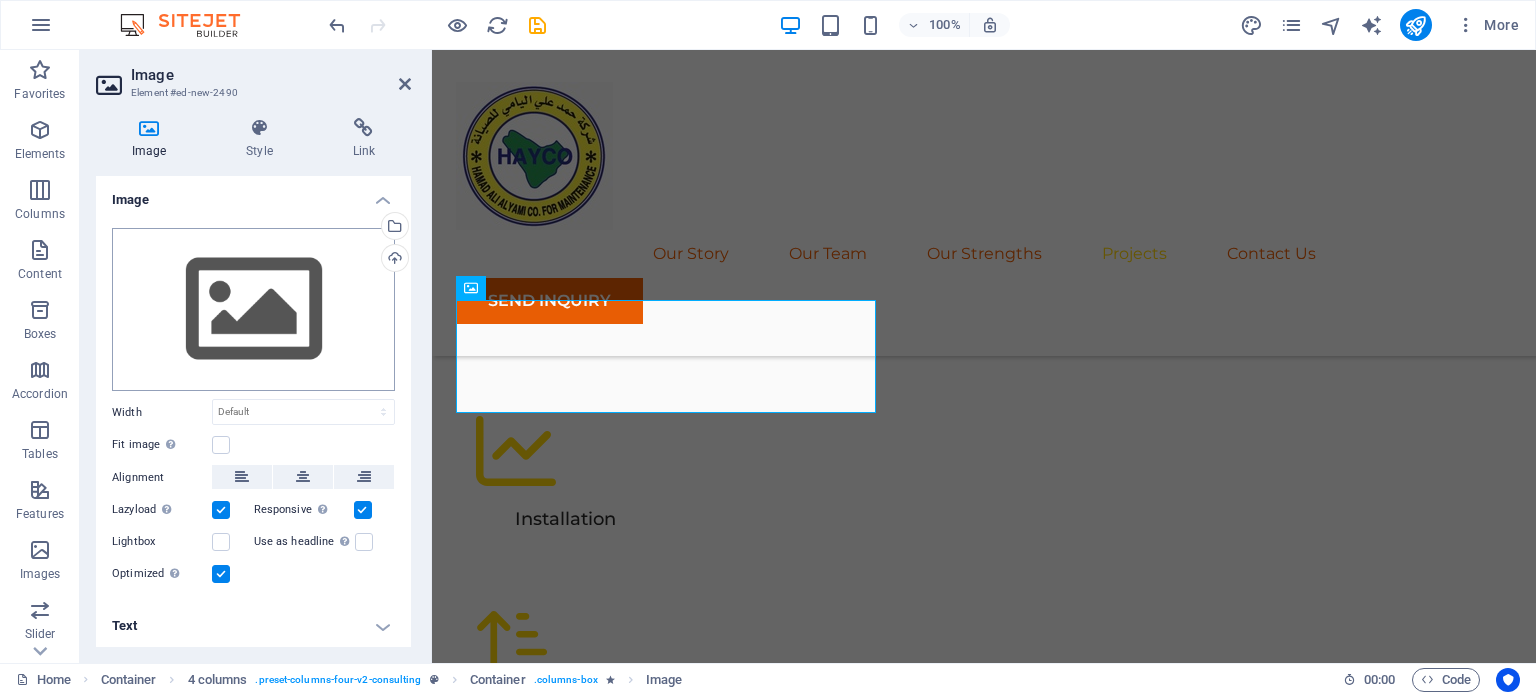 scroll, scrollTop: 5123, scrollLeft: 0, axis: vertical 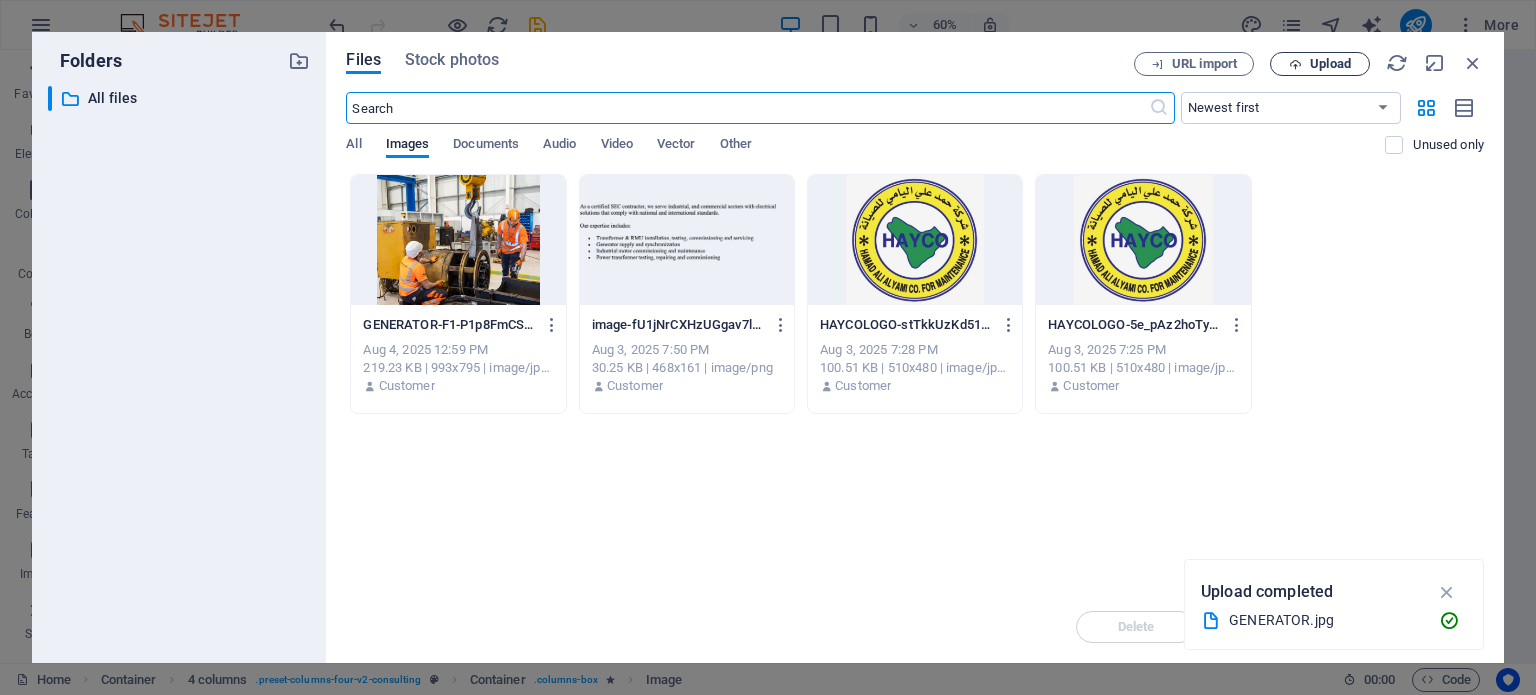 click on "Upload" at bounding box center [1320, 64] 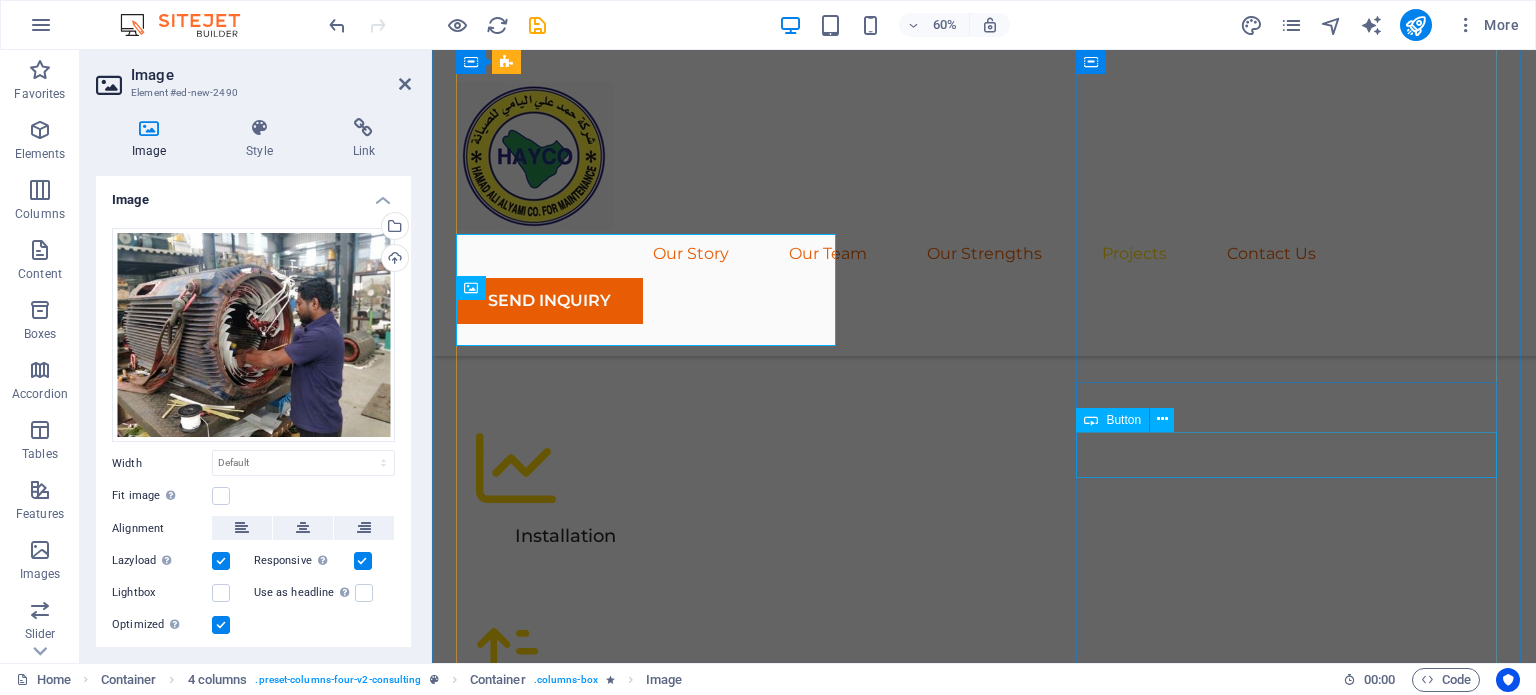 scroll, scrollTop: 5140, scrollLeft: 0, axis: vertical 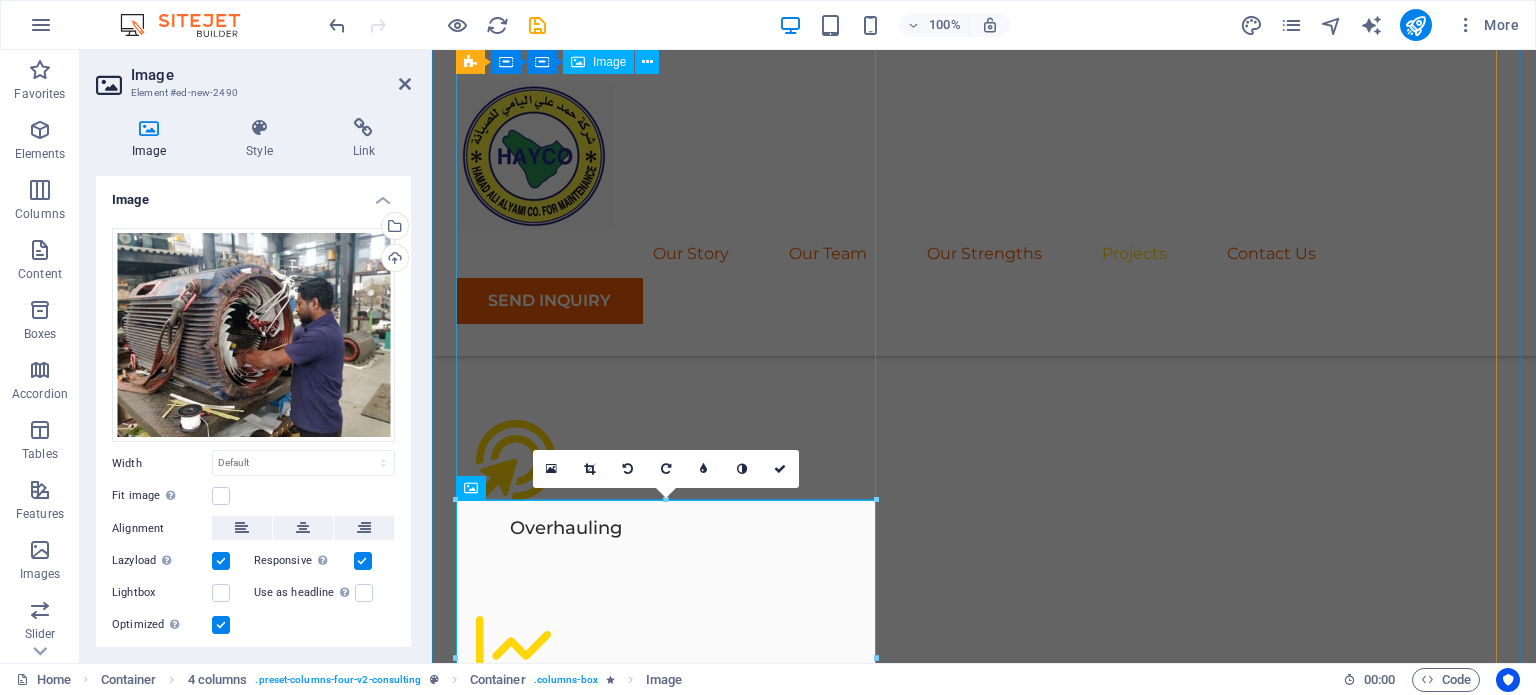 click at bounding box center (984, 4350) 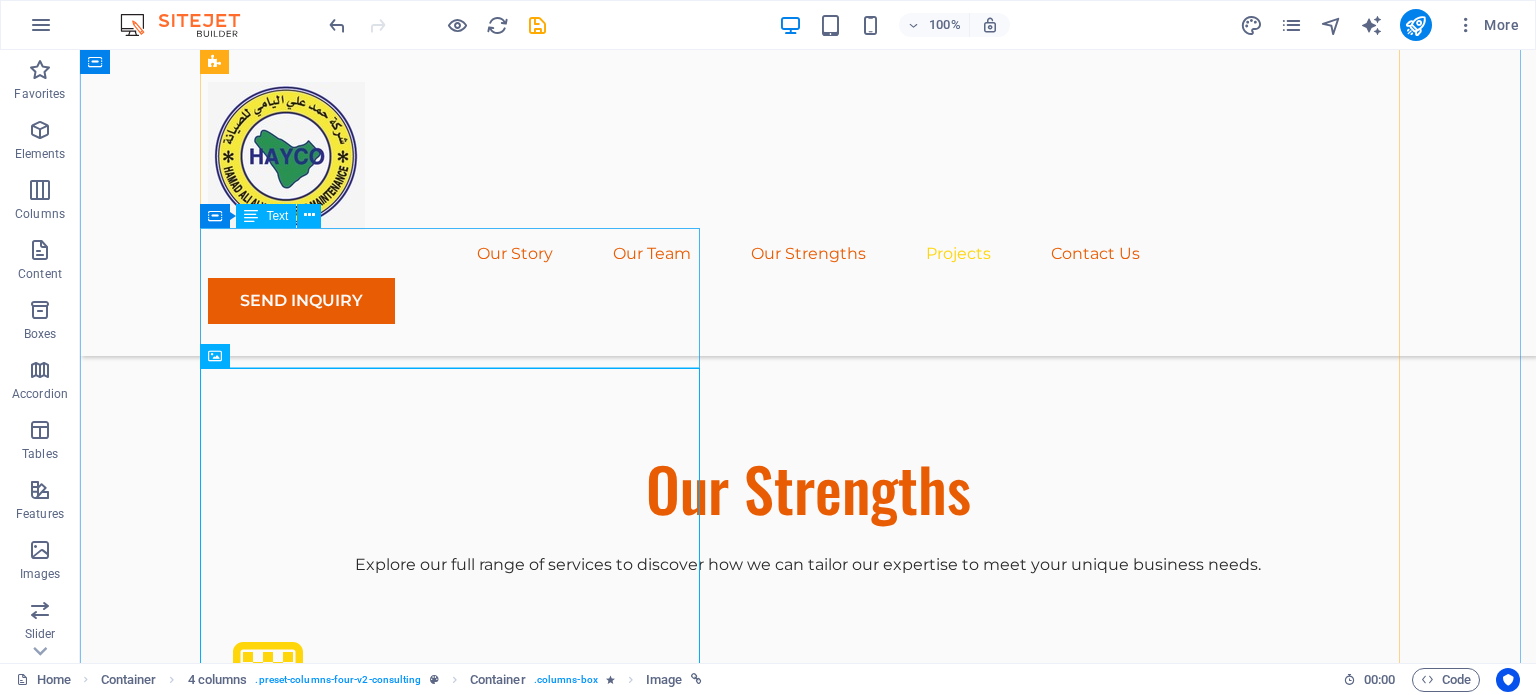scroll, scrollTop: 4675, scrollLeft: 0, axis: vertical 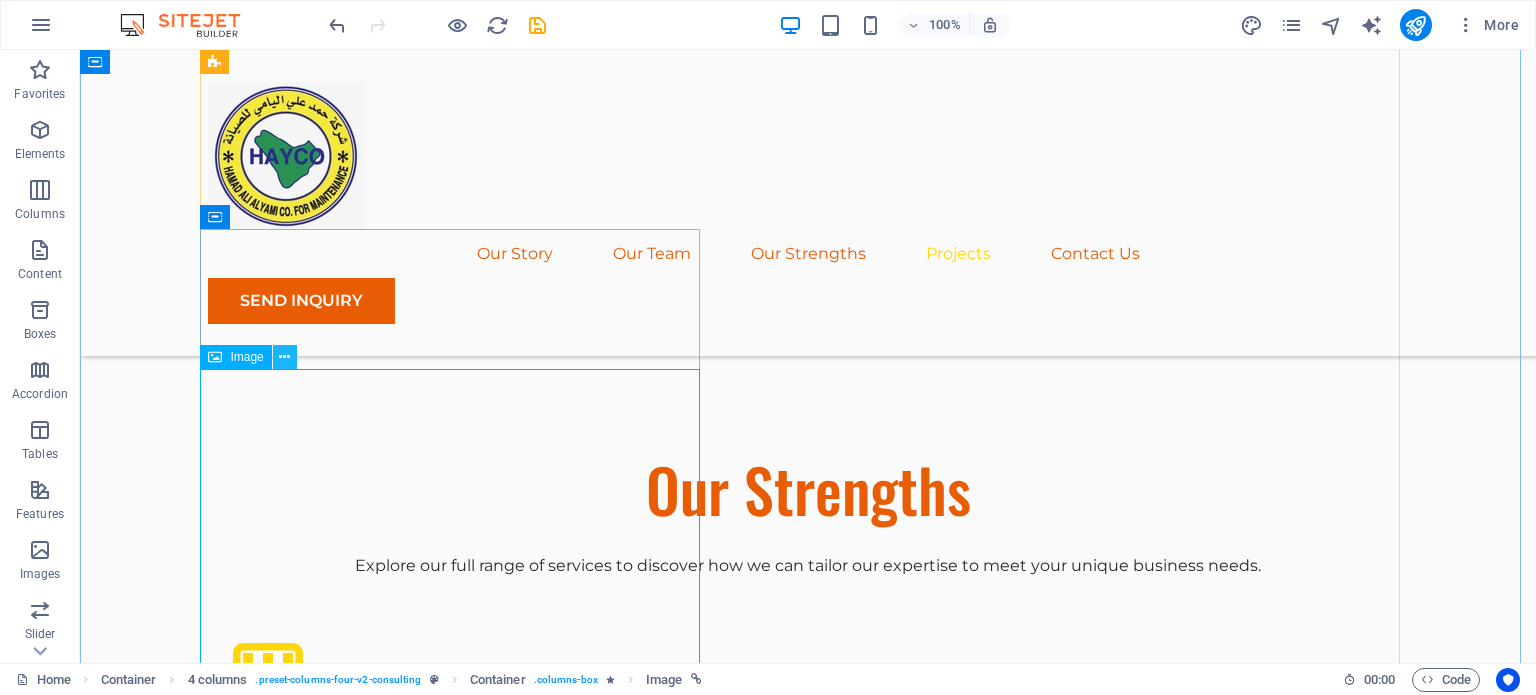 click at bounding box center [284, 357] 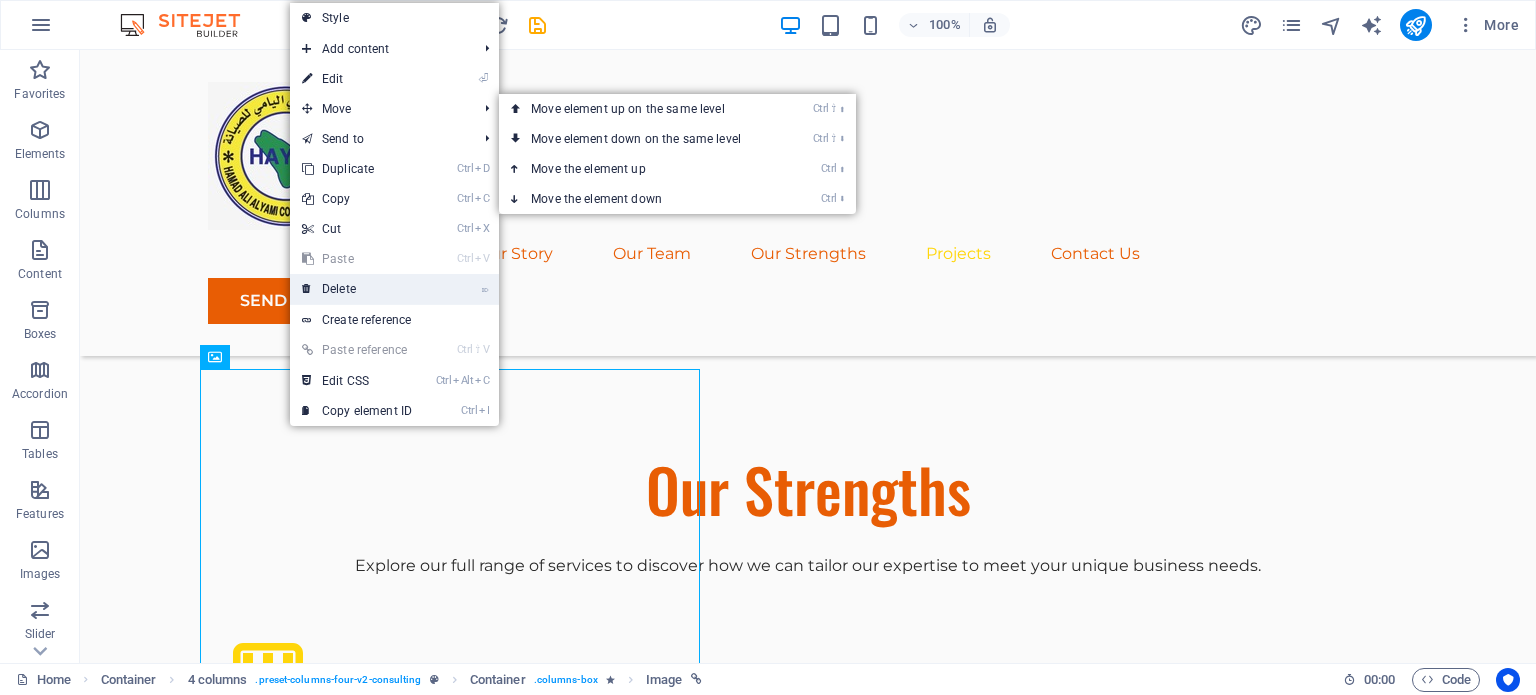 click on "⌦  Delete" at bounding box center (357, 289) 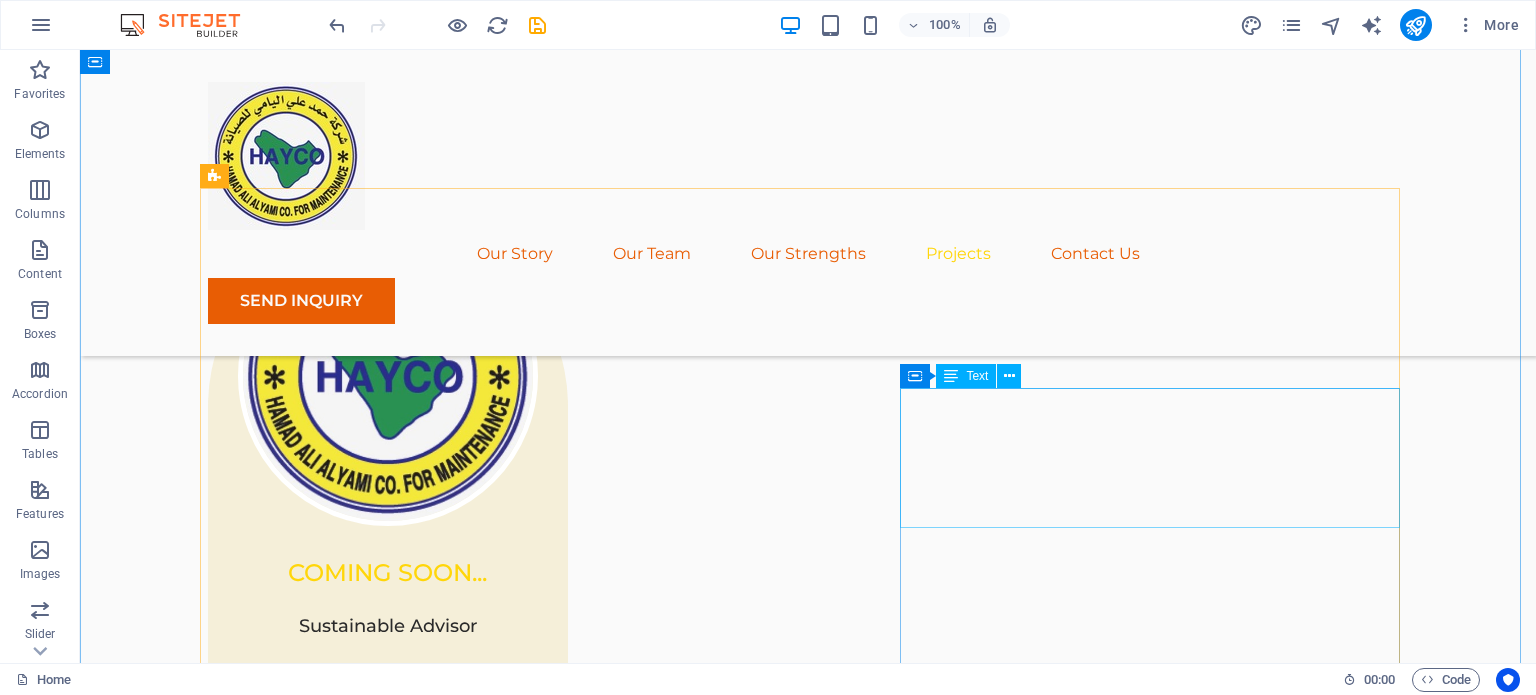 scroll, scrollTop: 3206, scrollLeft: 0, axis: vertical 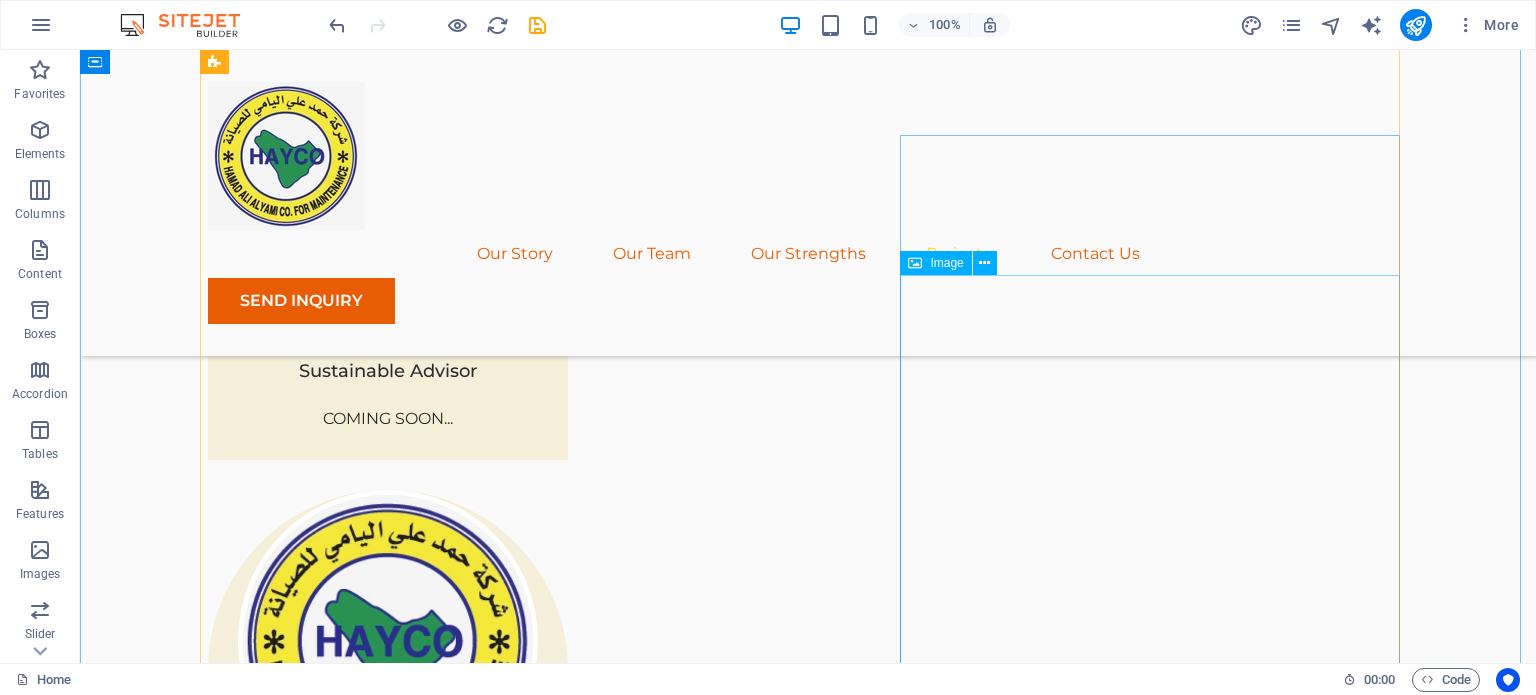 click at bounding box center [808, 4943] 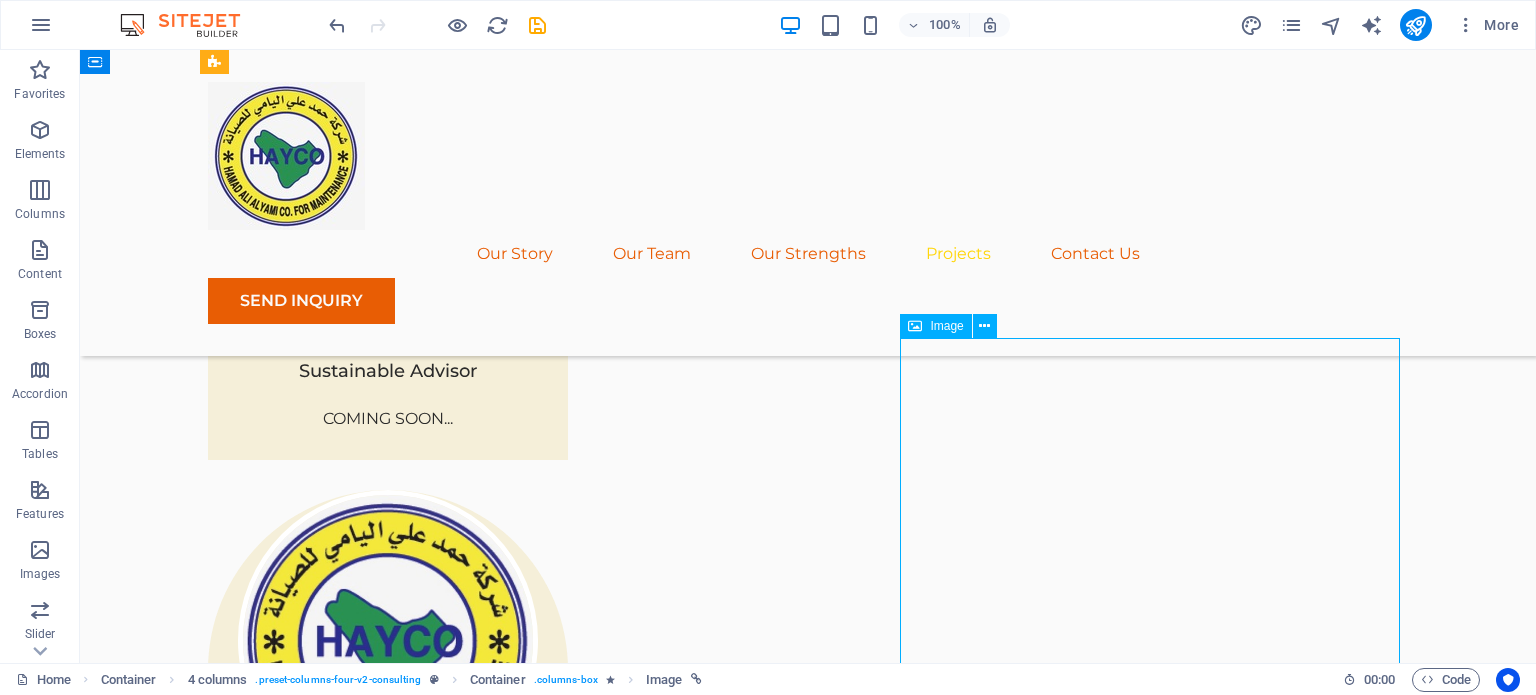 scroll, scrollTop: 3378, scrollLeft: 0, axis: vertical 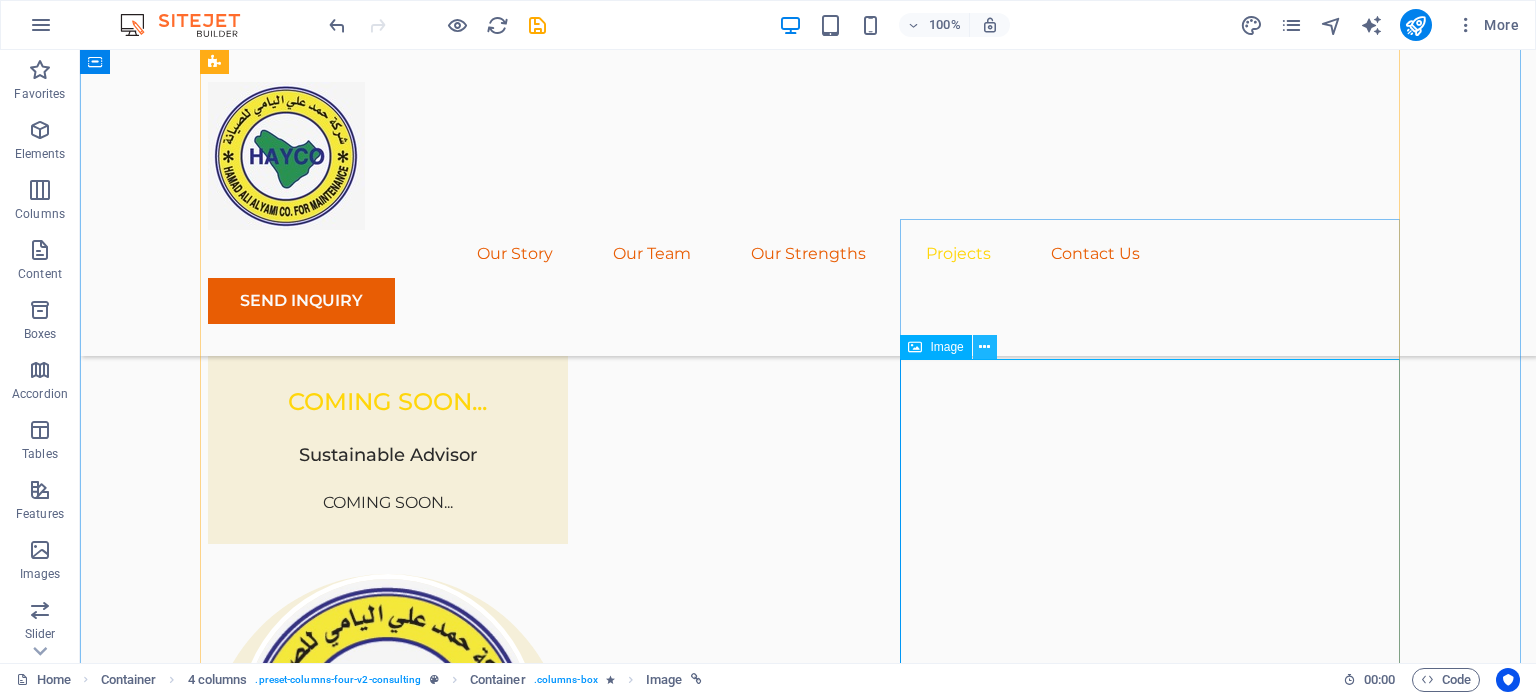 click at bounding box center [984, 347] 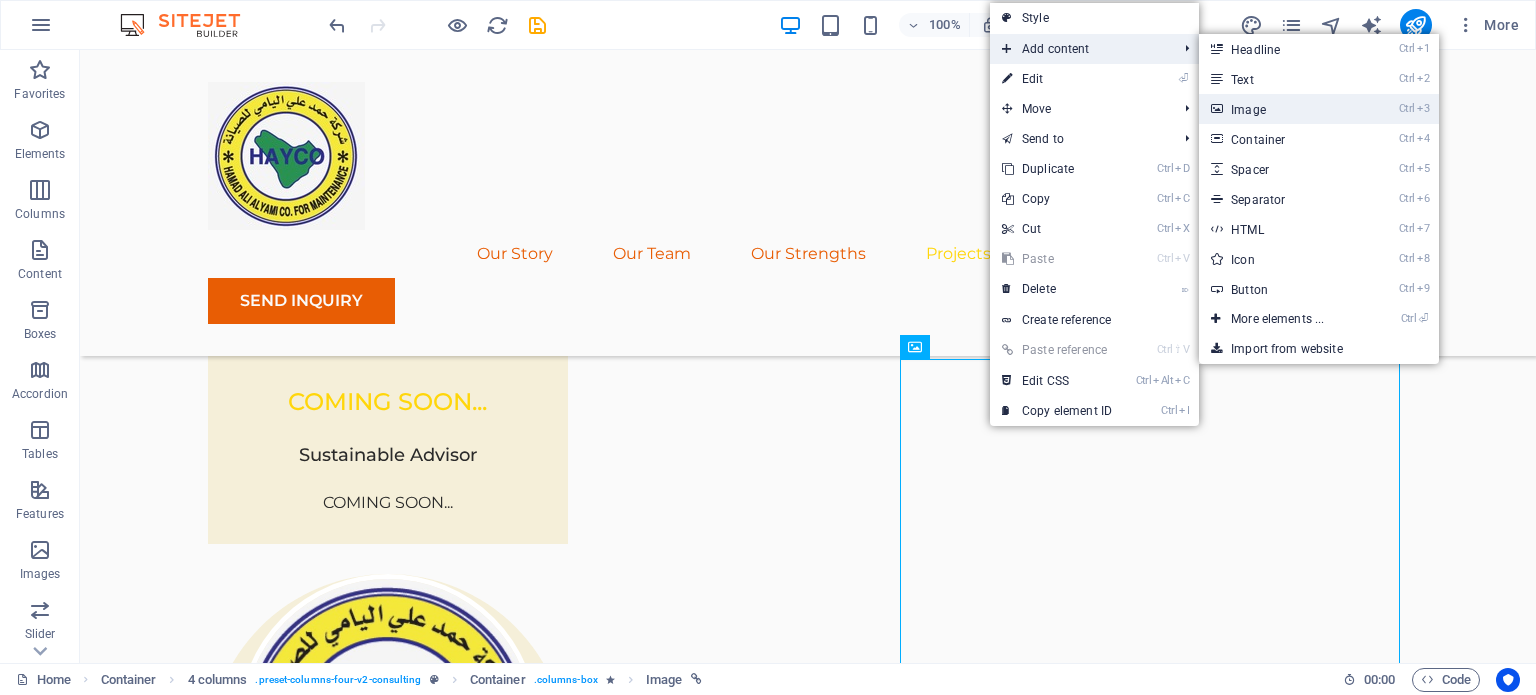 drag, startPoint x: 1272, startPoint y: 116, endPoint x: 338, endPoint y: 109, distance: 934.02625 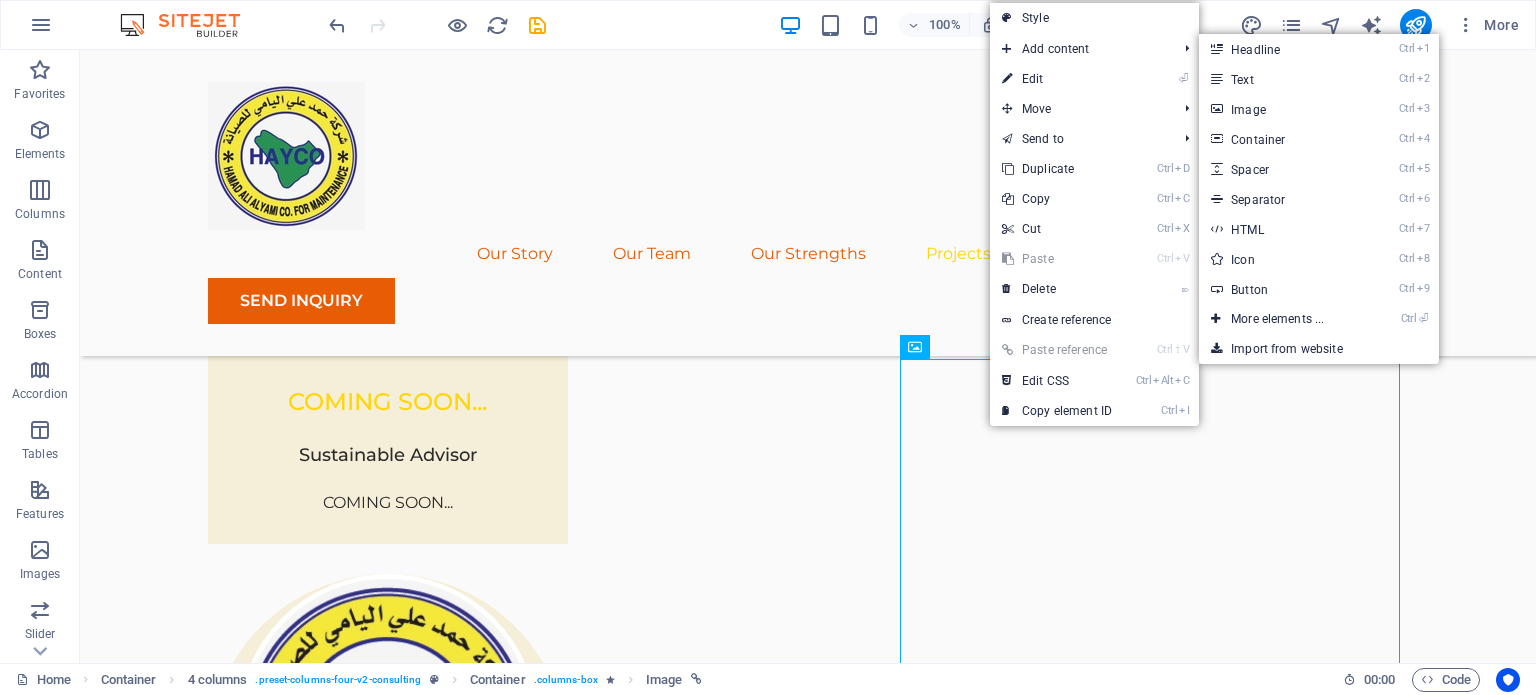 scroll, scrollTop: 3868, scrollLeft: 0, axis: vertical 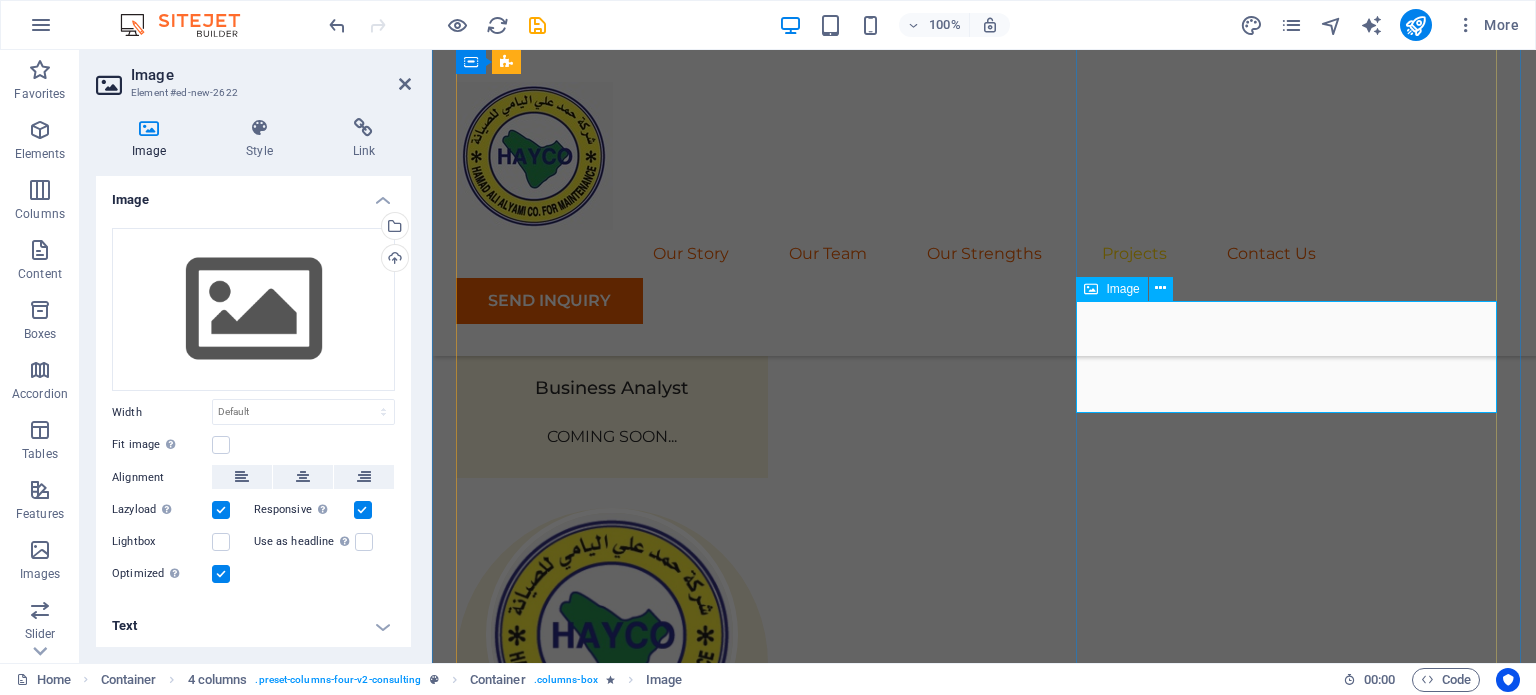 click at bounding box center [984, 4651] 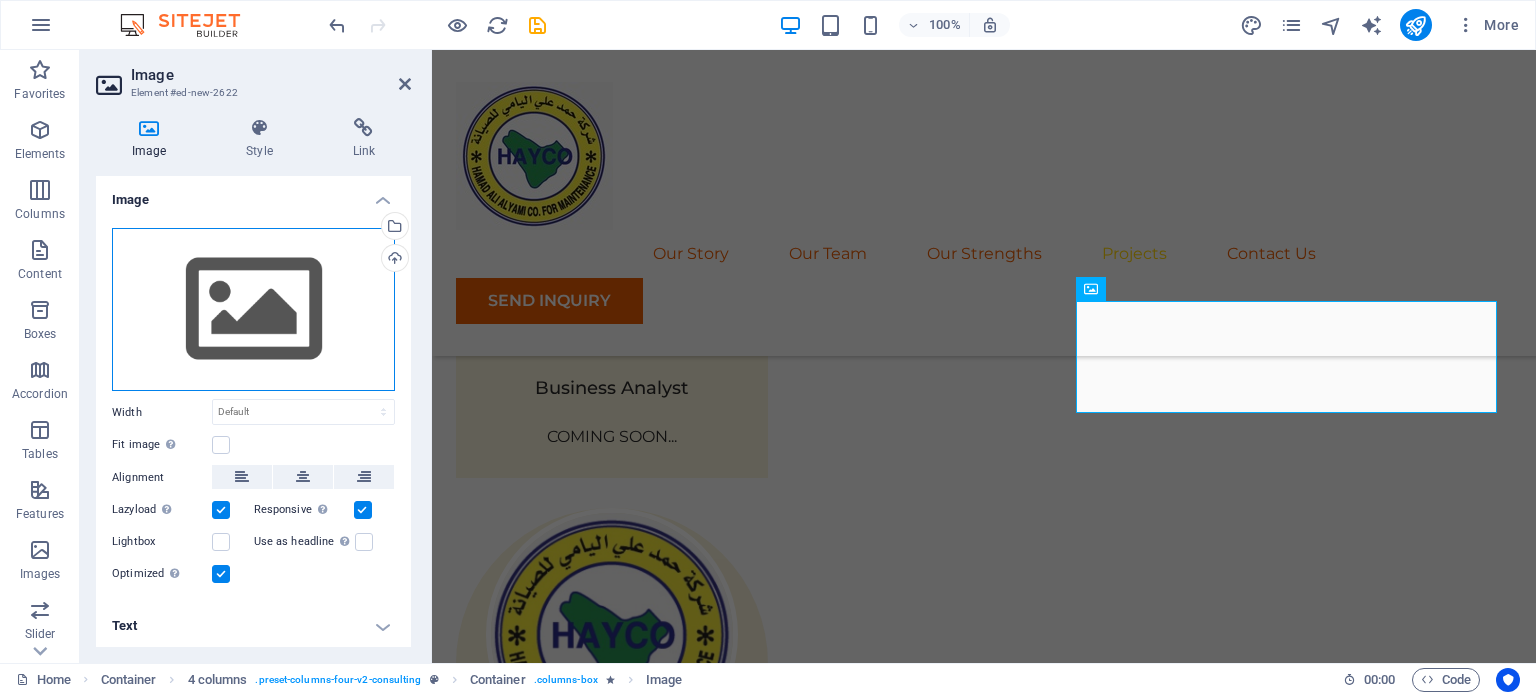 click on "Drag files here, click to choose files or select files from Files or our free stock photos & videos" at bounding box center [253, 310] 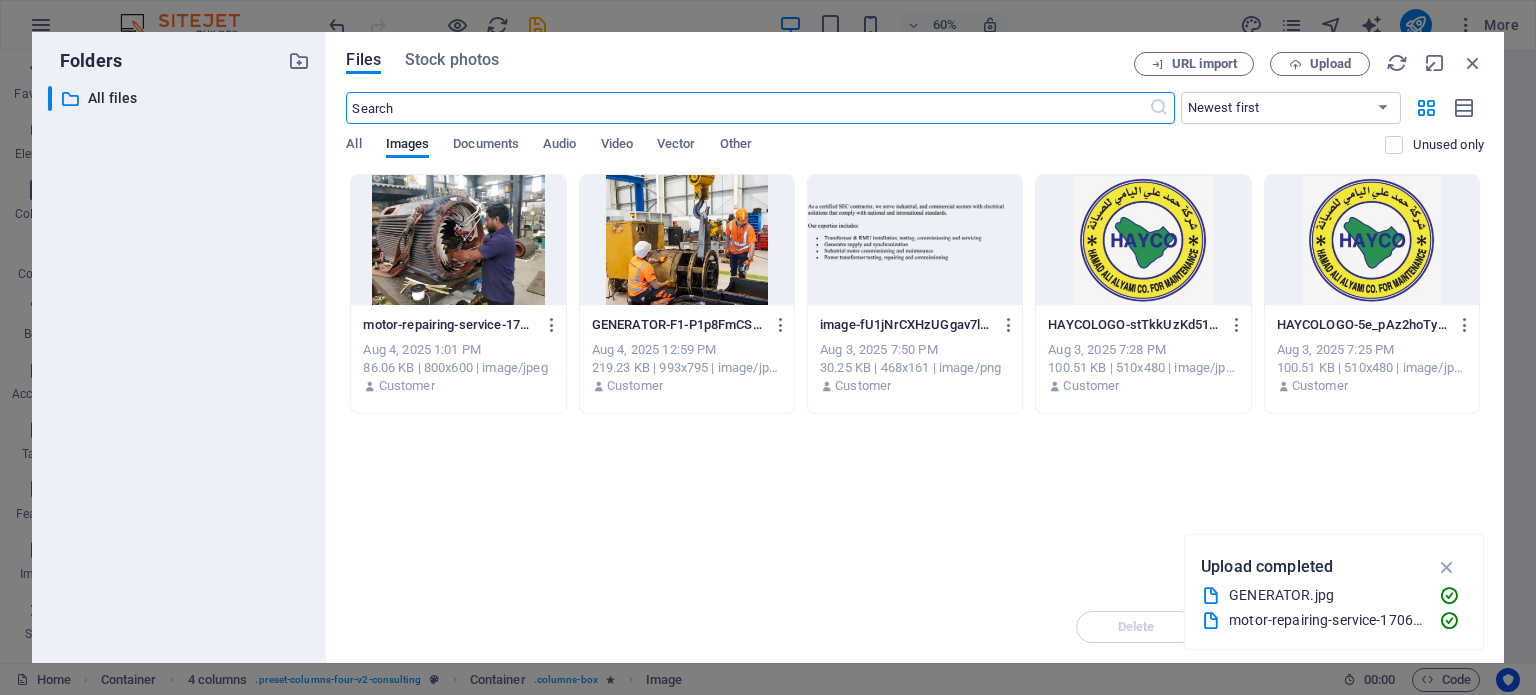 scroll, scrollTop: 3860, scrollLeft: 0, axis: vertical 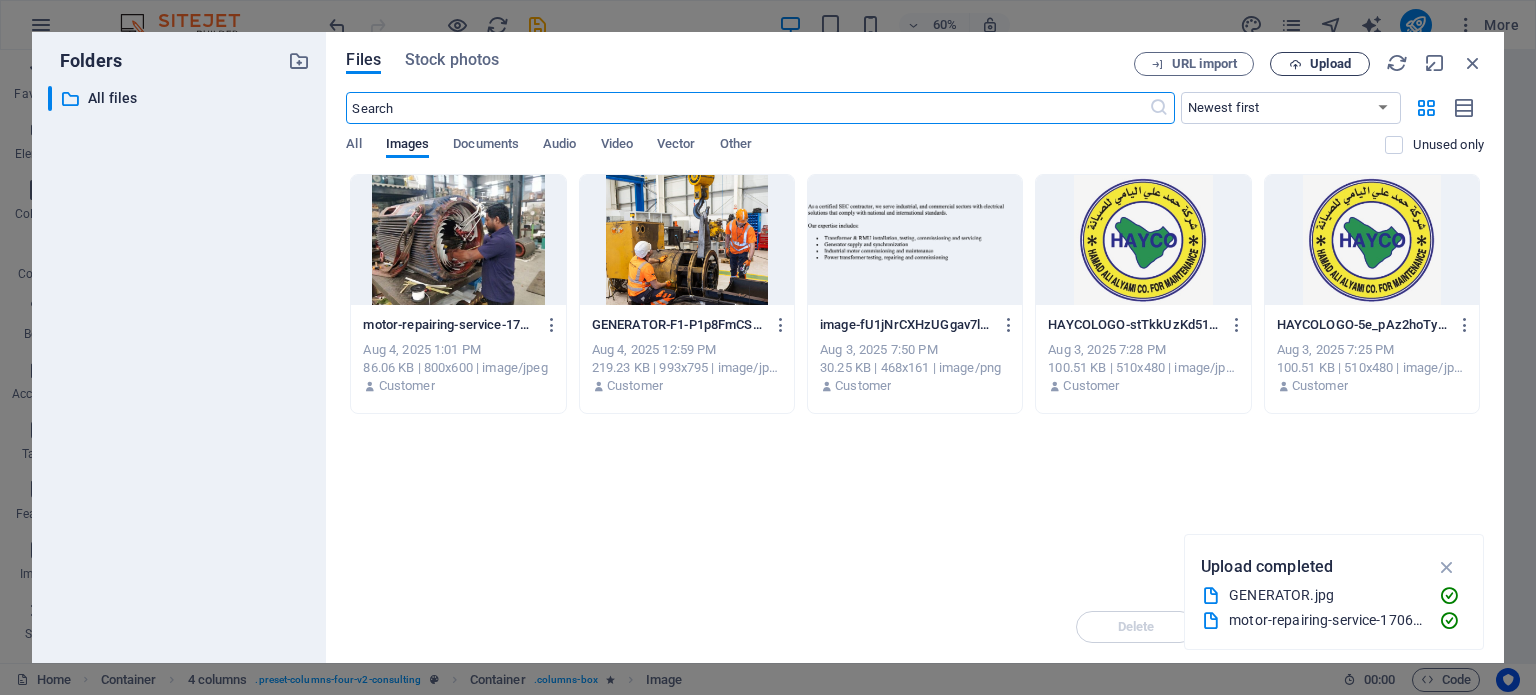 click on "Upload" at bounding box center (1320, 64) 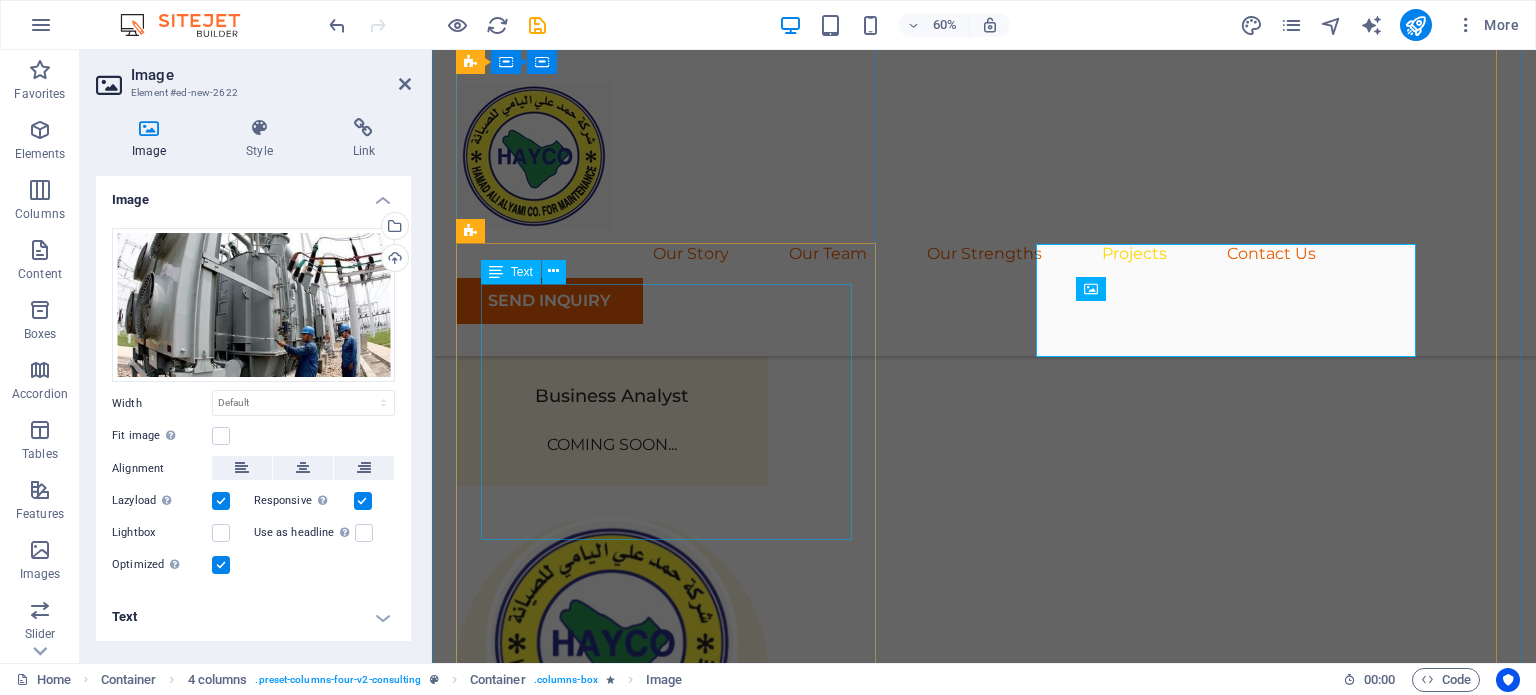 scroll, scrollTop: 3868, scrollLeft: 0, axis: vertical 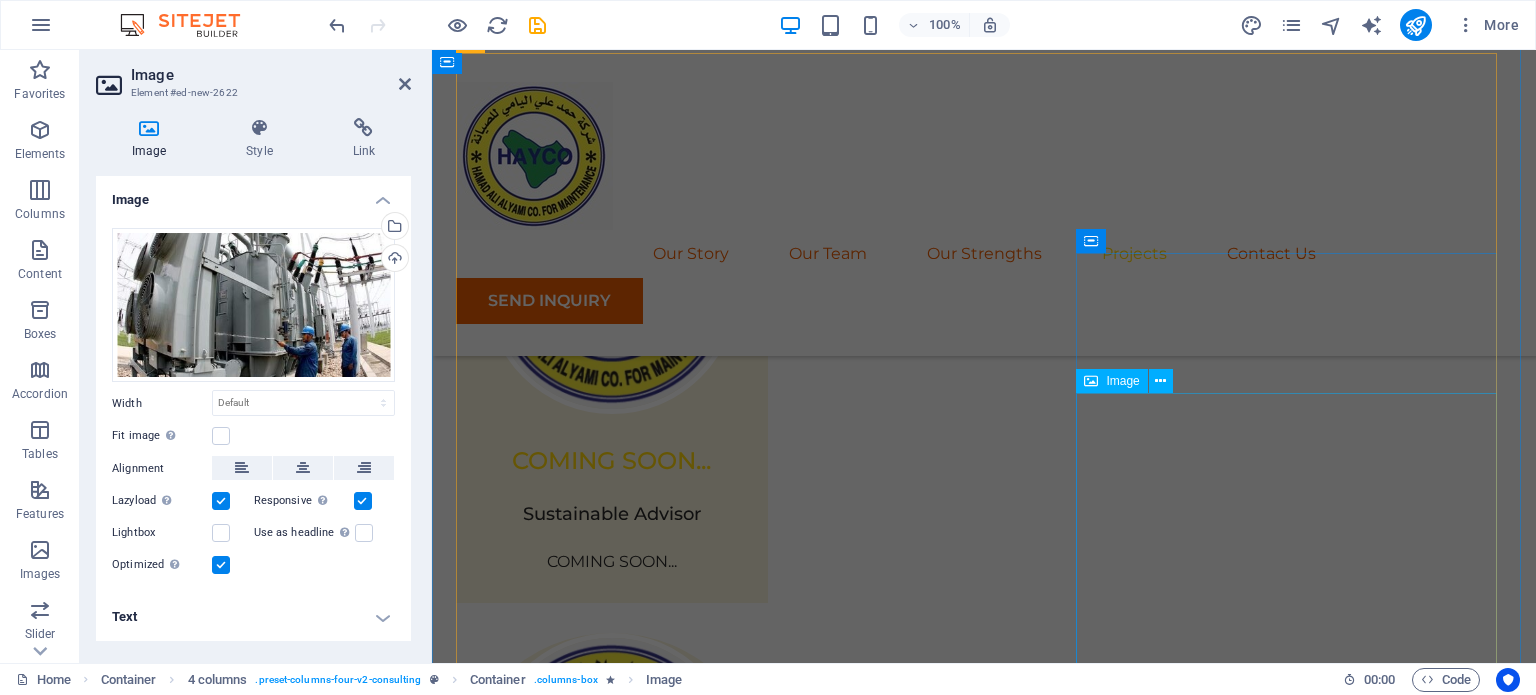click at bounding box center (984, 4880) 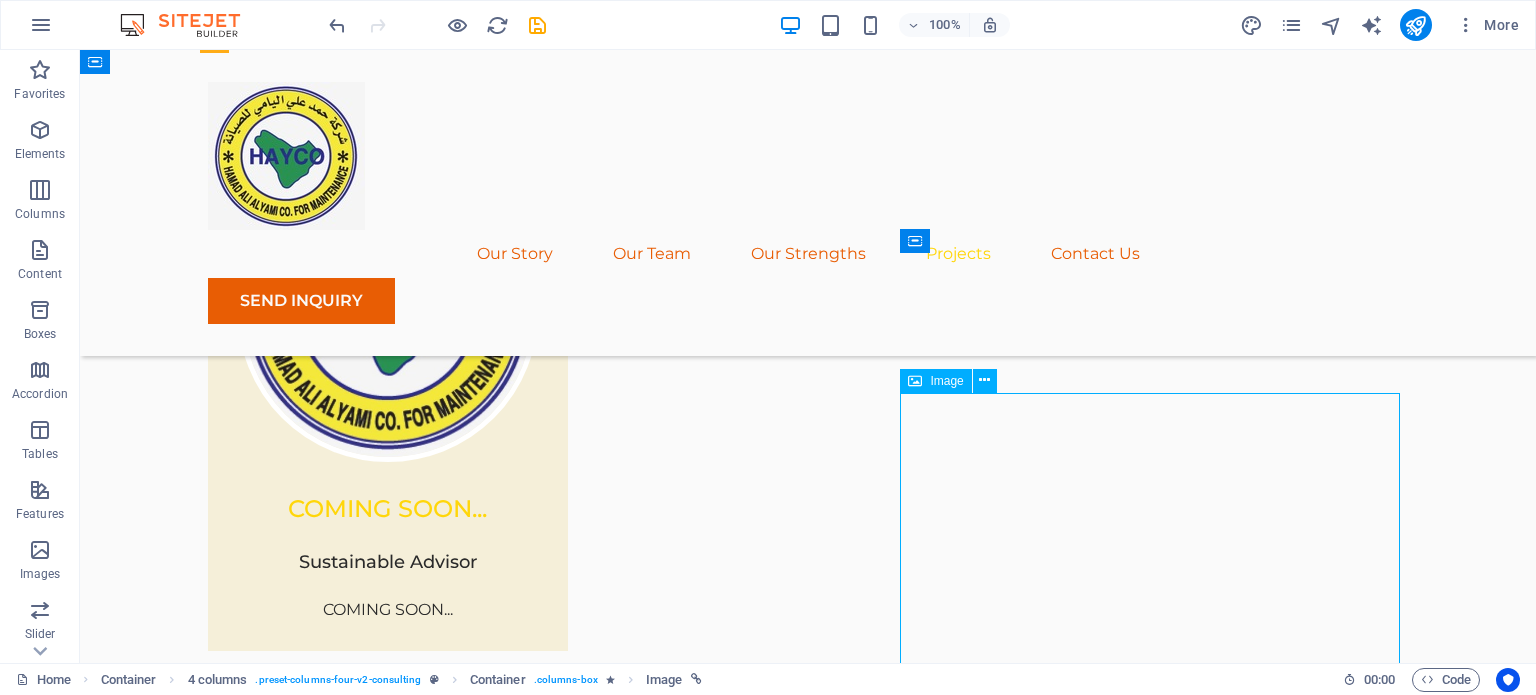 scroll, scrollTop: 3344, scrollLeft: 0, axis: vertical 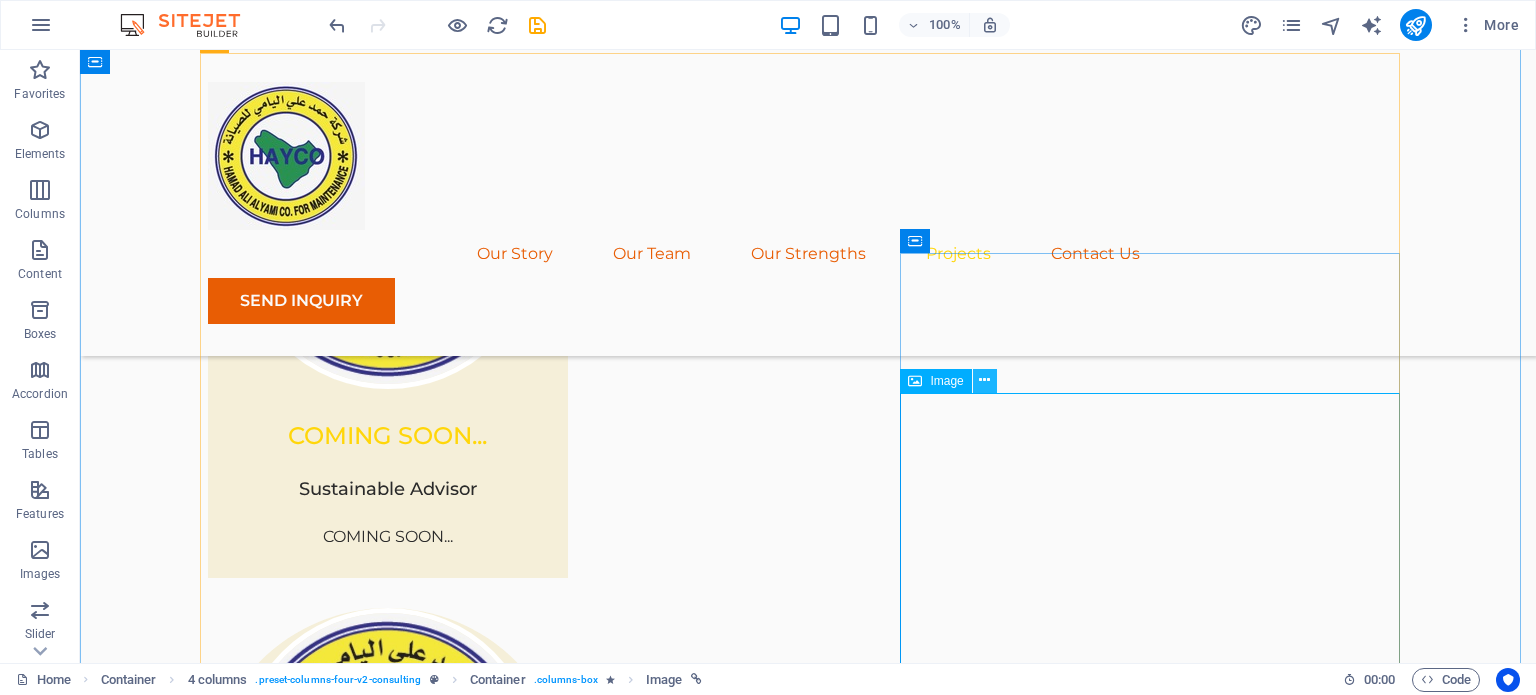click at bounding box center (985, 381) 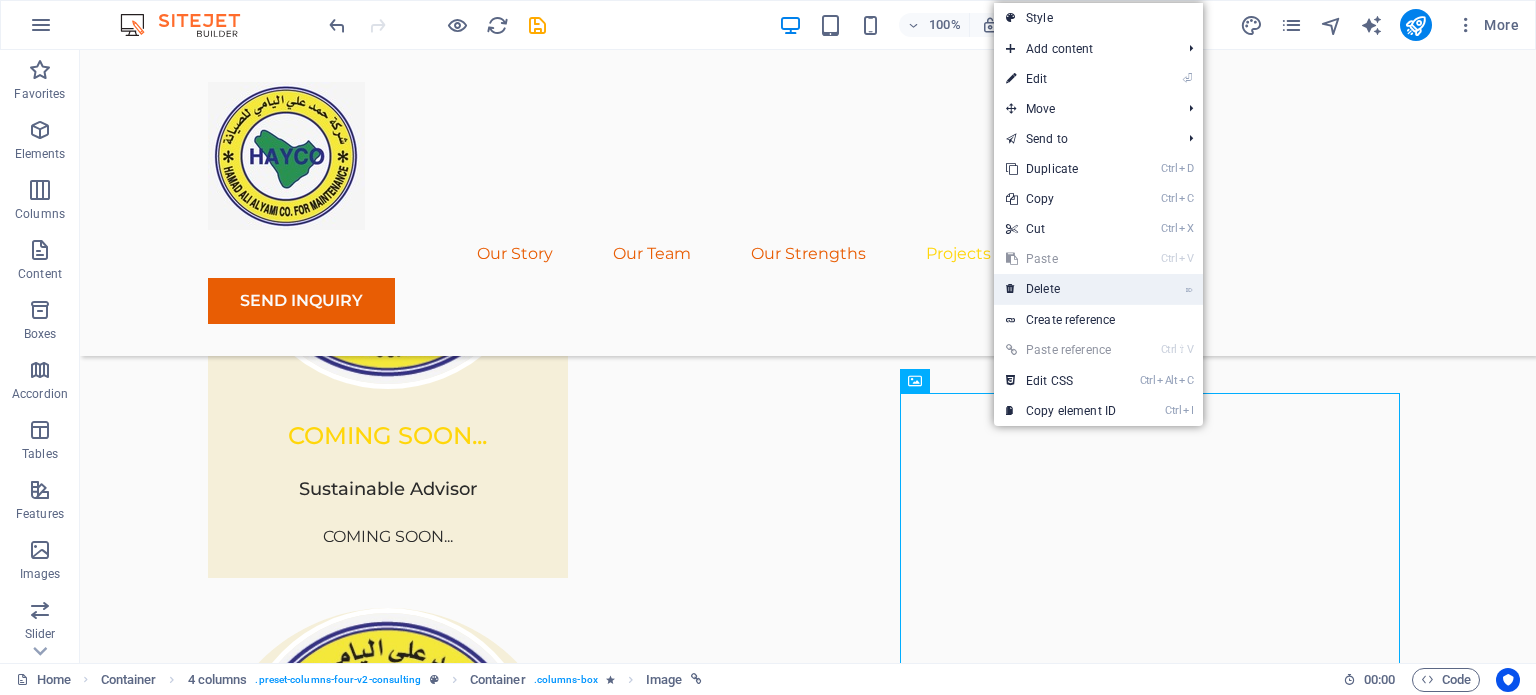 click on "⌦  Delete" at bounding box center (1061, 289) 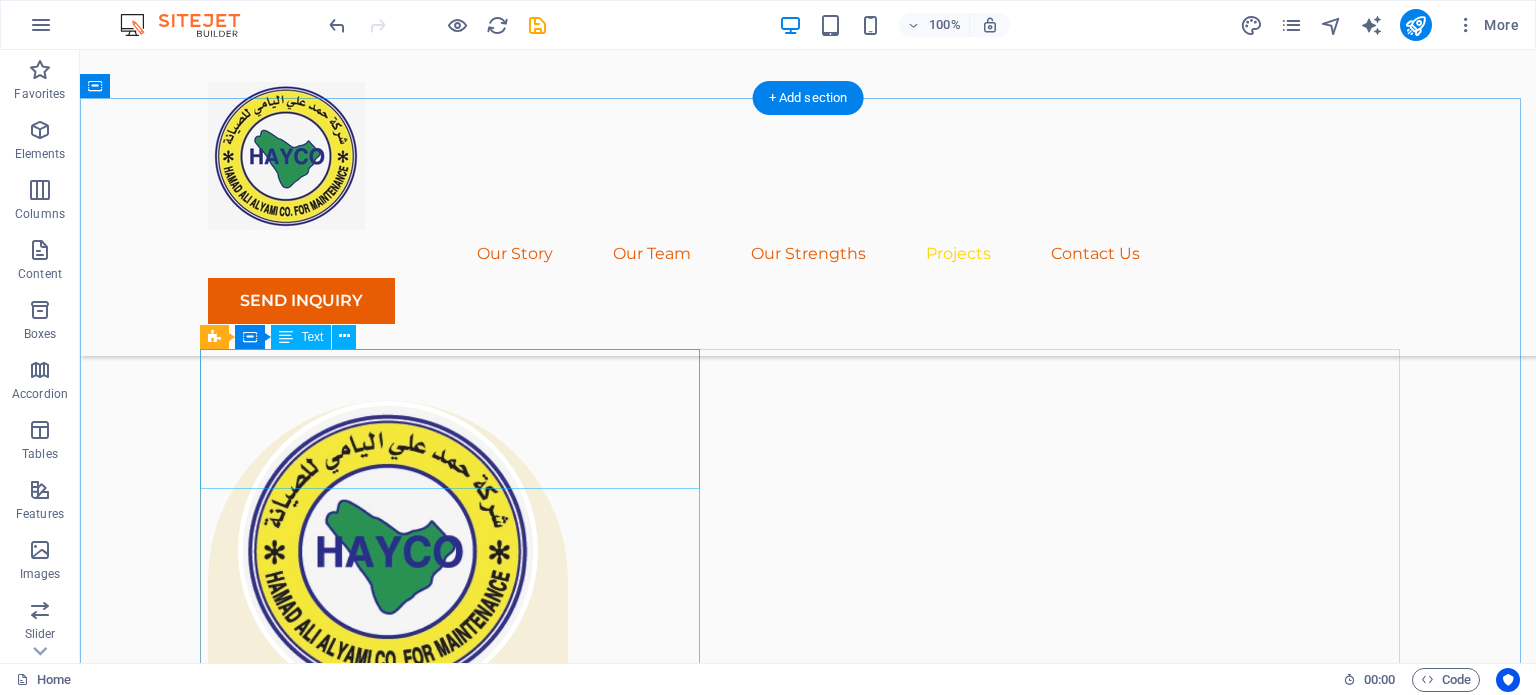 scroll, scrollTop: 3028, scrollLeft: 0, axis: vertical 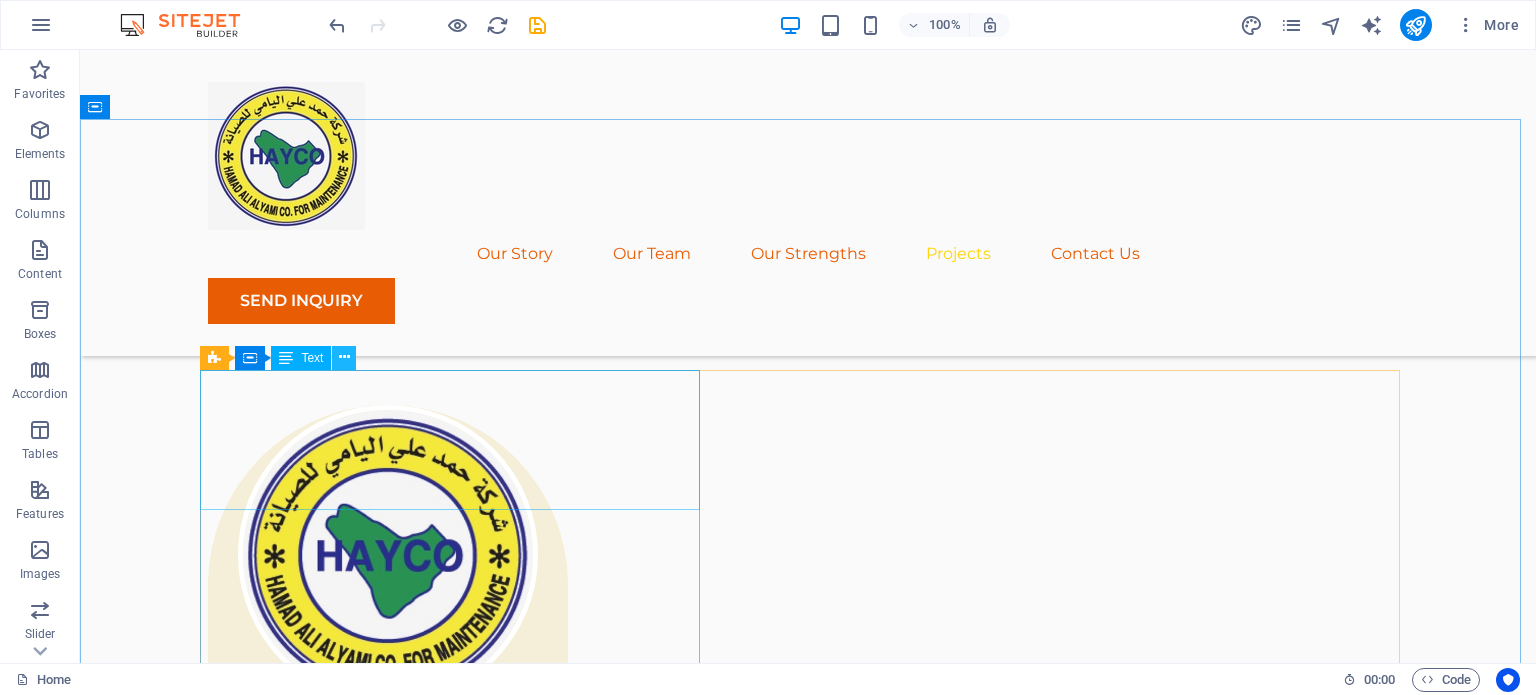 click at bounding box center [344, 357] 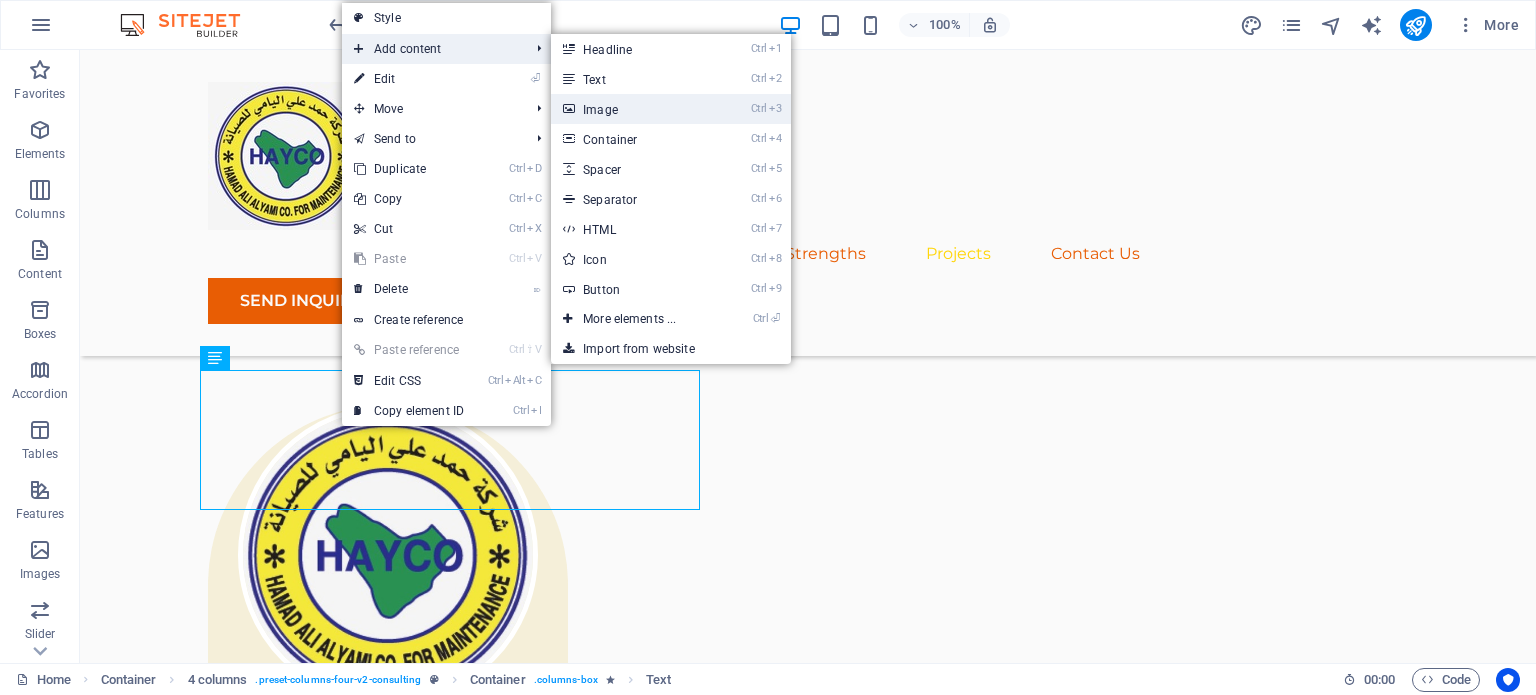 click on "Ctrl 3  Image" at bounding box center [633, 109] 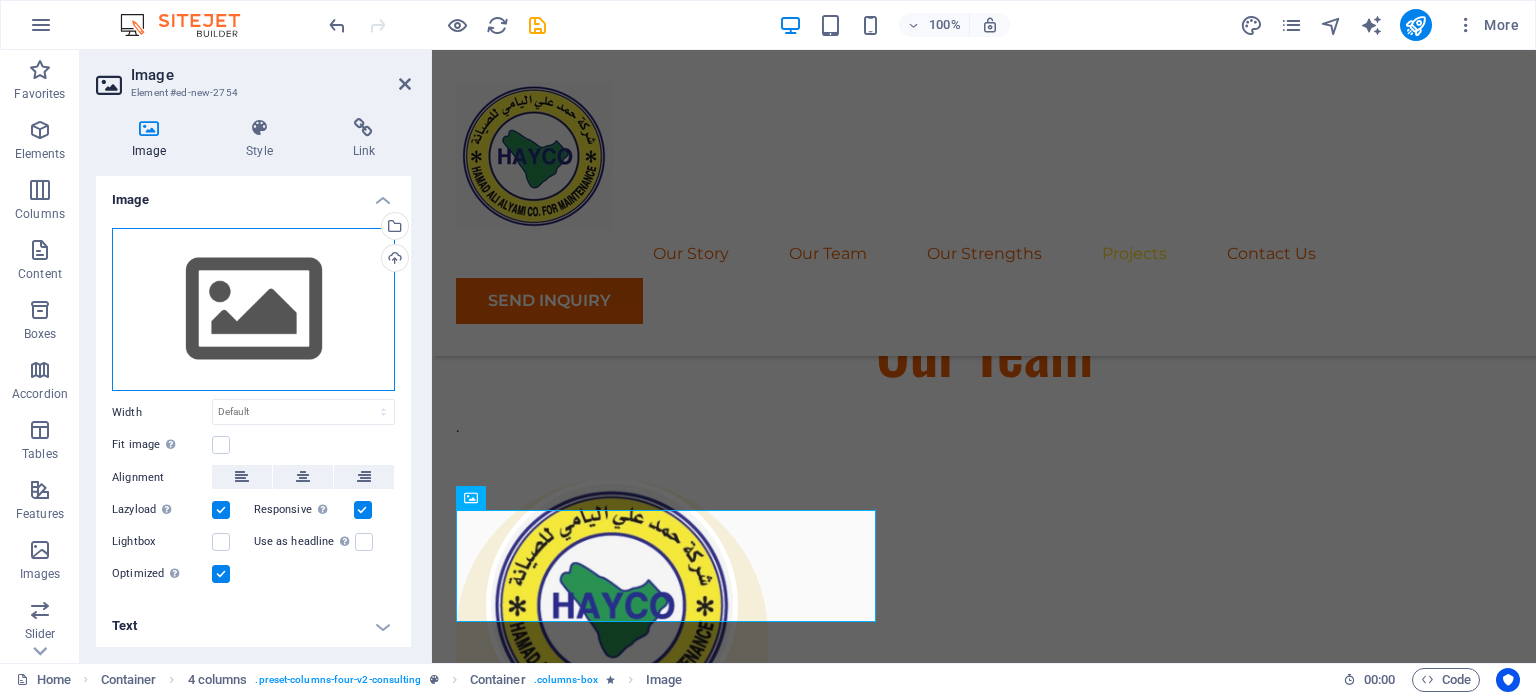 click on "Drag files here, click to choose files or select files from Files or our free stock photos & videos" at bounding box center (253, 310) 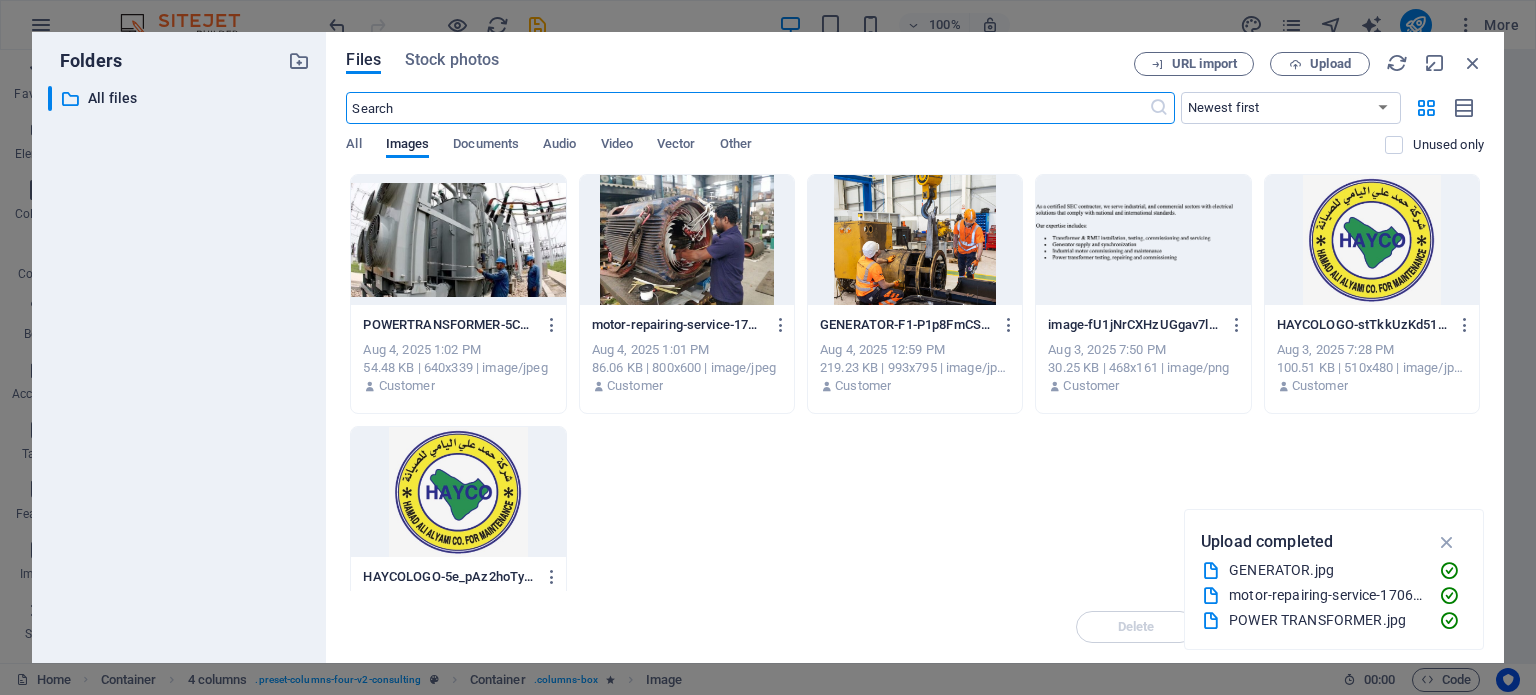 scroll, scrollTop: 2947, scrollLeft: 0, axis: vertical 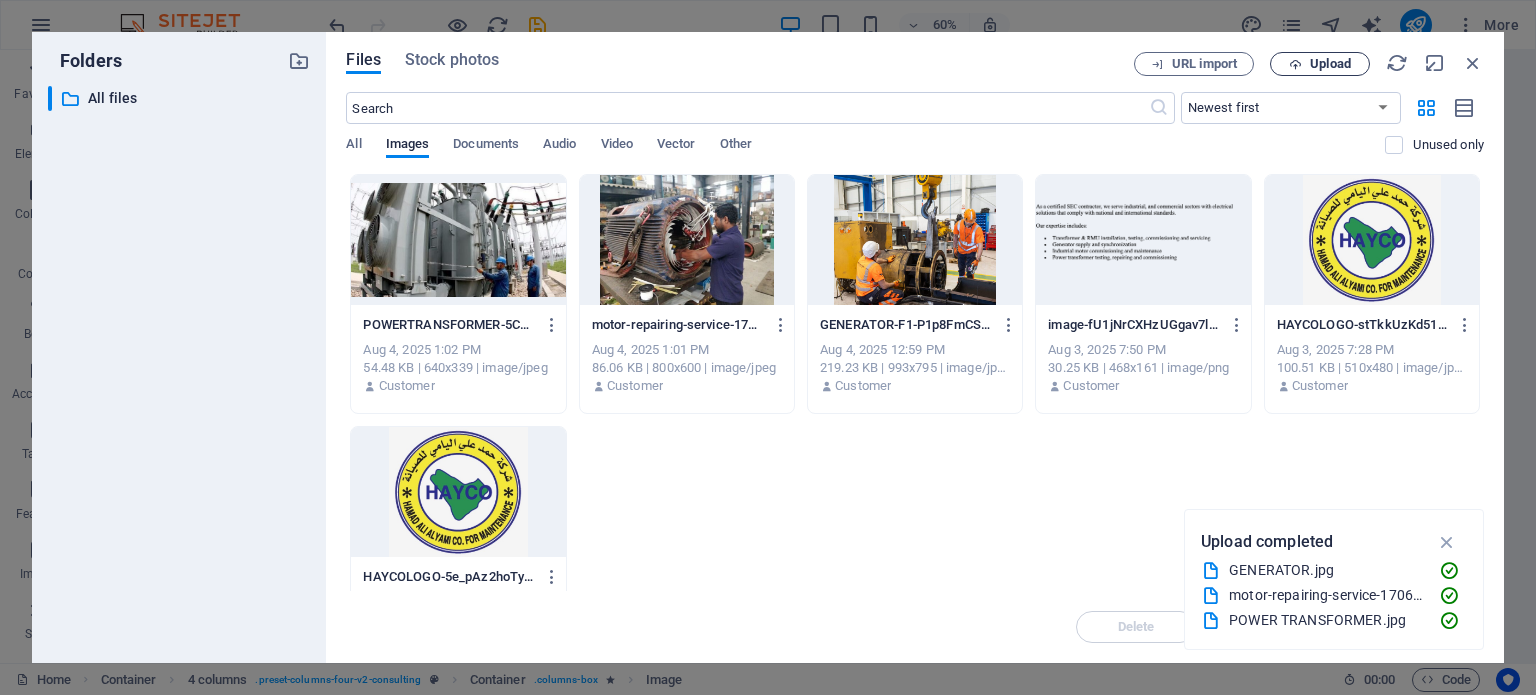 click at bounding box center (1295, 64) 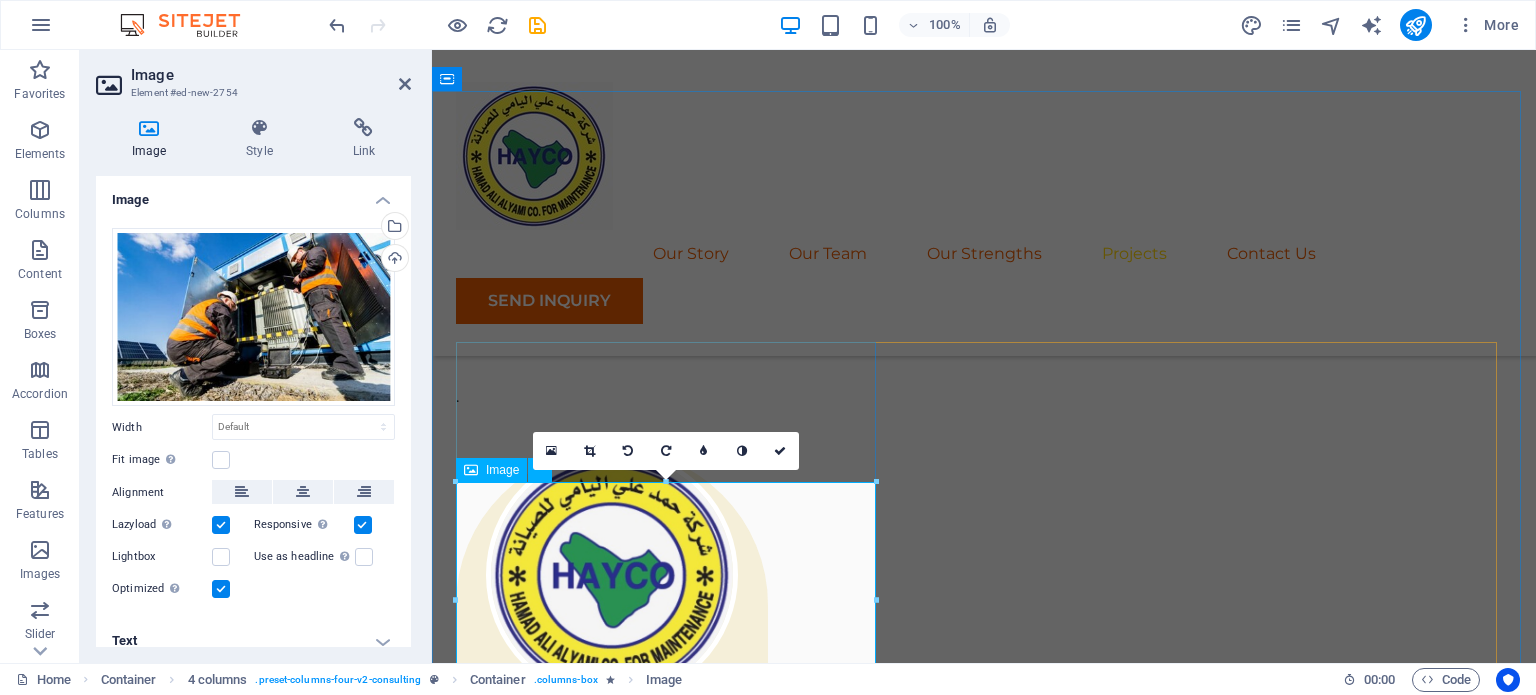 scroll, scrollTop: 2982, scrollLeft: 0, axis: vertical 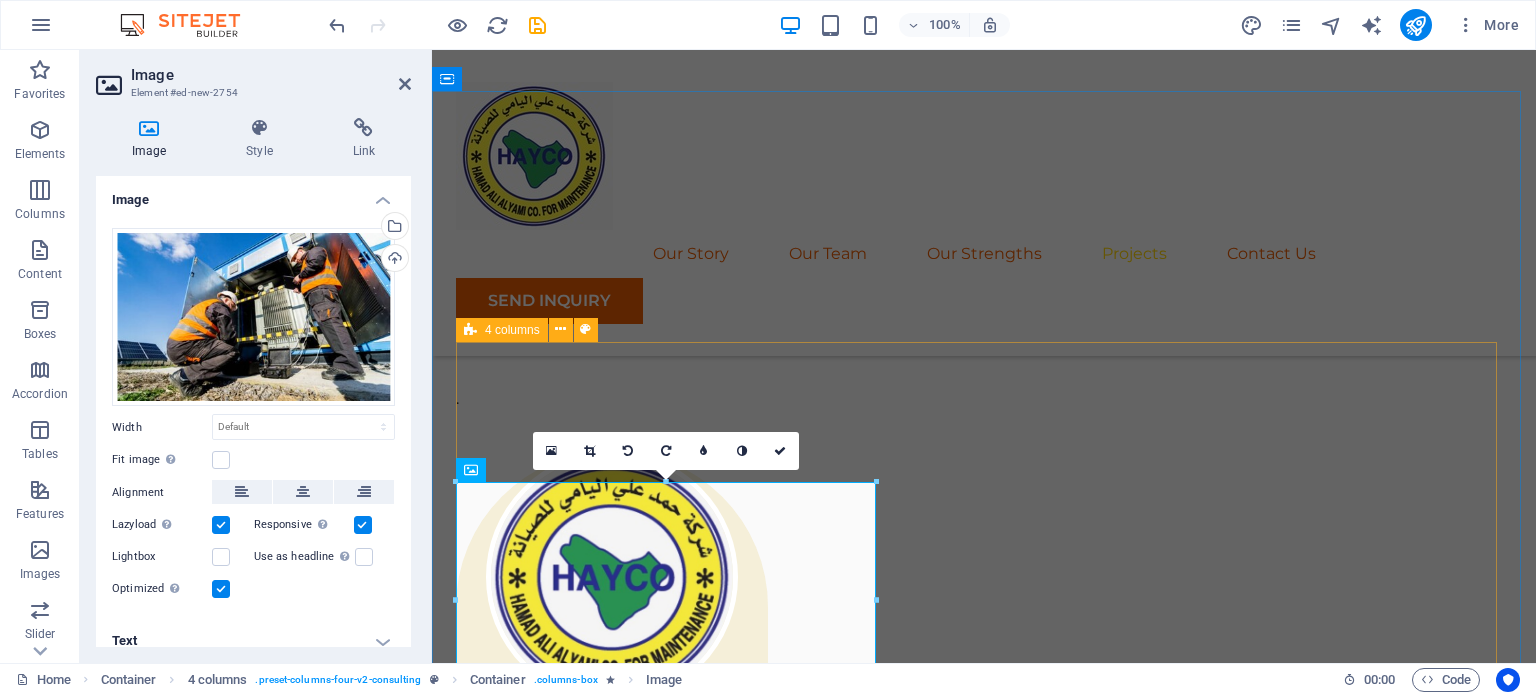 click on "01
TRANSFORMERS Read More   We offer complete transformer solutions, from  distribution transformers  to  power transformers  up to 132 kV and above. Our services include: Supply and delivery of new transformers (dry-type and oil-immersed) Installation and commissioning Preventive and corrective maintenance Transformer oil testing and filtration Load assessment and replacement recommendations . :  : Read Less 02 POWER TRANSFORMERS Read More As a key player in power transmission, Hamad Ali Alyami Company provides specialized services for  high-voltage power transformers , including: On-site installation and integration into the grid Complete testing (winding resistance, insulation, ratio, etc.) Cooling system upgrades and monitoring Overhaul and refurbishment Emergency response and failure recovery We ensure every power transformer installation is optimized for safety, reliability, and longevity . :  :  Read Less 03 ELECTRICAL MOTORS Read More   From industrial facilities to utility stations, our  :  :" at bounding box center (984, 6536) 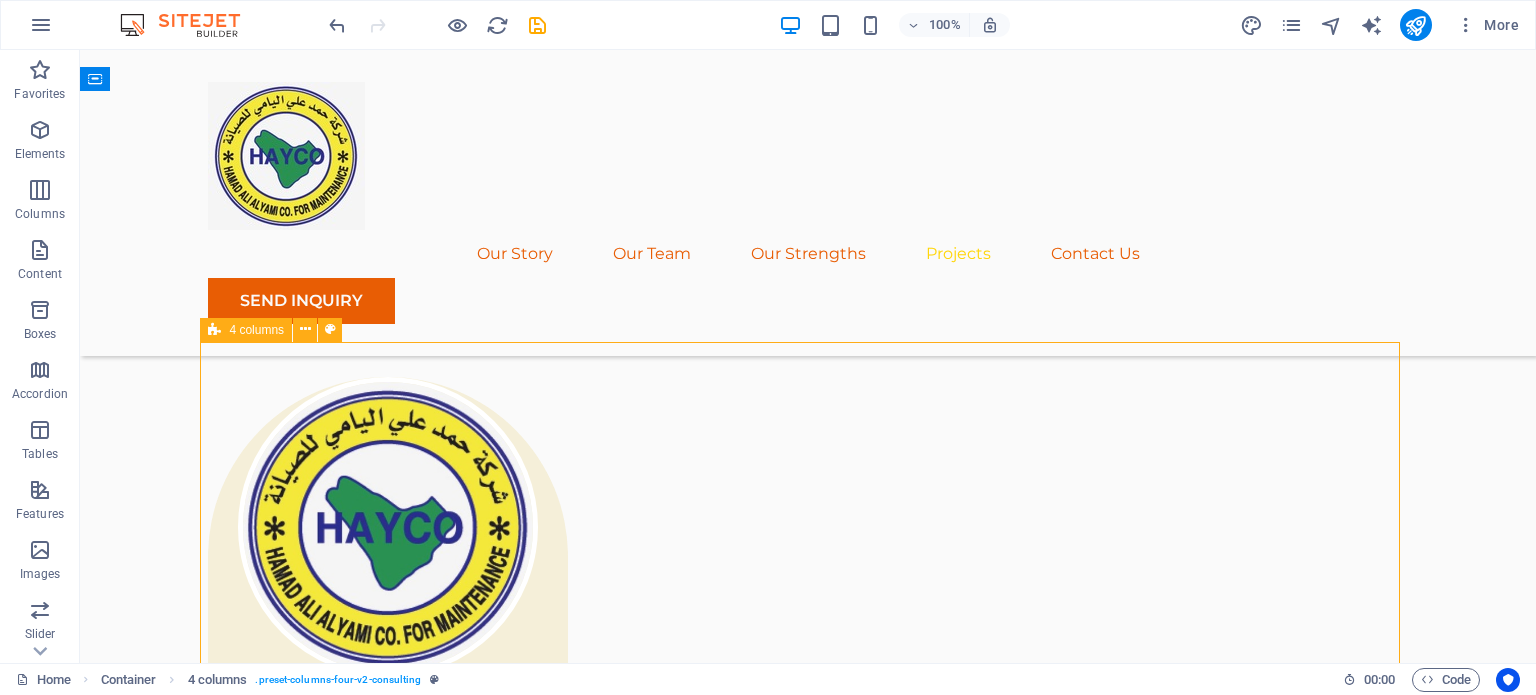 scroll, scrollTop: 3558, scrollLeft: 0, axis: vertical 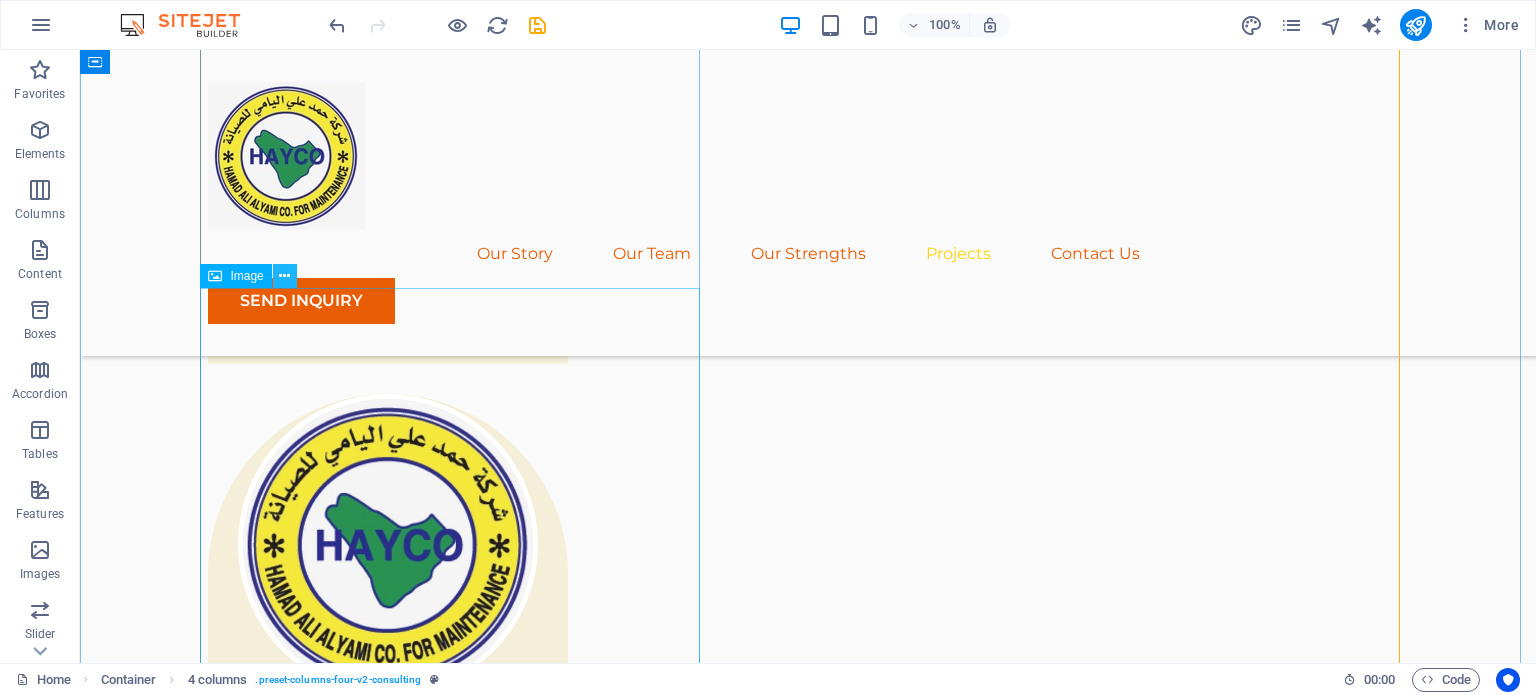click at bounding box center [284, 276] 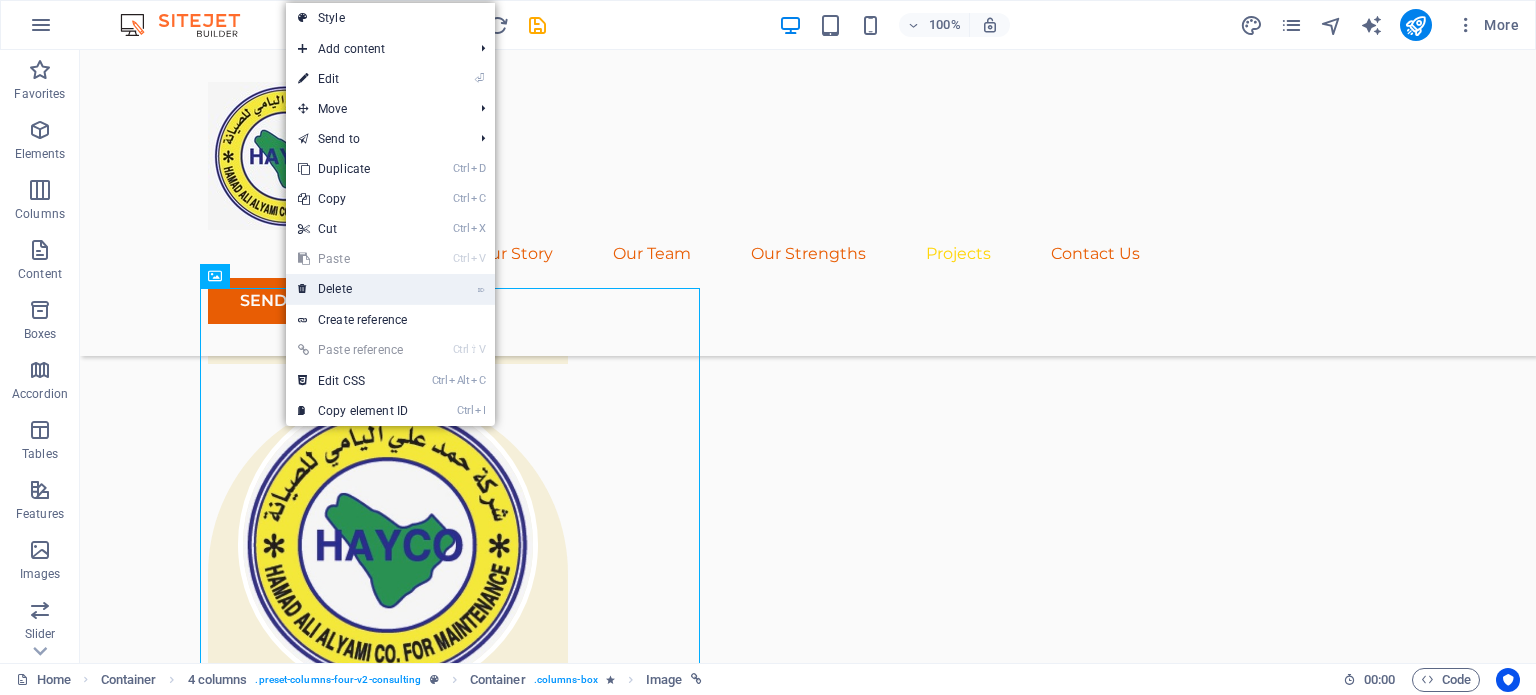 click on "⌦  Delete" at bounding box center (353, 289) 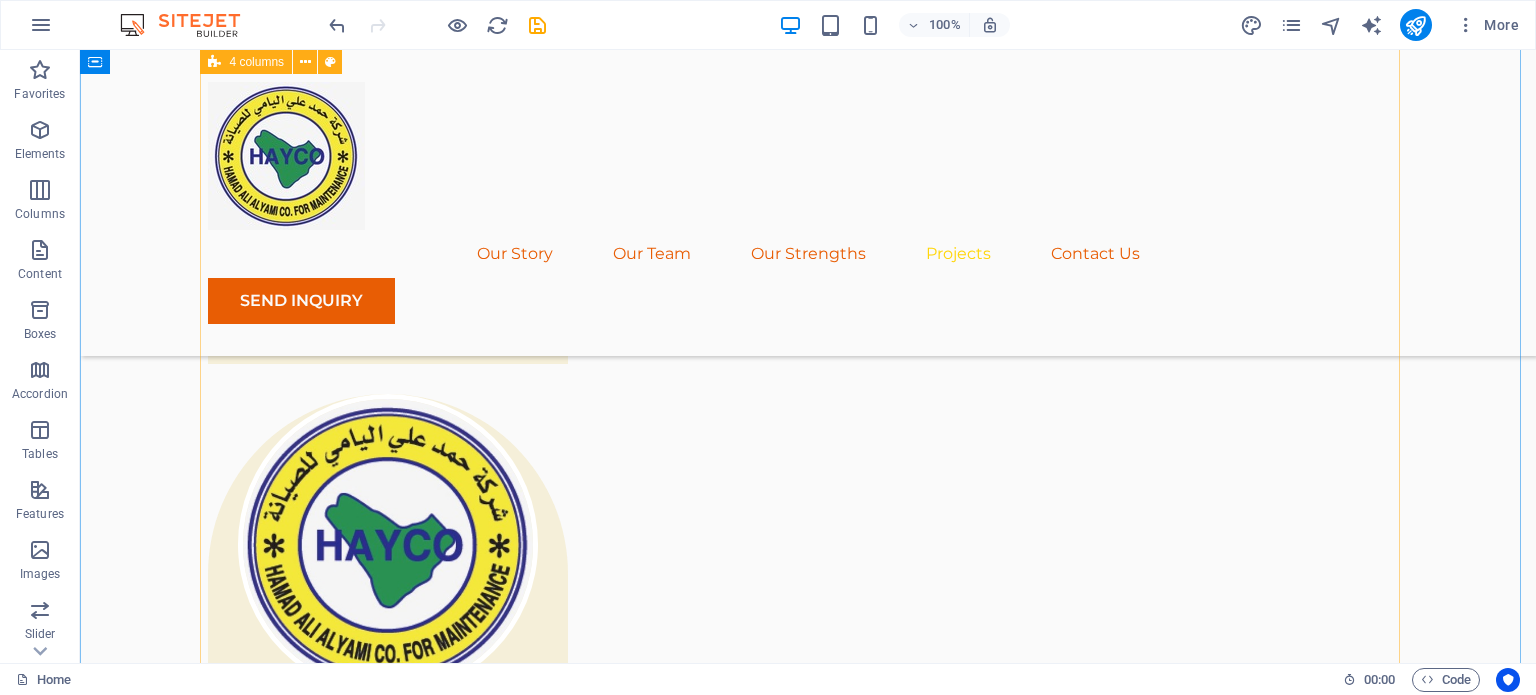 click on "01
TRANSFORMERS Read More   We offer complete transformer solutions, from  distribution transformers  to  power transformers  up to 132 kV and above. Our services include: Supply and delivery of new transformers (dry-type and oil-immersed) Installation and commissioning Preventive and corrective maintenance Transformer oil testing and filtration Load assessment and replacement recommendations . :  : Read Less 02 POWER TRANSFORMERS Read More As a key player in power transmission, Hamad Ali Alyami Company provides specialized services for  high-voltage power transformers , including: On-site installation and integration into the grid Complete testing (winding resistance, insulation, ratio, etc.) Cooling system upgrades and monitoring Overhaul and refurbishment Emergency response and failure recovery We ensure every power transformer installation is optimized for safety, reliability, and longevity . :  :  Read Less 03 ELECTRICAL MOTORS Read More   From industrial facilities to utility stations, our  :  :" at bounding box center [808, 6313] 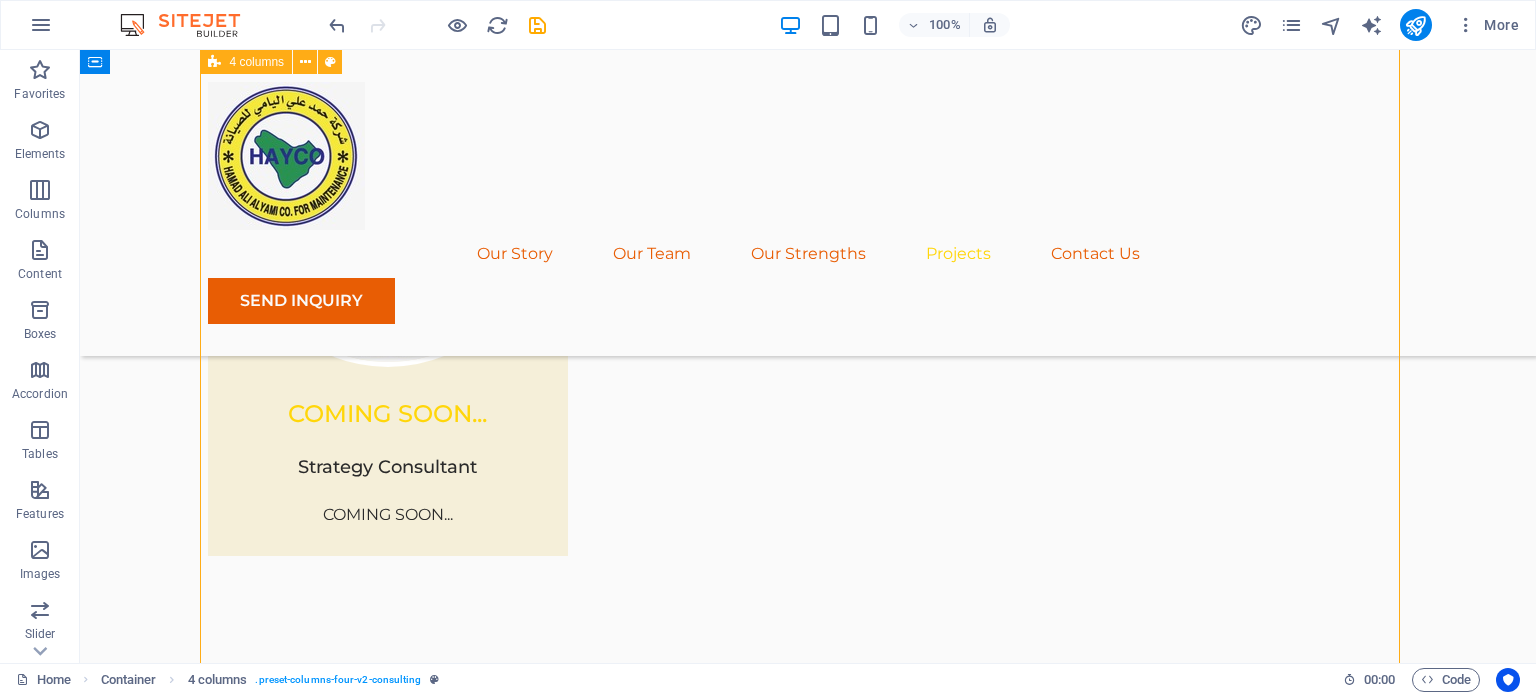 scroll, scrollTop: 4117, scrollLeft: 0, axis: vertical 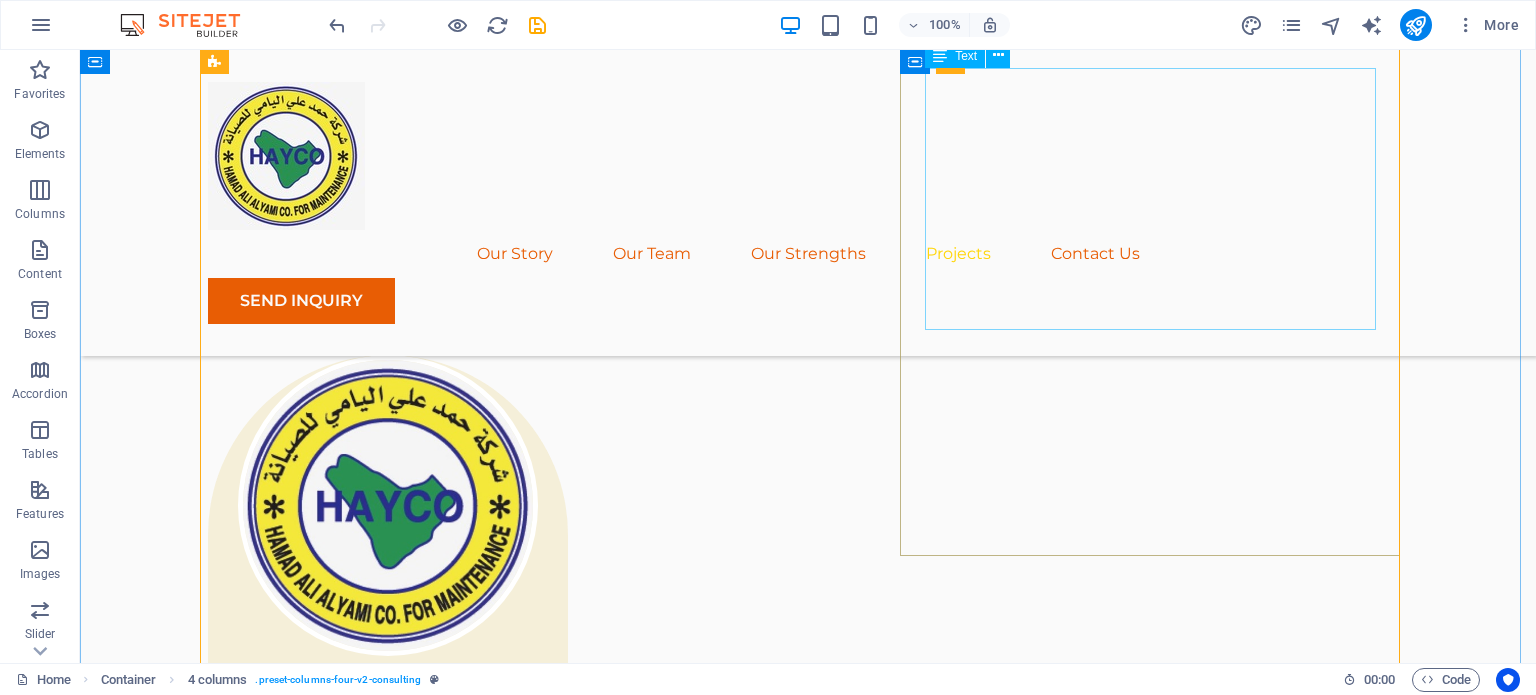 click on "As a key player in power transmission, Hamad Ali Alyami Company provides specialized services for  high-voltage power transformers , including: On-site installation and integration into the grid Complete testing (winding resistance, insulation, ratio, etc.) Cooling system upgrades and monitoring Overhaul and refurbishment Emergency response and failure recovery We ensure every power transformer installation is optimized for safety, reliability, and longevity ." at bounding box center [1158, 5333] 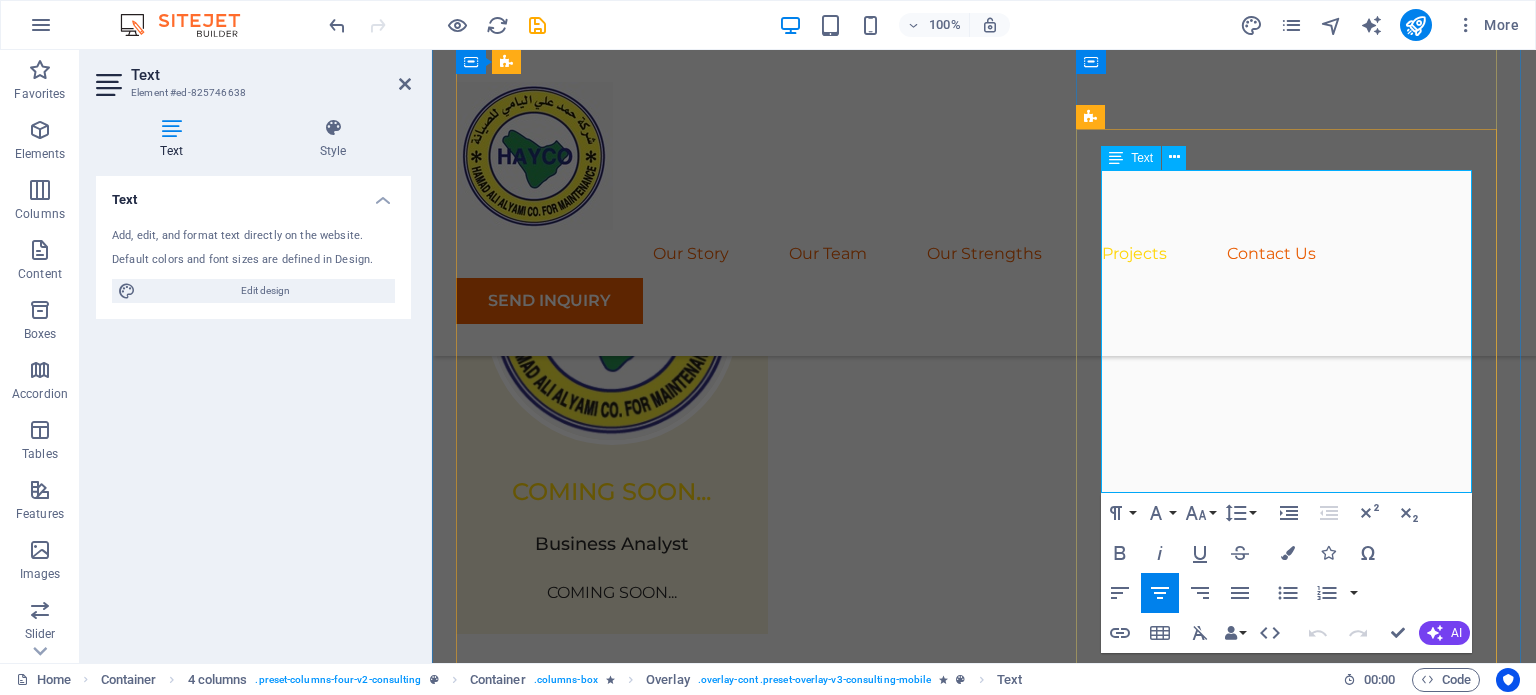 scroll, scrollTop: 3900, scrollLeft: 0, axis: vertical 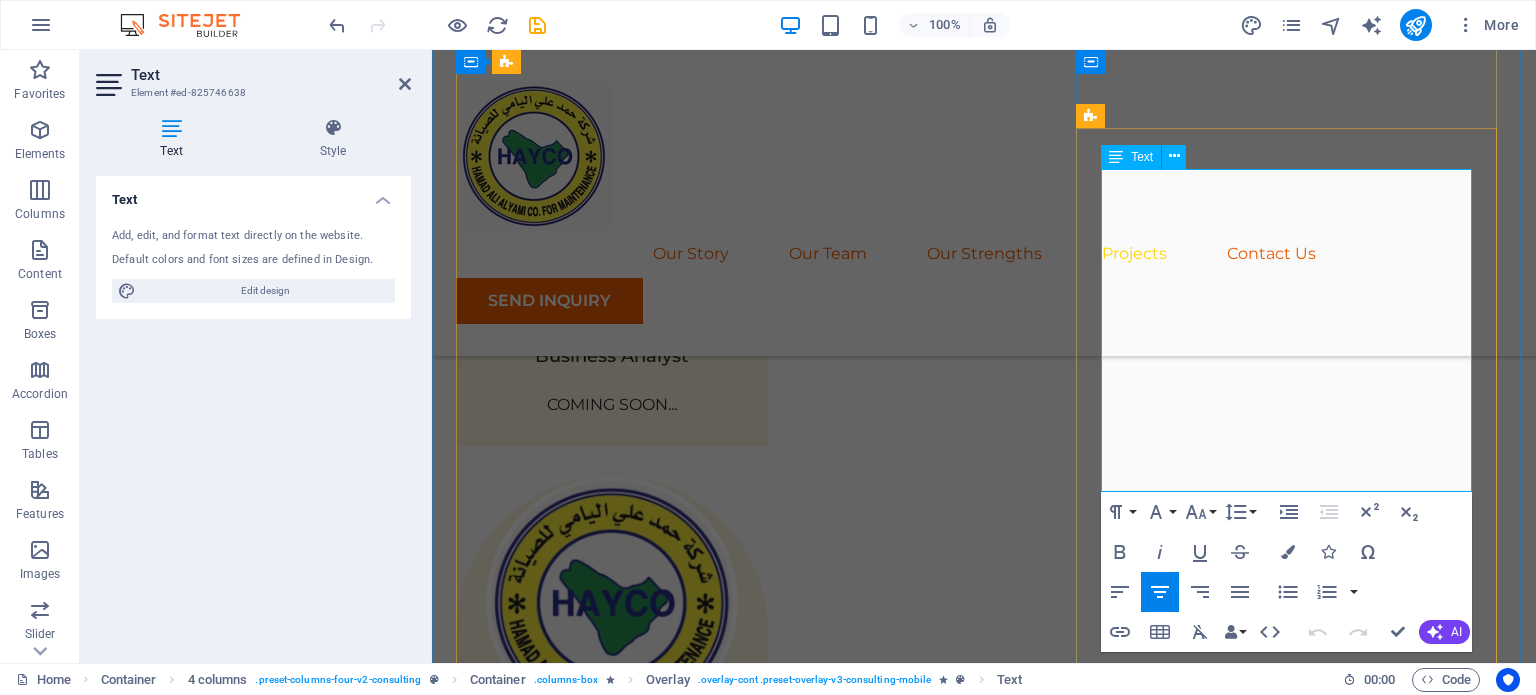 drag, startPoint x: 1294, startPoint y: 483, endPoint x: 1280, endPoint y: 479, distance: 14.56022 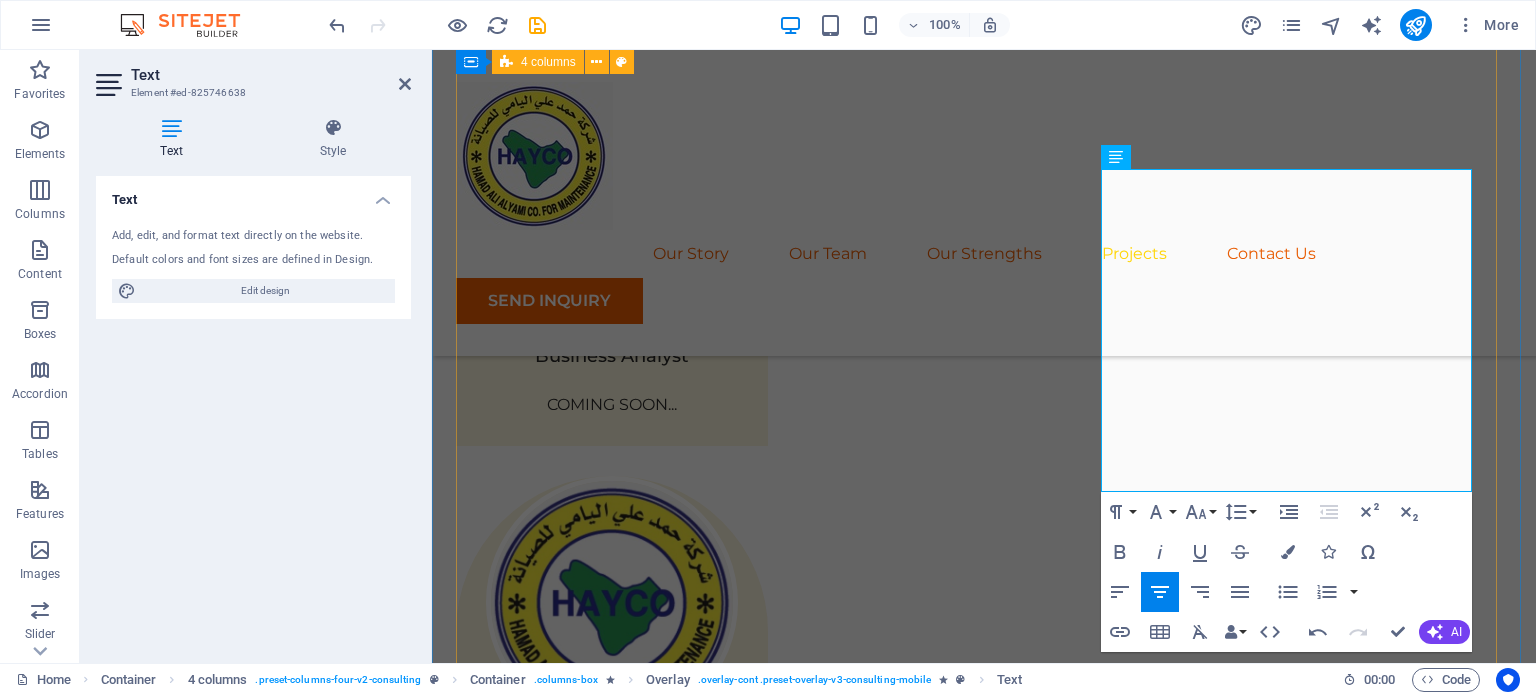 click on "01
TRANSFORMERS Read More   We offer complete transformer solutions, from  distribution transformers  to  power transformers  up to 132 kV and above. Our services include: Supply and delivery of new transformers (dry-type and oil-immersed) Installation and commissioning Preventive and corrective maintenance Transformer oil testing and filtration Load assessment and replacement recommendations . :  : Read Less 02 POWER TRANSFORMERS Read More As a key player in power transmission, Hamad Ali Alyami Company provides specialized services for  high-voltage power transformers , including: On-site installation and integration into the grid Complete testing (winding resistance, insulation, ratio, etc.) Cooling system upgrades and monitoring Overhaul and refurbishment Emergency response and failure recovery We ensure every power transformer installation is optimized for safety, reliability, and longevity :  :  Read Less 03 ELECTRICAL MOTORS Read More   From industrial facilities to utility stations, our  :  : 04" at bounding box center (984, 5361) 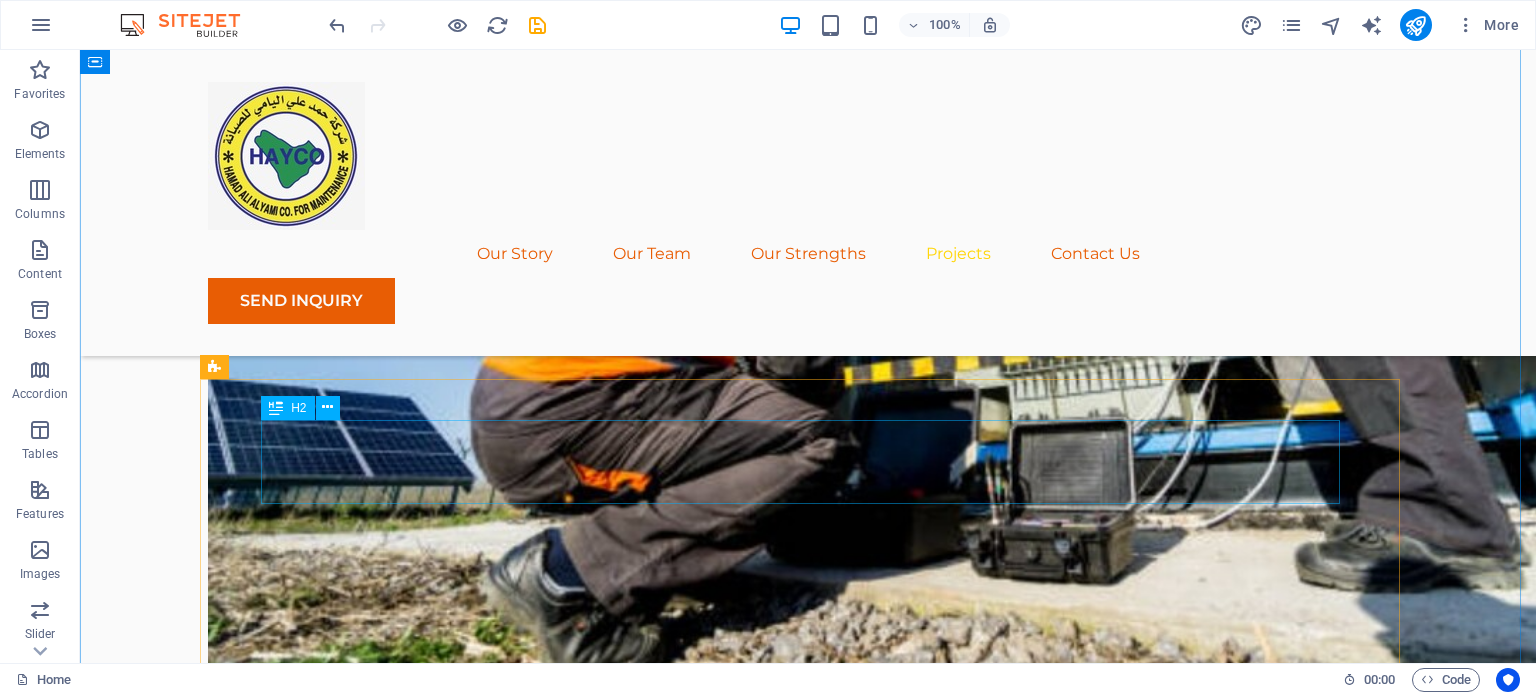 scroll, scrollTop: 6704, scrollLeft: 0, axis: vertical 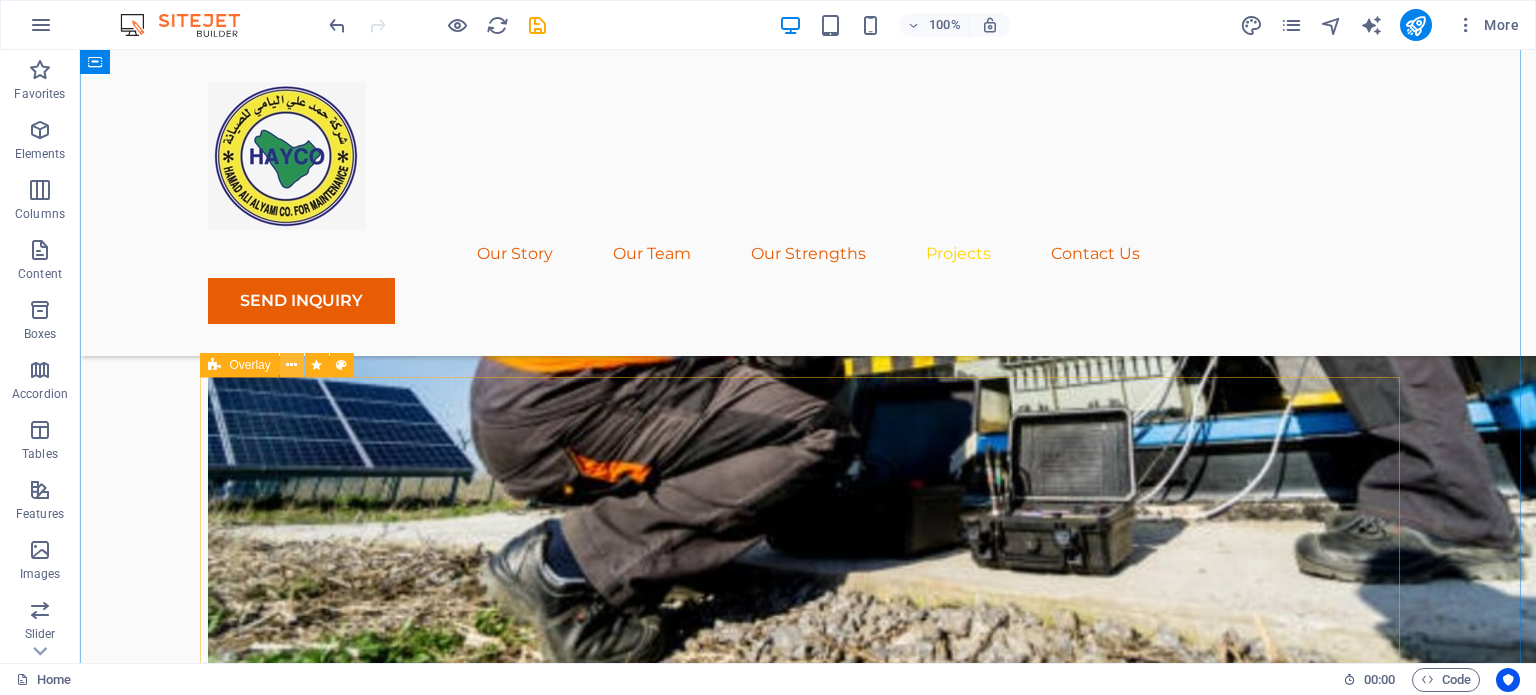 click at bounding box center (291, 365) 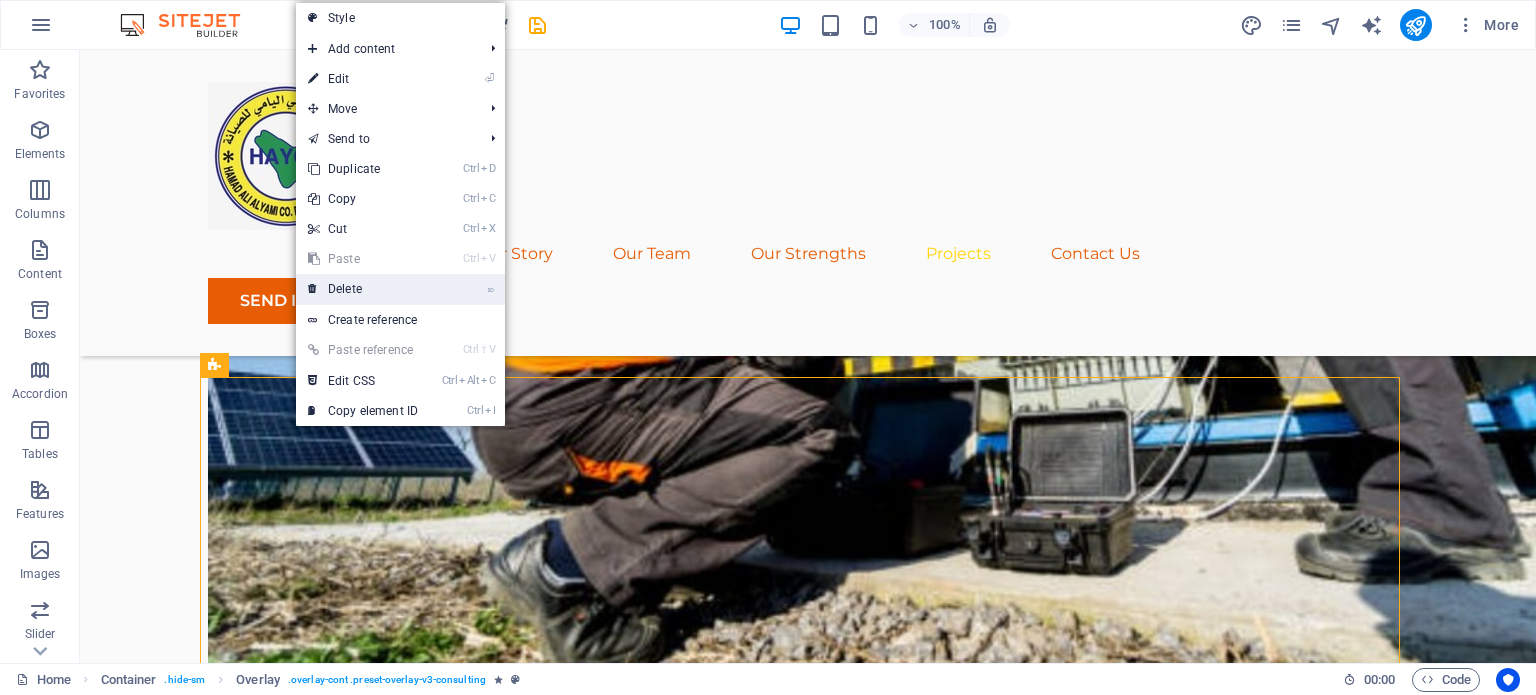 click on "⌦  Delete" at bounding box center (363, 289) 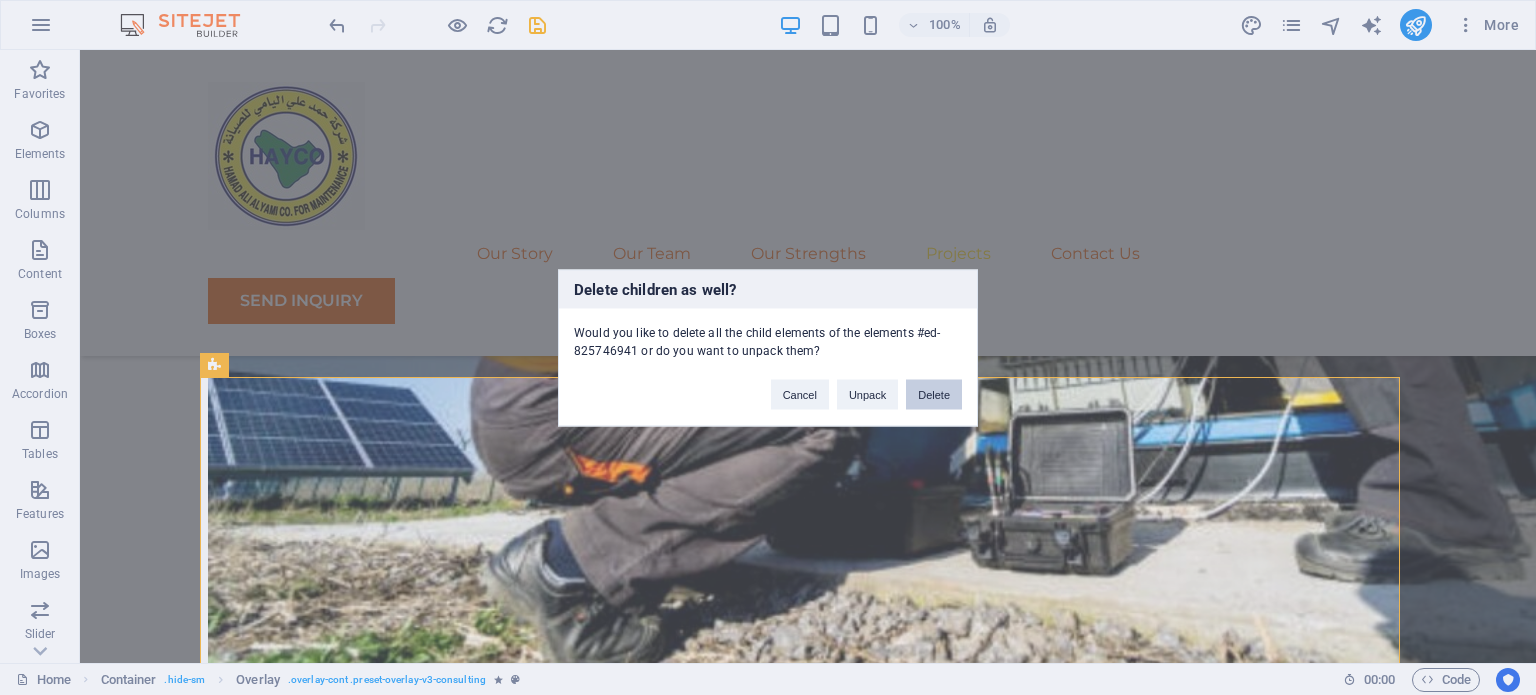 click on "Delete" at bounding box center (934, 394) 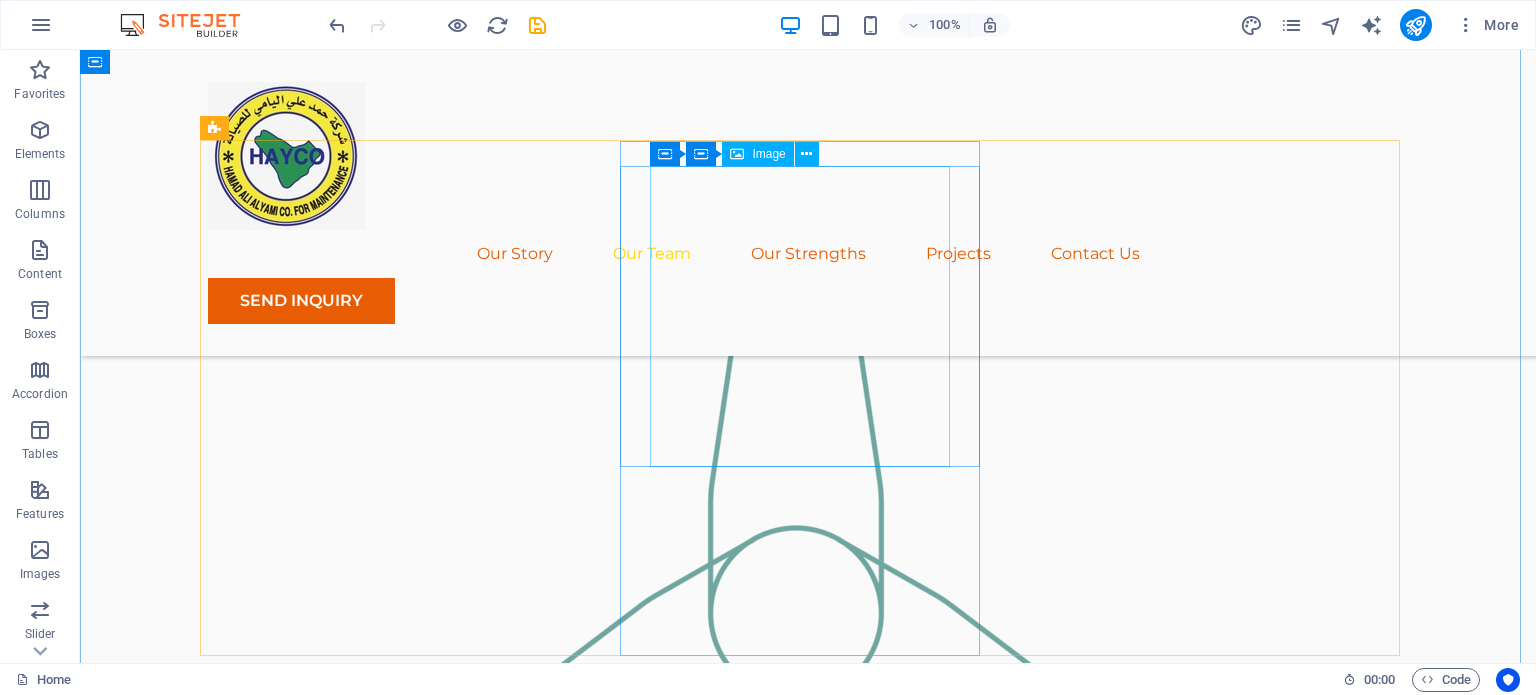 scroll, scrollTop: 1920, scrollLeft: 0, axis: vertical 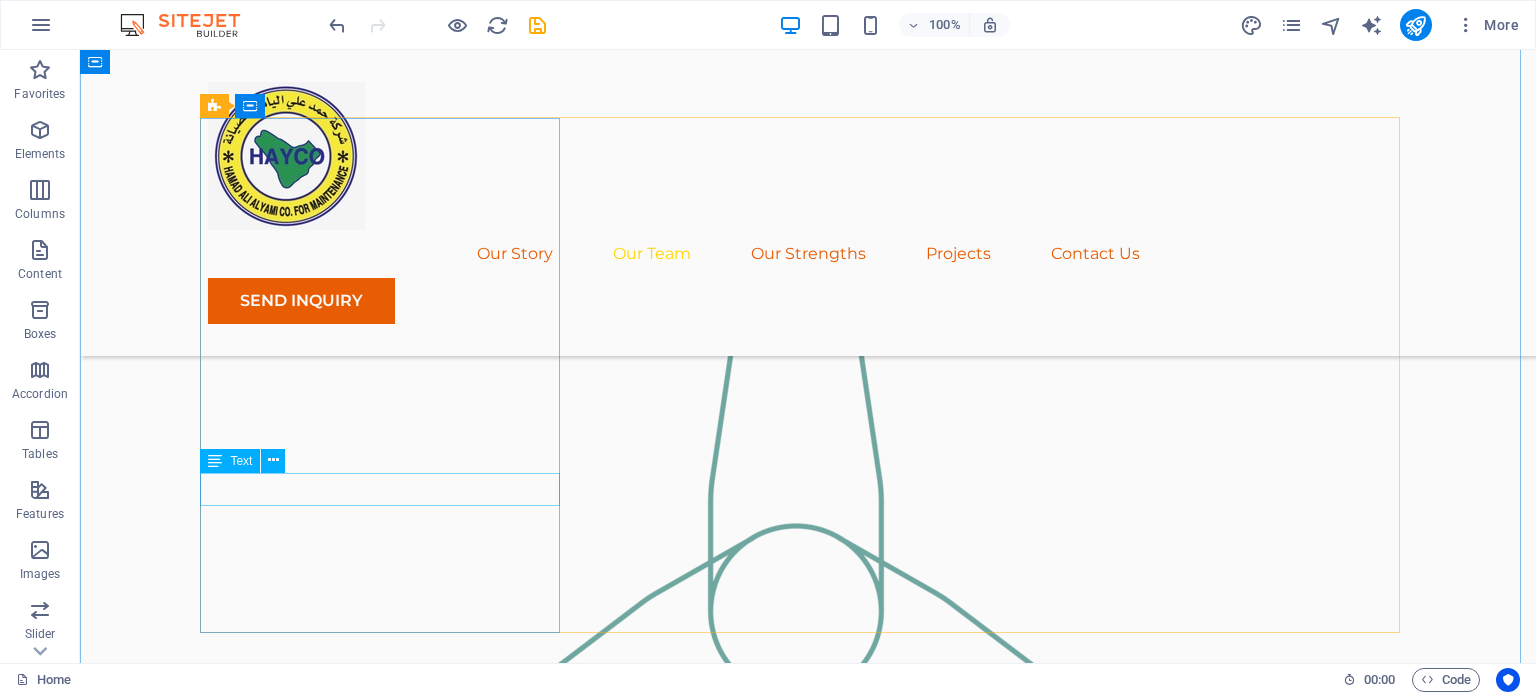 click on "COMING SOON..." at bounding box center [388, 1860] 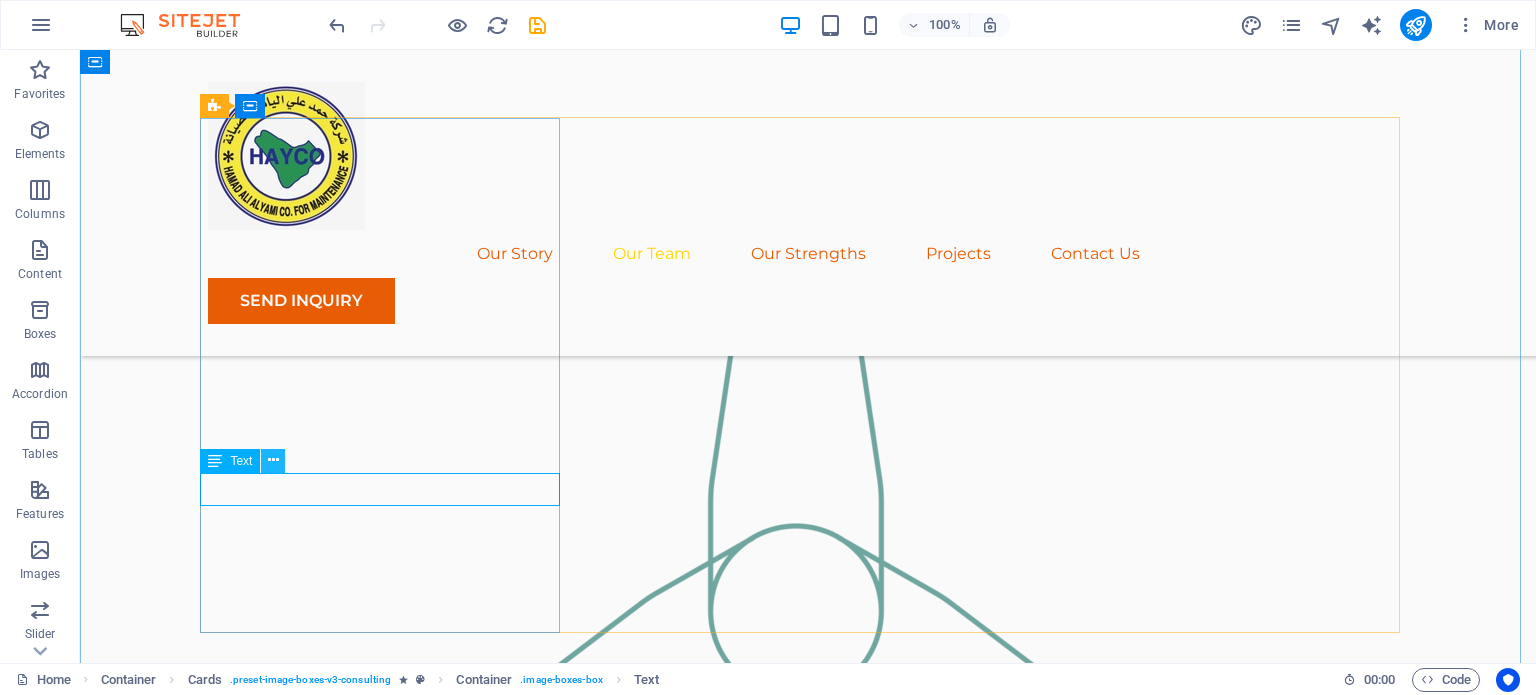 click at bounding box center [273, 460] 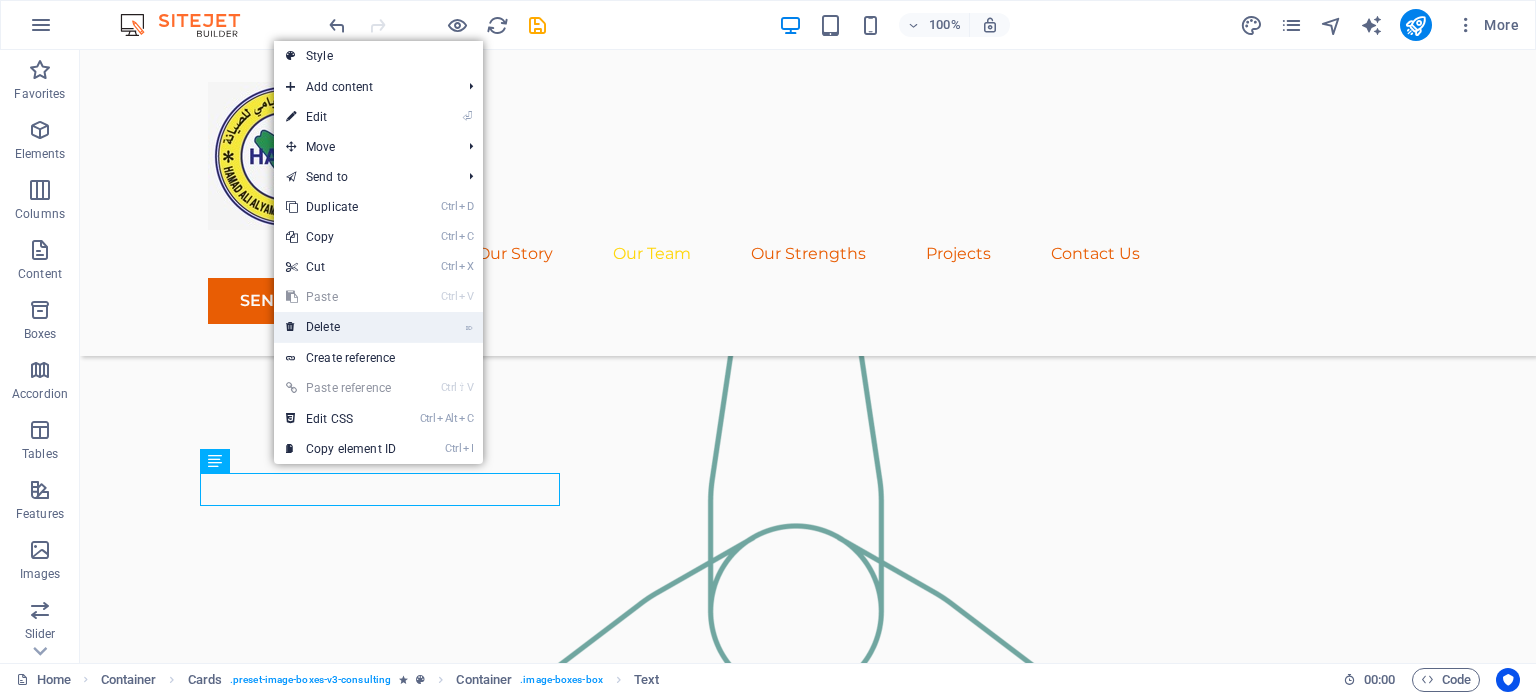 click on "⌦  Delete" at bounding box center [341, 327] 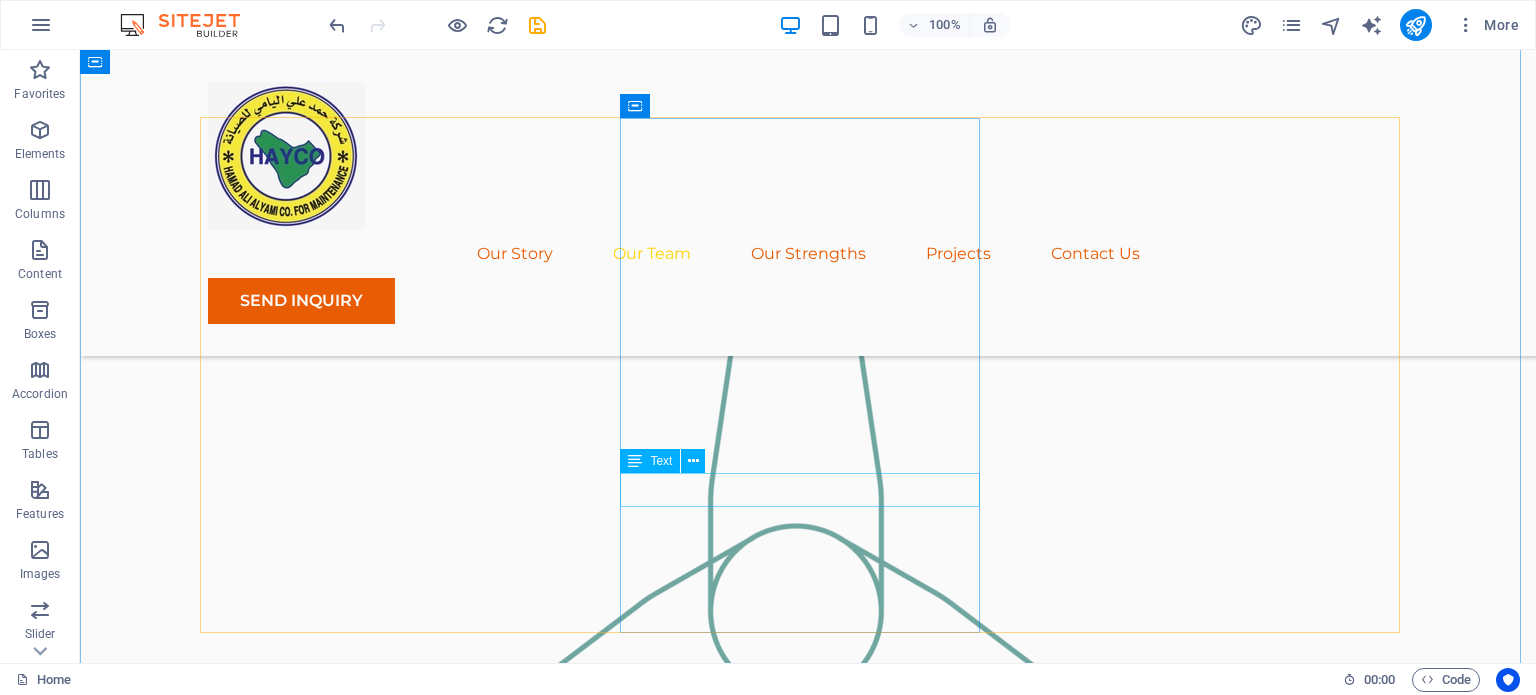 click on "COMING SOON..." at bounding box center (388, 2346) 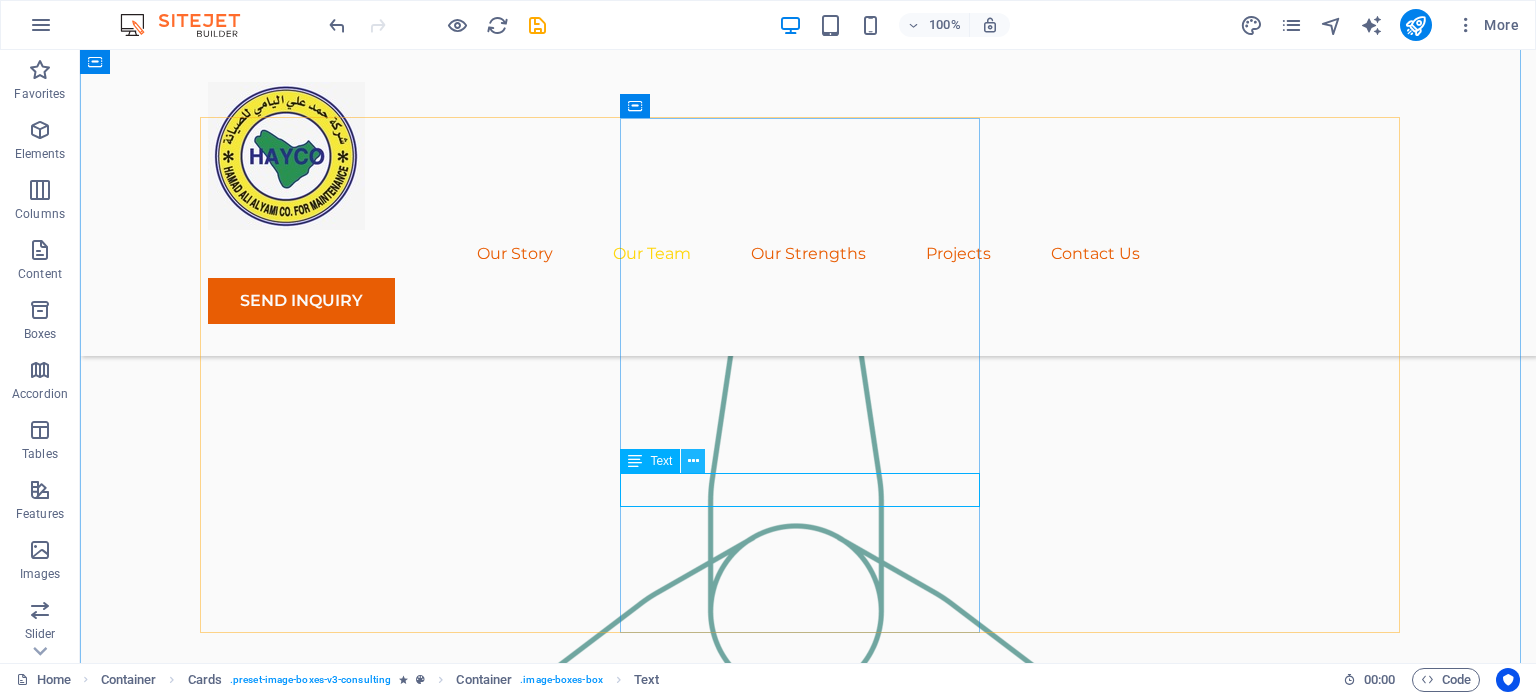 click at bounding box center (693, 461) 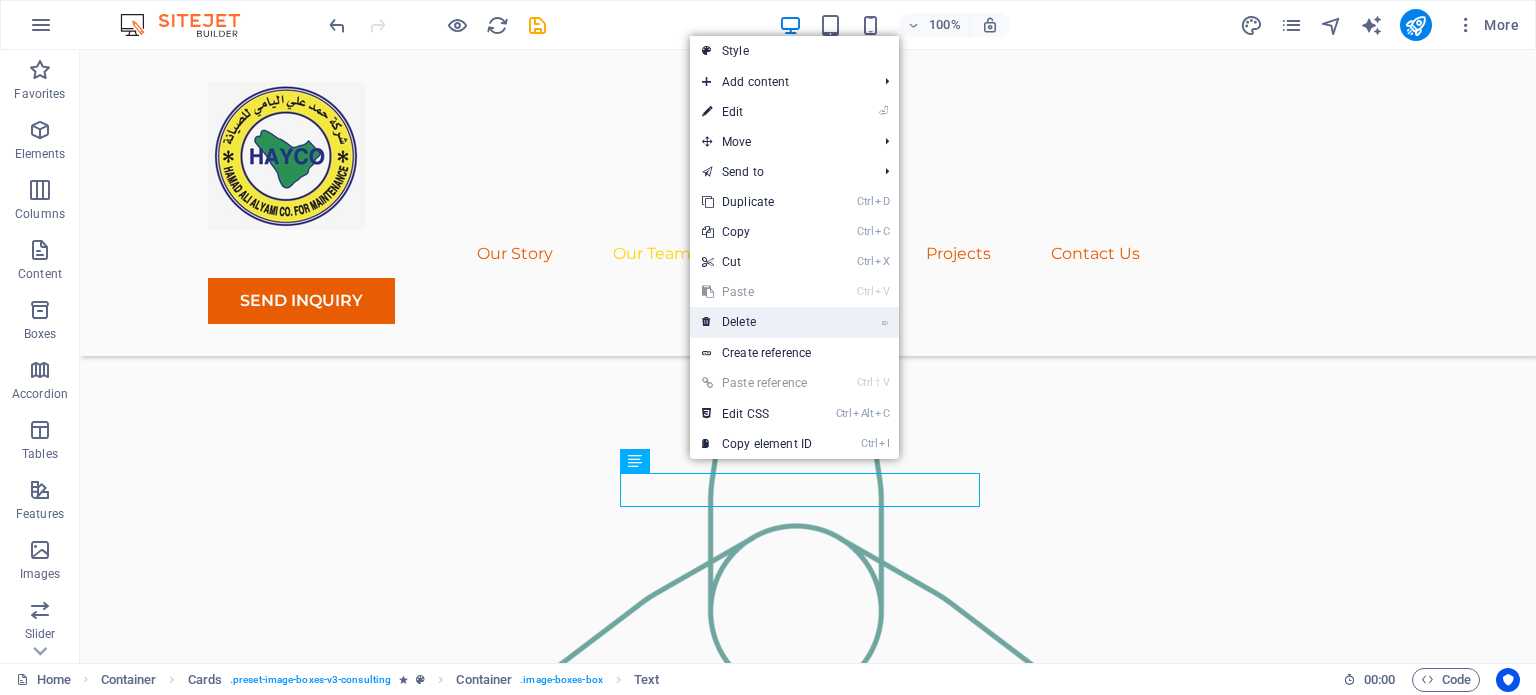 click on "⌦  Delete" at bounding box center (757, 322) 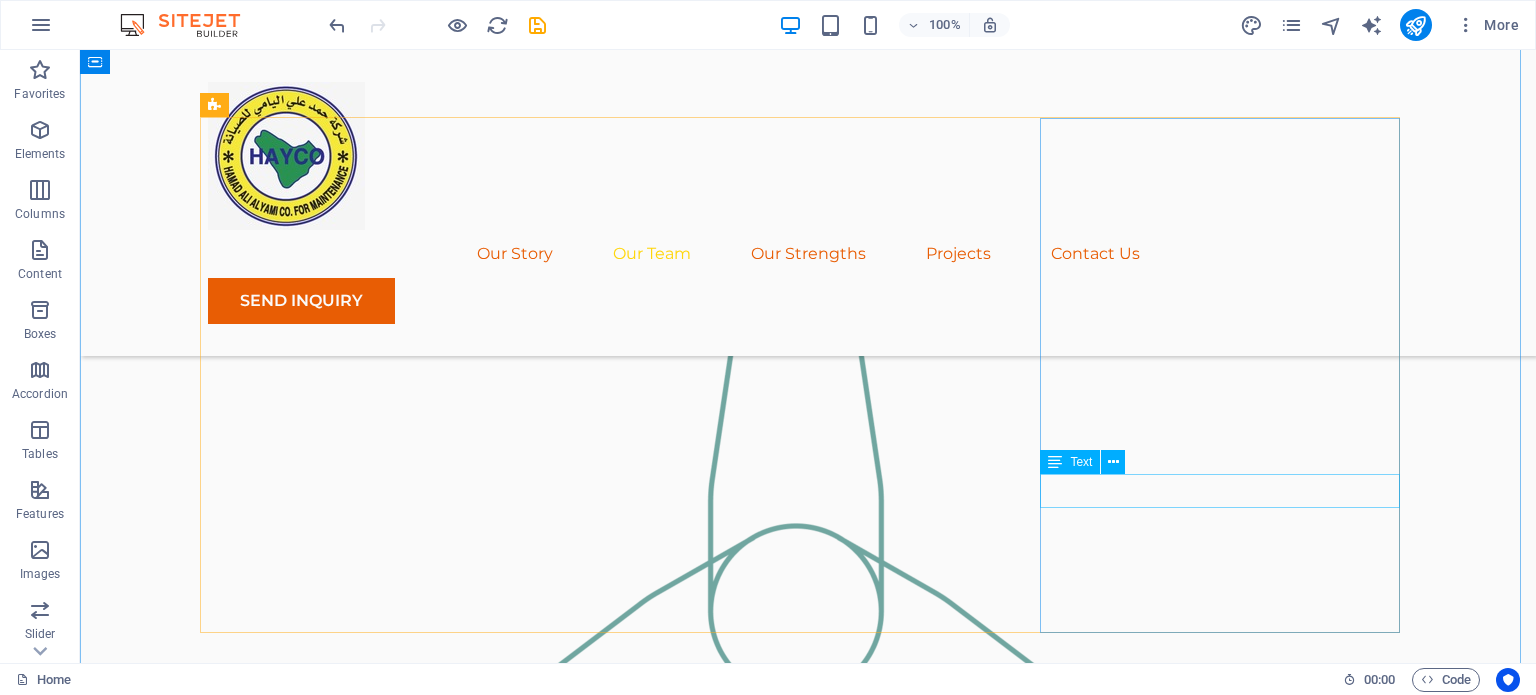 click on "COMING SOON..." at bounding box center [388, 2833] 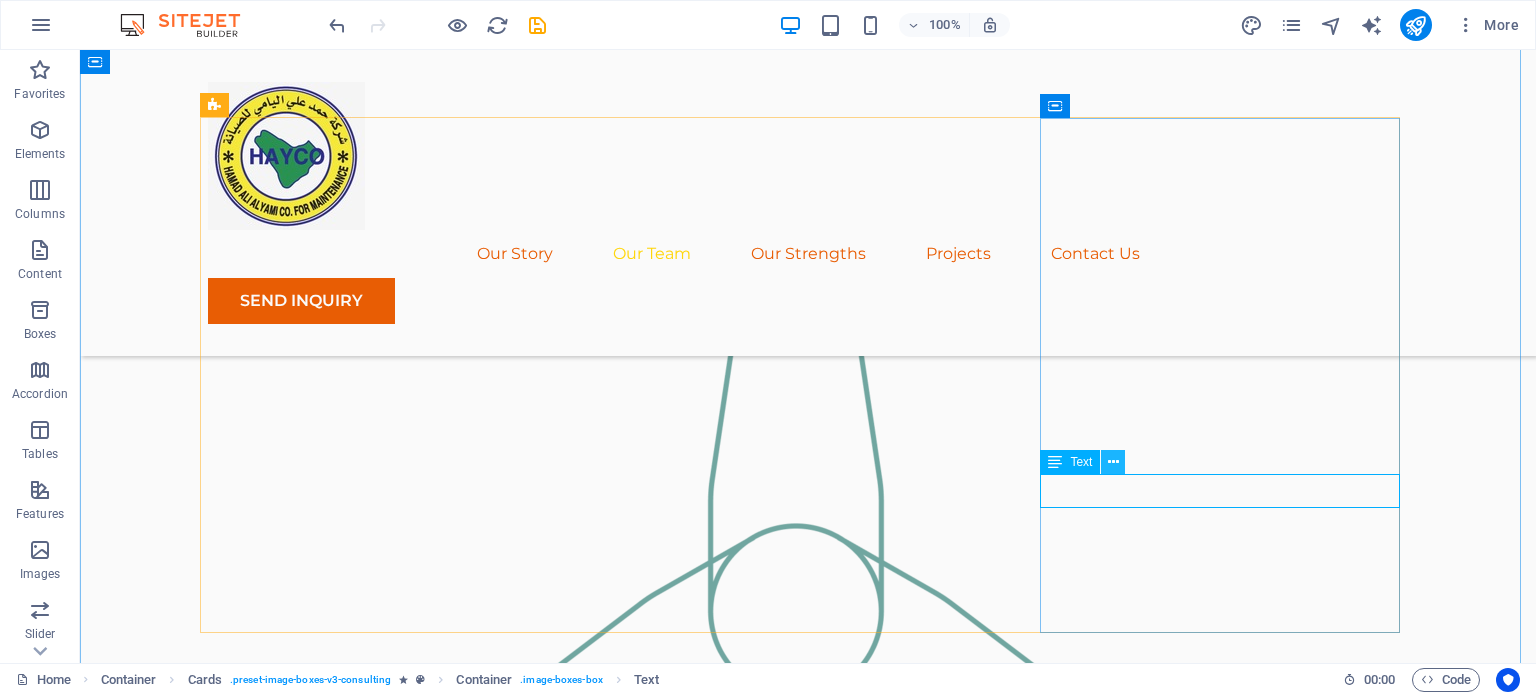 click at bounding box center (1113, 462) 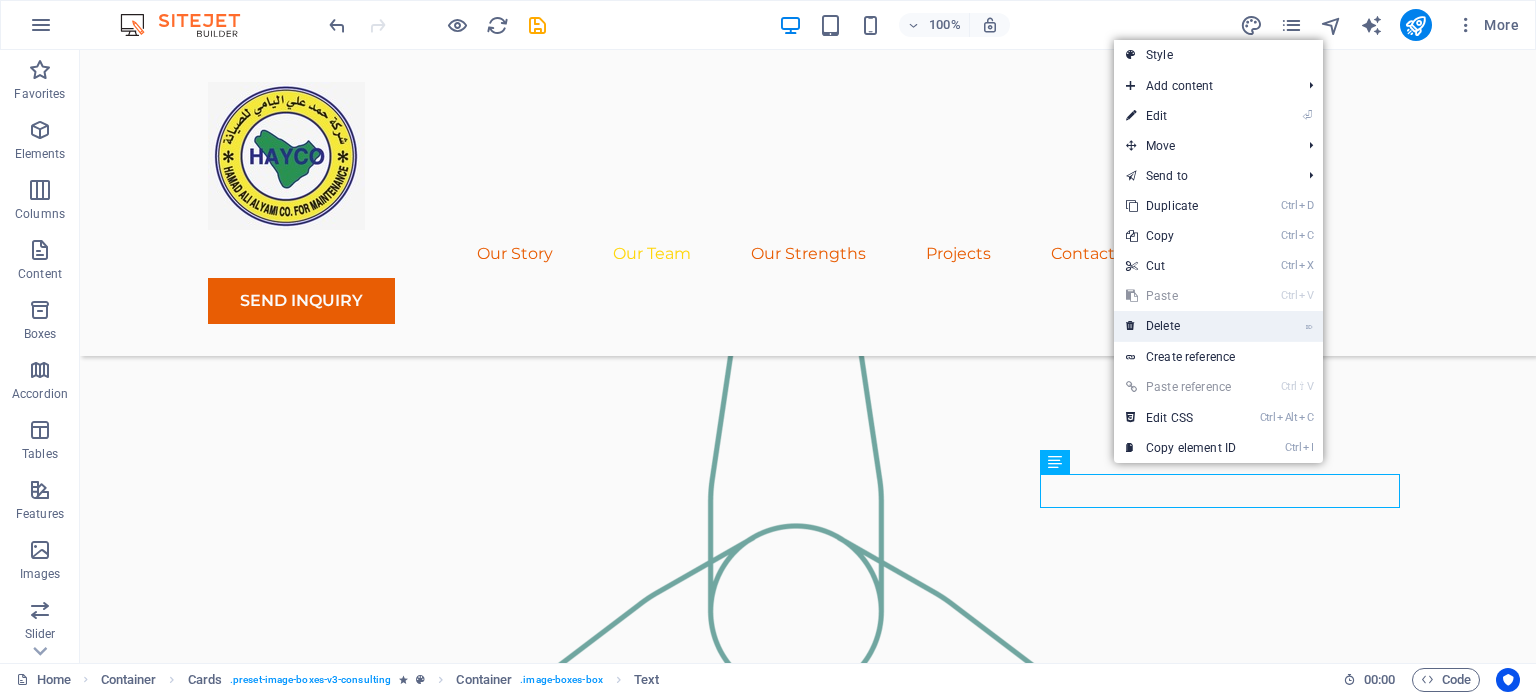 click on "⌦  Delete" at bounding box center [1181, 326] 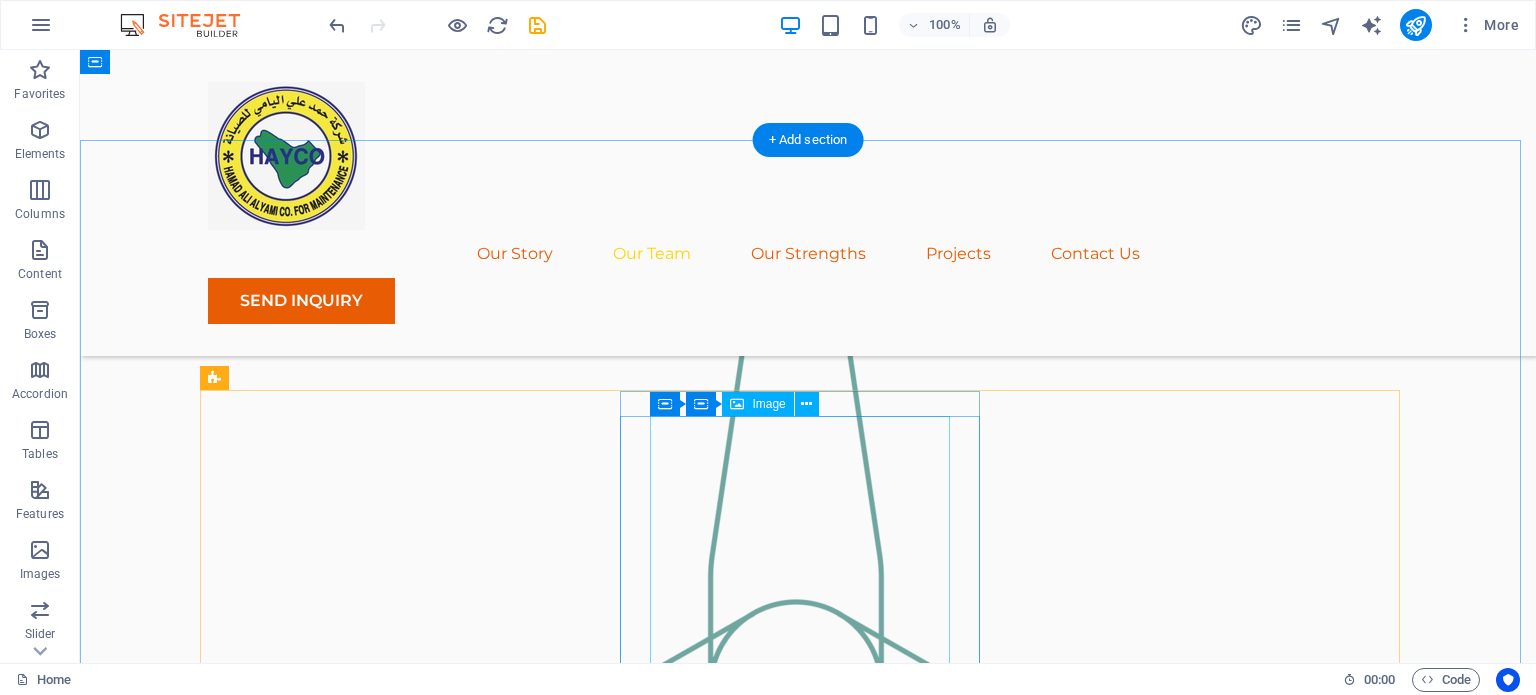 scroll, scrollTop: 1528, scrollLeft: 0, axis: vertical 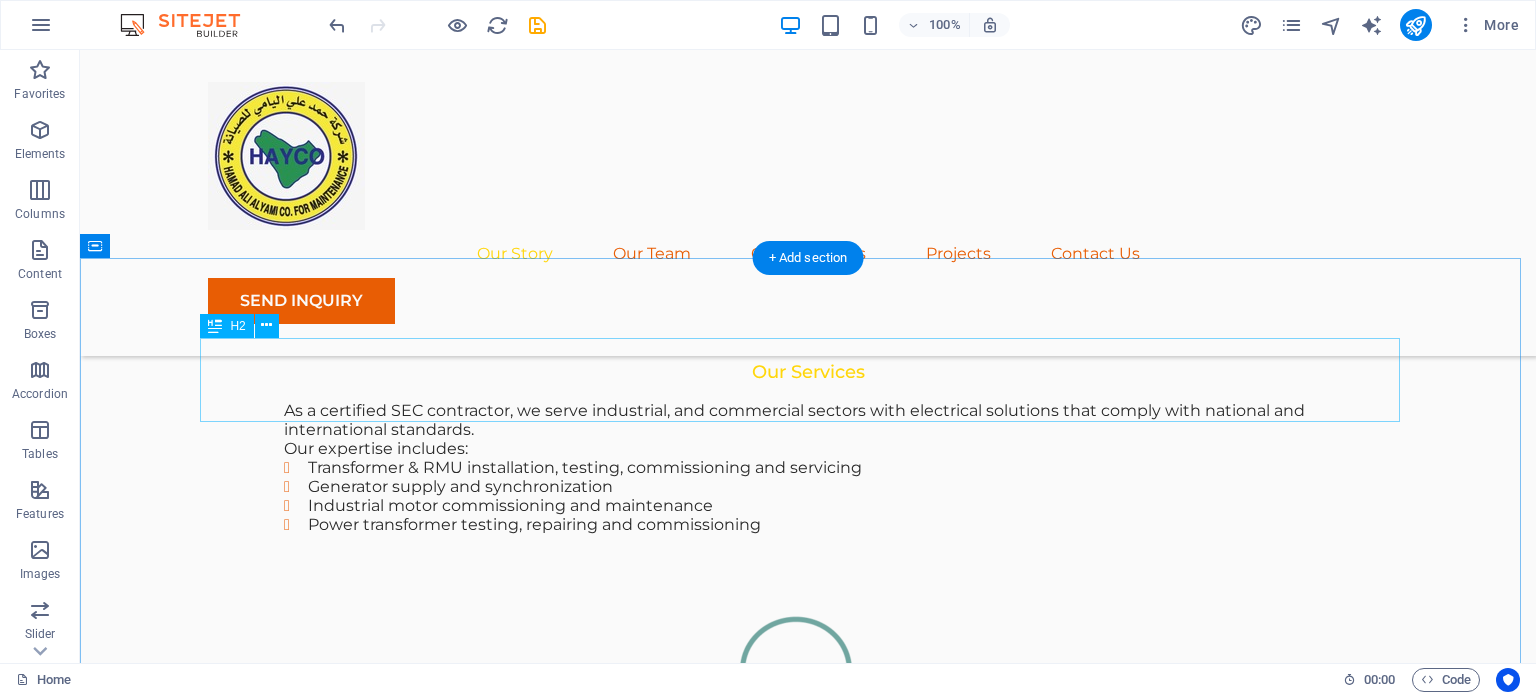 click on "Our Team" at bounding box center [808, 1776] 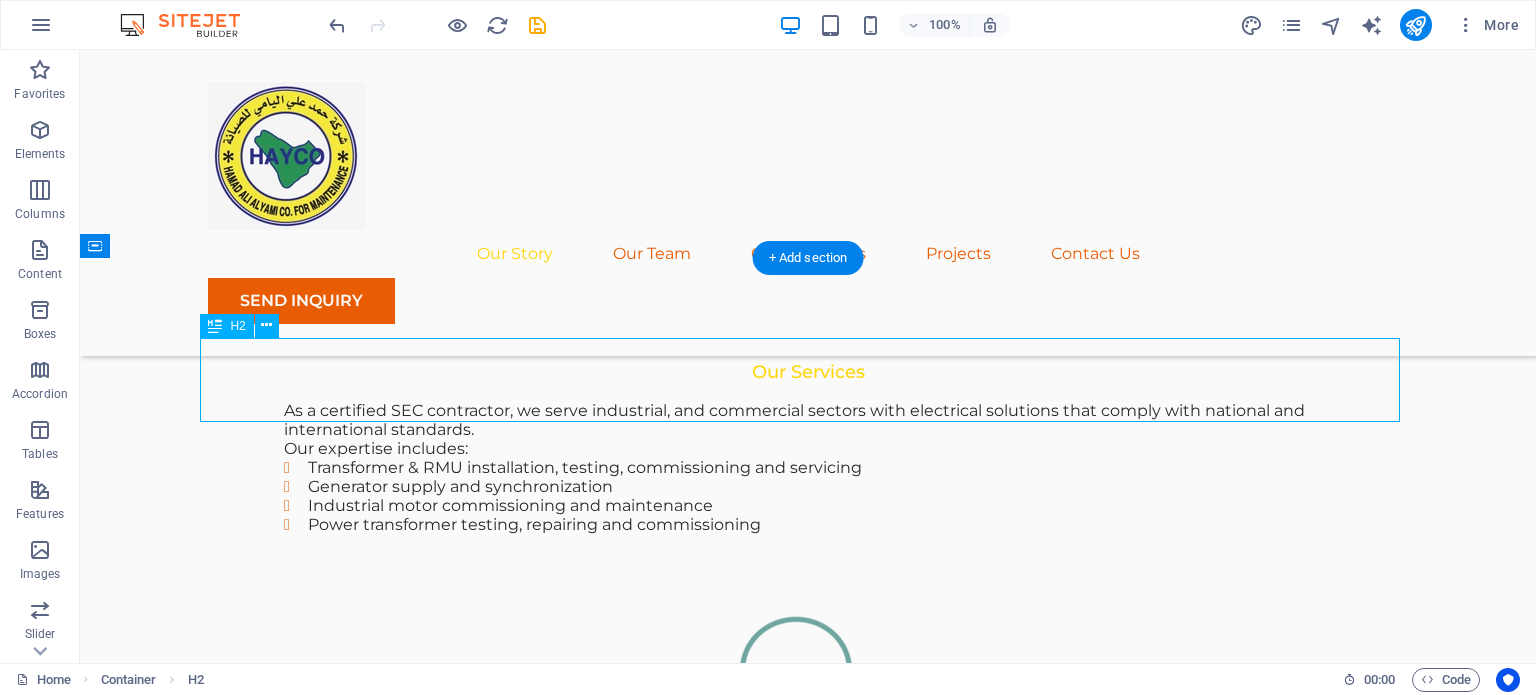 click on "Our Team" at bounding box center [808, 1776] 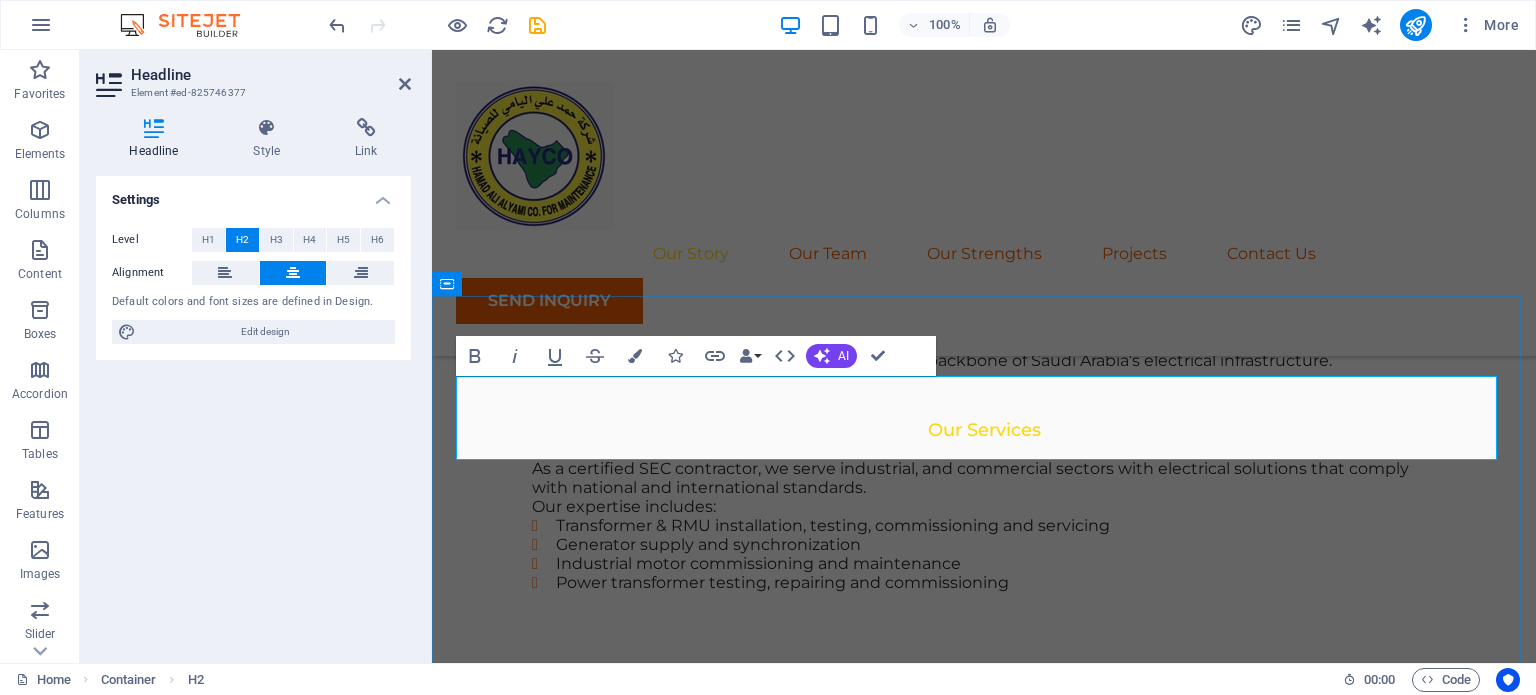 type 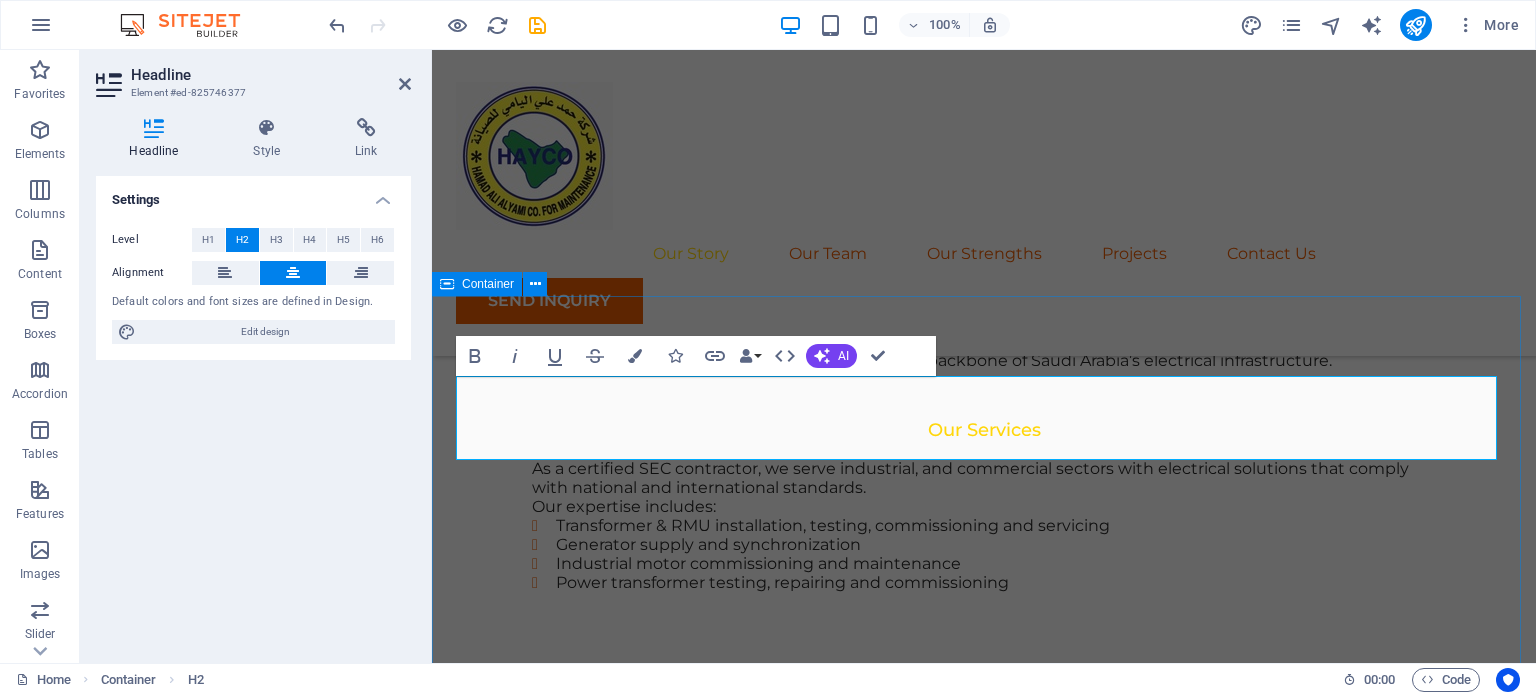 click on "Our Team . Sustainable Advisor COMING SOON... Business Analyst COMING SOON... Strategy Consultant COMING SOON..." at bounding box center [984, 2519] 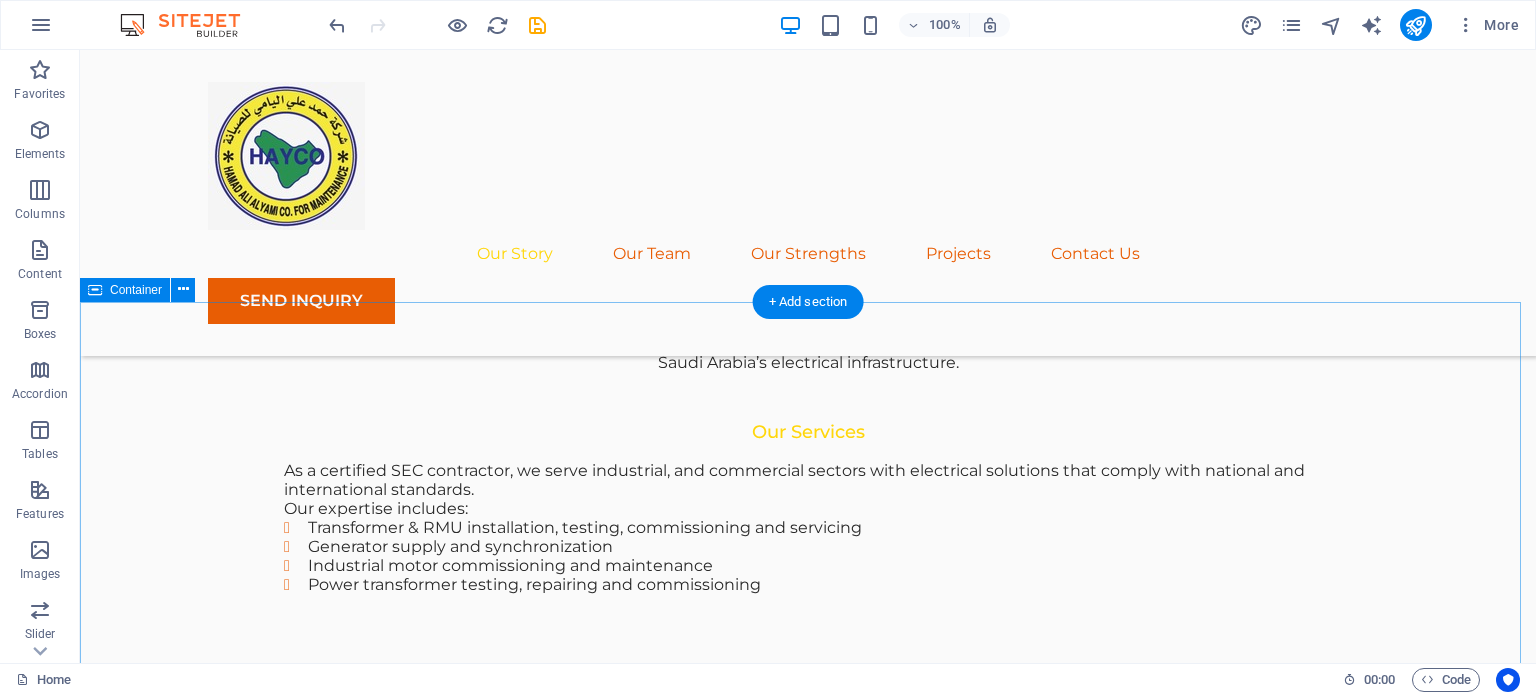 scroll, scrollTop: 1460, scrollLeft: 0, axis: vertical 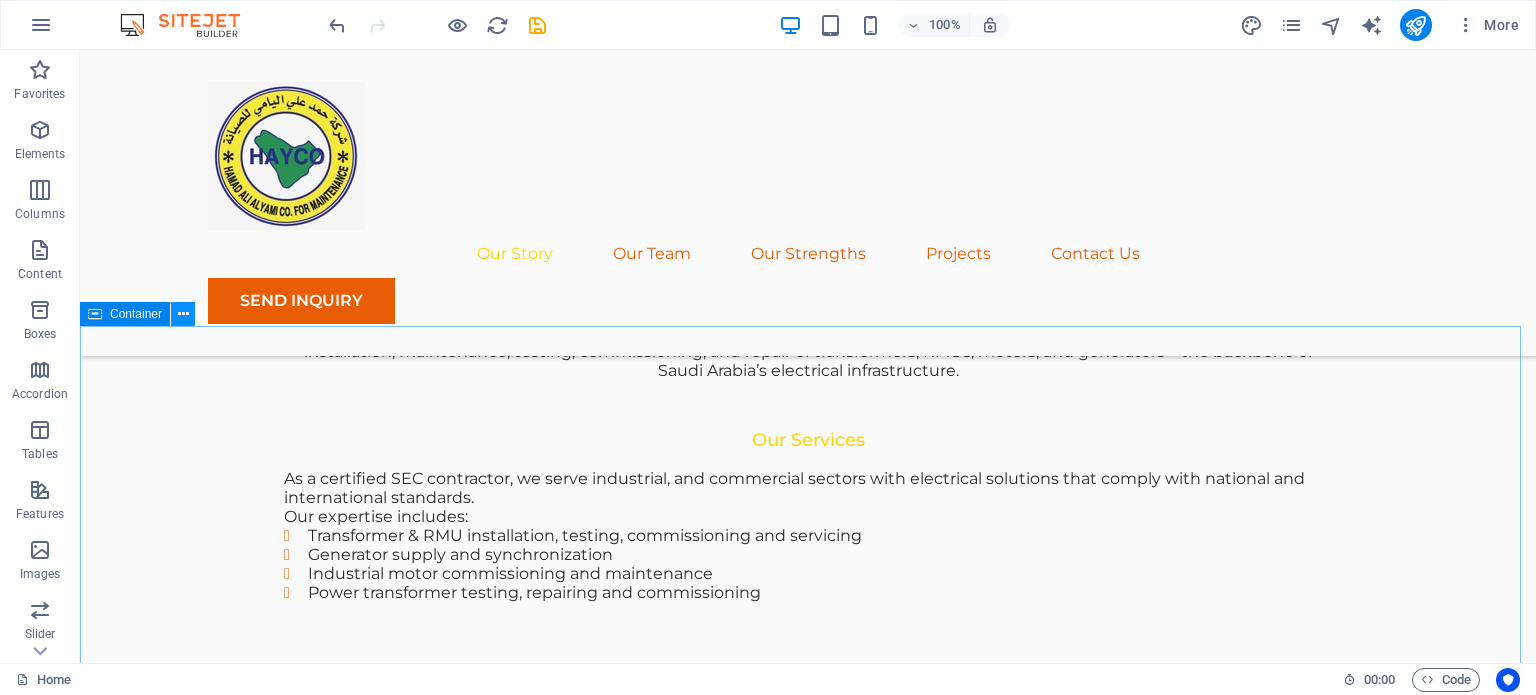 drag, startPoint x: 182, startPoint y: 307, endPoint x: 180, endPoint y: 319, distance: 12.165525 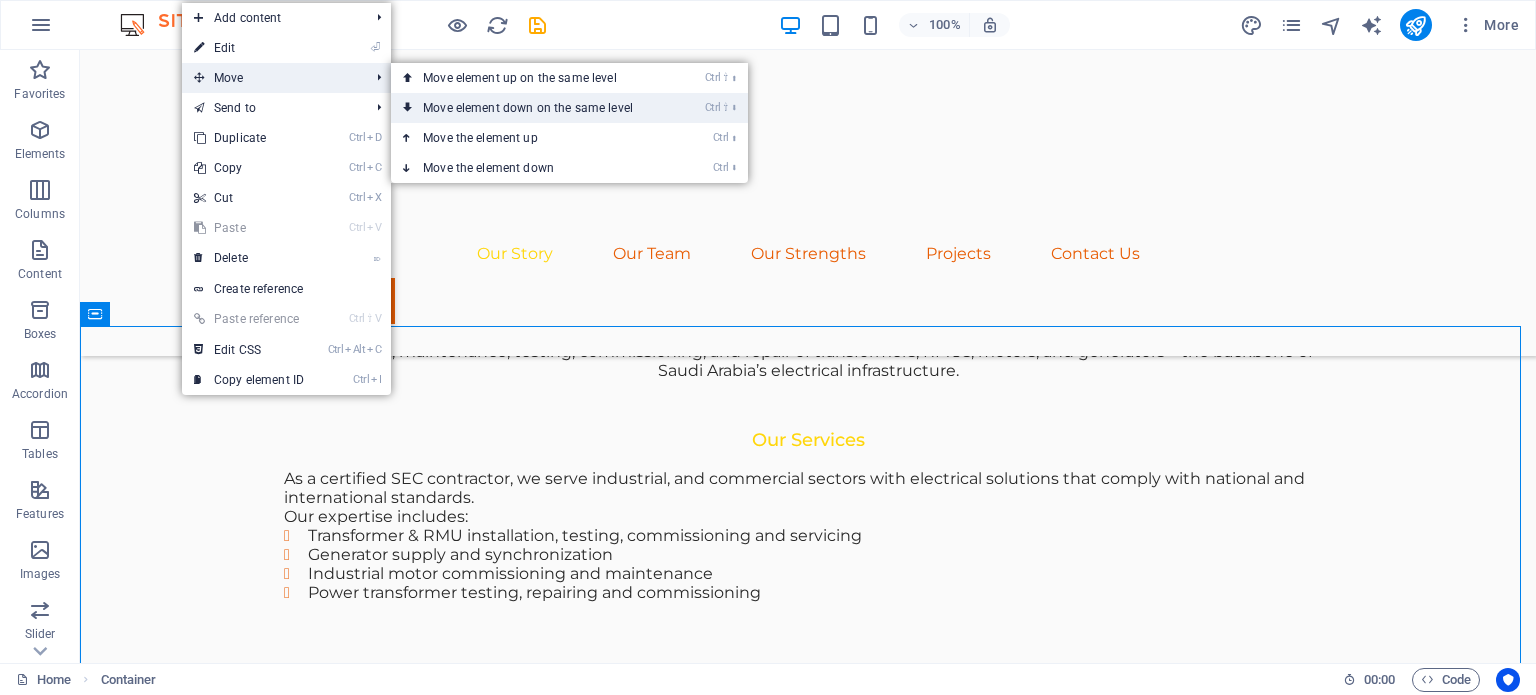 click on "Ctrl ⇧ ⬇  Move element down on the same level" at bounding box center (532, 108) 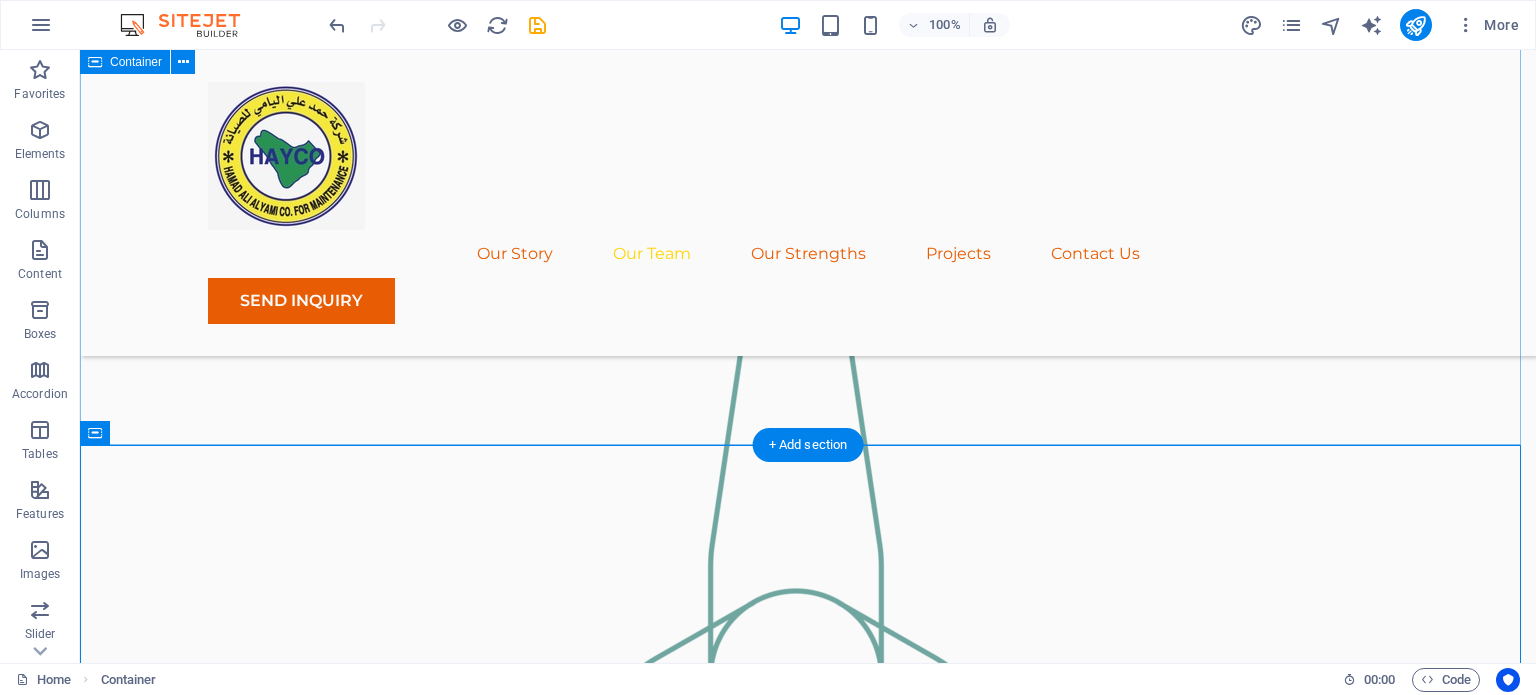 scroll, scrollTop: 1866, scrollLeft: 0, axis: vertical 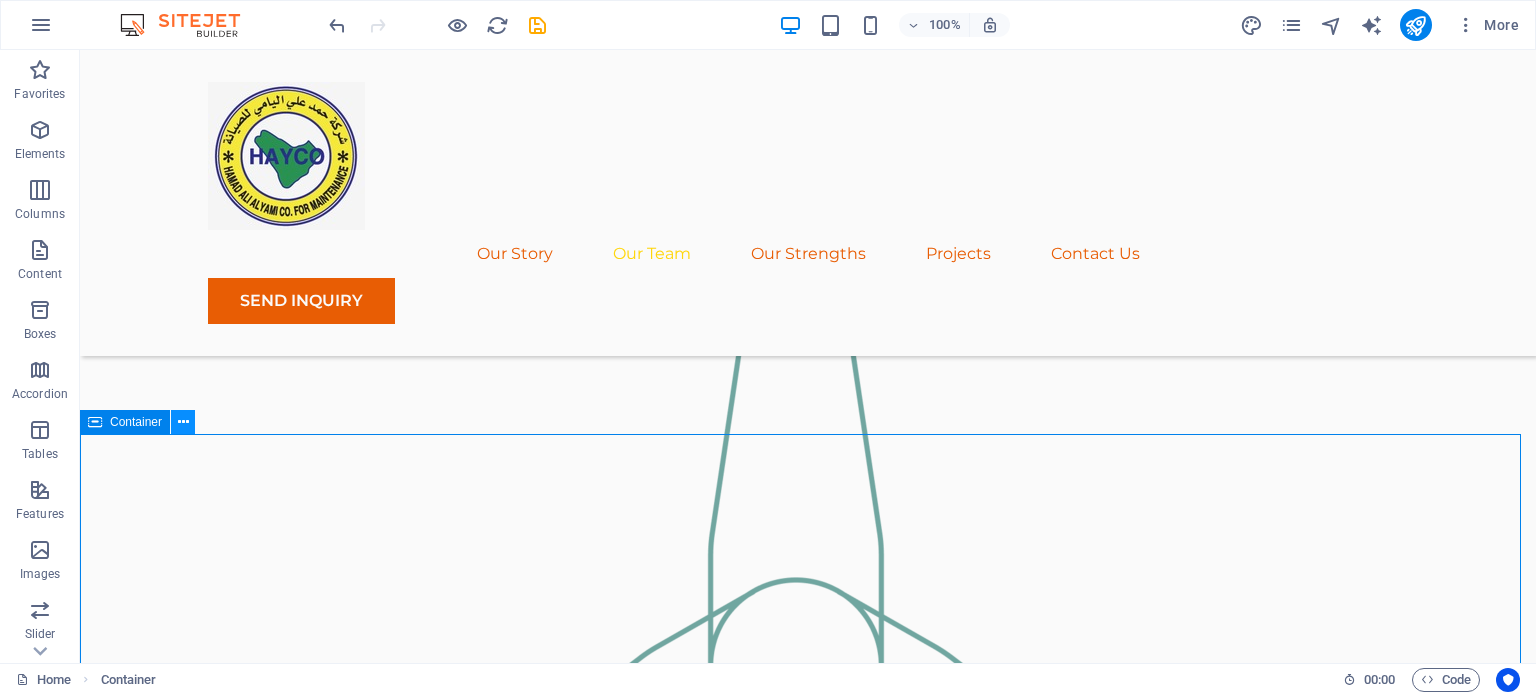 click at bounding box center [183, 422] 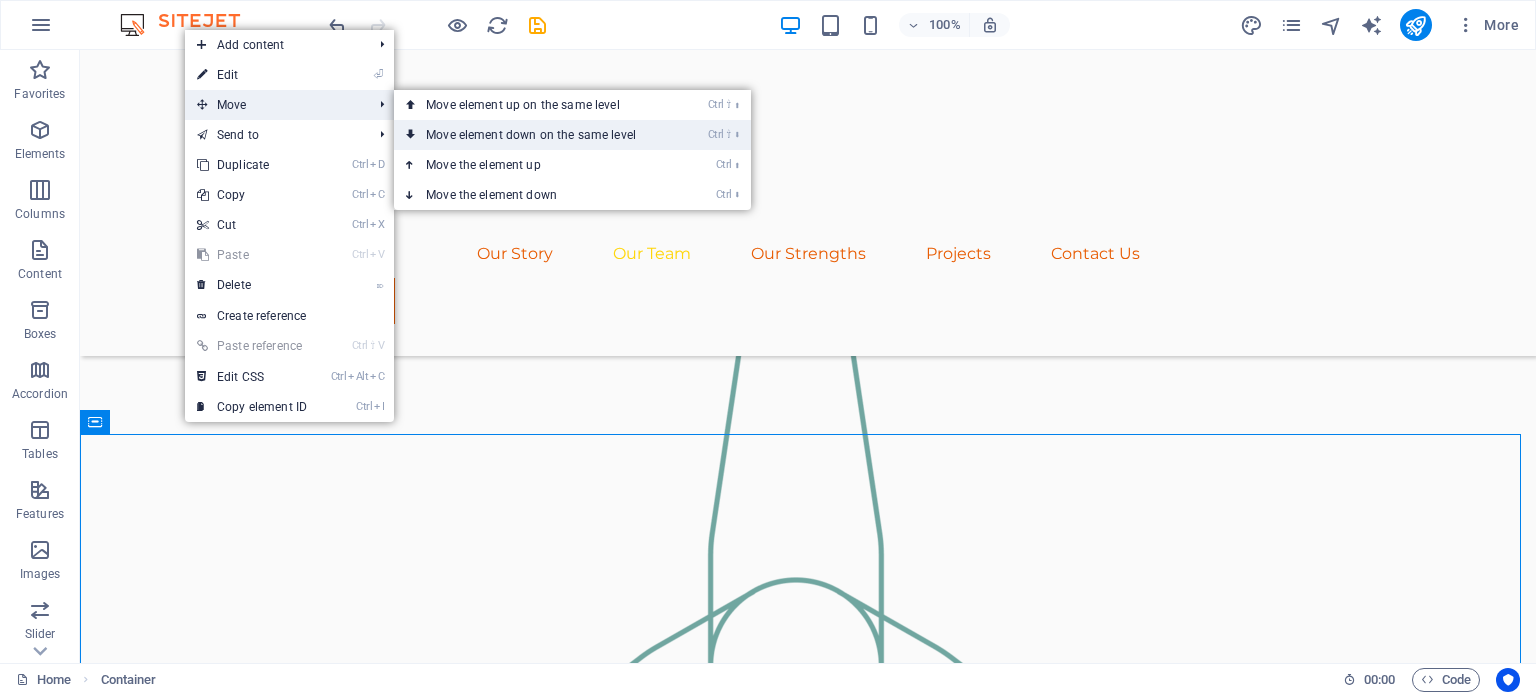 click on "Ctrl ⇧ ⬇  Move element down on the same level" at bounding box center (535, 135) 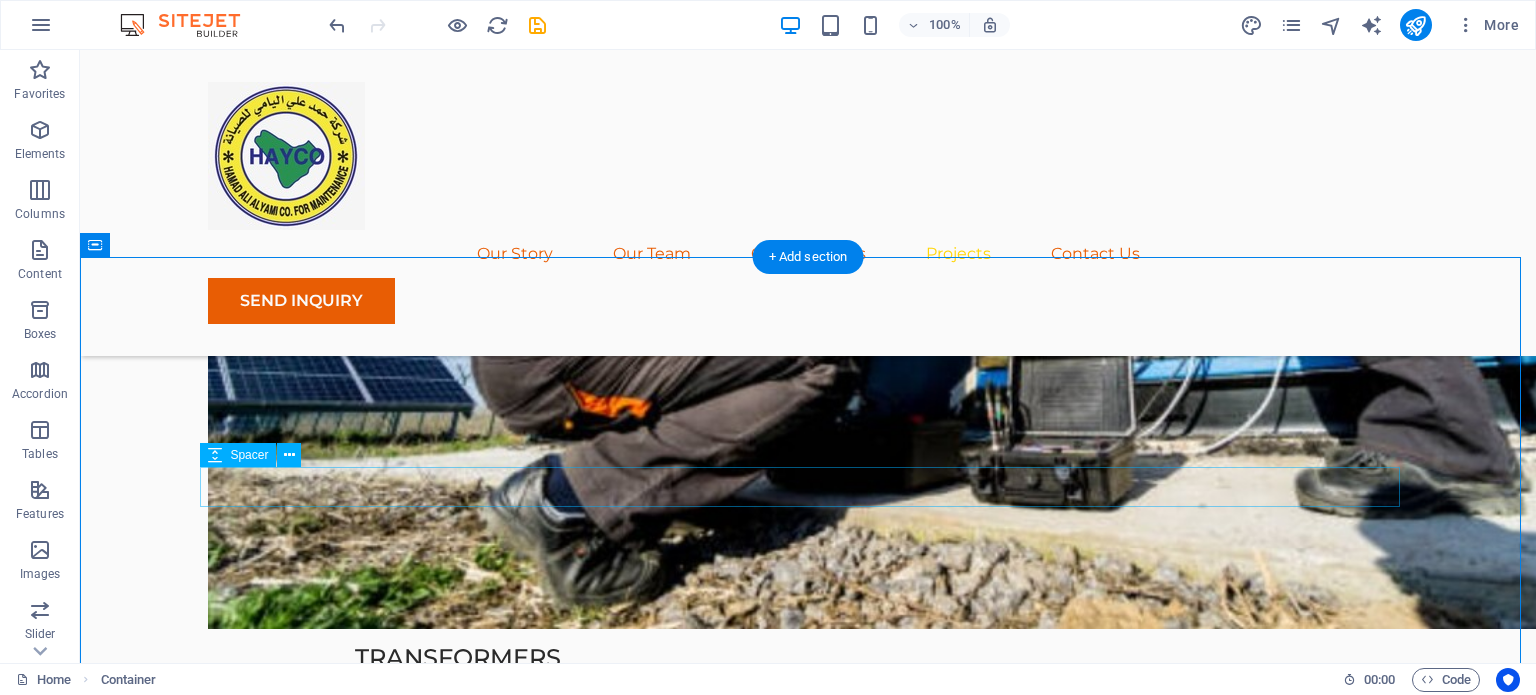 scroll, scrollTop: 4956, scrollLeft: 0, axis: vertical 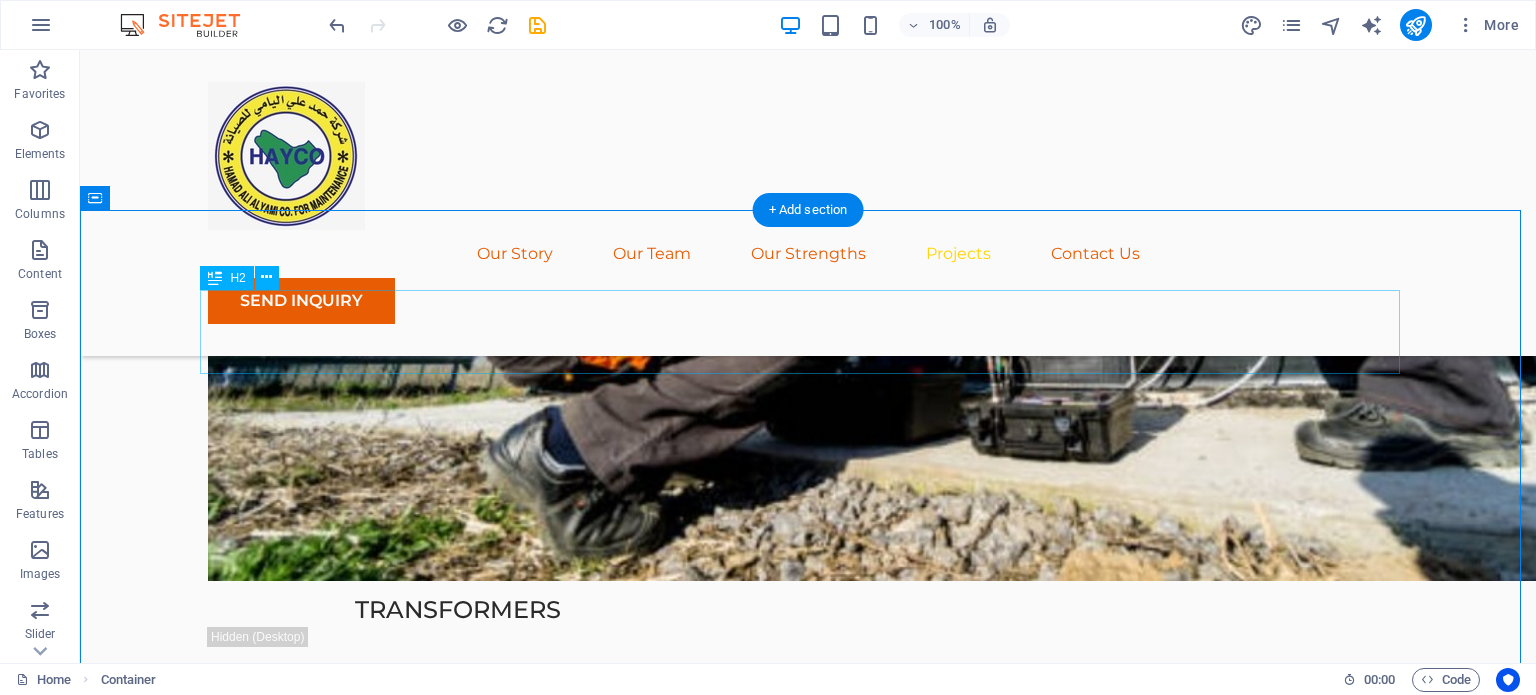 click on "Our Team" at bounding box center [808, 6769] 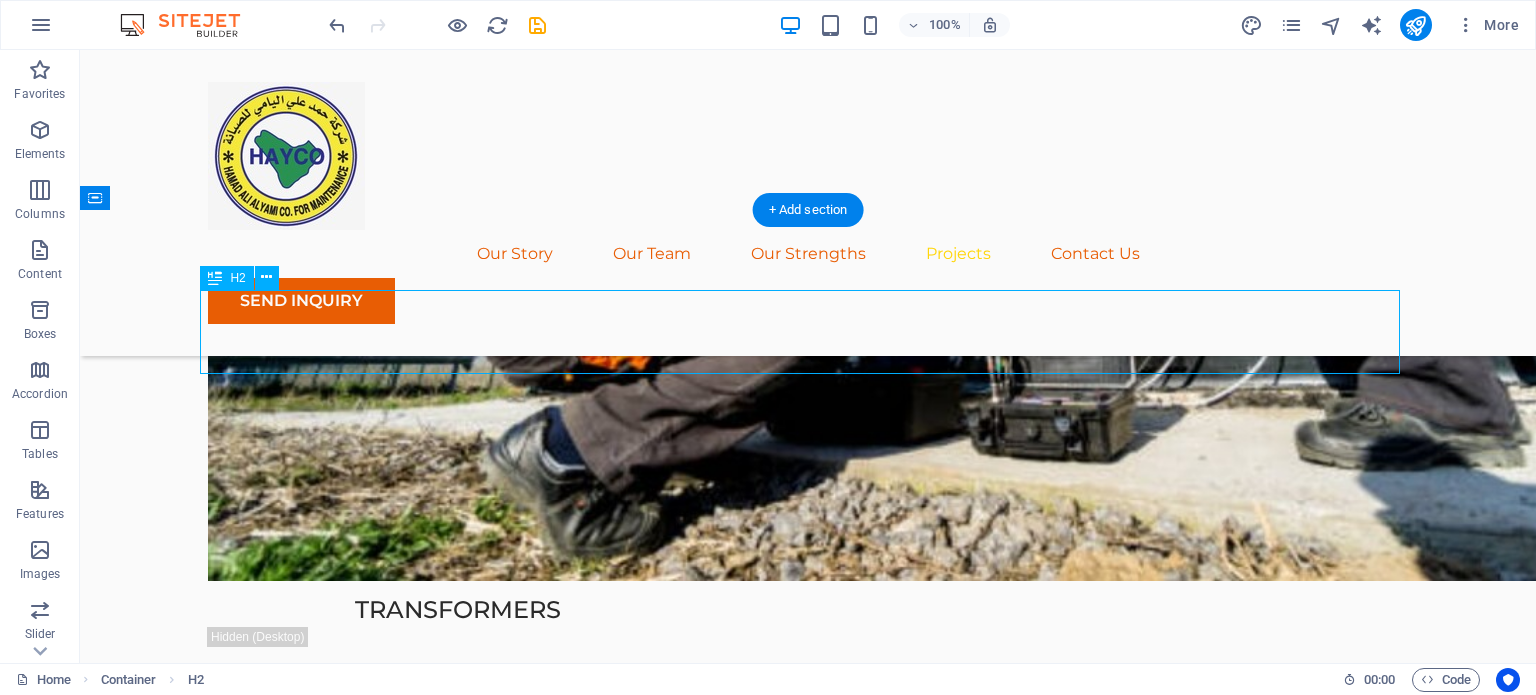 click on "Our Team" at bounding box center [808, 6769] 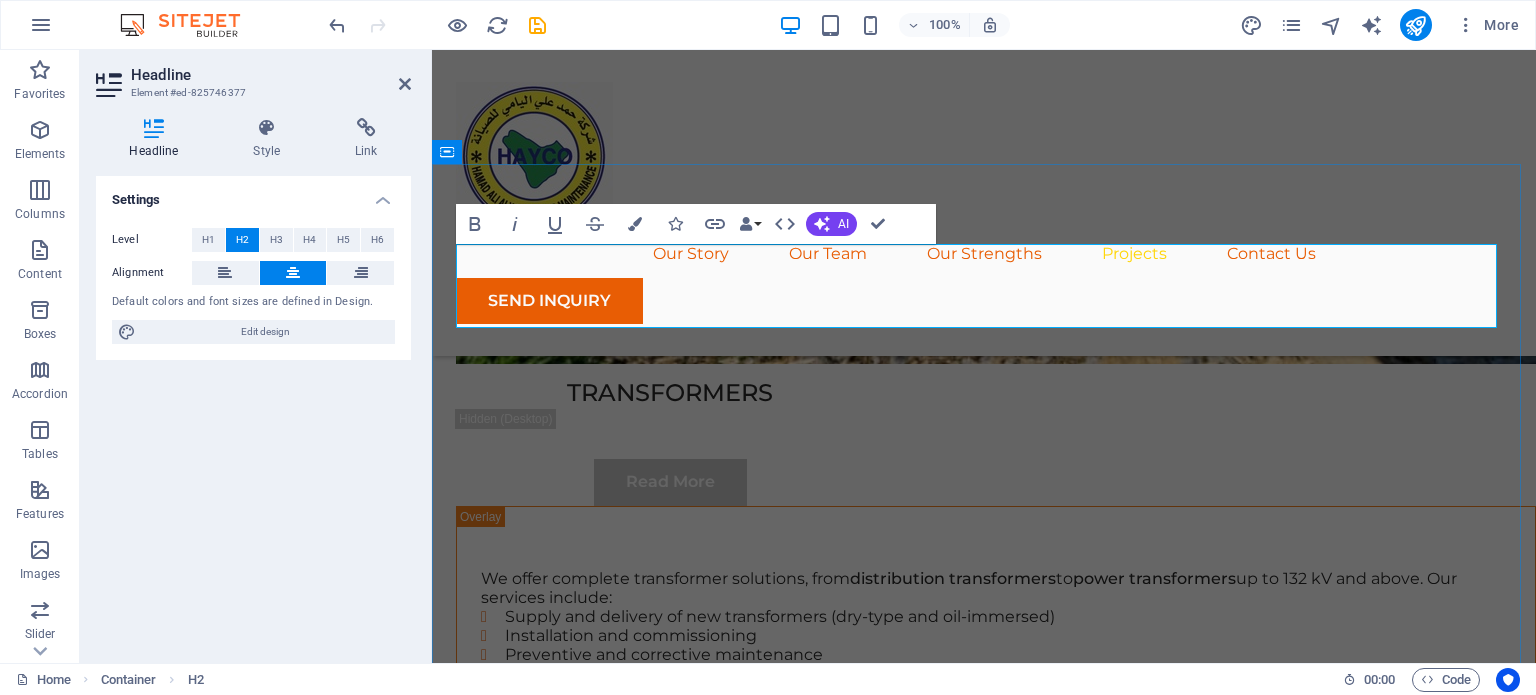 click on "Our Team" at bounding box center [984, 5838] 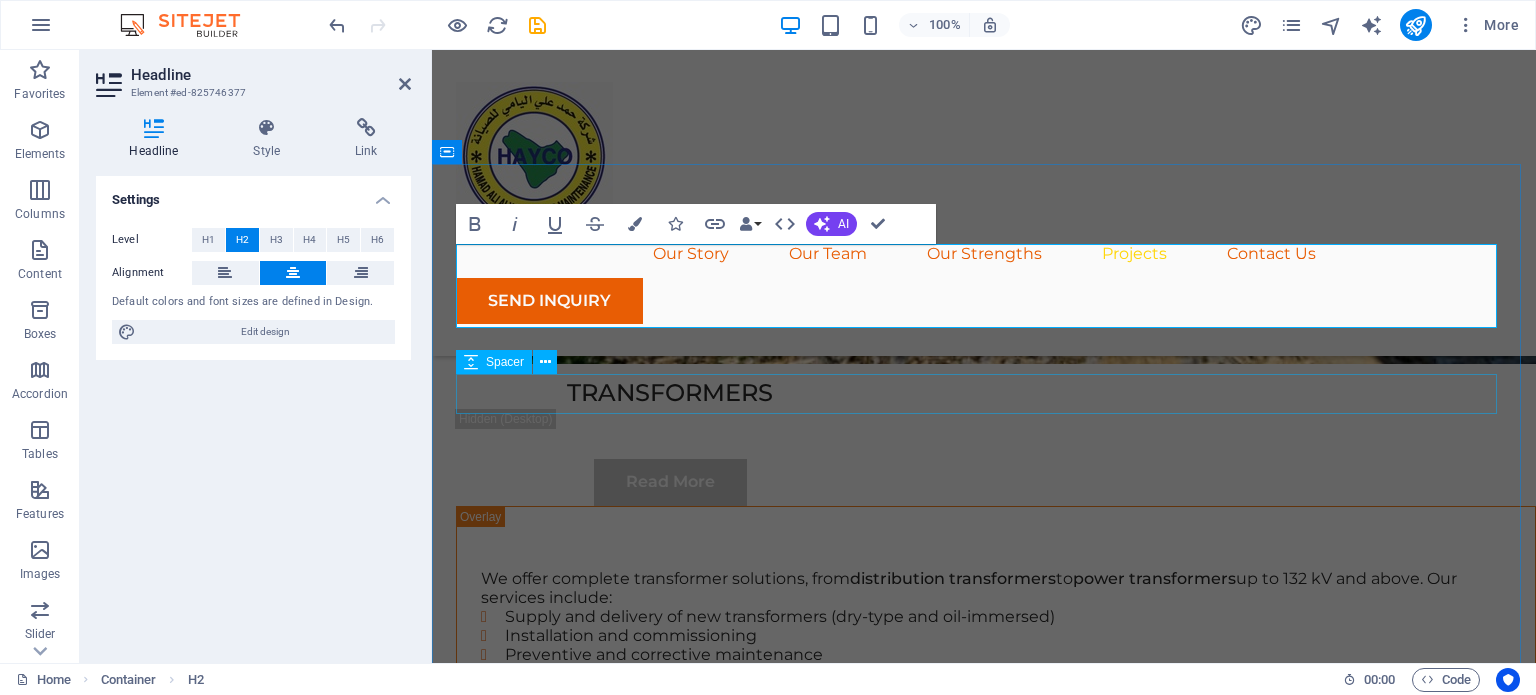 click at bounding box center (984, 5947) 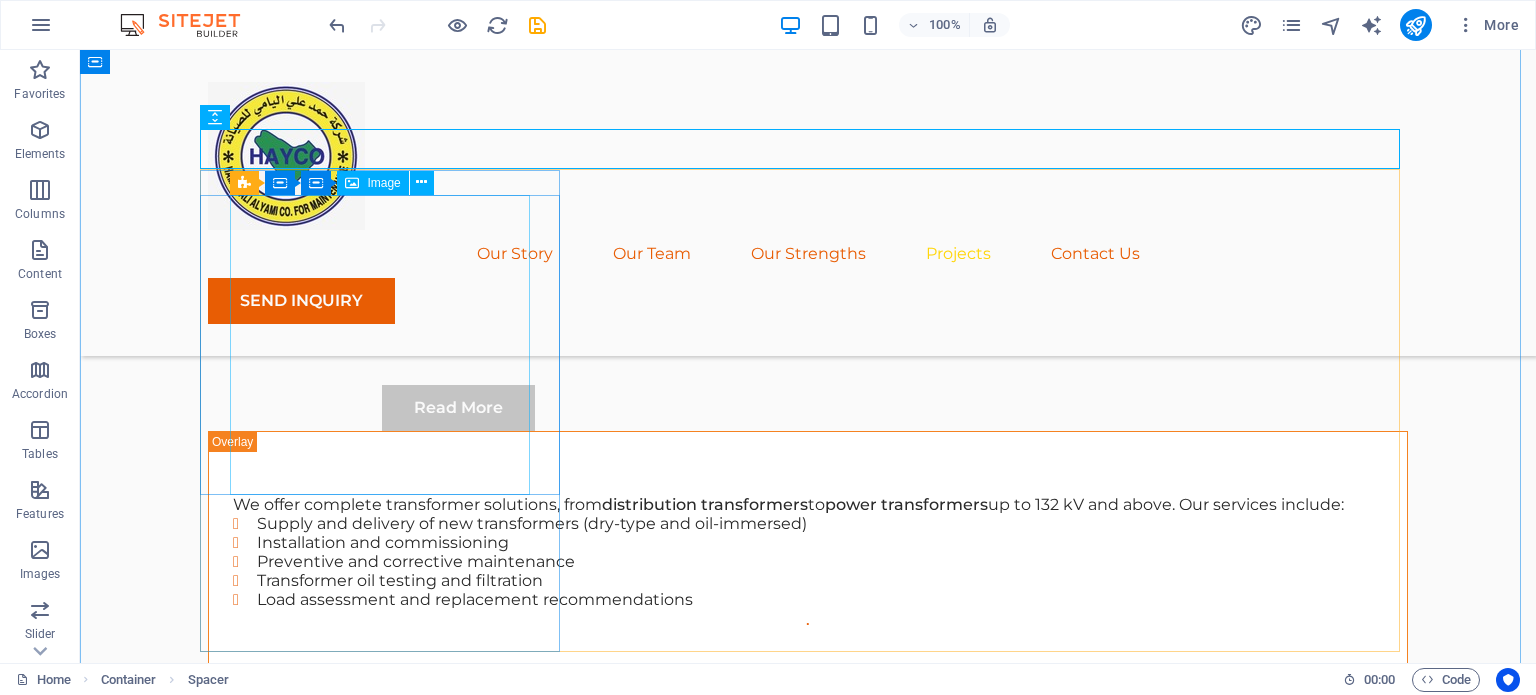 scroll, scrollTop: 5248, scrollLeft: 0, axis: vertical 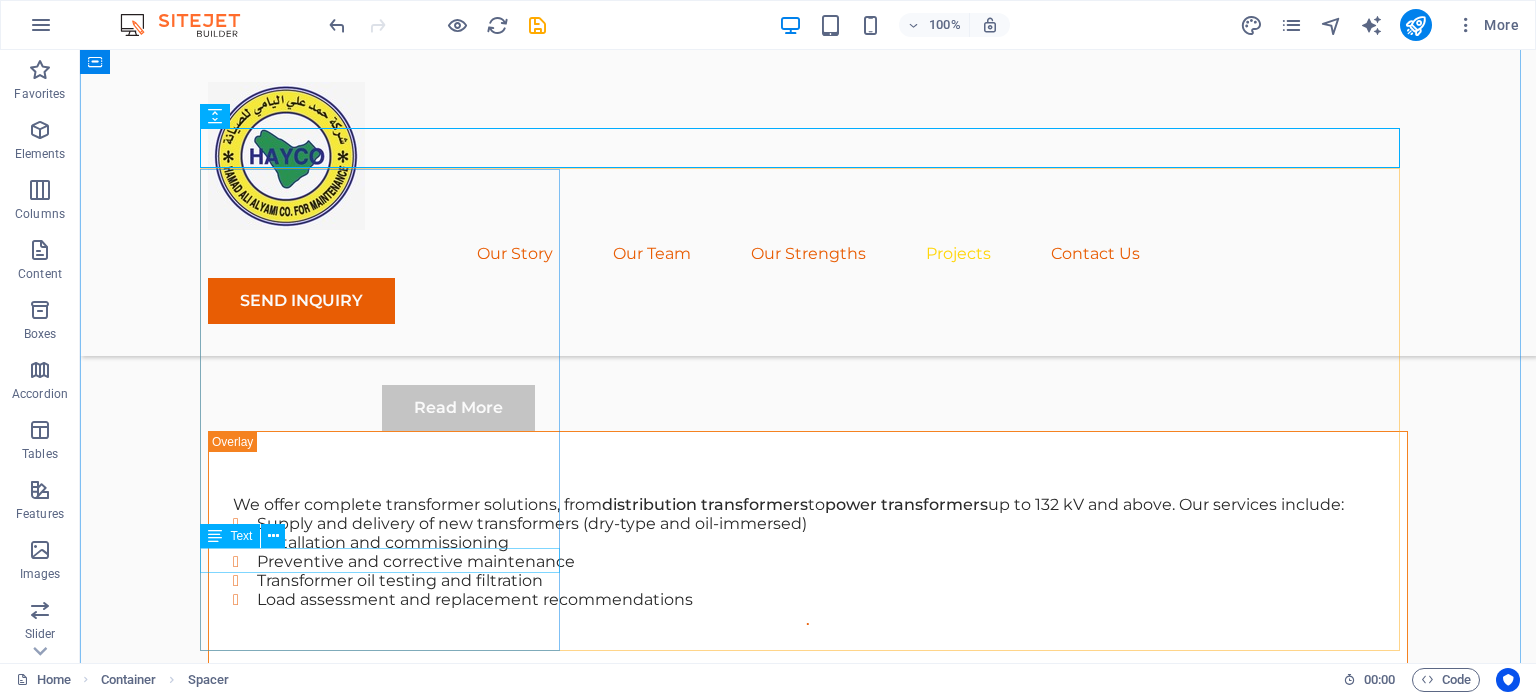 click on "Sustainable Advisor" at bounding box center (388, 6973) 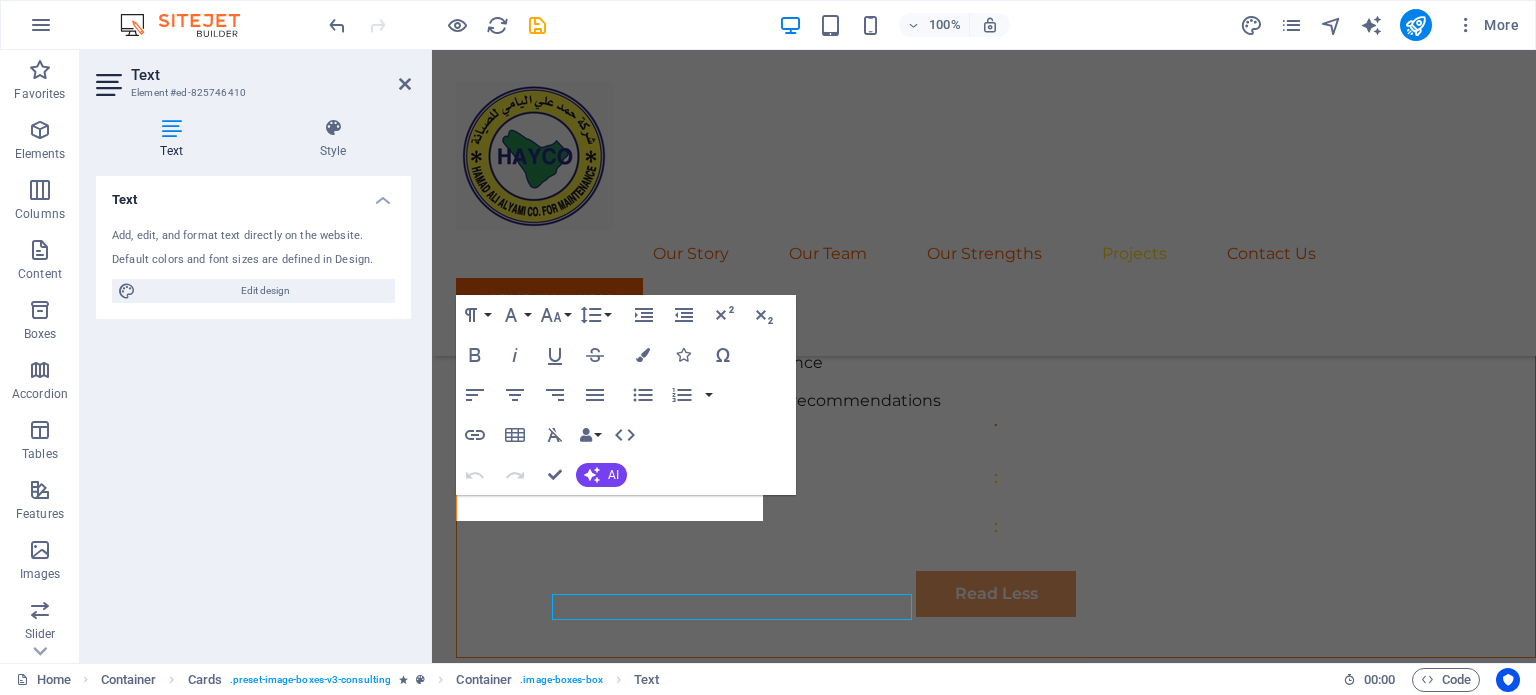 scroll, scrollTop: 5202, scrollLeft: 0, axis: vertical 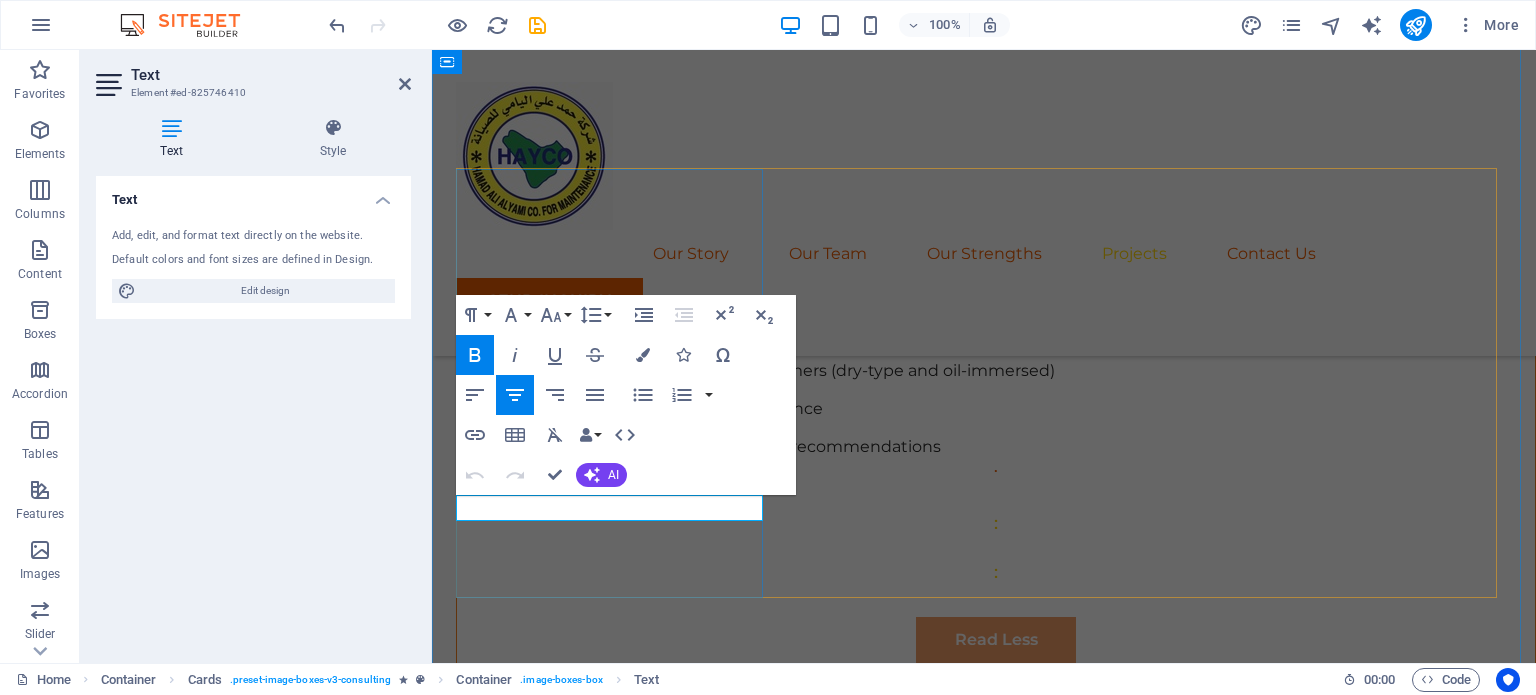 drag, startPoint x: 696, startPoint y: 506, endPoint x: 529, endPoint y: 508, distance: 167.01198 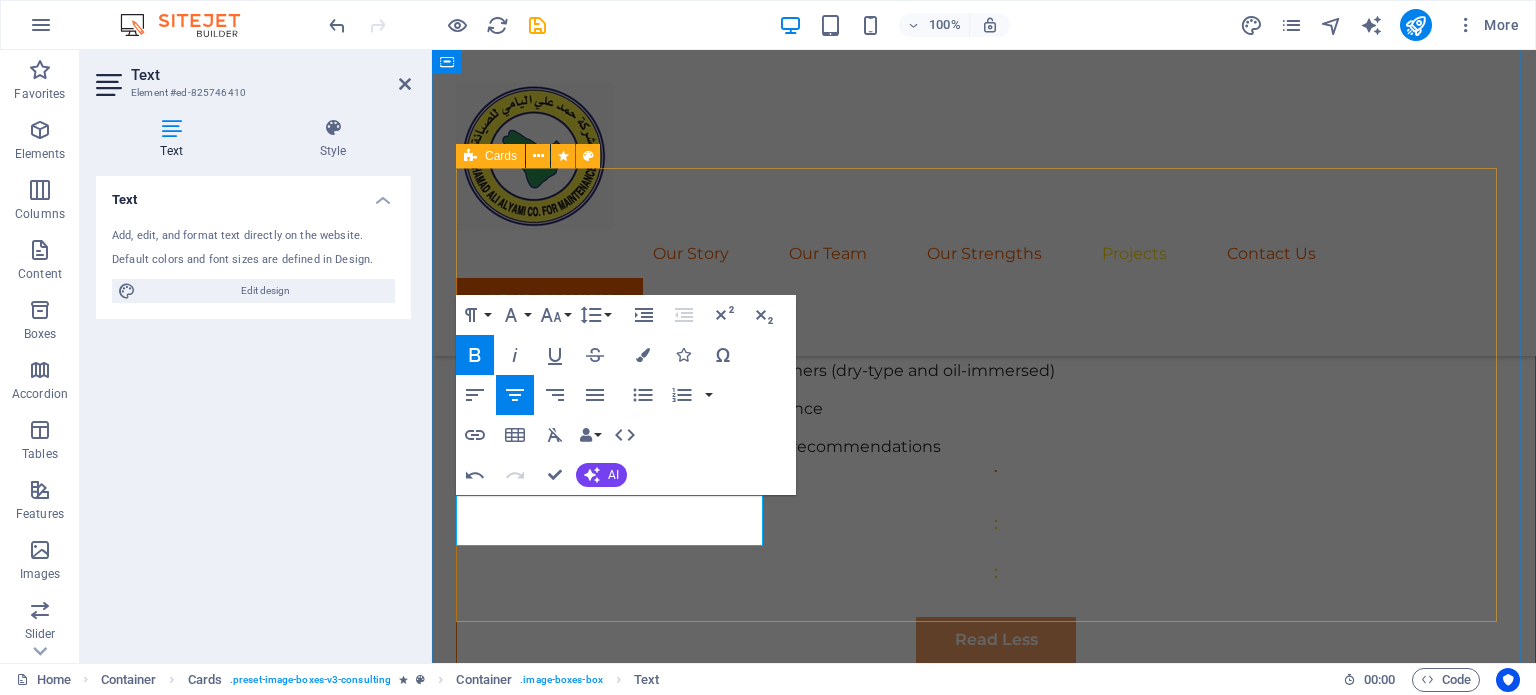 click on "Saudi Electricity Company (SEC) COMING SOON... Business Analyst COMING SOON... Strategy Consultant COMING SOON..." at bounding box center [984, 6376] 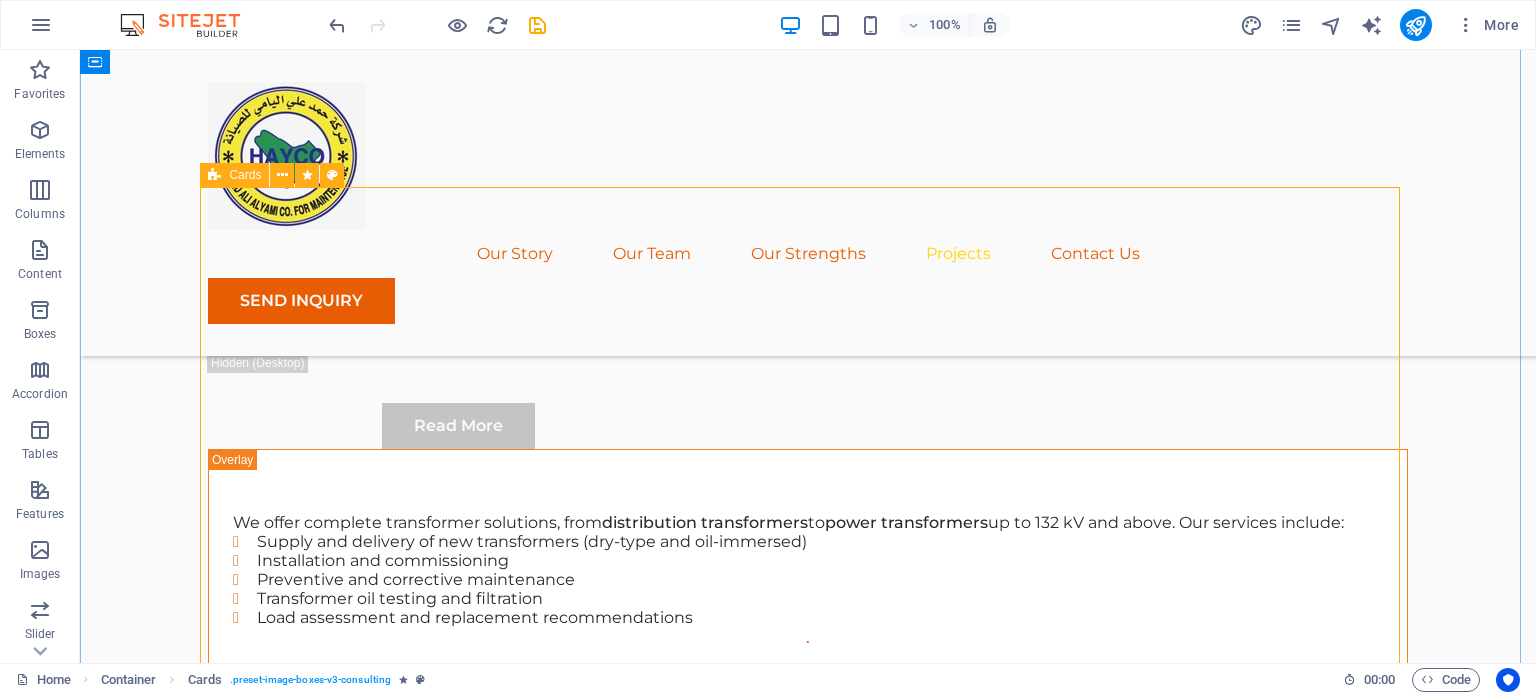 scroll, scrollTop: 5229, scrollLeft: 0, axis: vertical 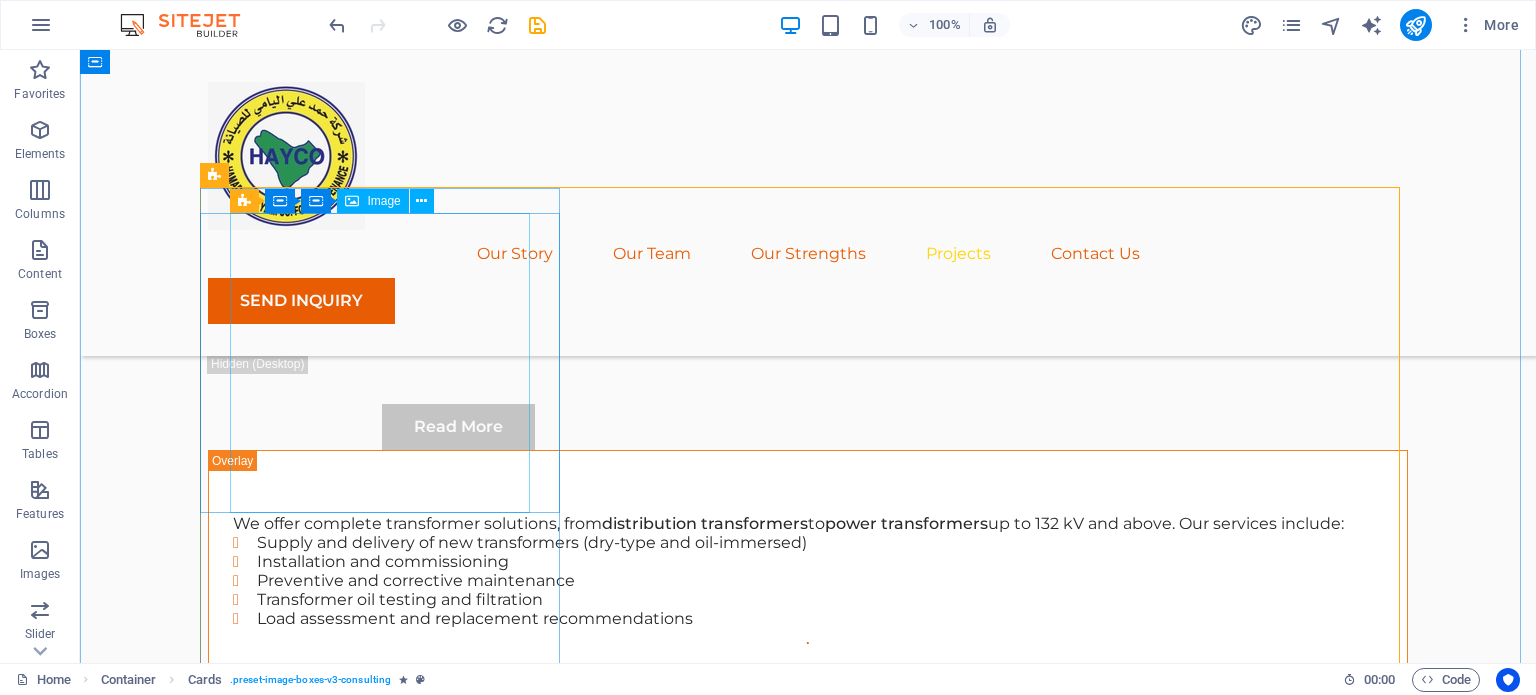click at bounding box center (388, 6776) 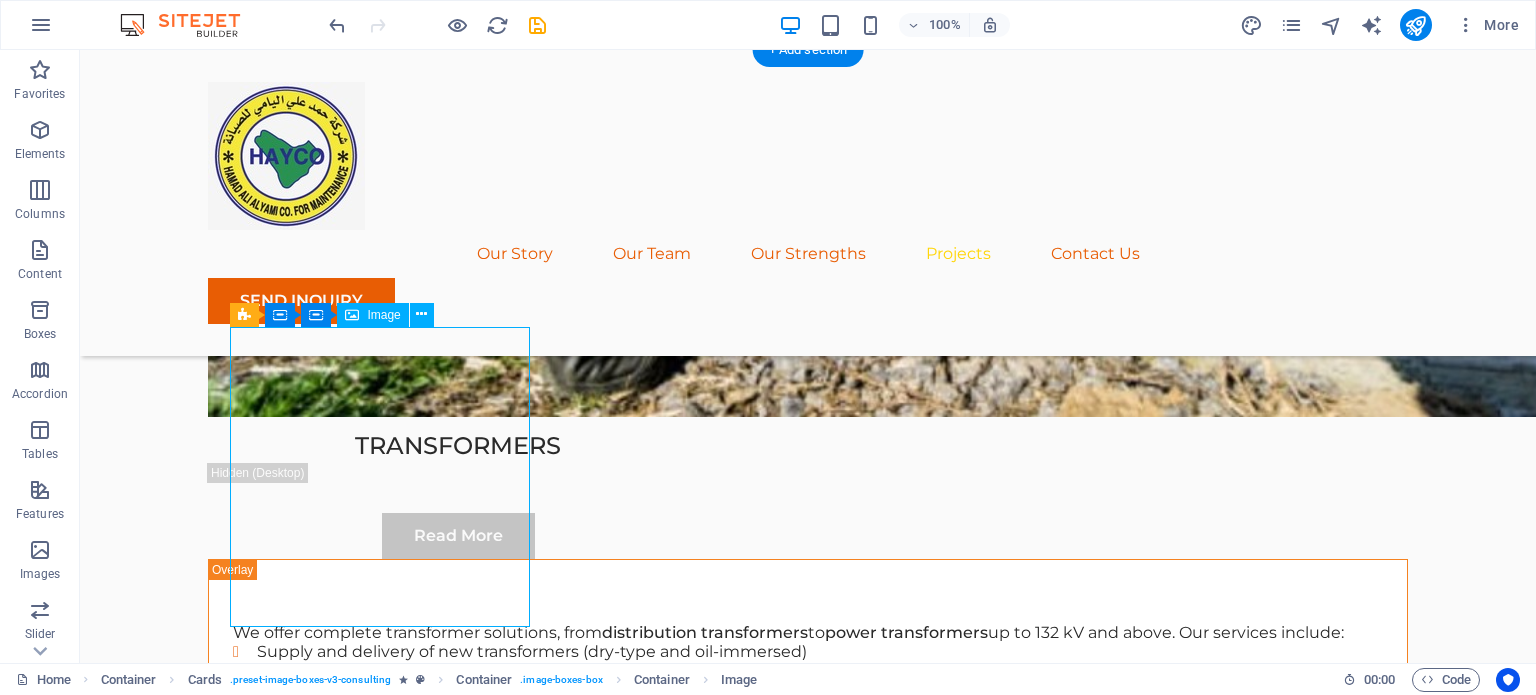 scroll, scrollTop: 5116, scrollLeft: 0, axis: vertical 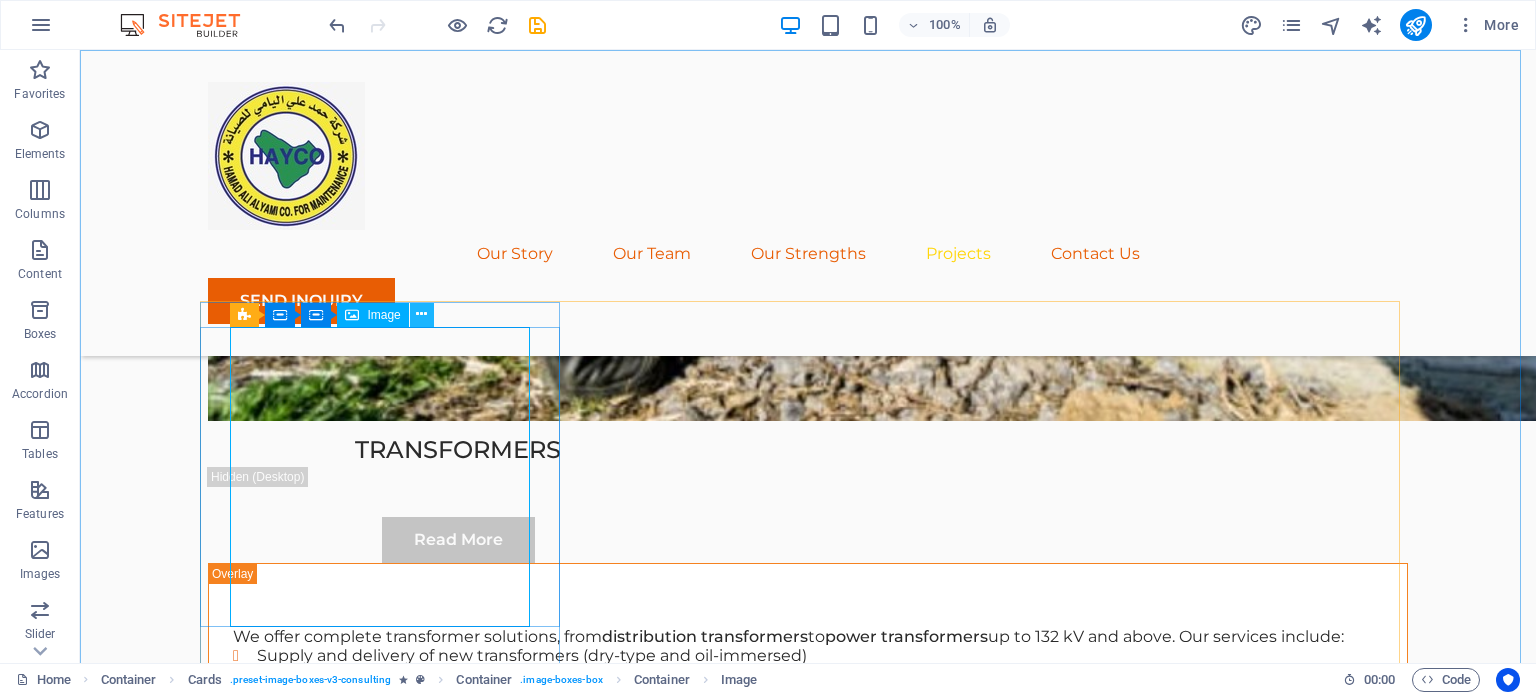 click at bounding box center (421, 314) 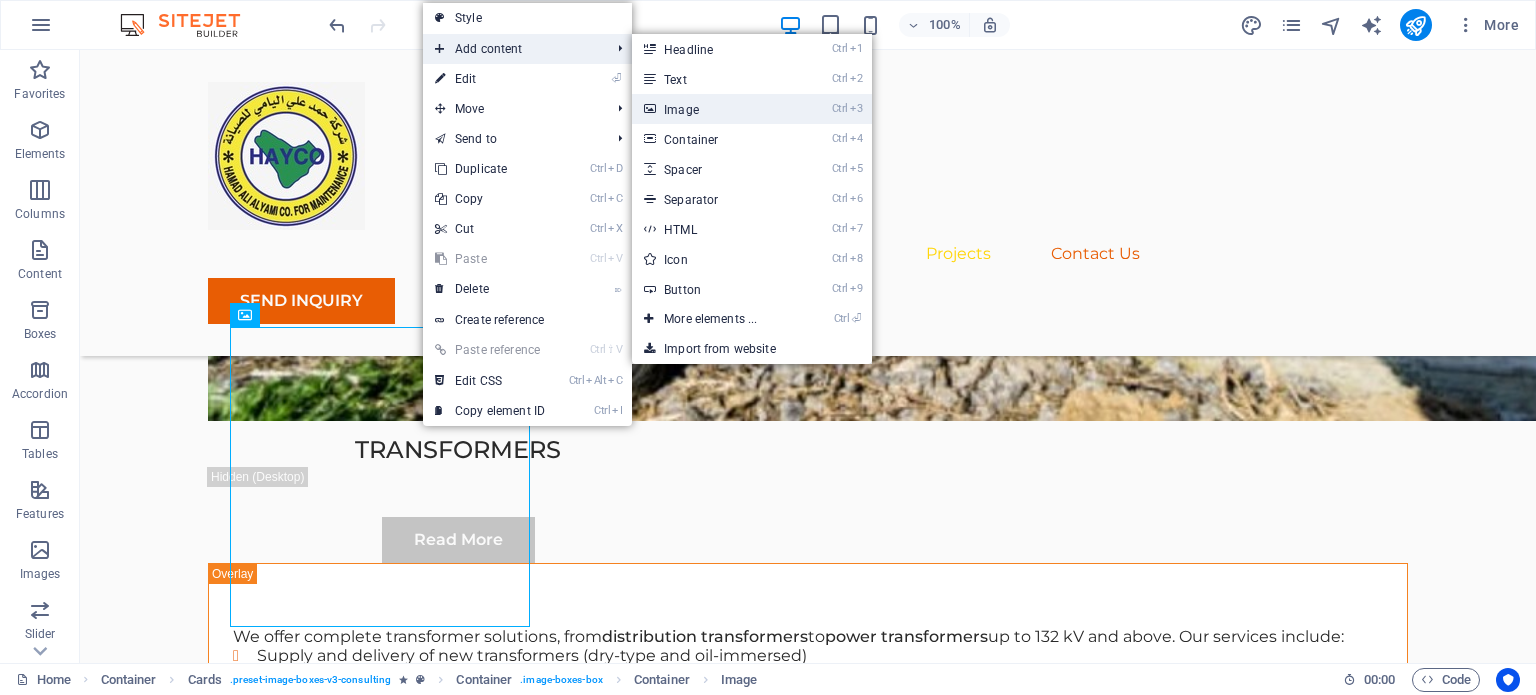click on "Ctrl 3  Image" at bounding box center (714, 109) 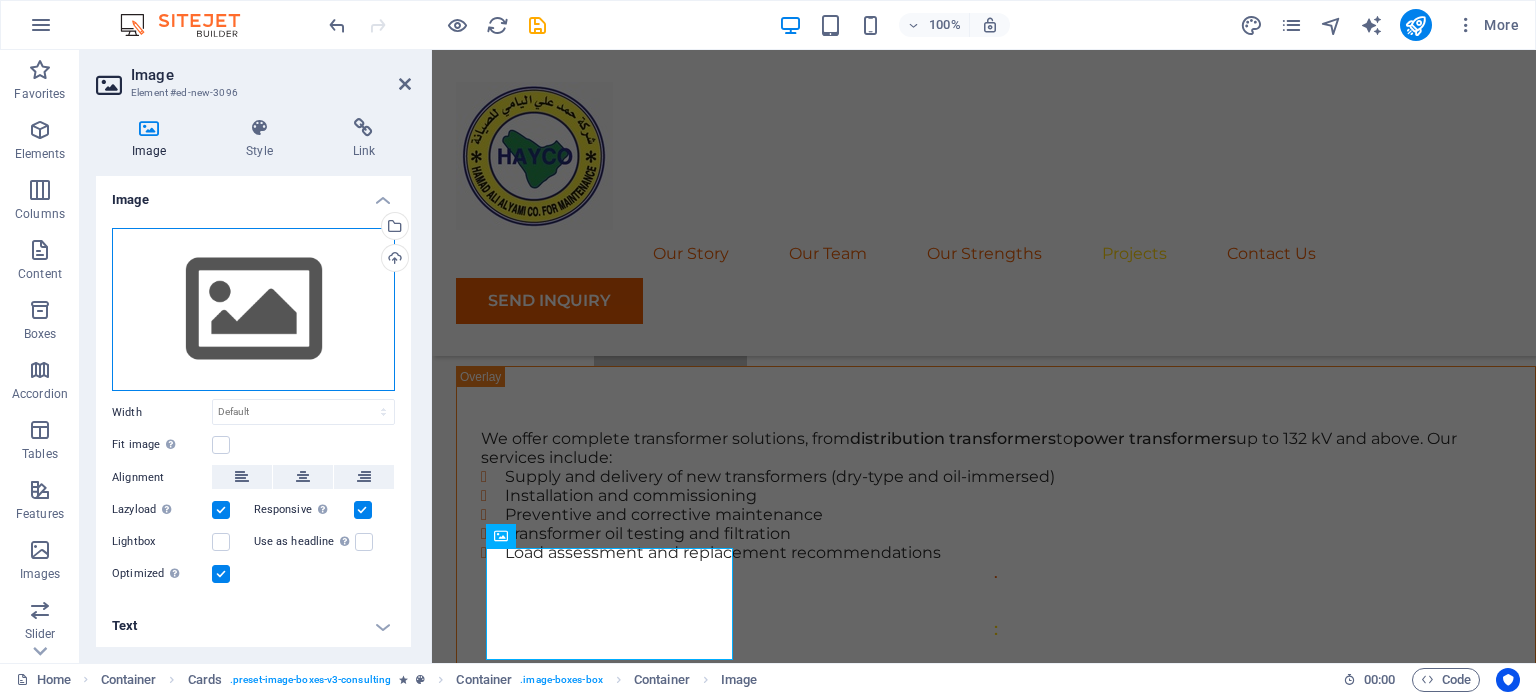 click on "Drag files here, click to choose files or select files from Files or our free stock photos & videos" at bounding box center (253, 310) 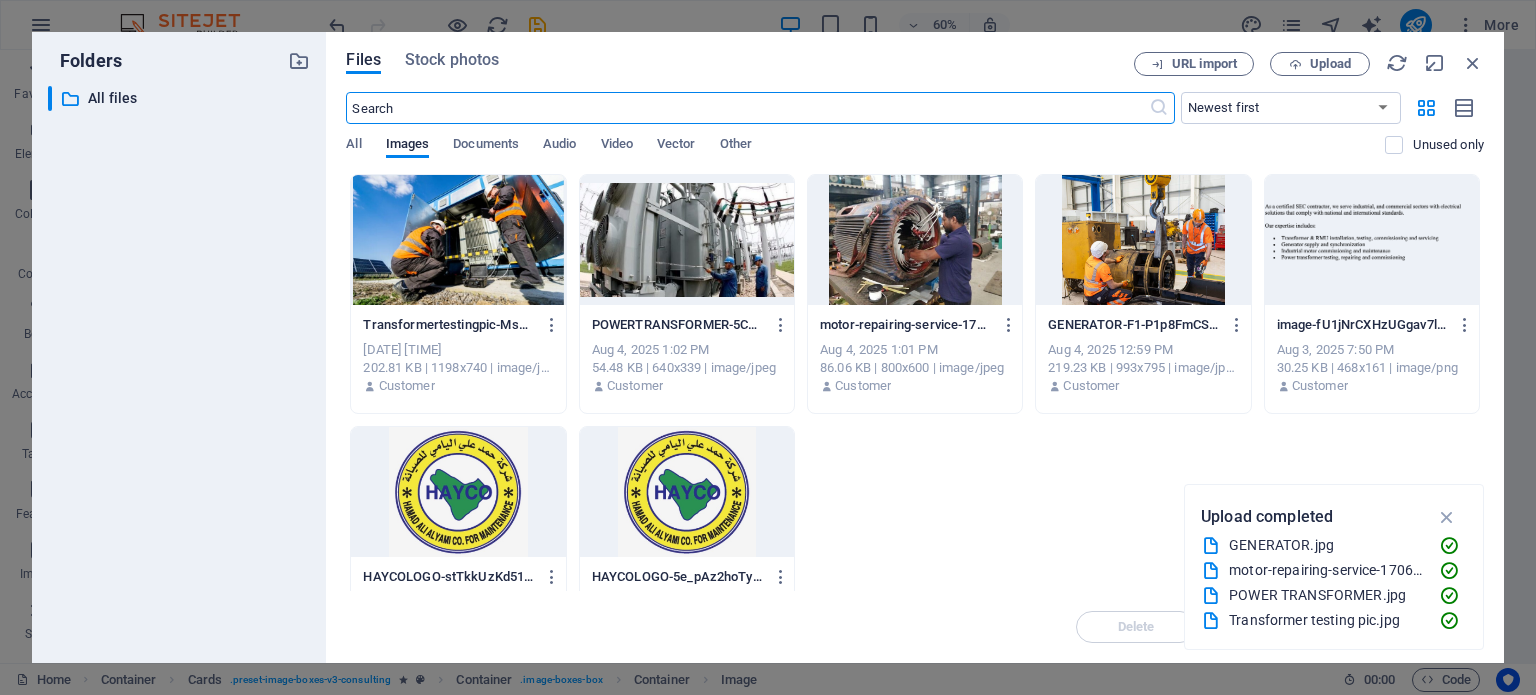 scroll, scrollTop: 5115, scrollLeft: 0, axis: vertical 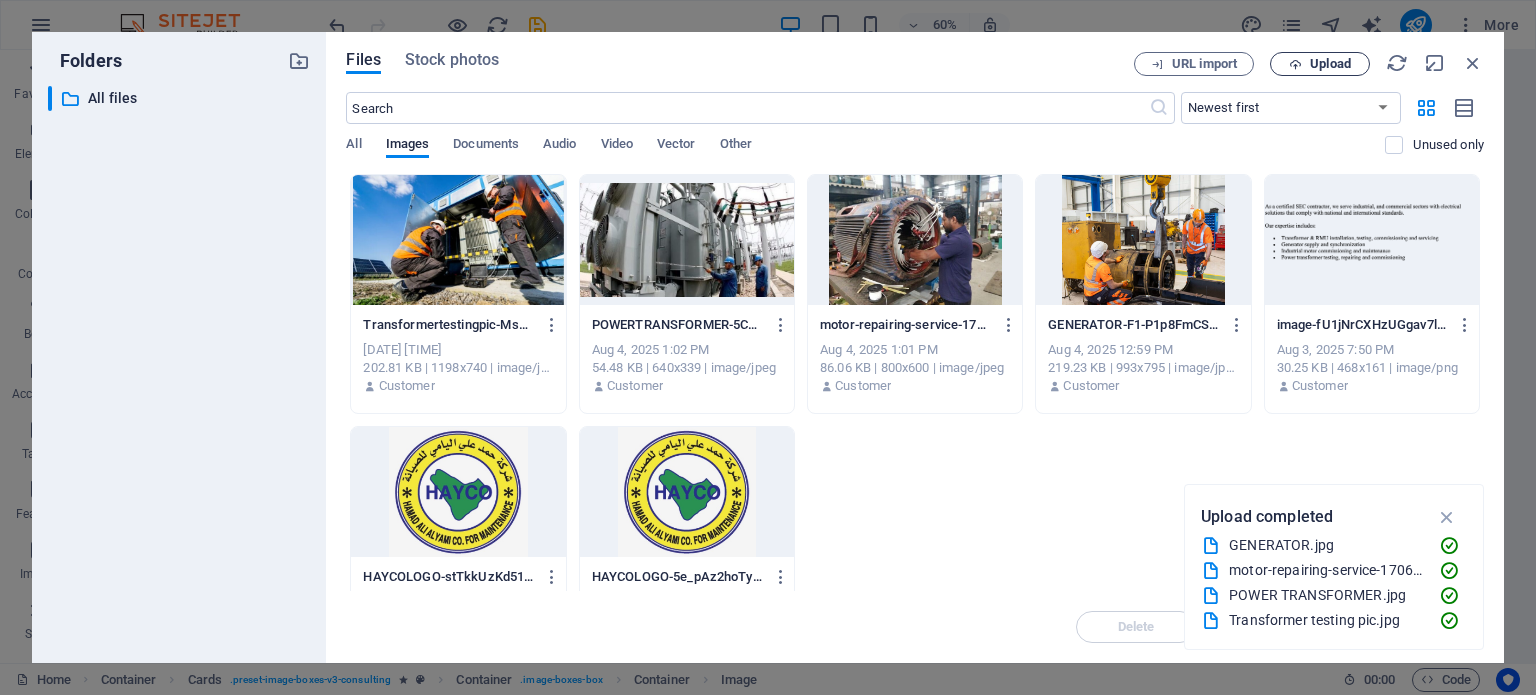 click on "Upload" at bounding box center [1330, 64] 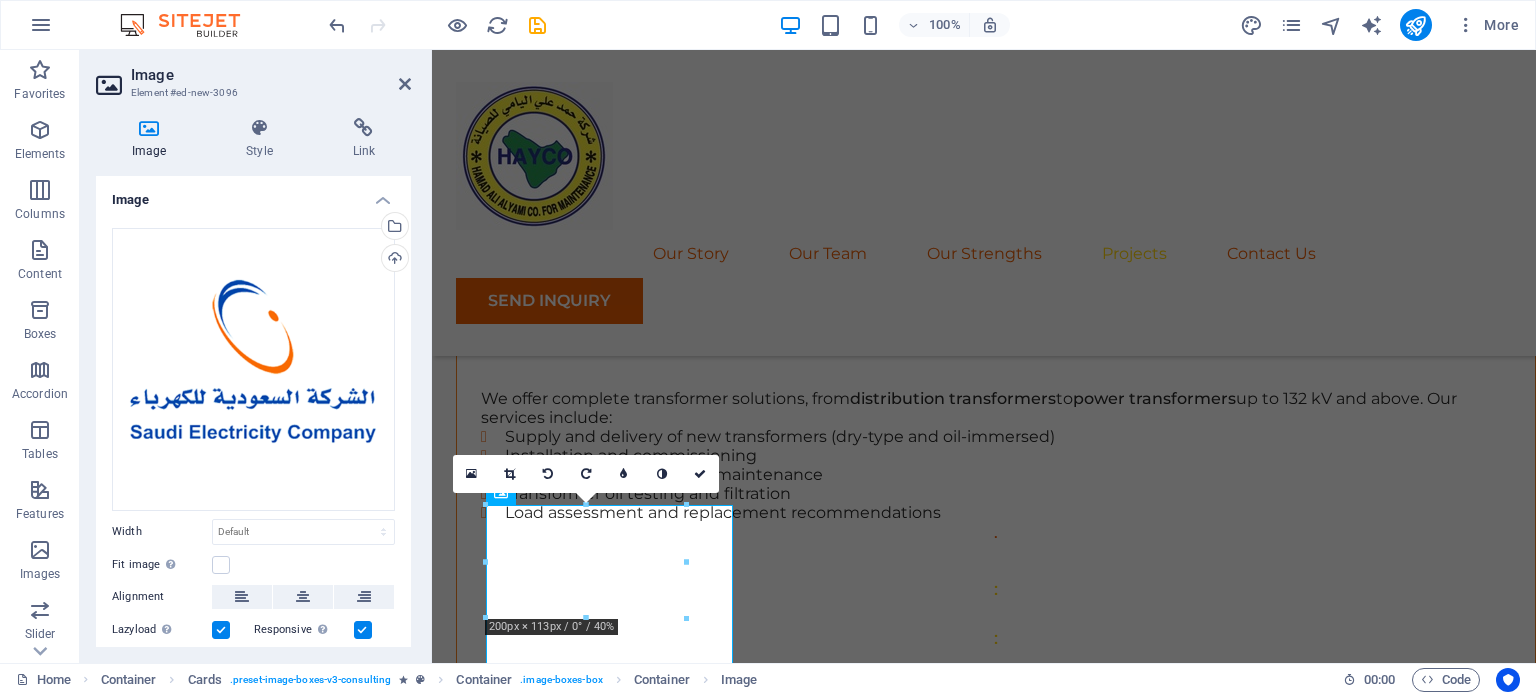 scroll, scrollTop: 5138, scrollLeft: 0, axis: vertical 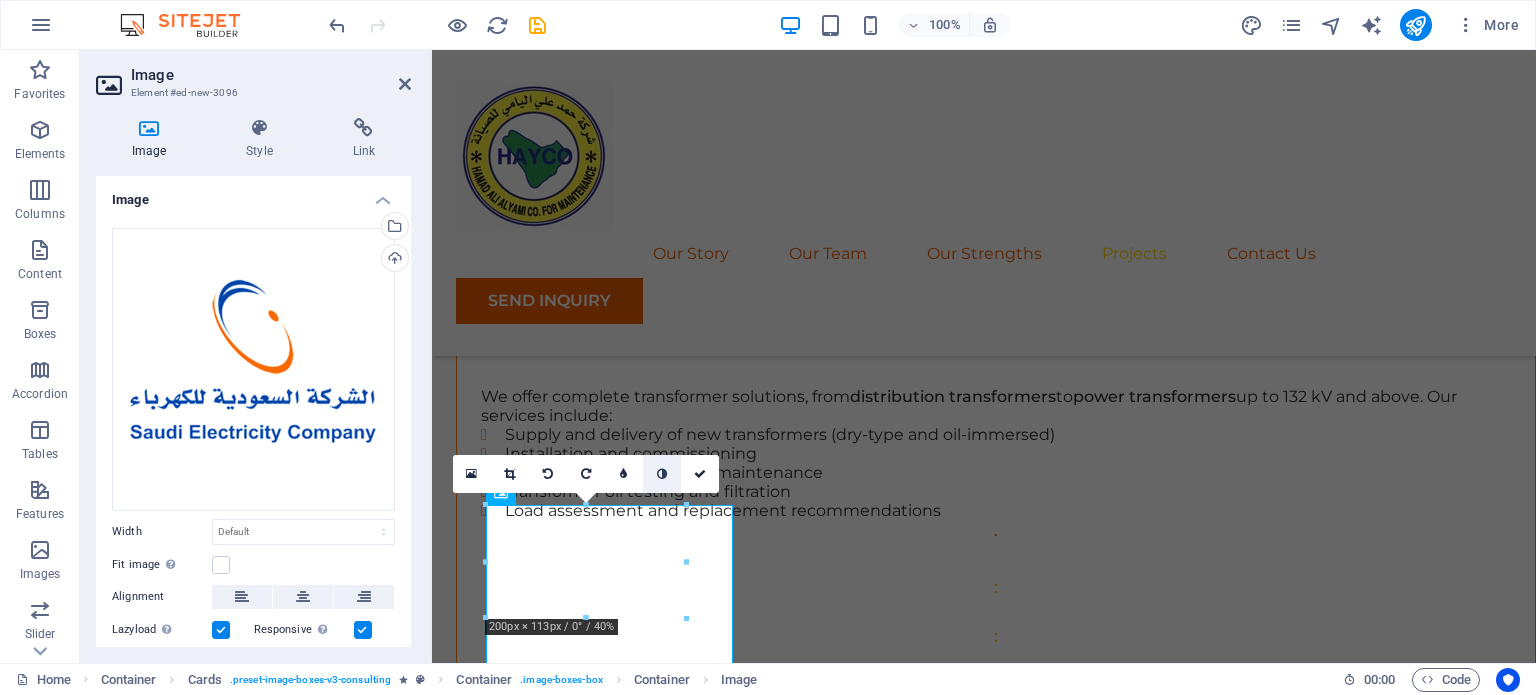 click at bounding box center (662, 474) 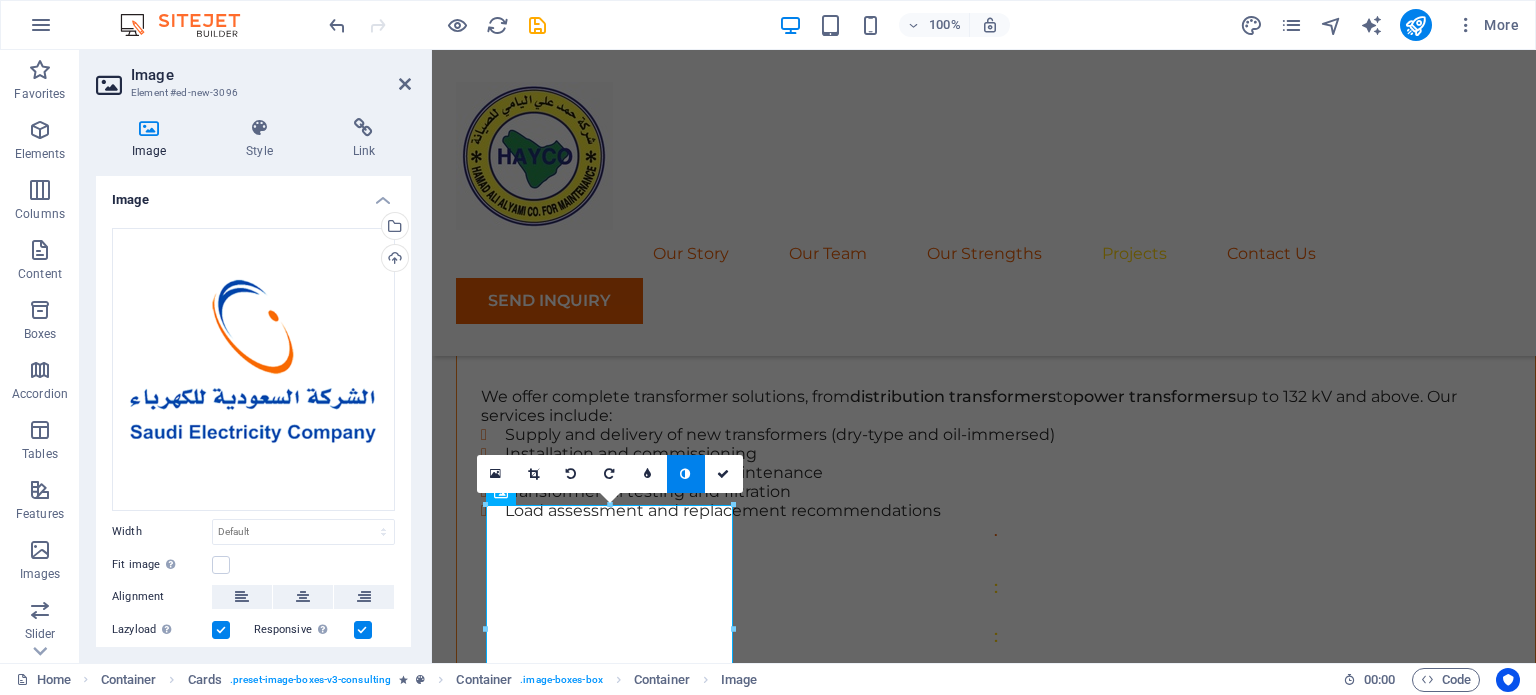 click at bounding box center (686, 474) 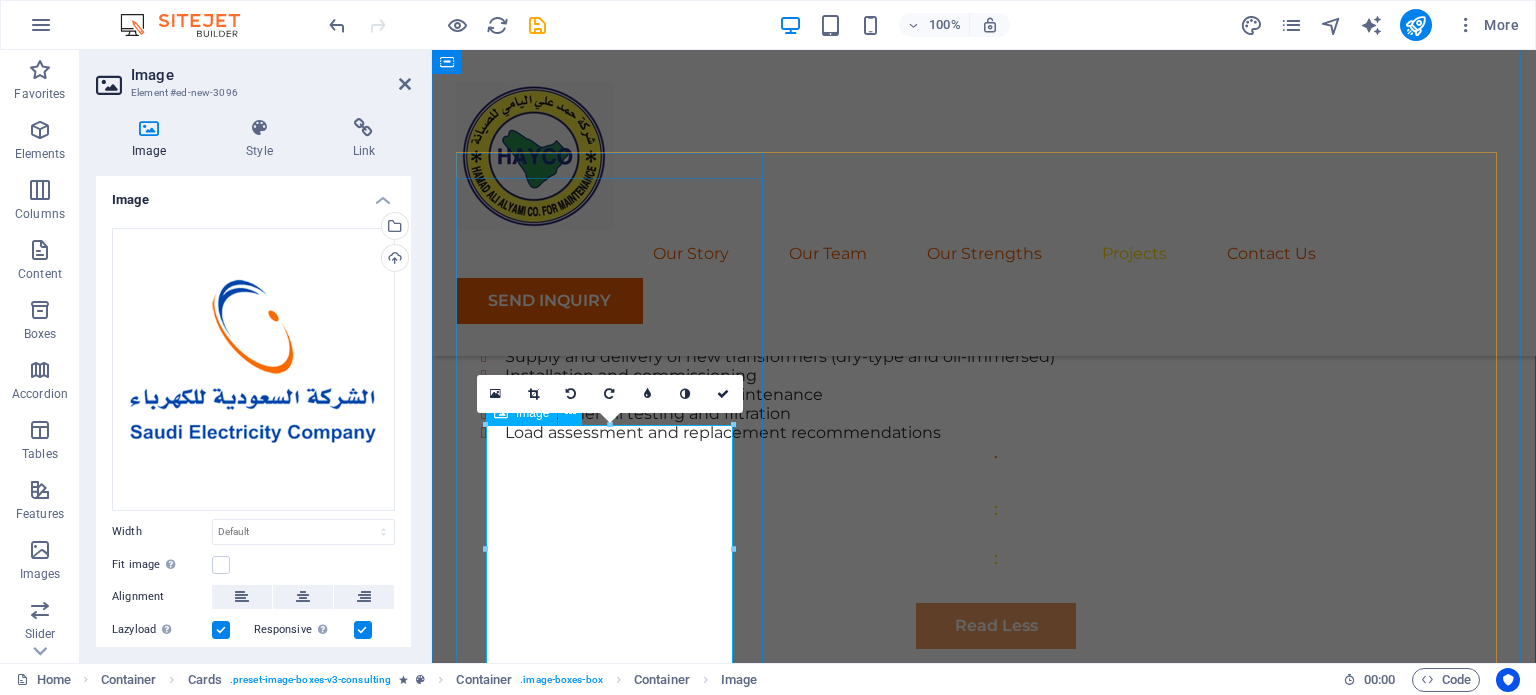 scroll, scrollTop: 5218, scrollLeft: 0, axis: vertical 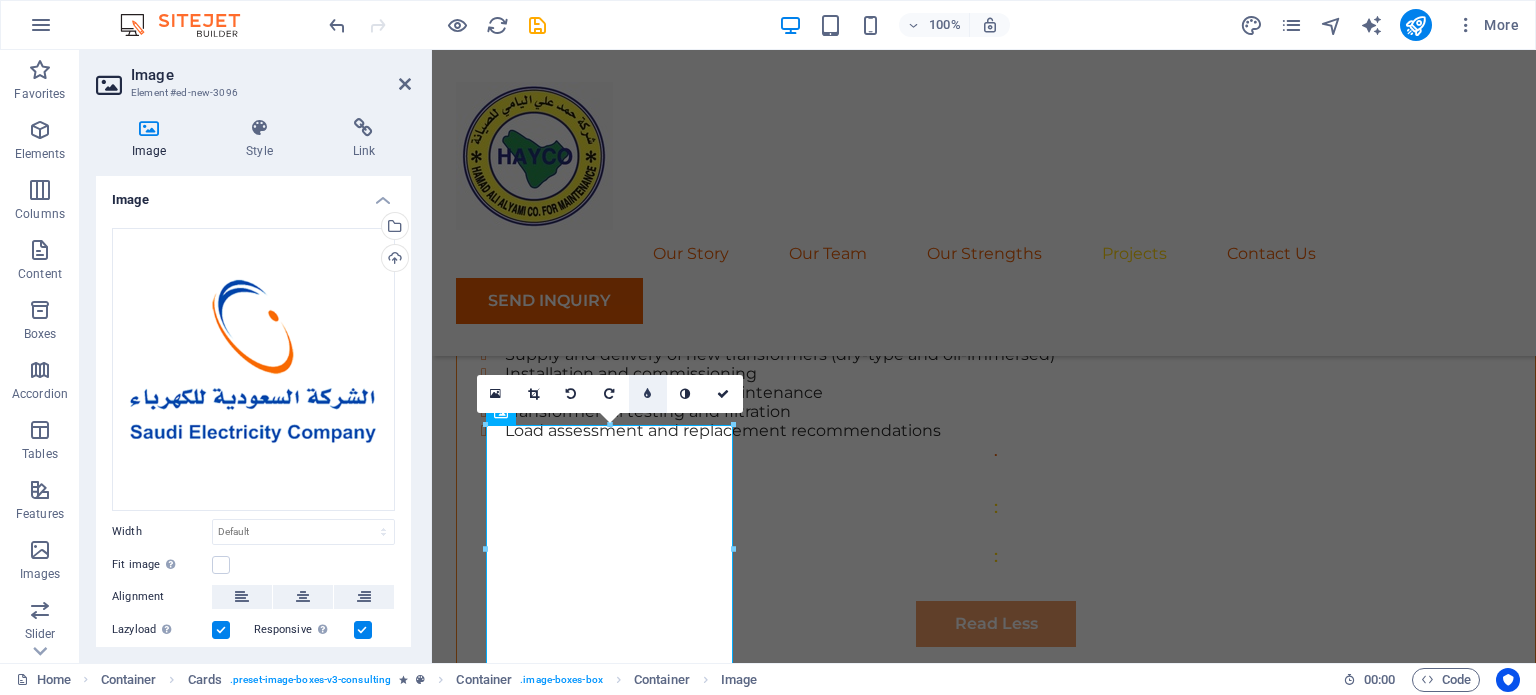 click at bounding box center [648, 394] 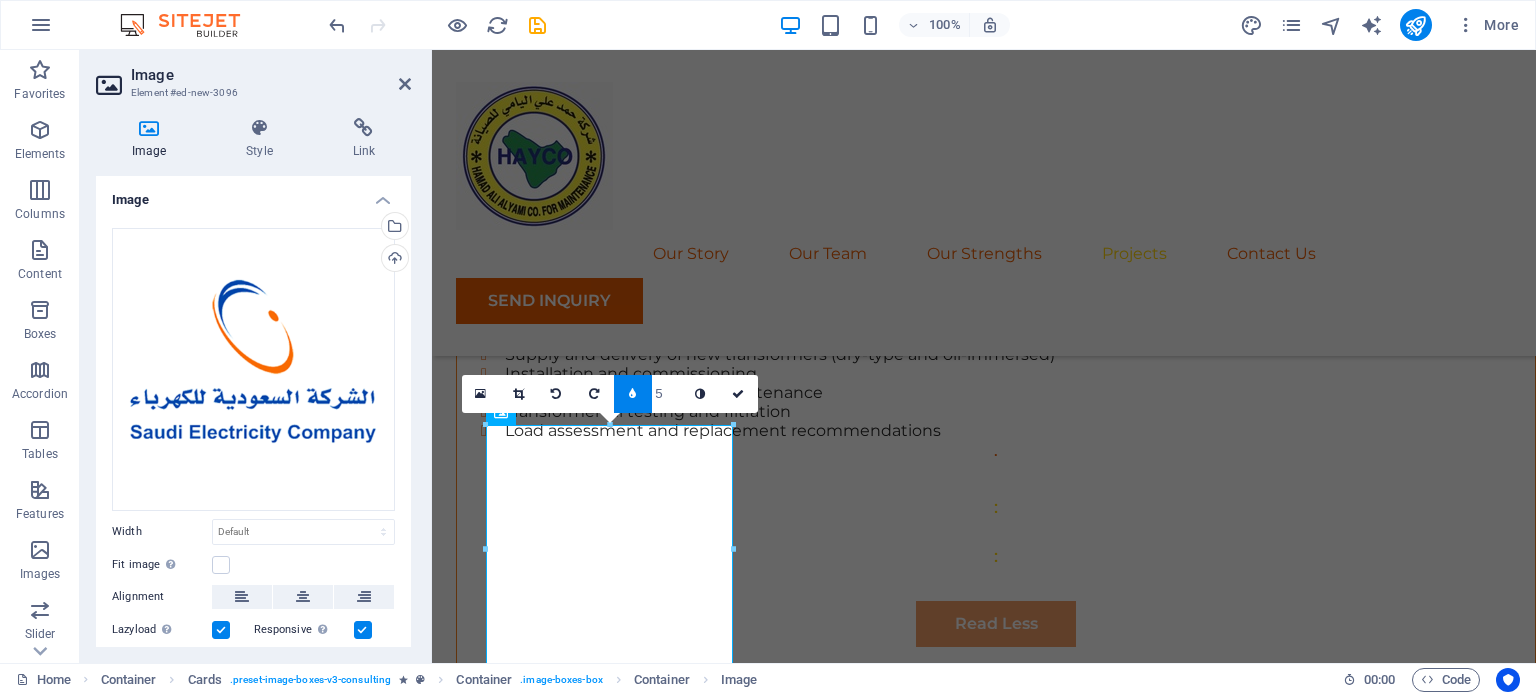 type on "4" 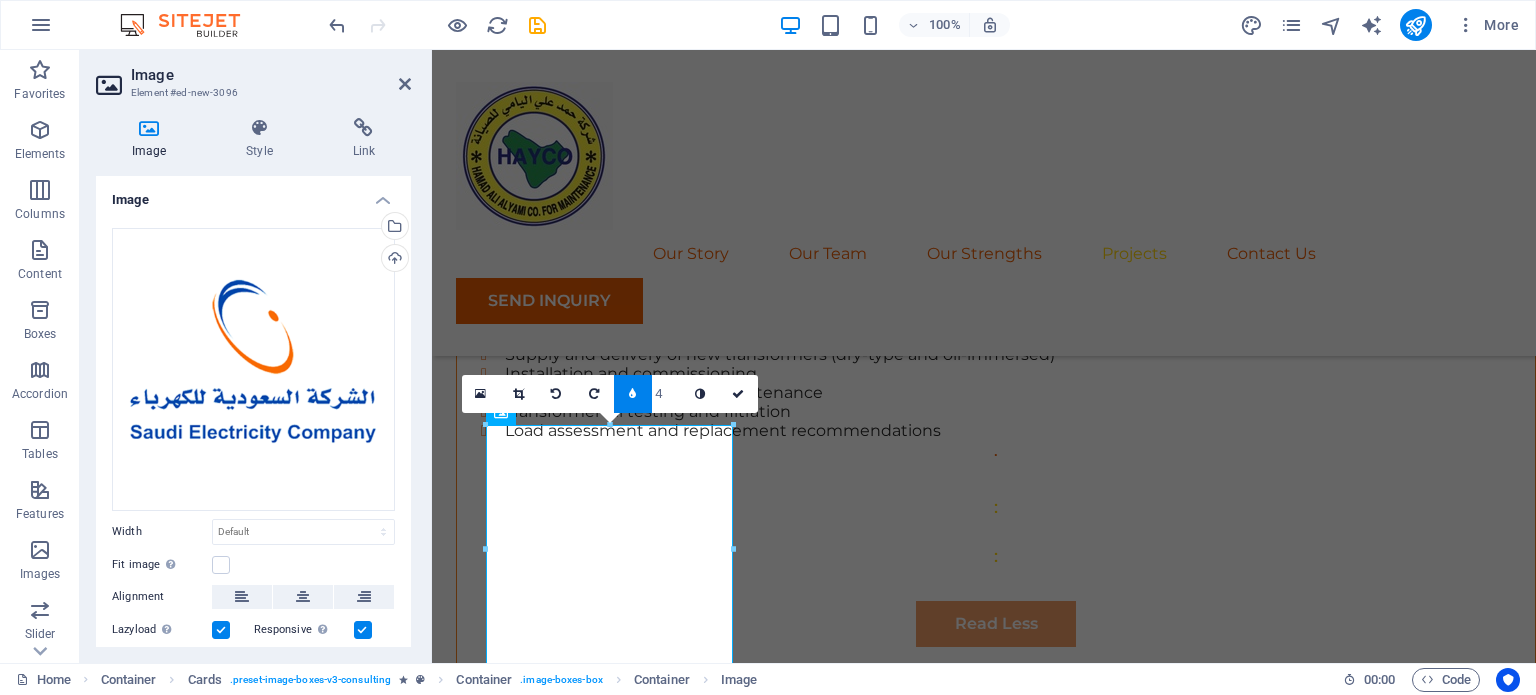 type on "3" 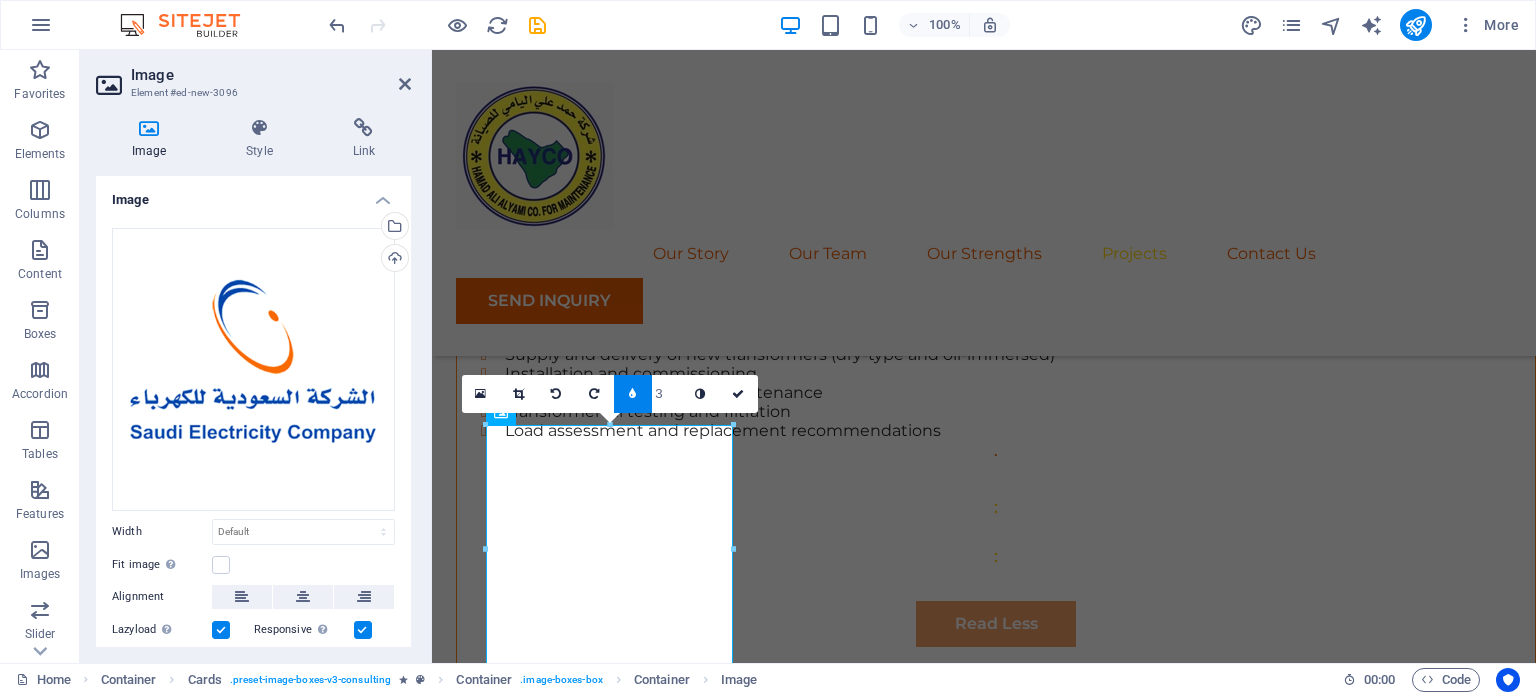 type on "4" 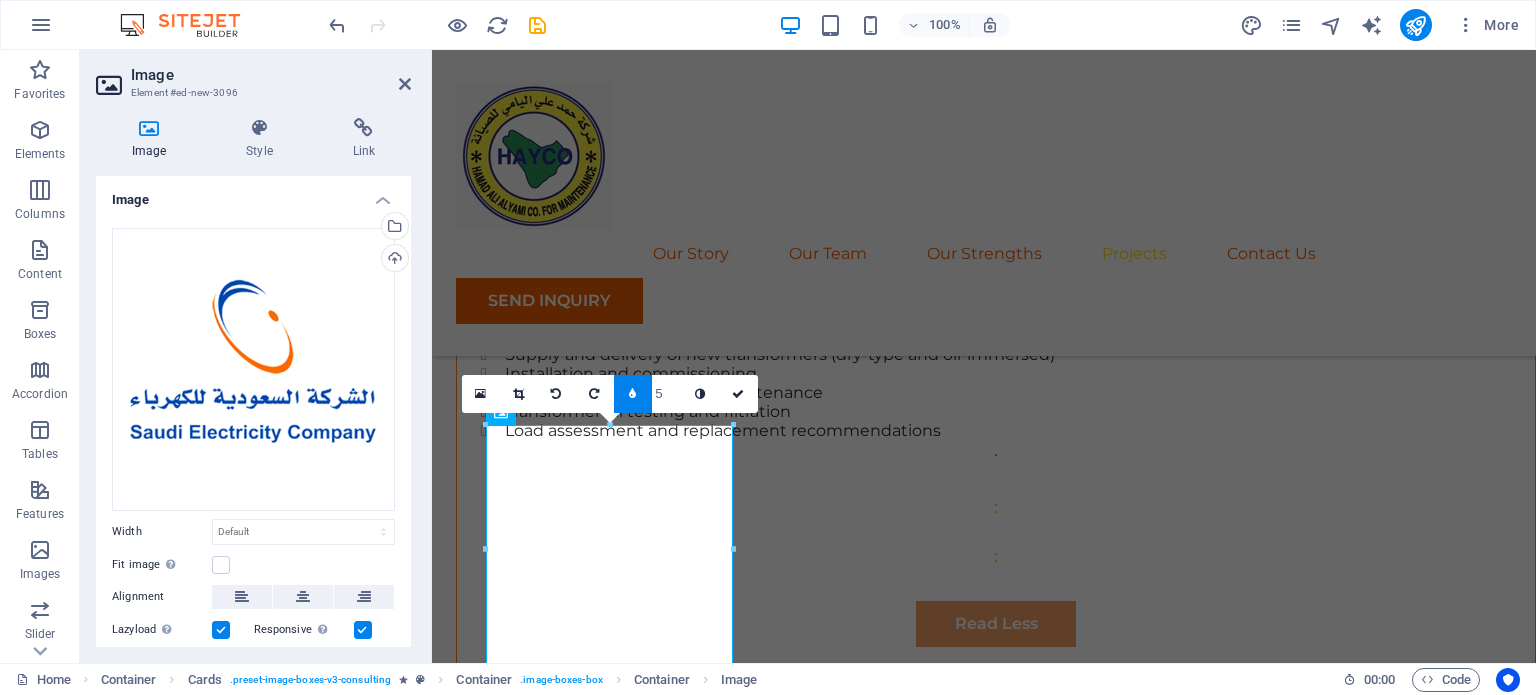 type on "4" 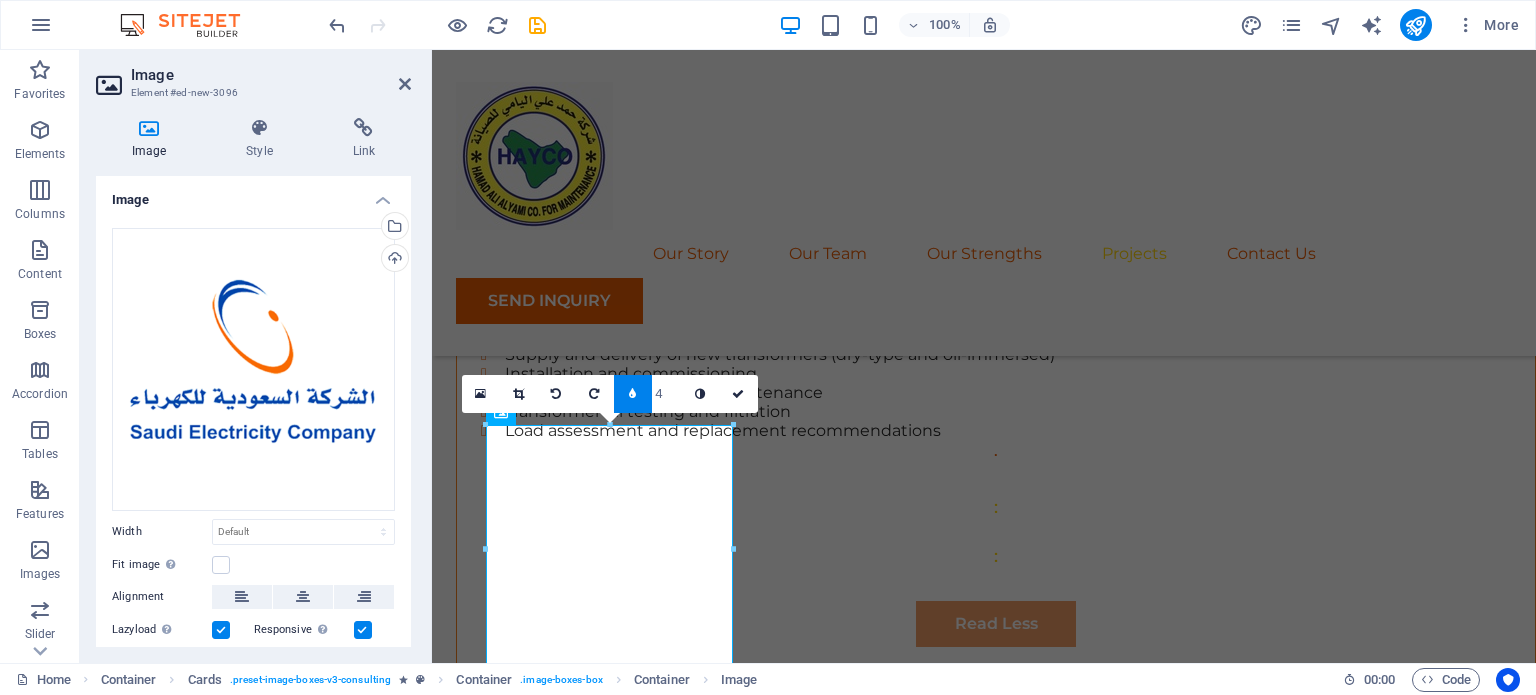 type on "3" 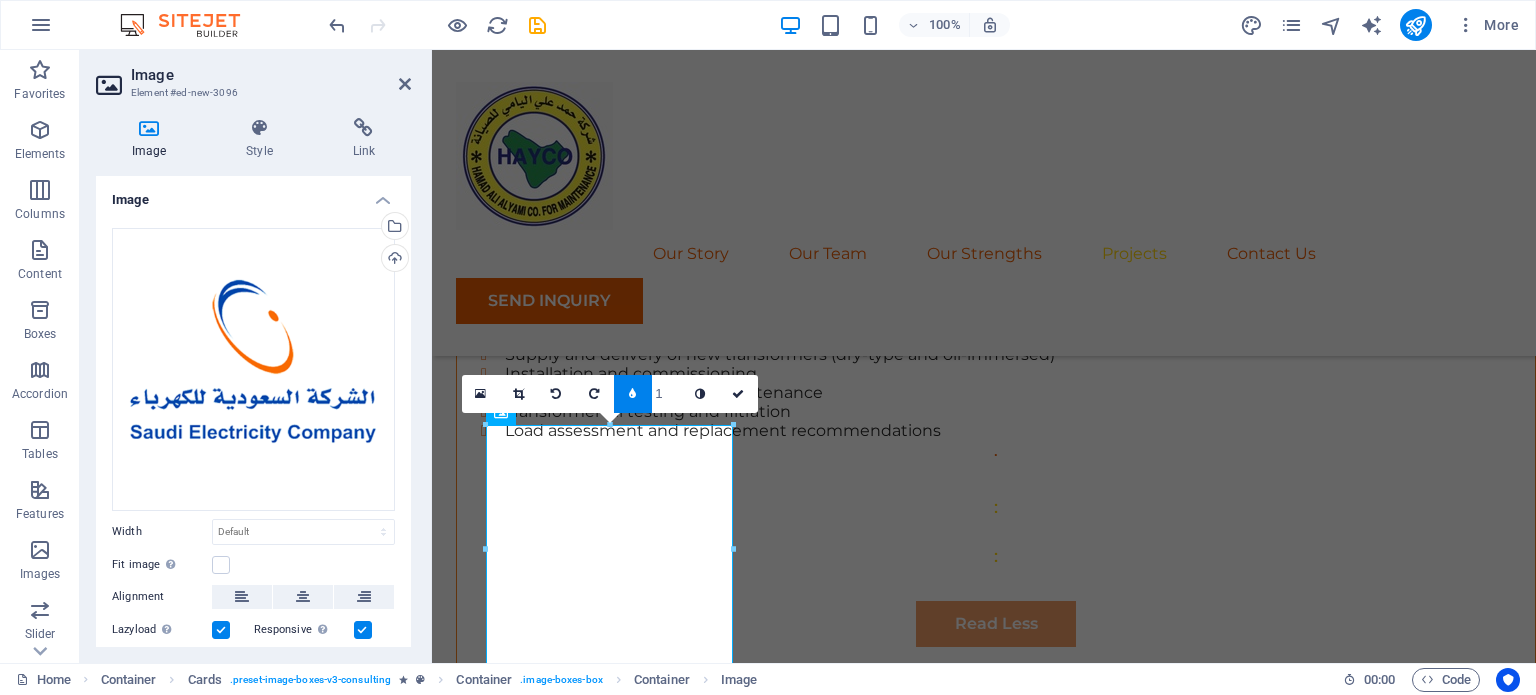 click on "1" at bounding box center [667, 393] 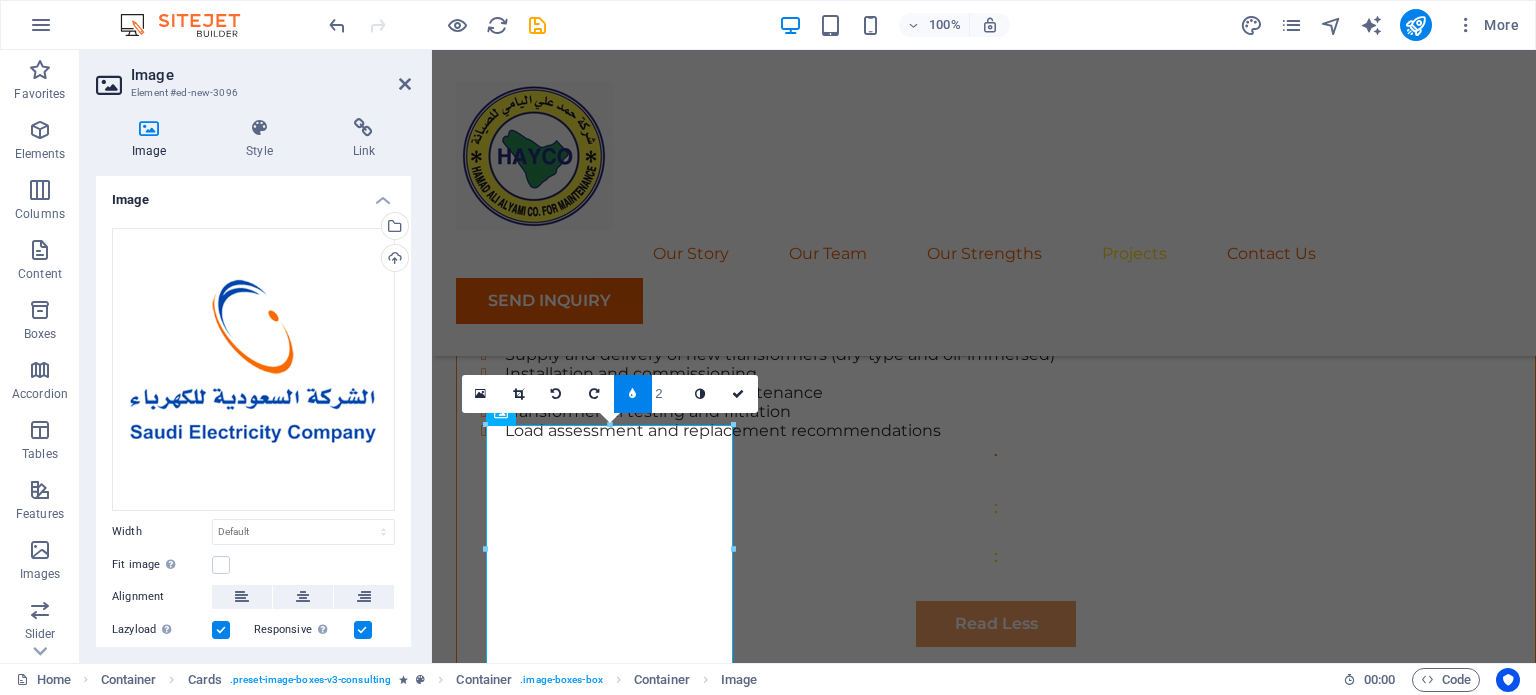 type on "1" 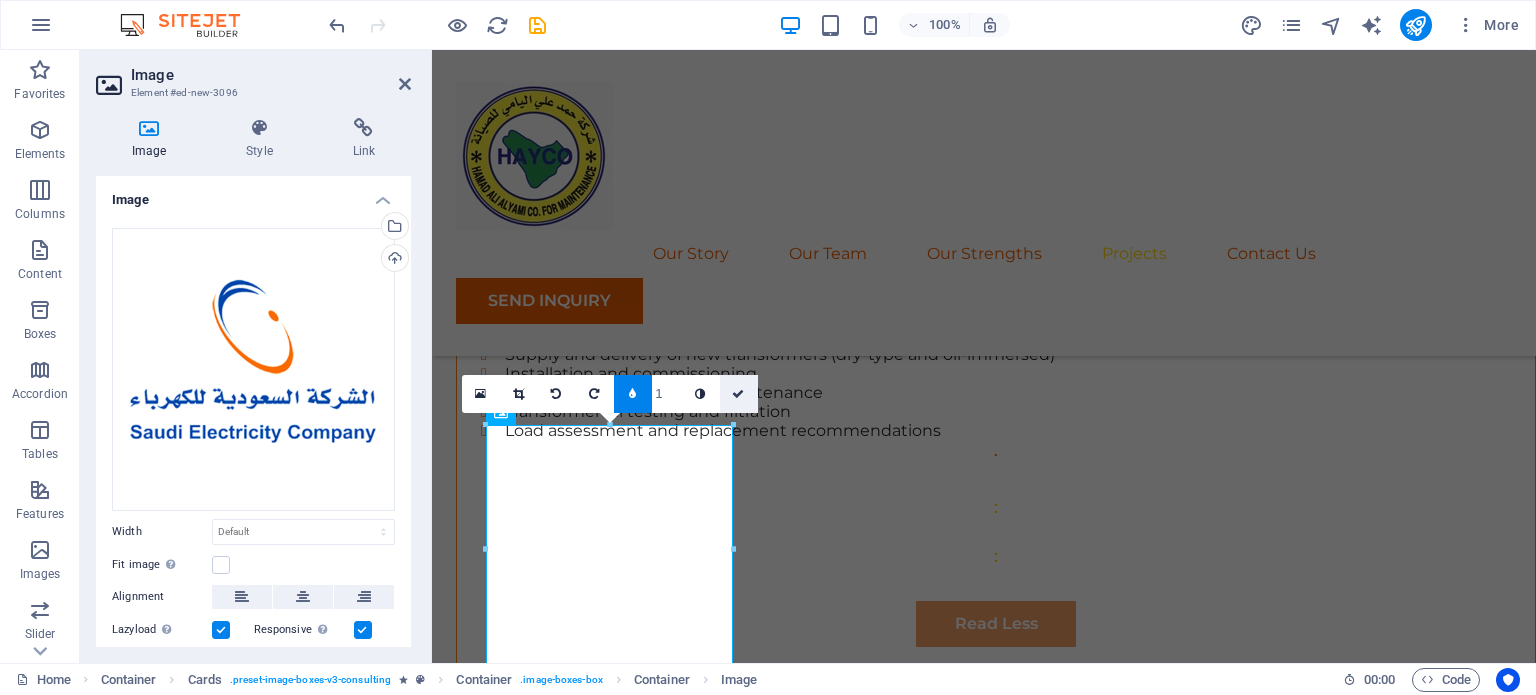 click at bounding box center (738, 394) 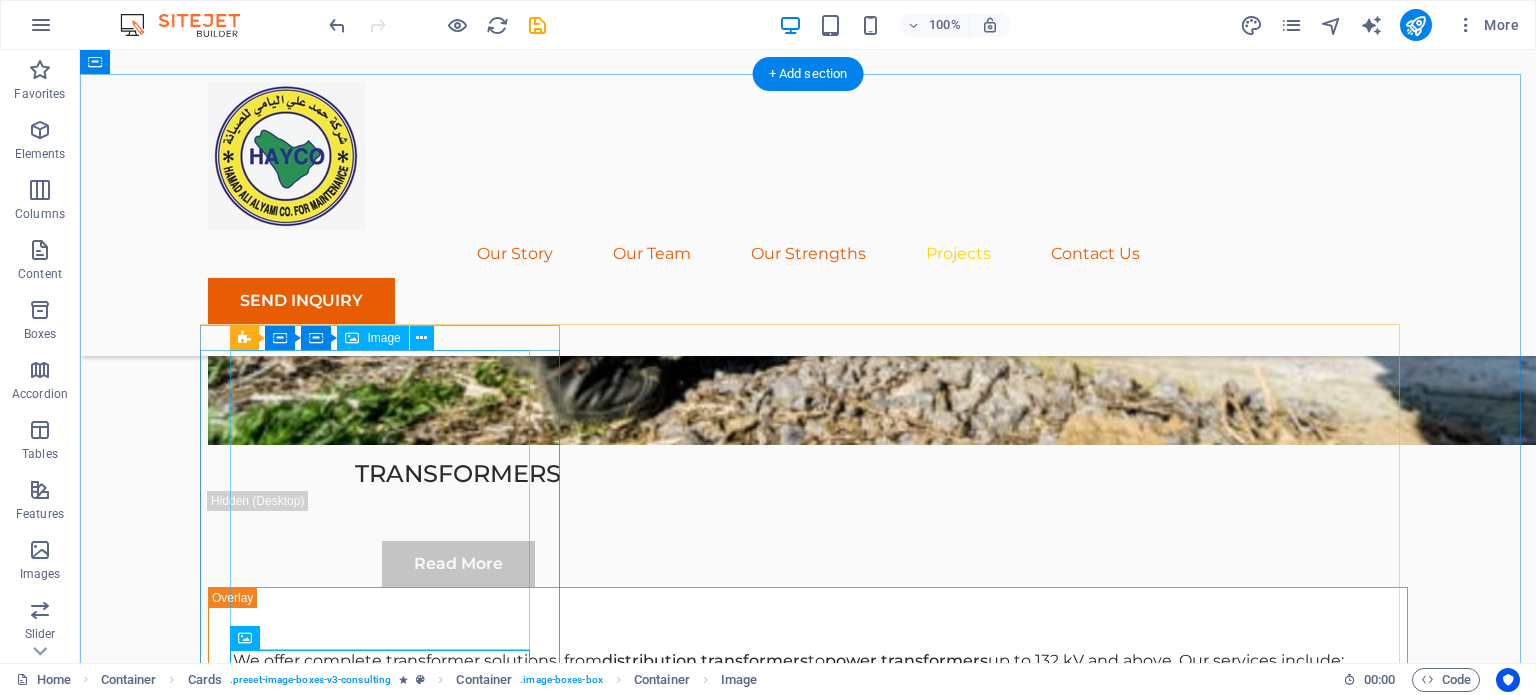 scroll, scrollTop: 5382, scrollLeft: 0, axis: vertical 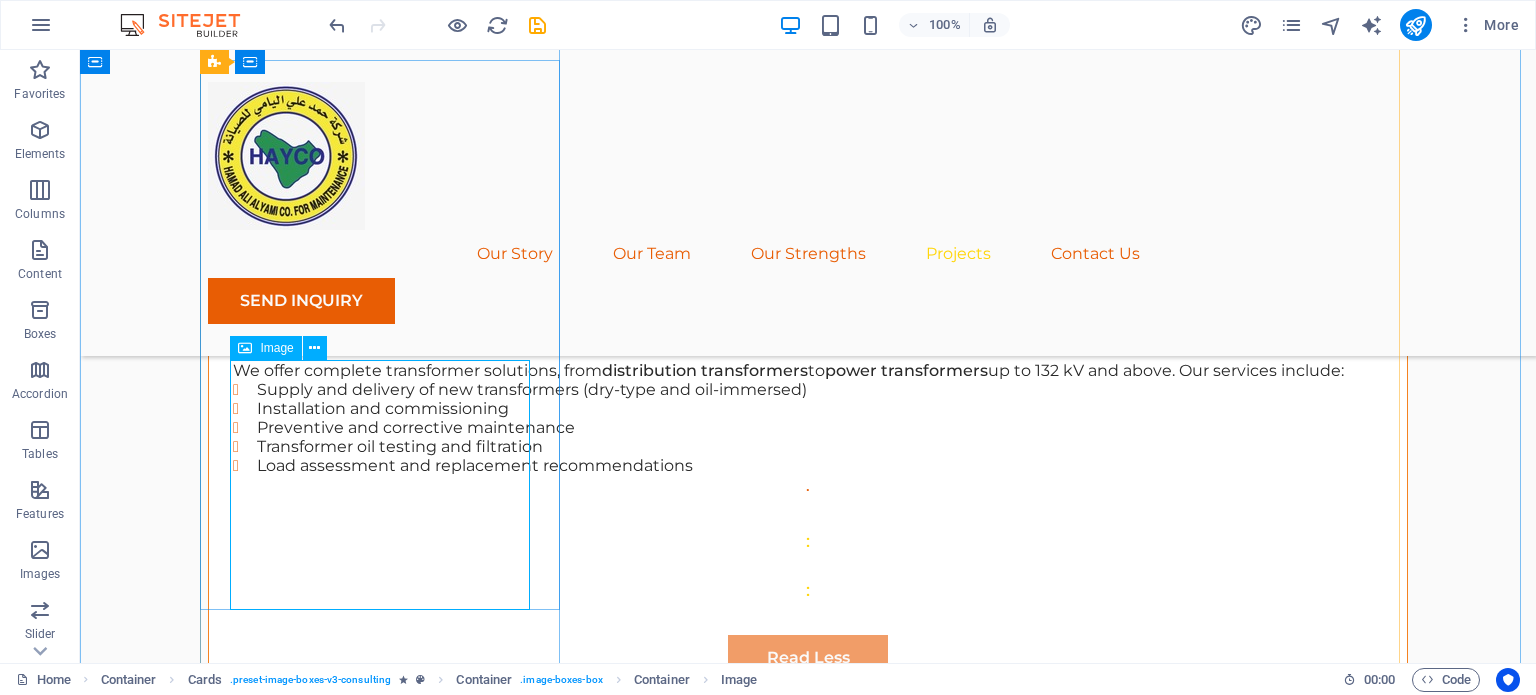 click at bounding box center [388, 7023] 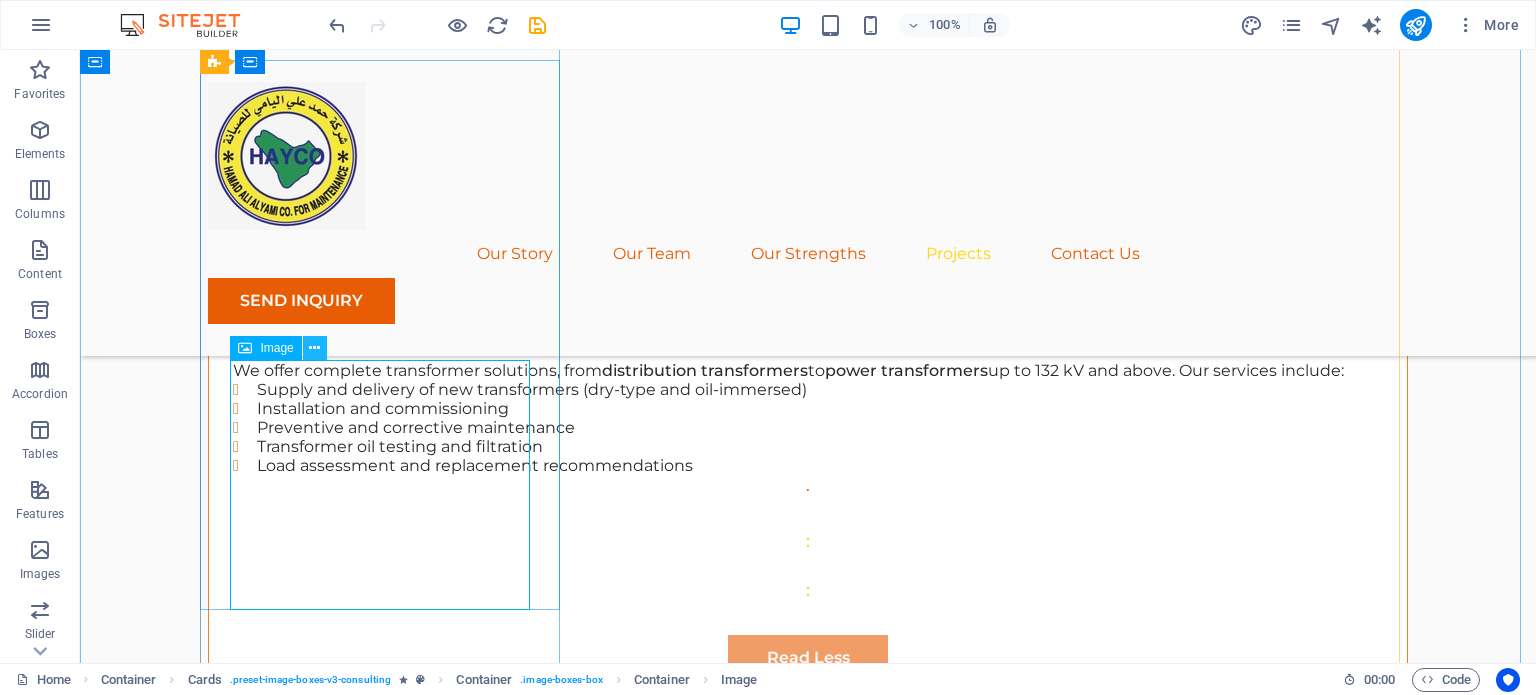 click at bounding box center (315, 348) 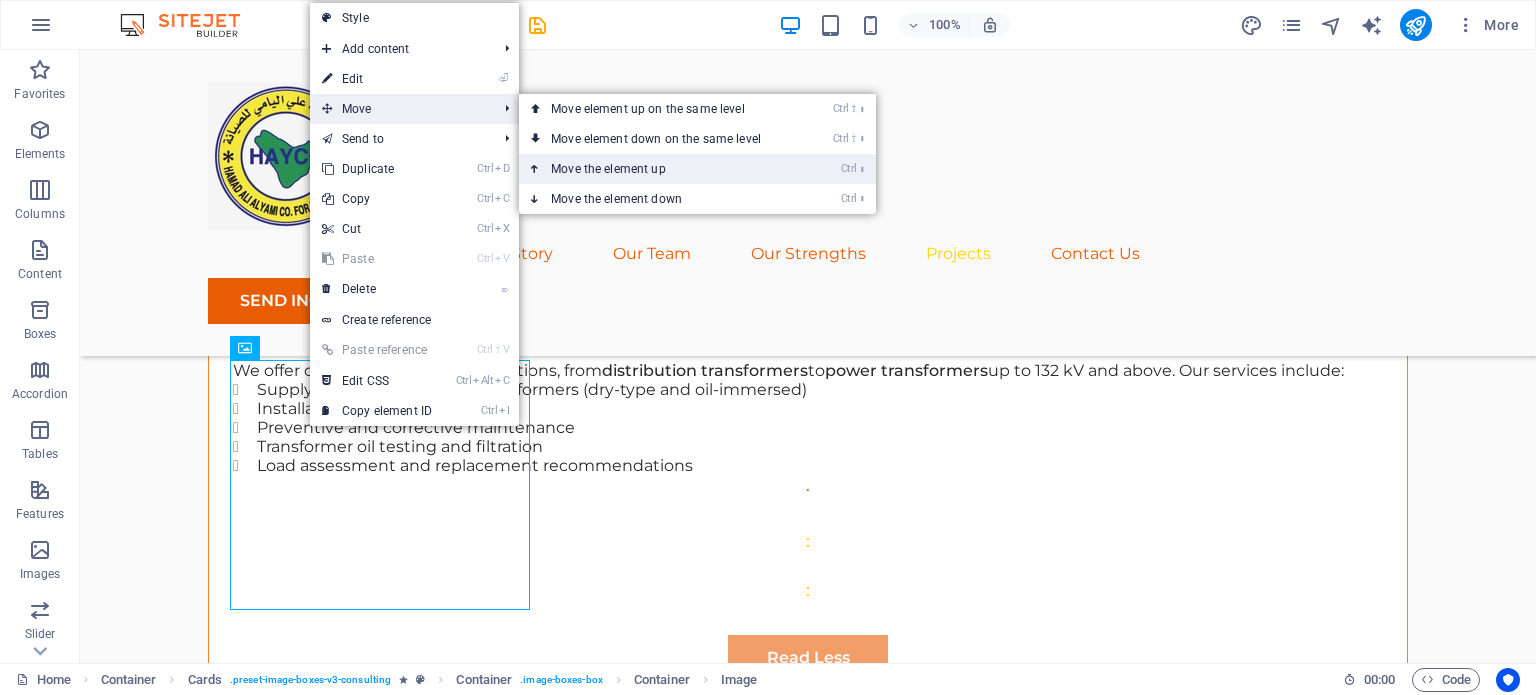 click on "Ctrl ⬆  Move the element up" at bounding box center [660, 169] 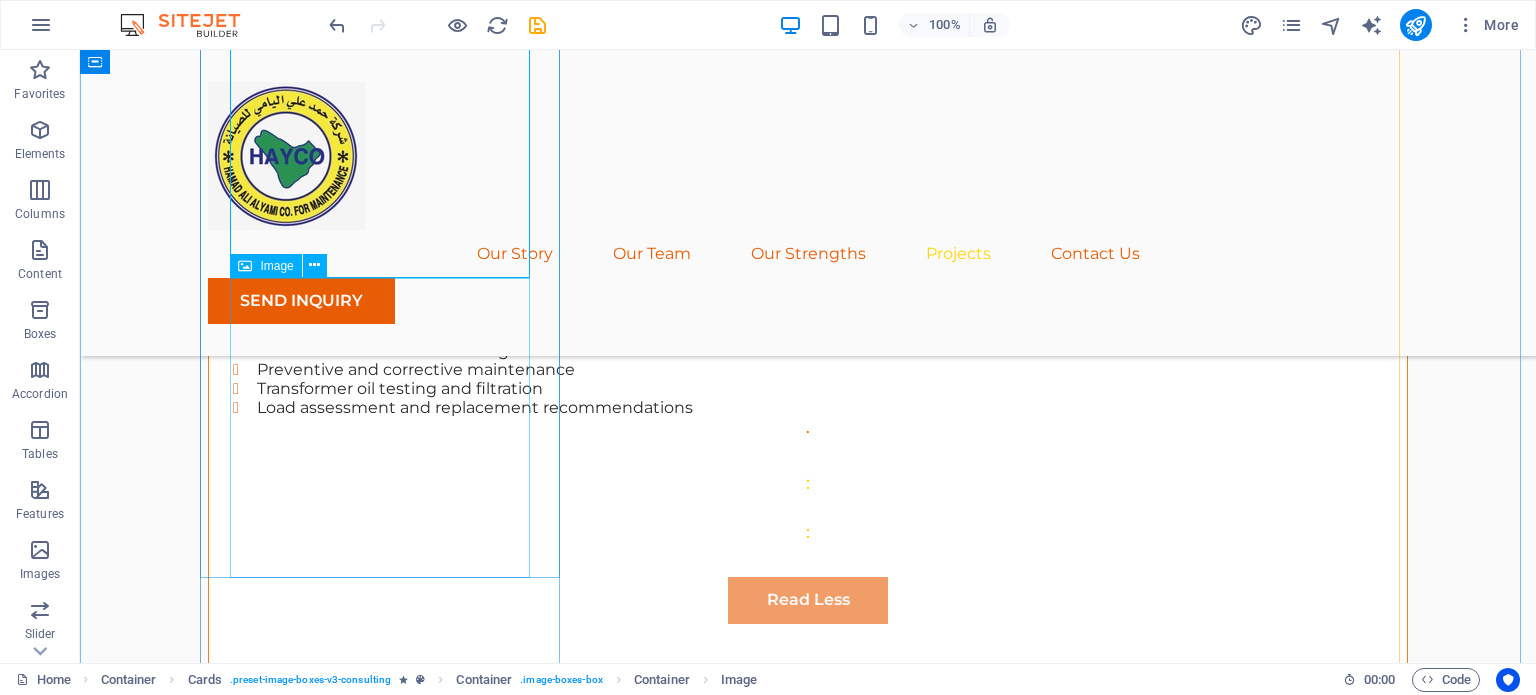 scroll, scrollTop: 5452, scrollLeft: 0, axis: vertical 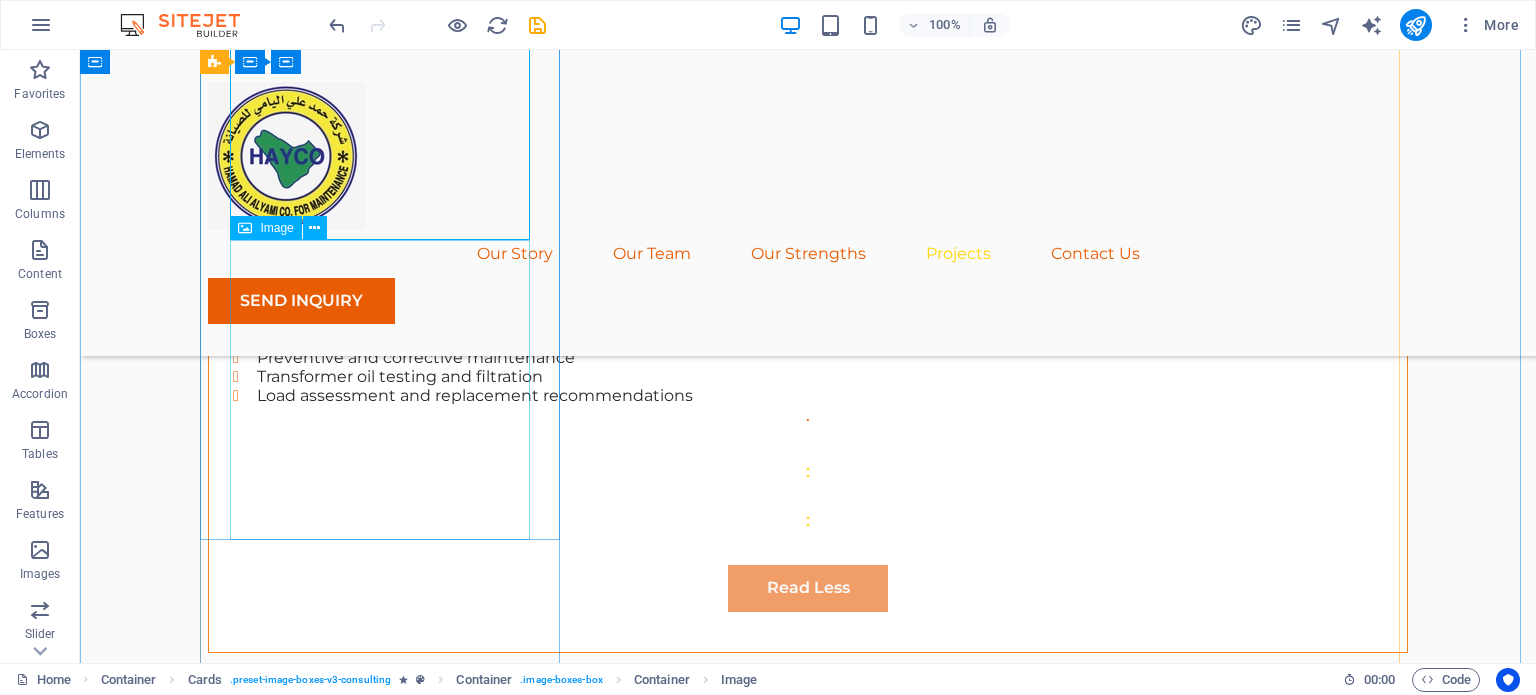 click at bounding box center [388, 7053] 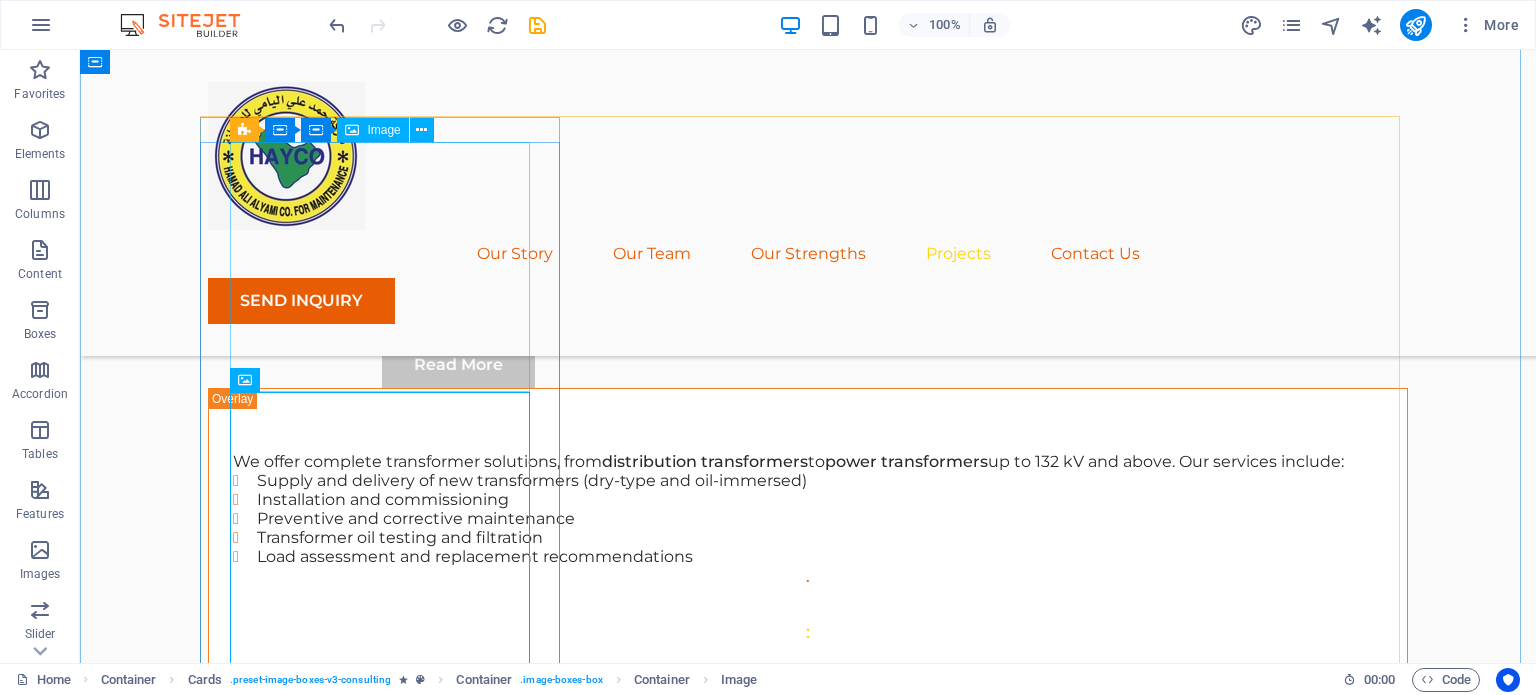 scroll, scrollTop: 5290, scrollLeft: 0, axis: vertical 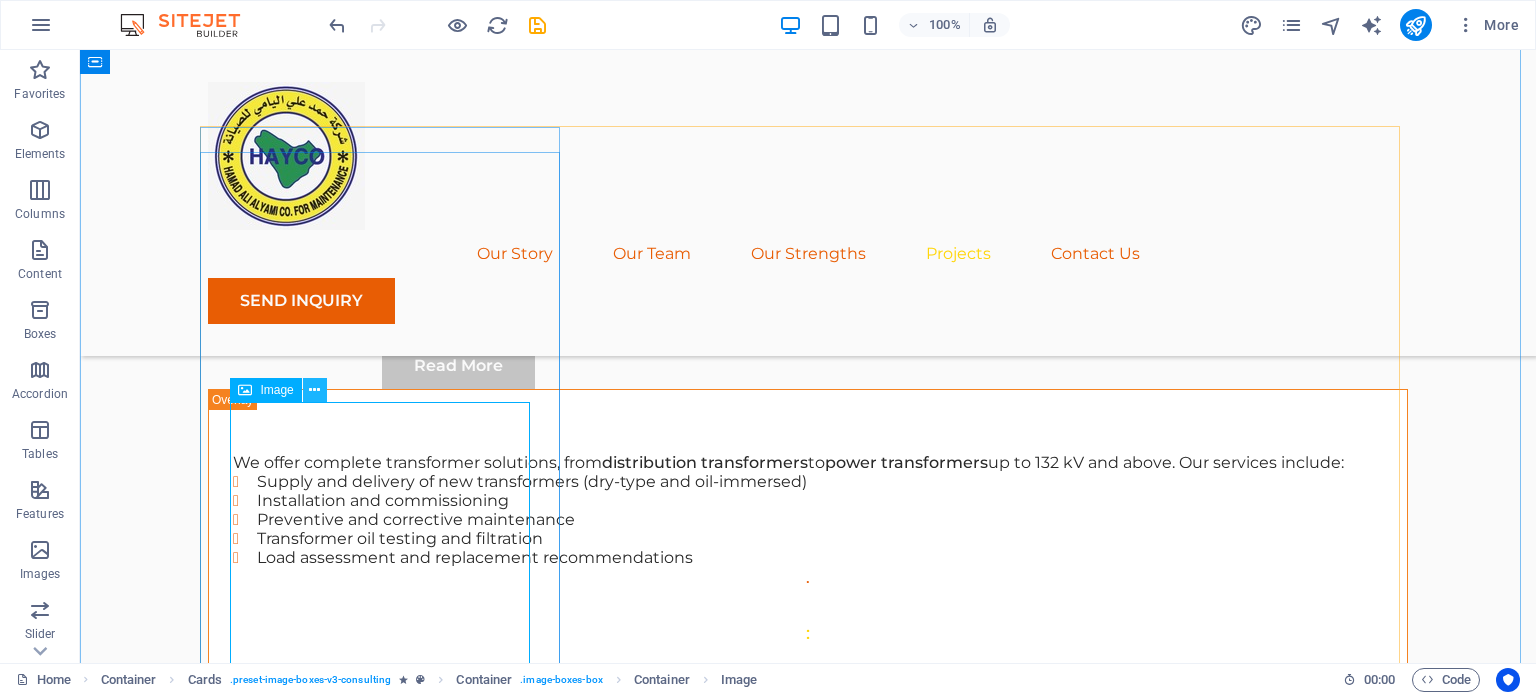 click at bounding box center (314, 390) 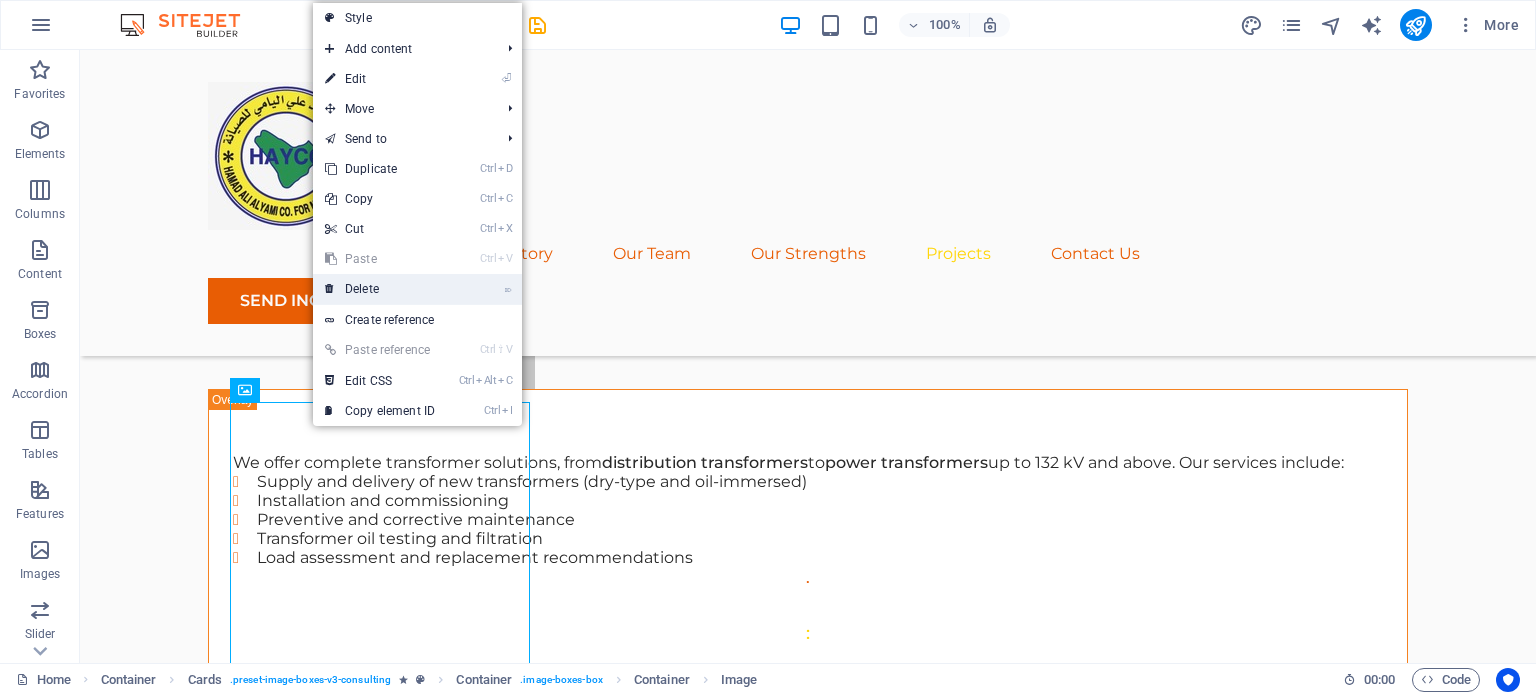 click on "⌦  Delete" at bounding box center [380, 289] 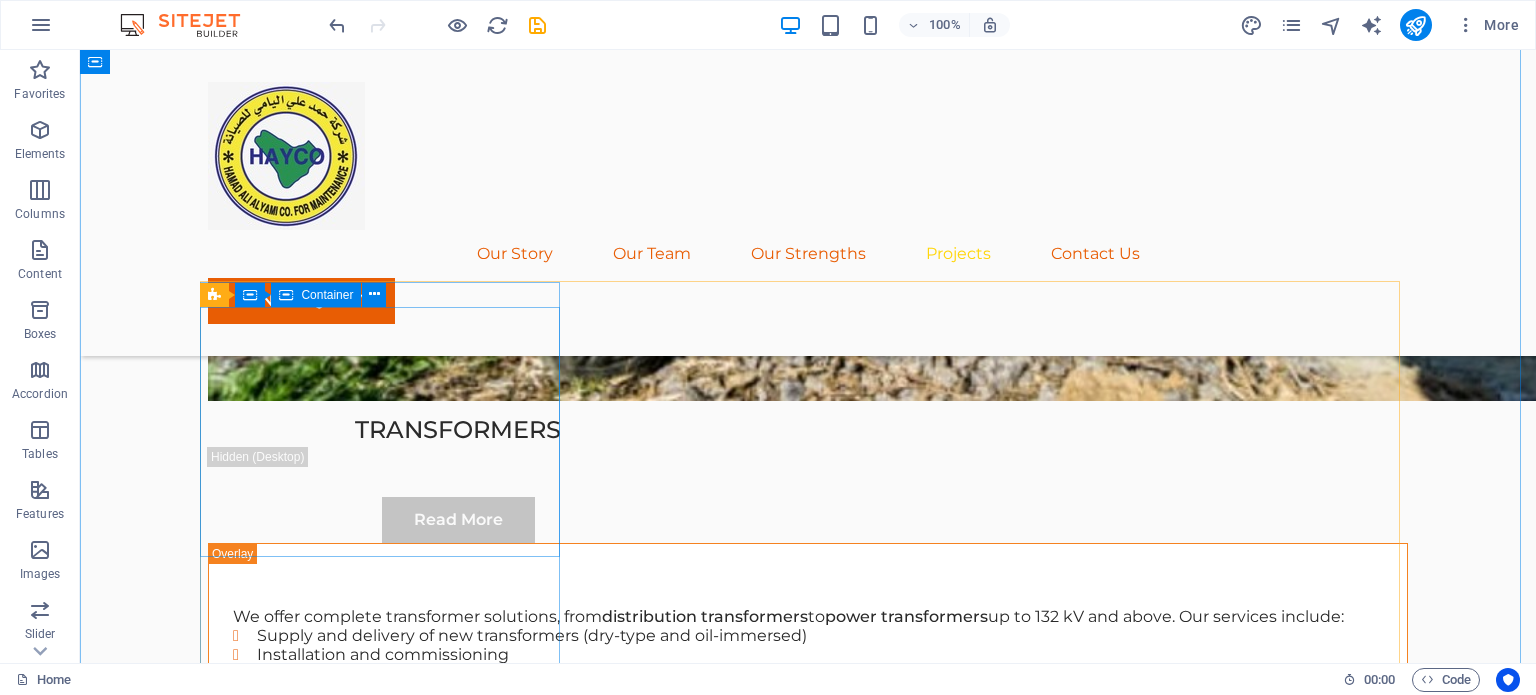 scroll, scrollTop: 5102, scrollLeft: 0, axis: vertical 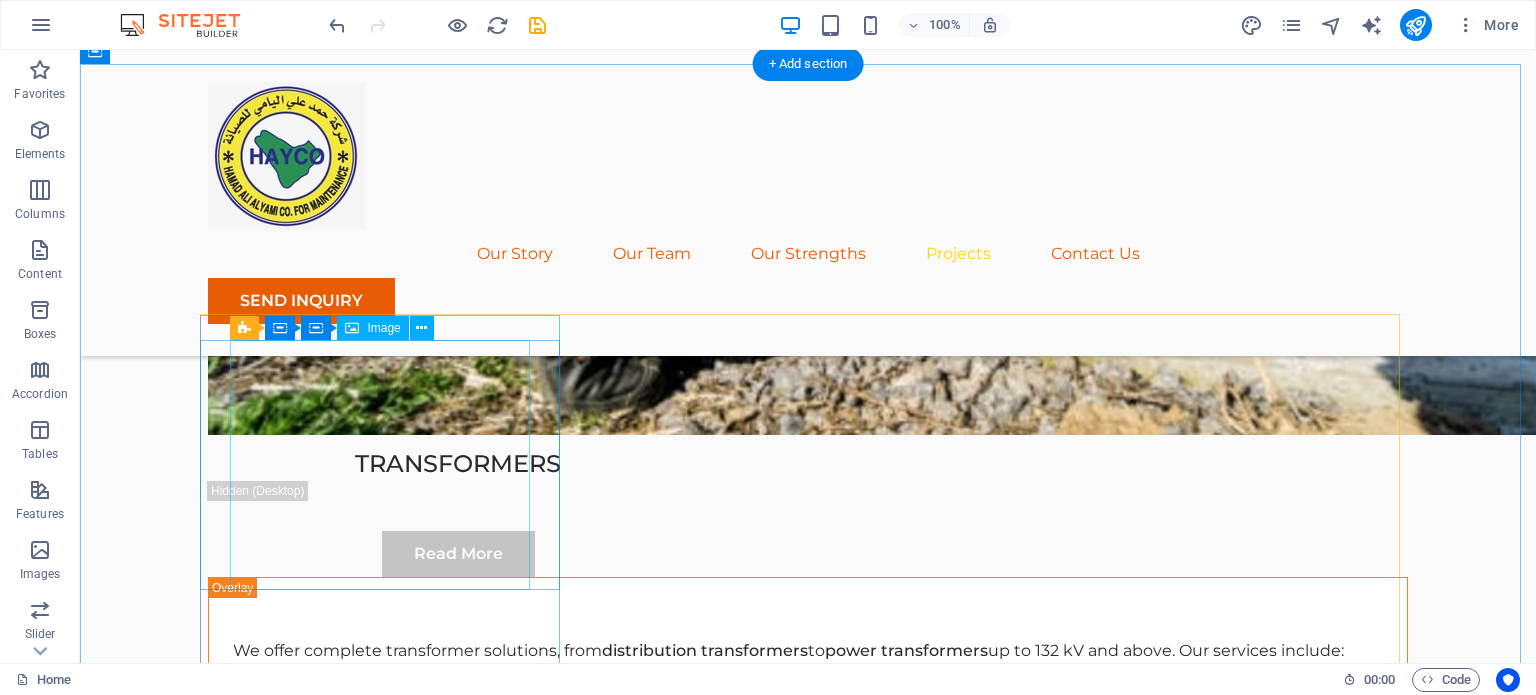 click at bounding box center [388, 7003] 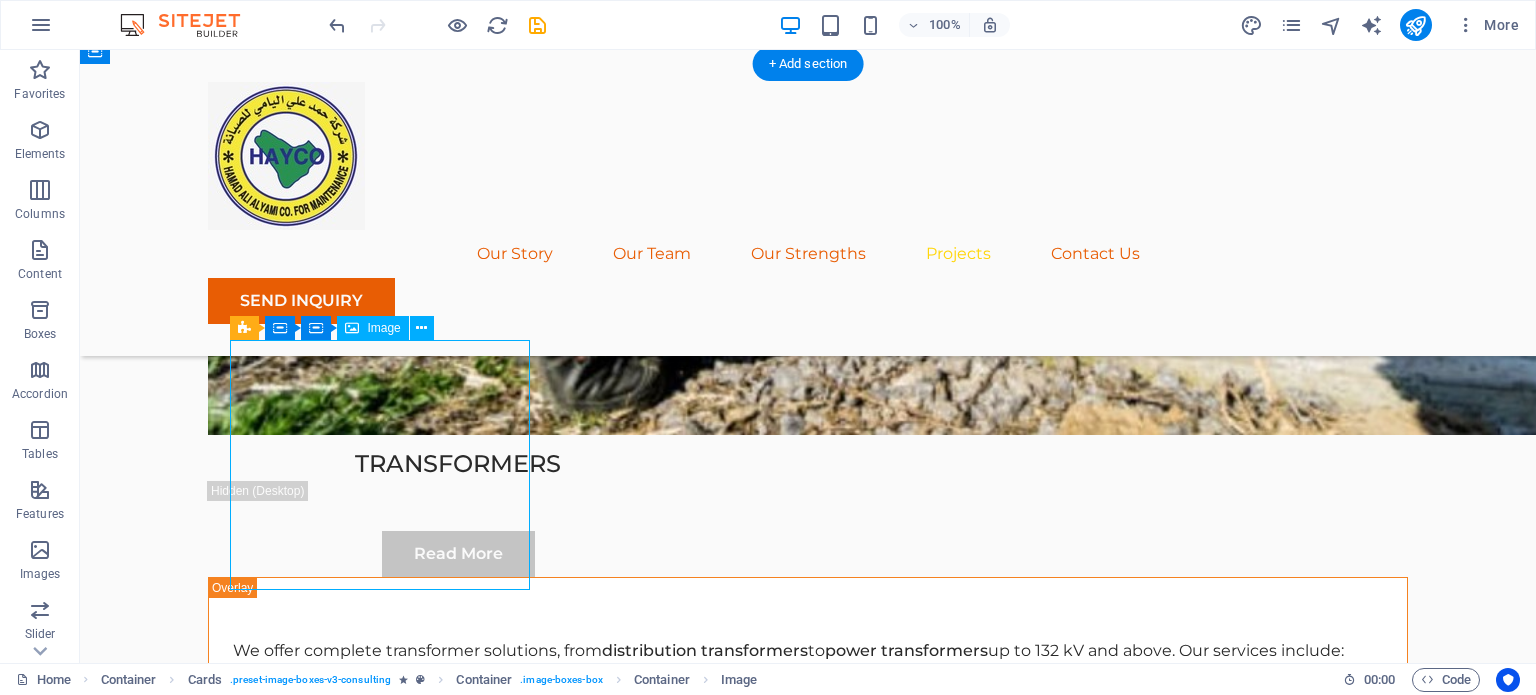drag, startPoint x: 361, startPoint y: 450, endPoint x: 371, endPoint y: 455, distance: 11.18034 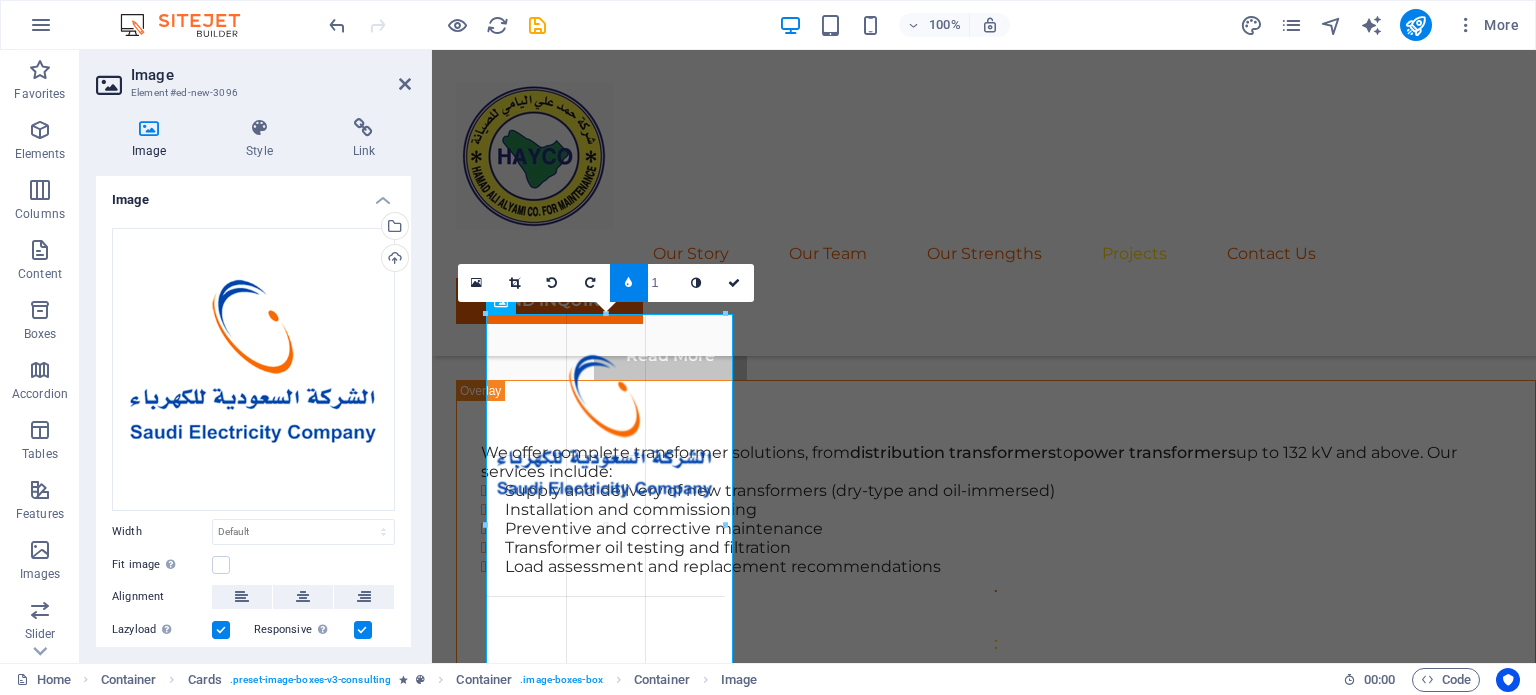 drag, startPoint x: 484, startPoint y: 557, endPoint x: 497, endPoint y: 519, distance: 40.16217 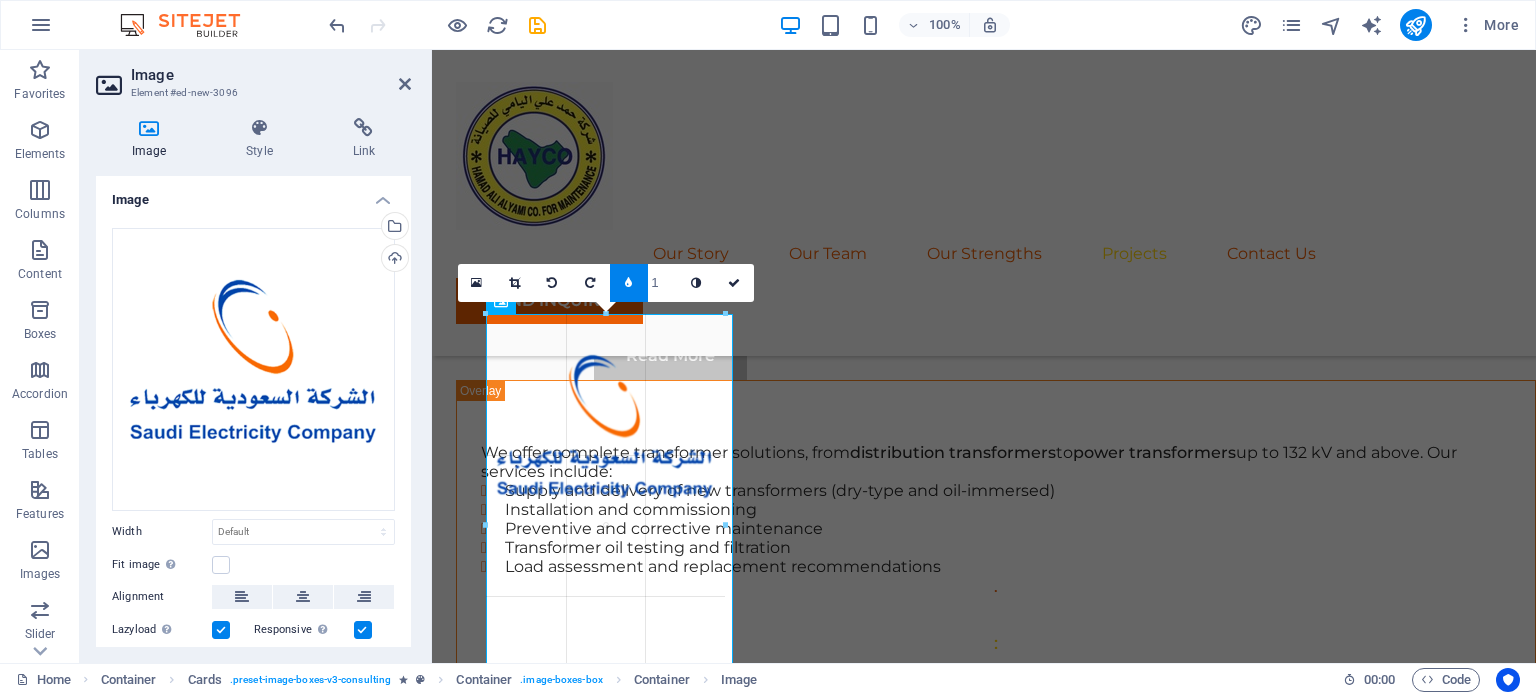 type on "239" 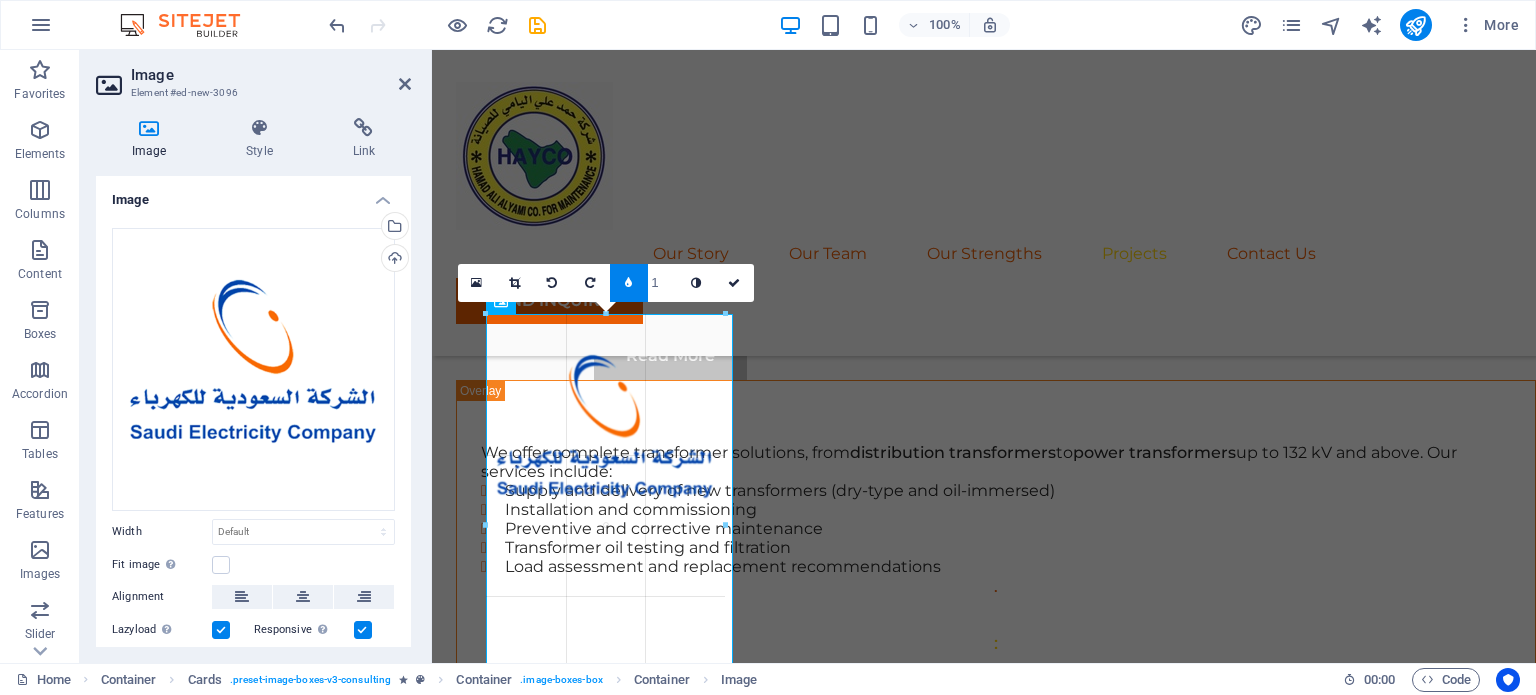 select on "px" 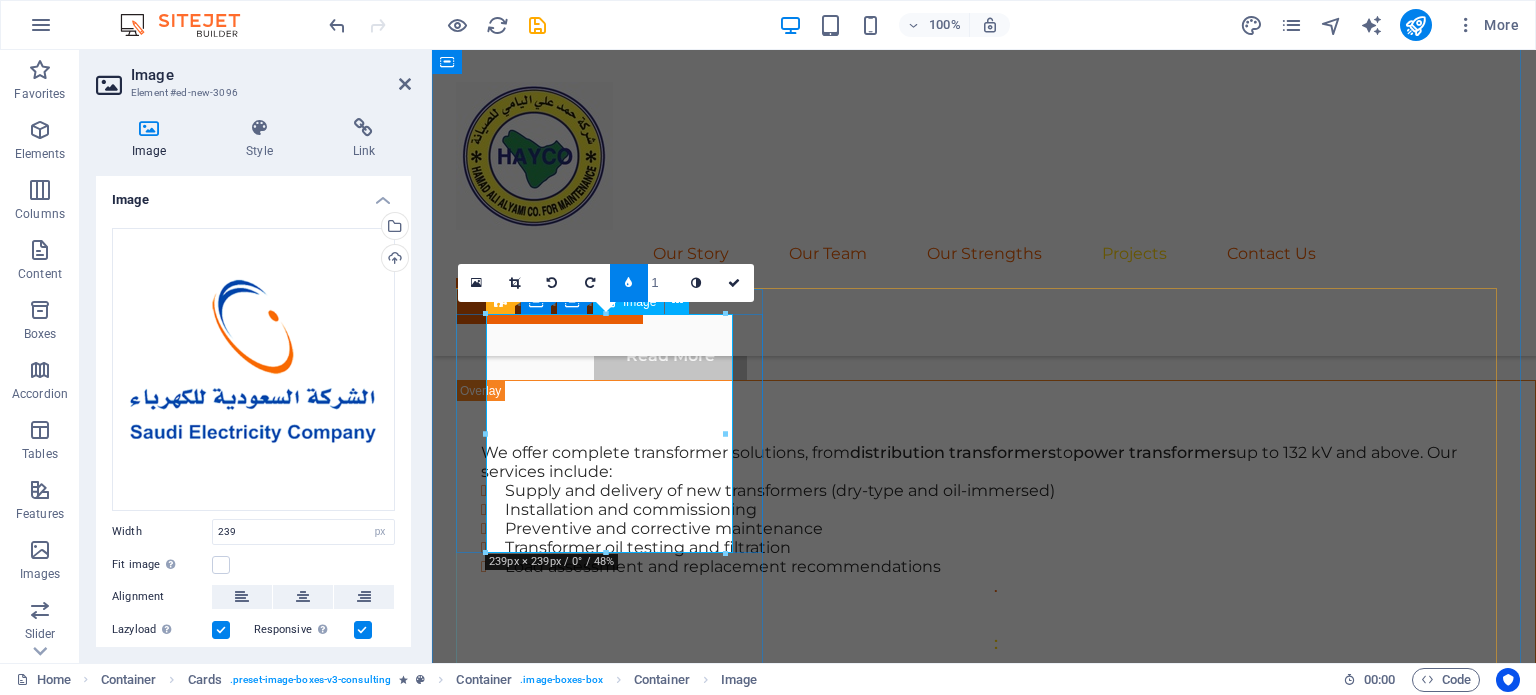 type 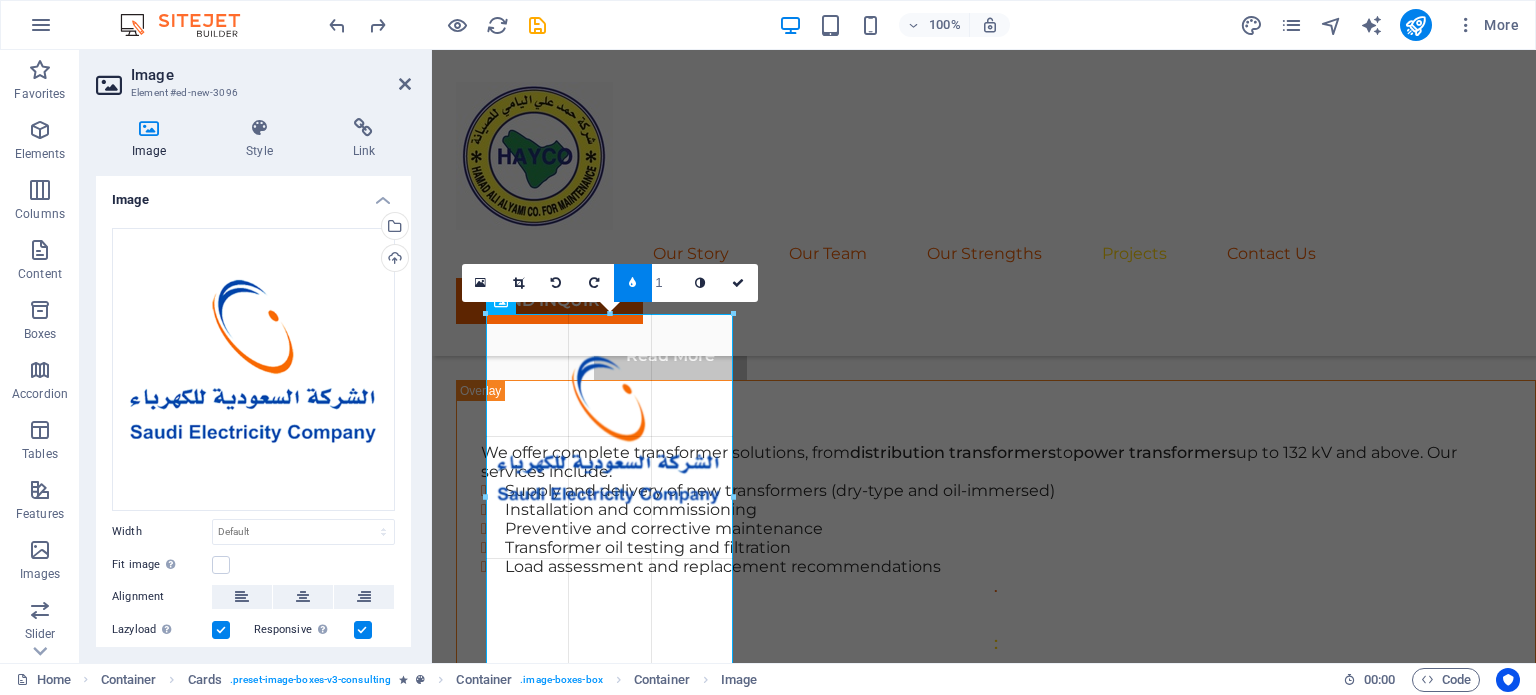 drag, startPoint x: 731, startPoint y: 435, endPoint x: 743, endPoint y: 434, distance: 12.0415945 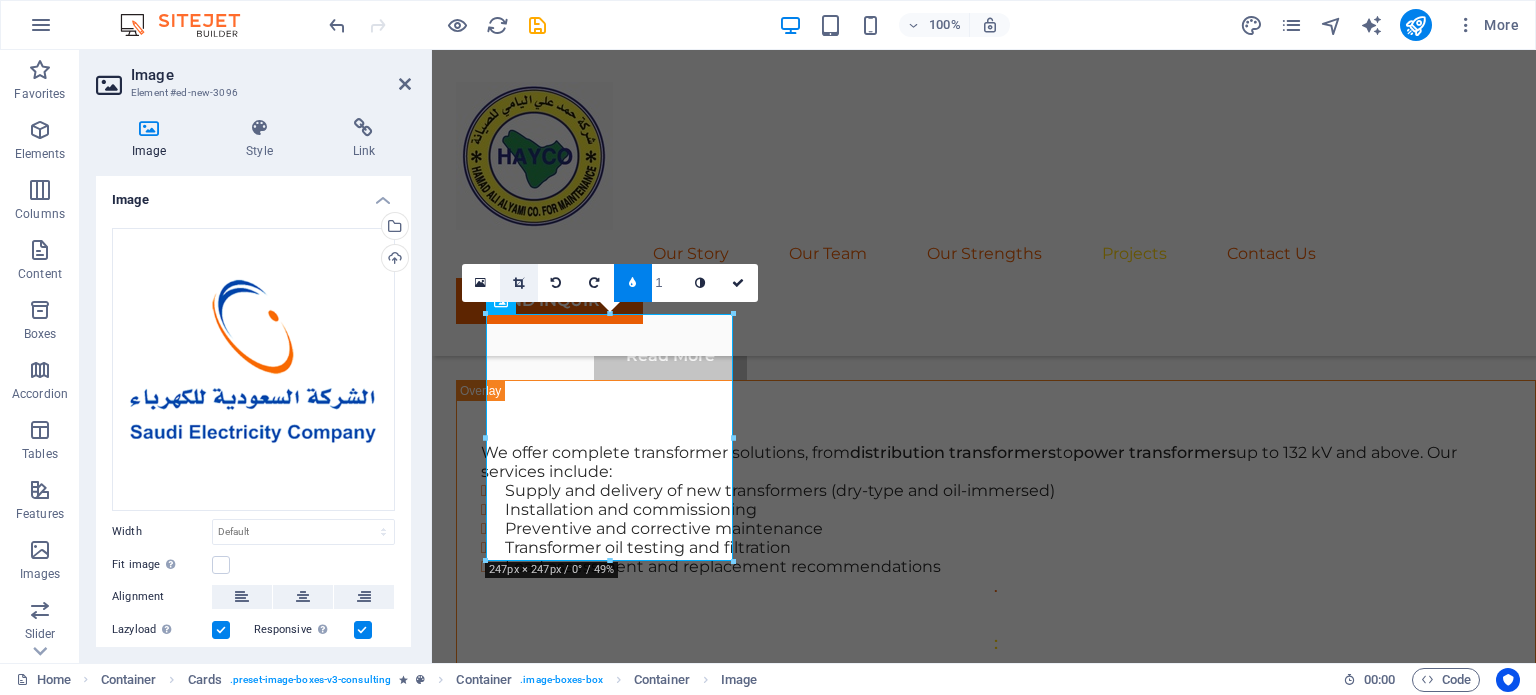 click at bounding box center (518, 283) 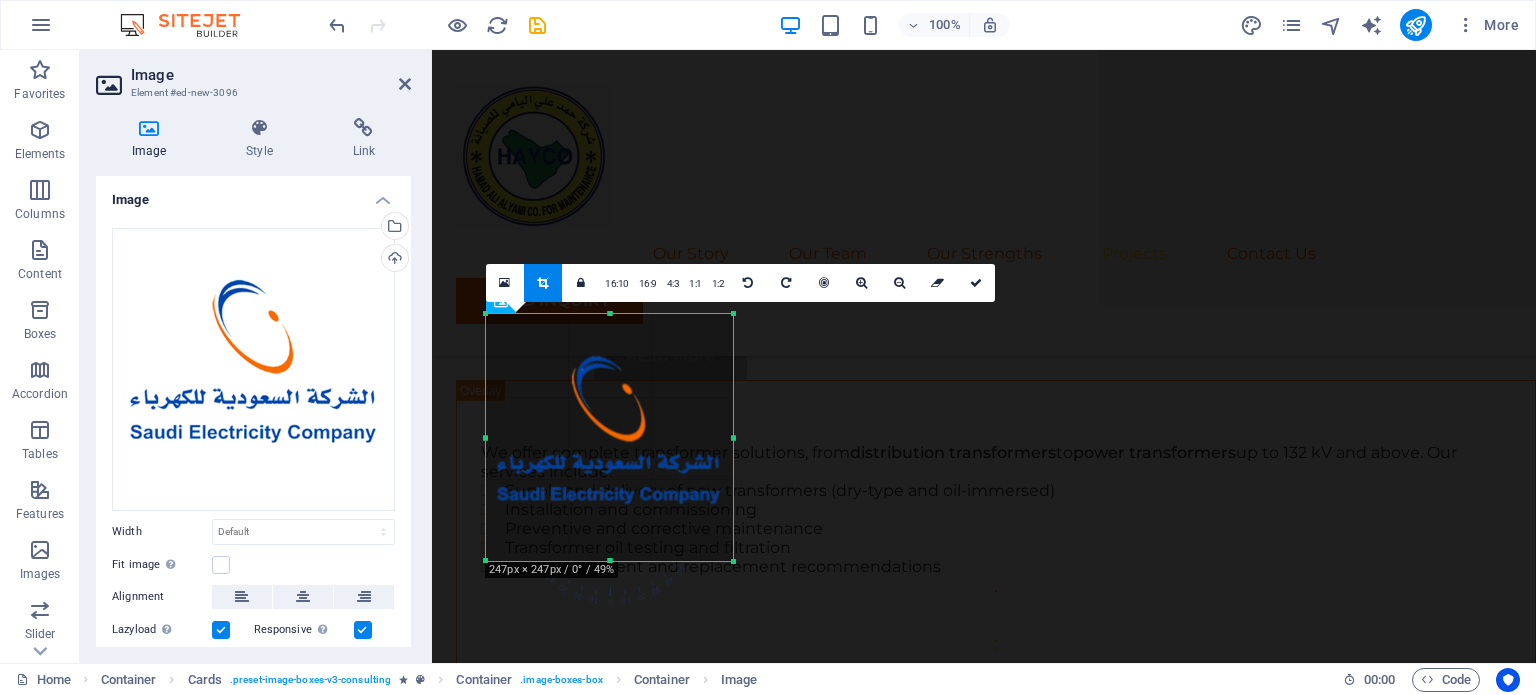 click at bounding box center (609, 437) 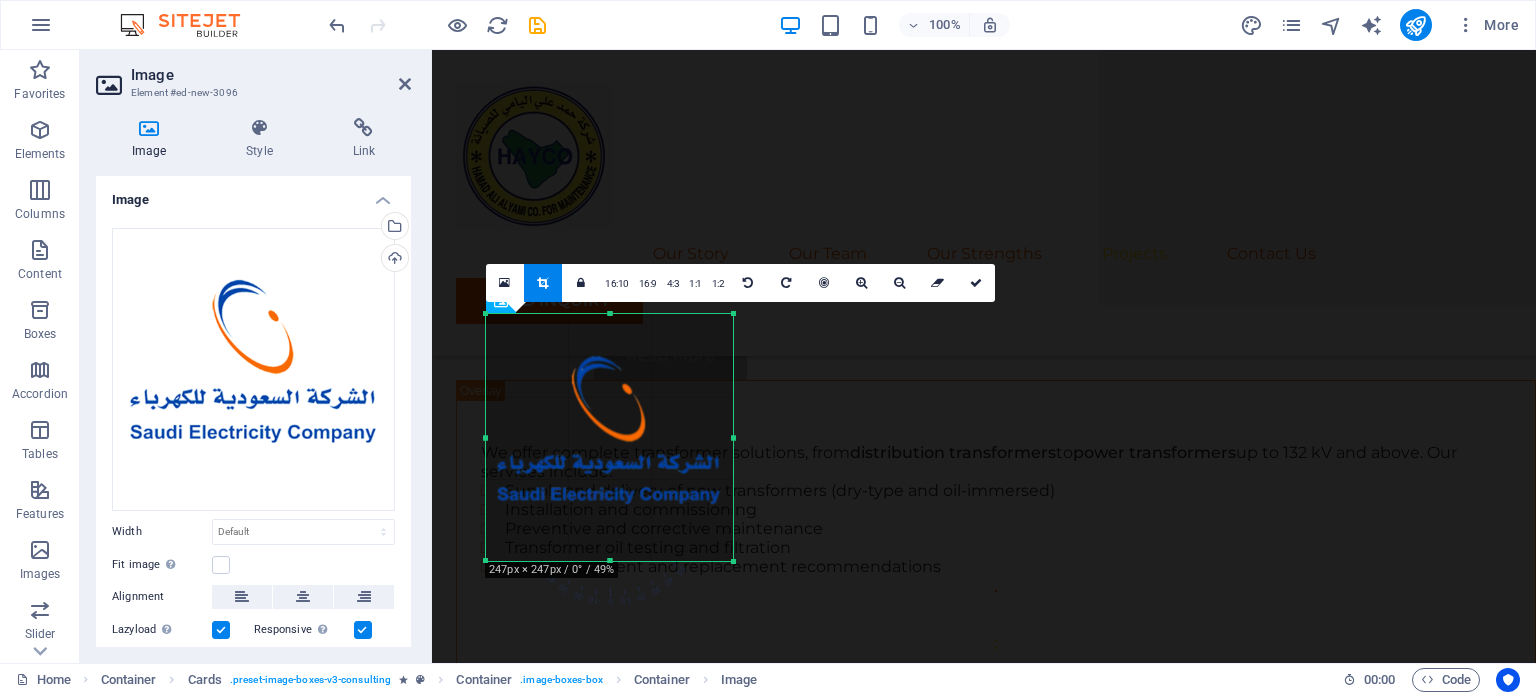 click on "180 170 160 150 140 130 120 110 100 90 80 70 60 50 40 30 20 10 0 -10 -20 -30 -40 -50 -60 -70 -80 -90 -100 -110 -120 -130 -140 -150 -160 -170 247px × 247px / 0° / 49% 16:10 16:9 4:3 1:1 1:2 1" at bounding box center (609, 437) 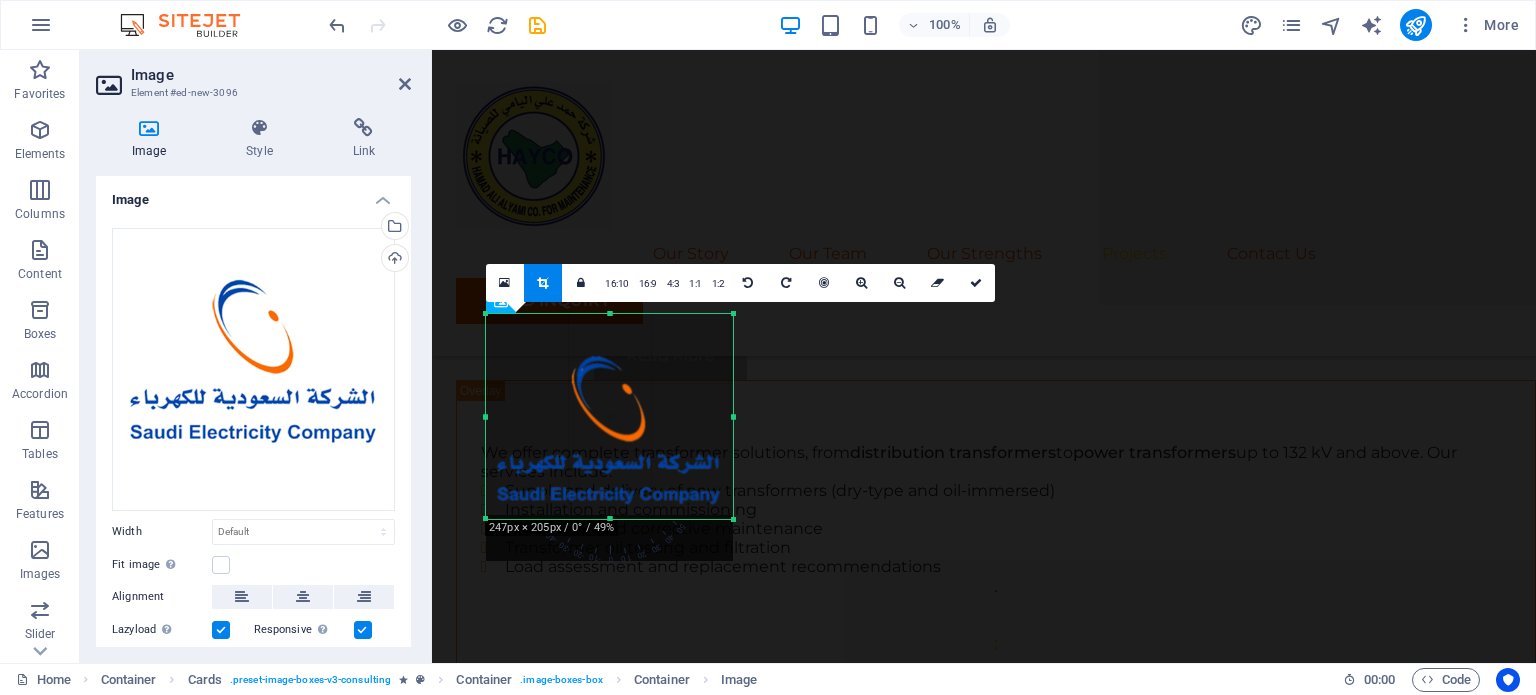 drag, startPoint x: 610, startPoint y: 561, endPoint x: 615, endPoint y: 520, distance: 41.303753 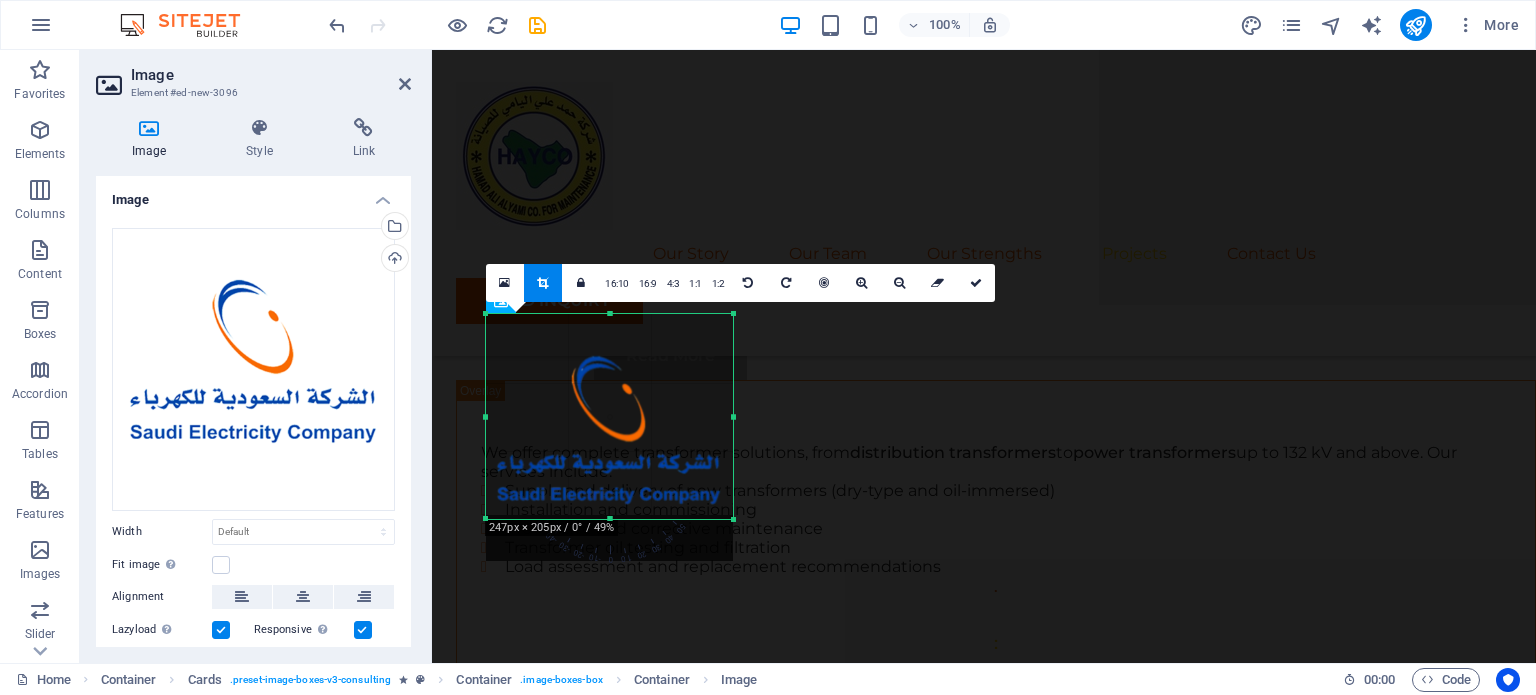 click at bounding box center (609, 519) 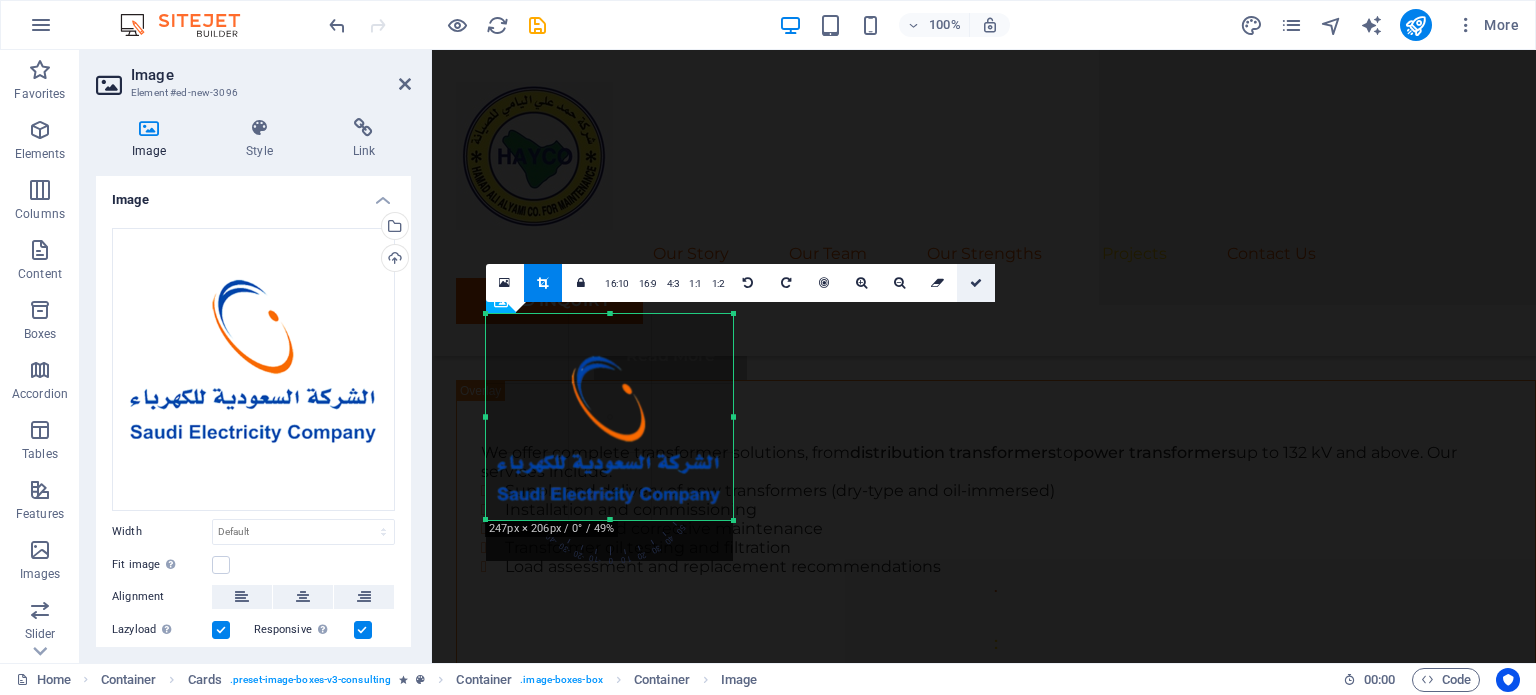 click at bounding box center (976, 283) 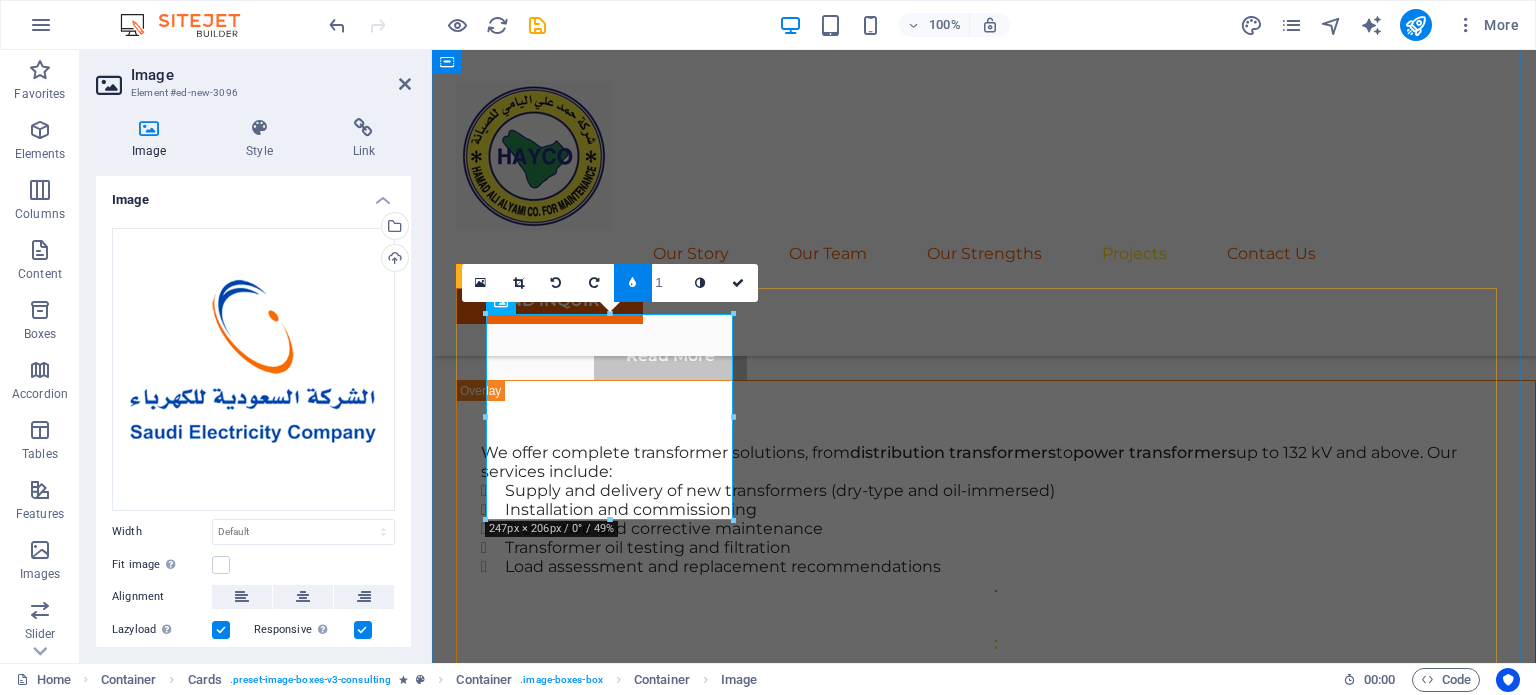 click on "Saudi Electricity Company (SEC) COMING SOON... Business Analyst COMING SOON... Strategy Consultant COMING SOON..." at bounding box center (984, 6578) 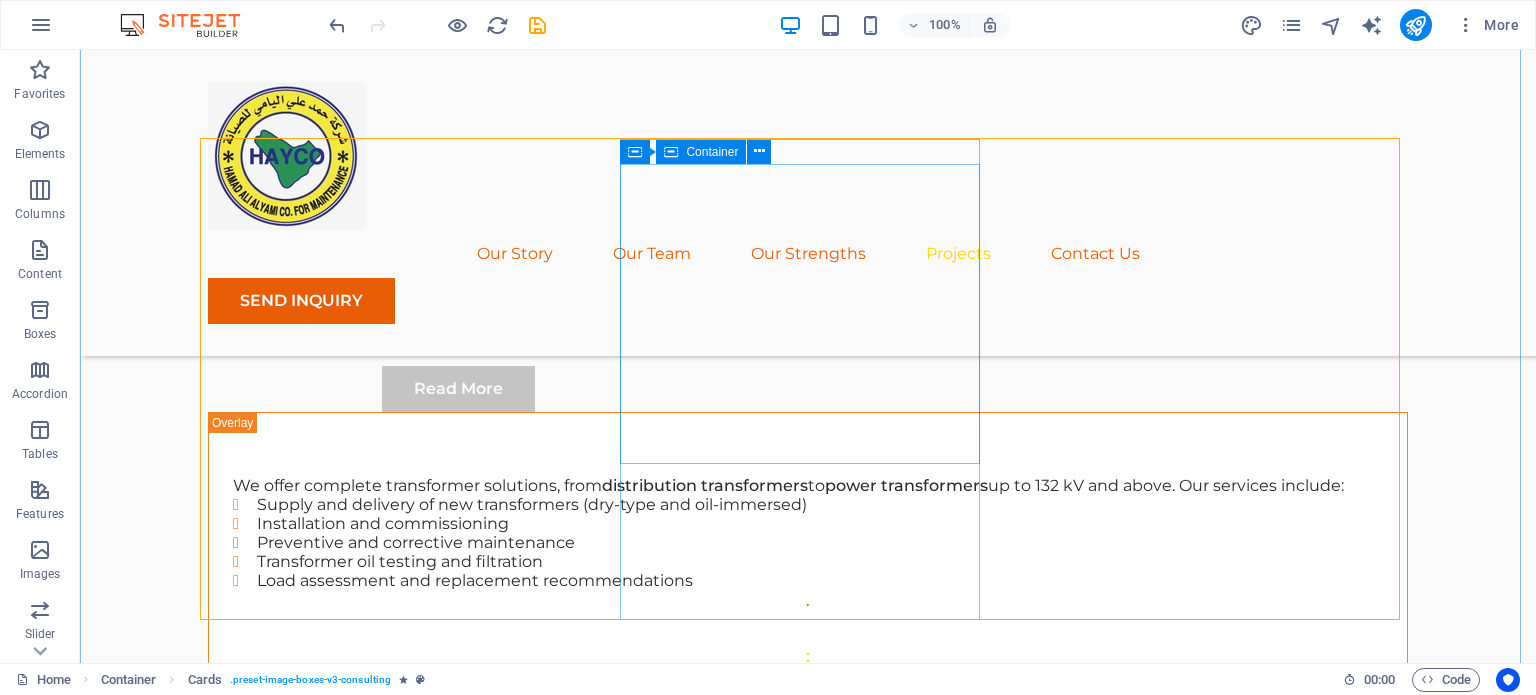 scroll, scrollTop: 5279, scrollLeft: 0, axis: vertical 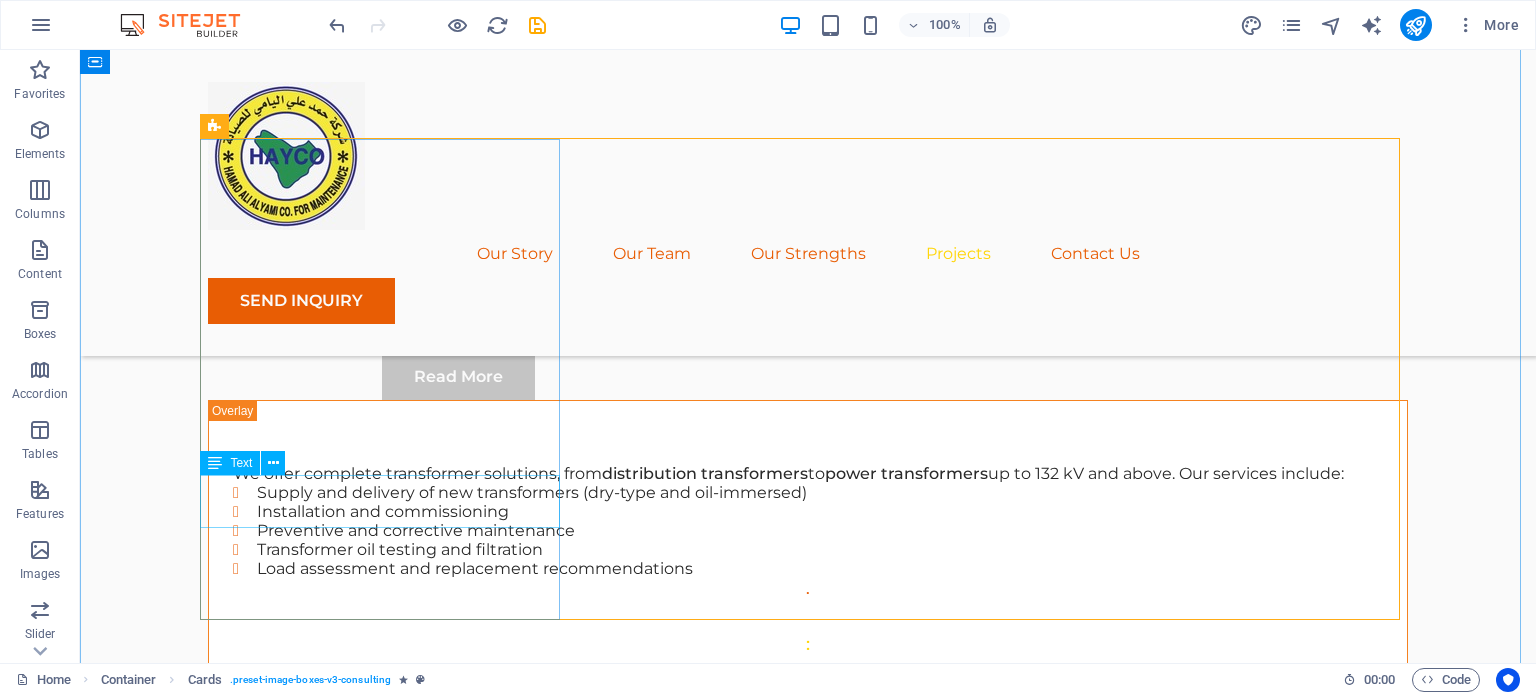 click on "COMING SOON..." at bounding box center [388, 7122] 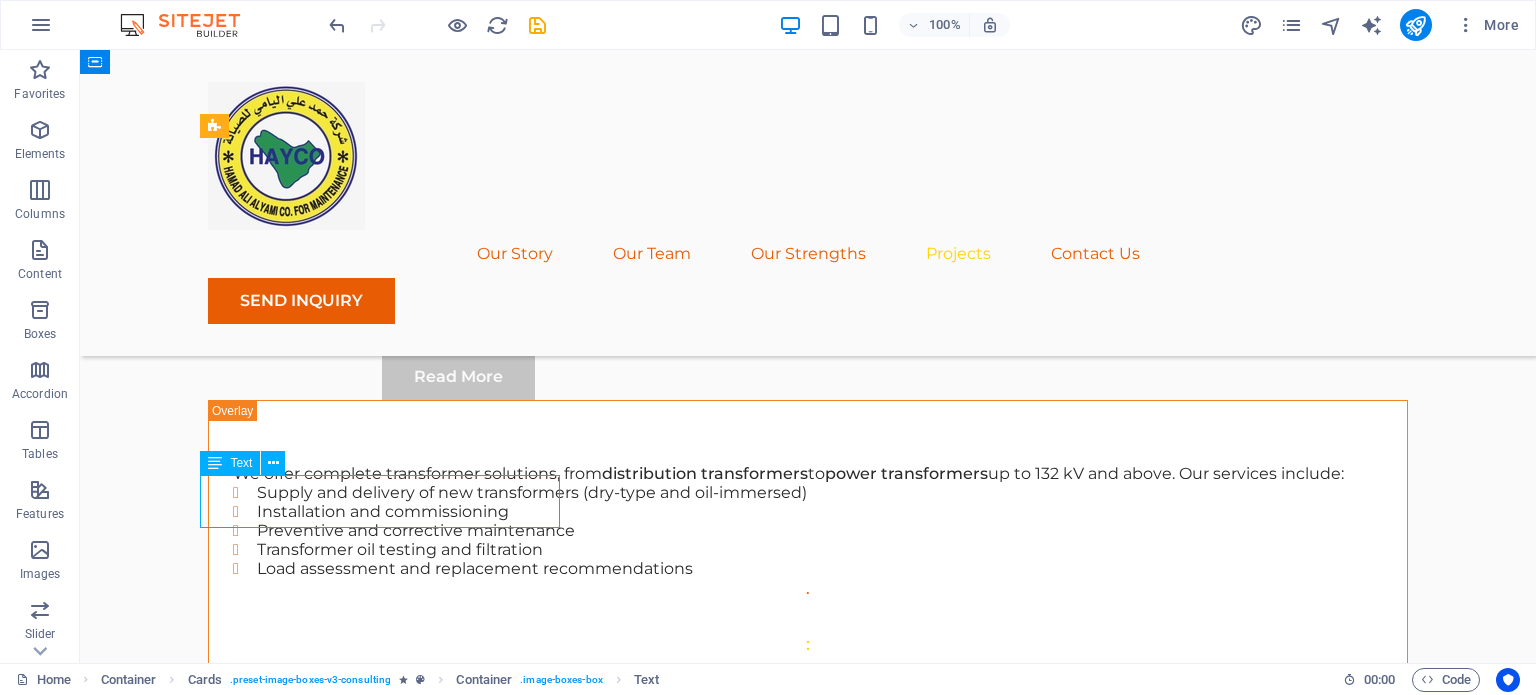click on "COMING SOON..." at bounding box center [388, 7122] 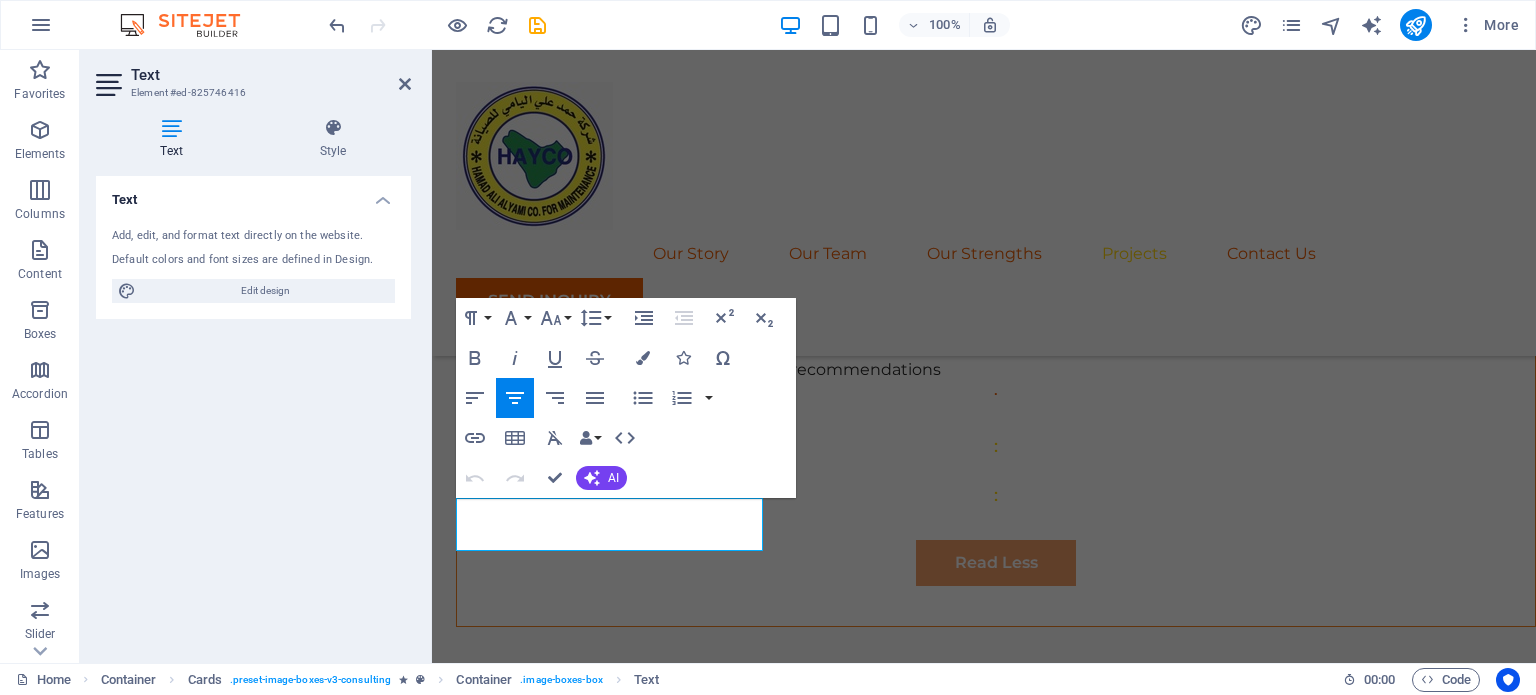scroll, scrollTop: 5232, scrollLeft: 0, axis: vertical 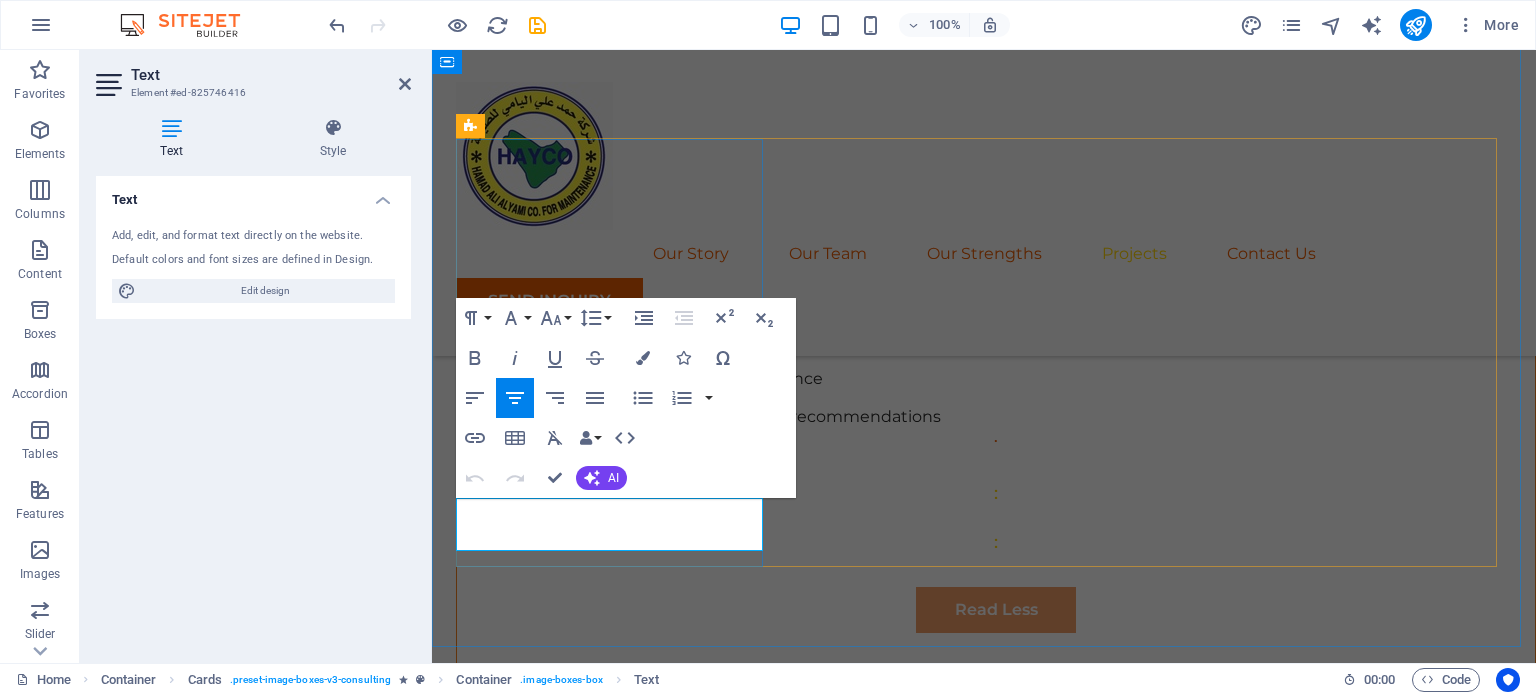 drag, startPoint x: 682, startPoint y: 508, endPoint x: 548, endPoint y: 513, distance: 134.09325 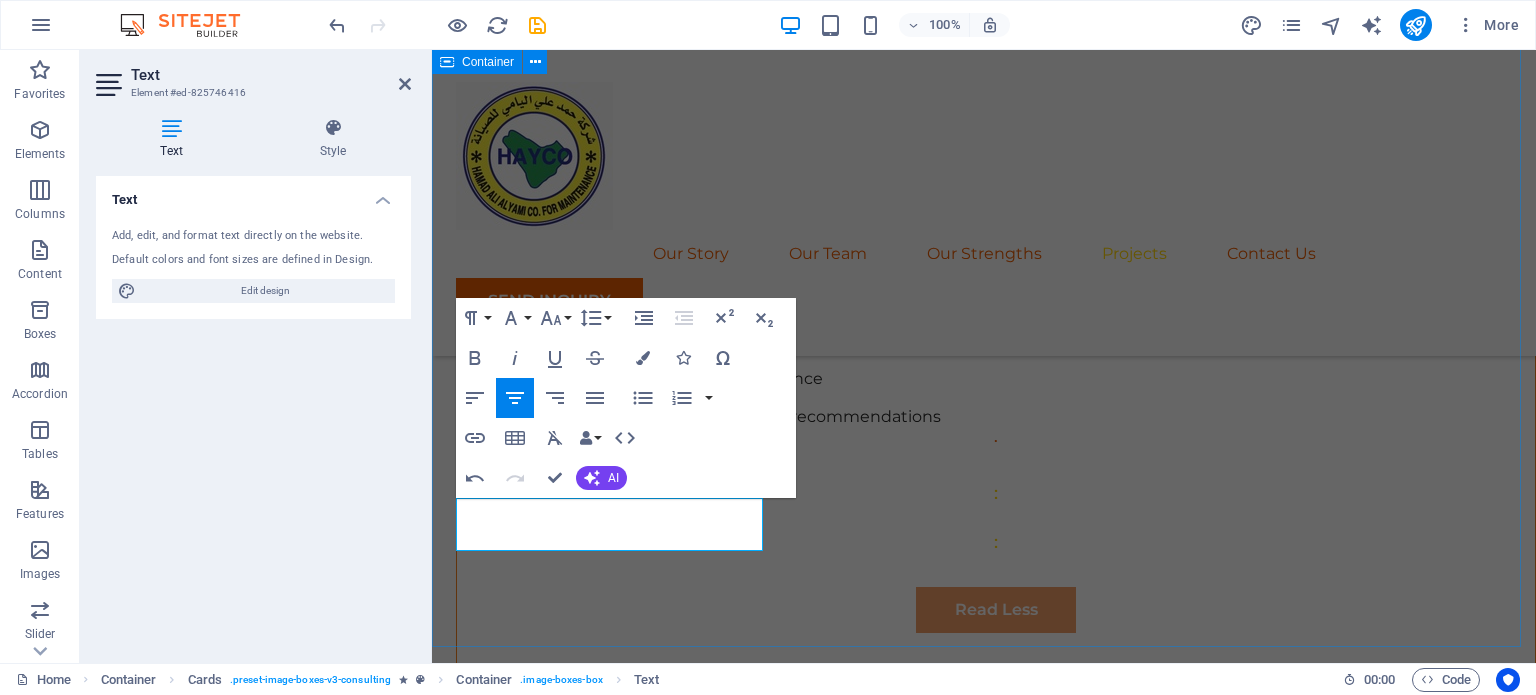 click on "Our Clients . Saudi Electricity Company (SEC) ​ Business Analyst COMING SOON... Strategy Consultant COMING SOON..." at bounding box center (984, 6343) 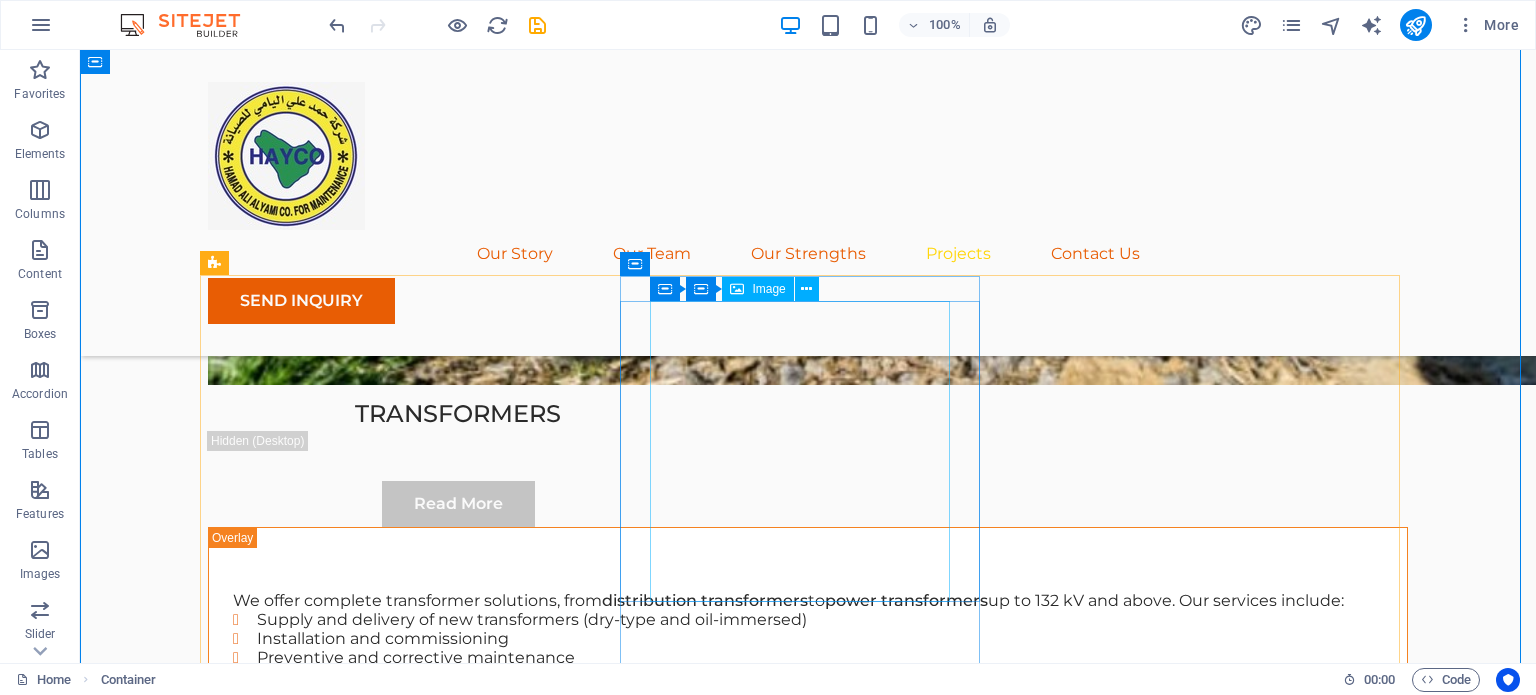 scroll, scrollTop: 5138, scrollLeft: 0, axis: vertical 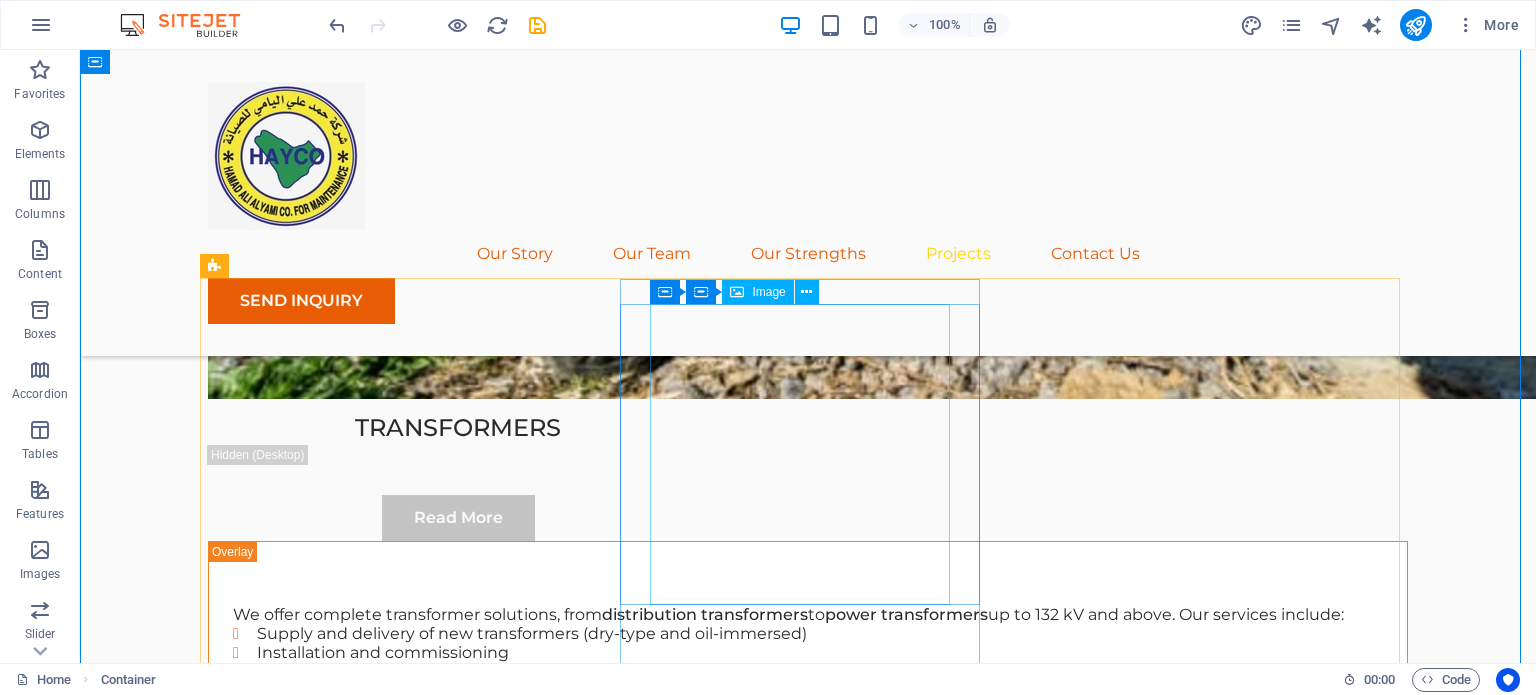 click at bounding box center (388, 7447) 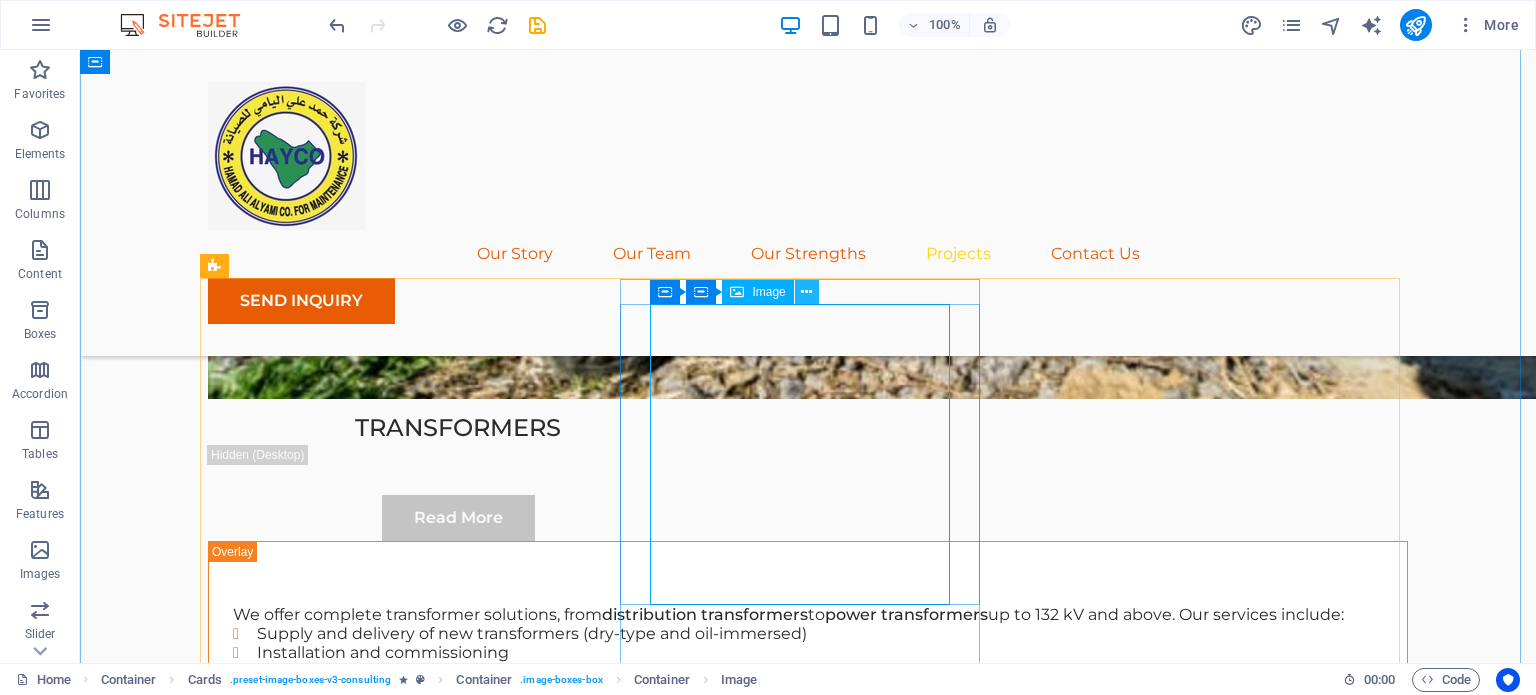 click at bounding box center (806, 292) 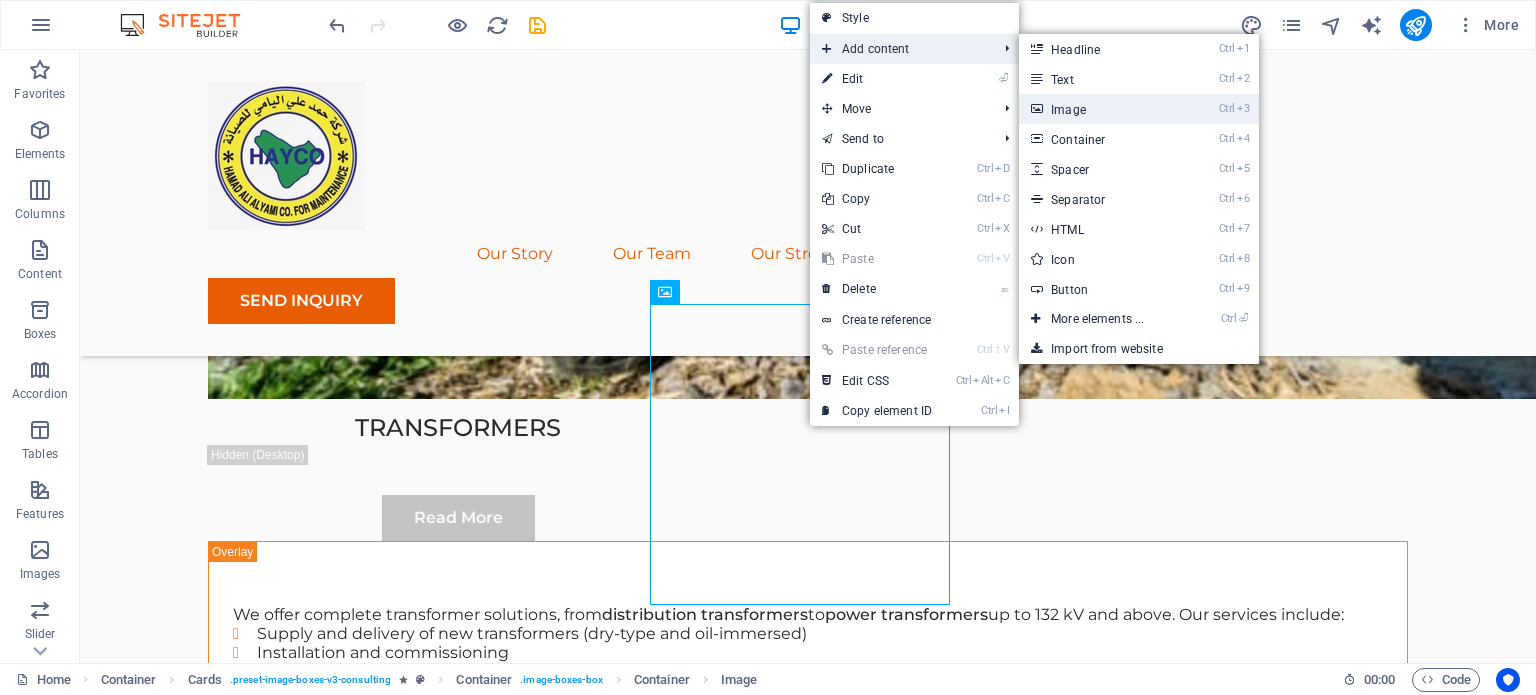 click on "Ctrl 3  Image" at bounding box center [1101, 109] 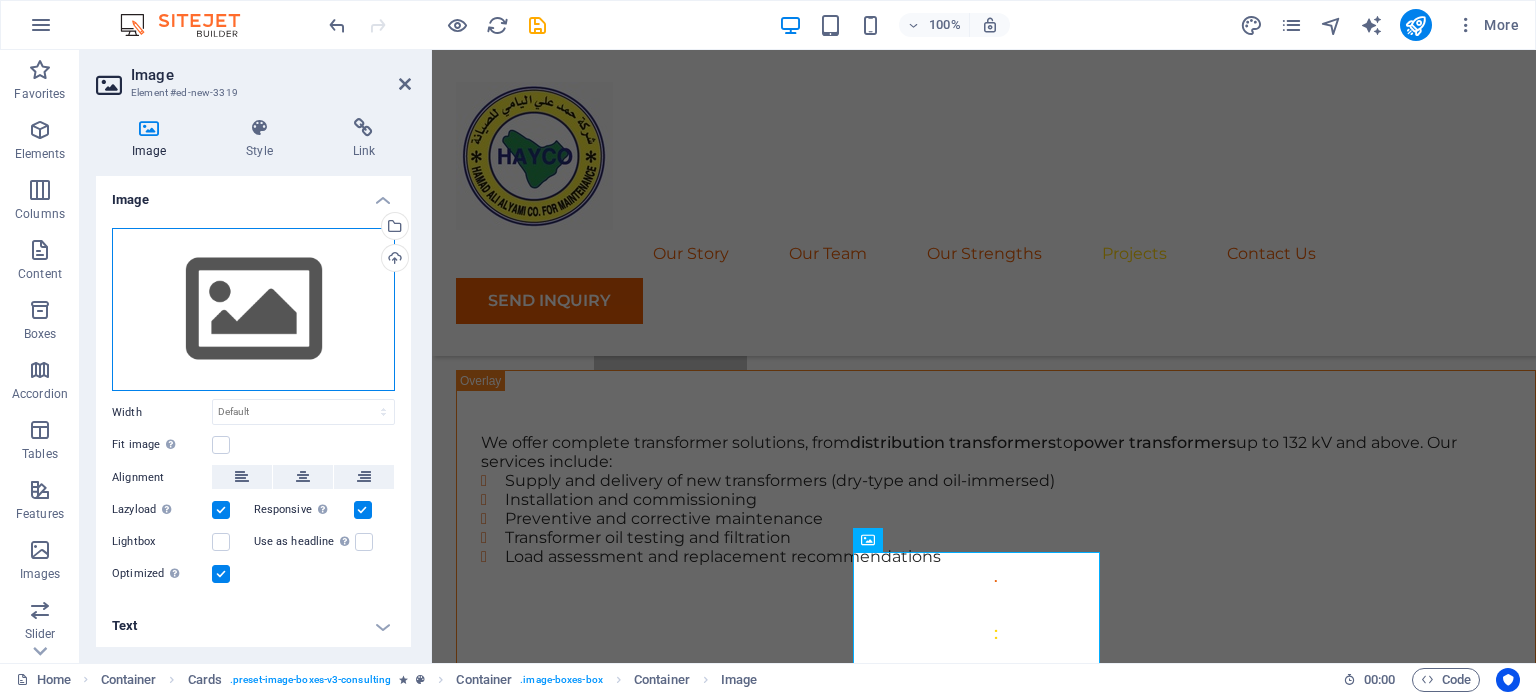 click on "Drag files here, click to choose files or select files from Files or our free stock photos & videos" at bounding box center [253, 310] 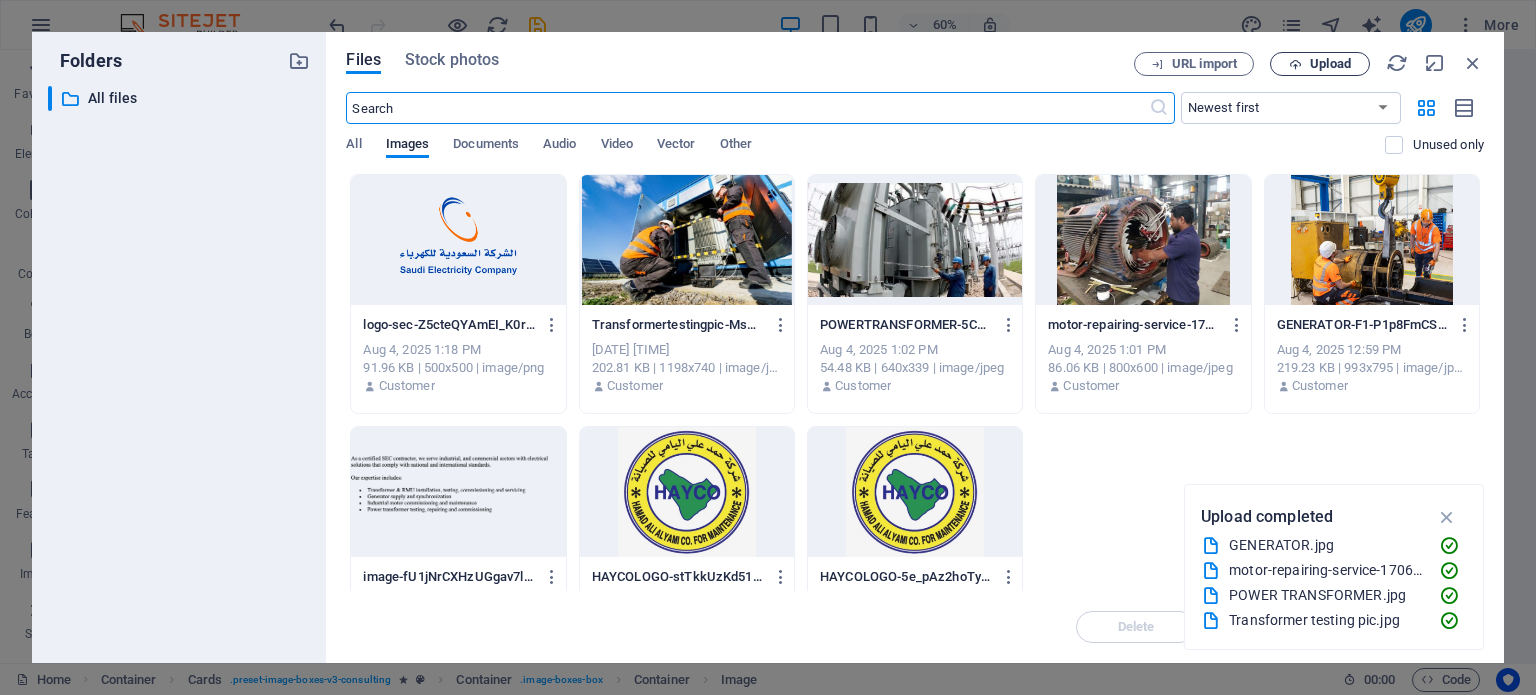 click on "Upload" at bounding box center [1330, 64] 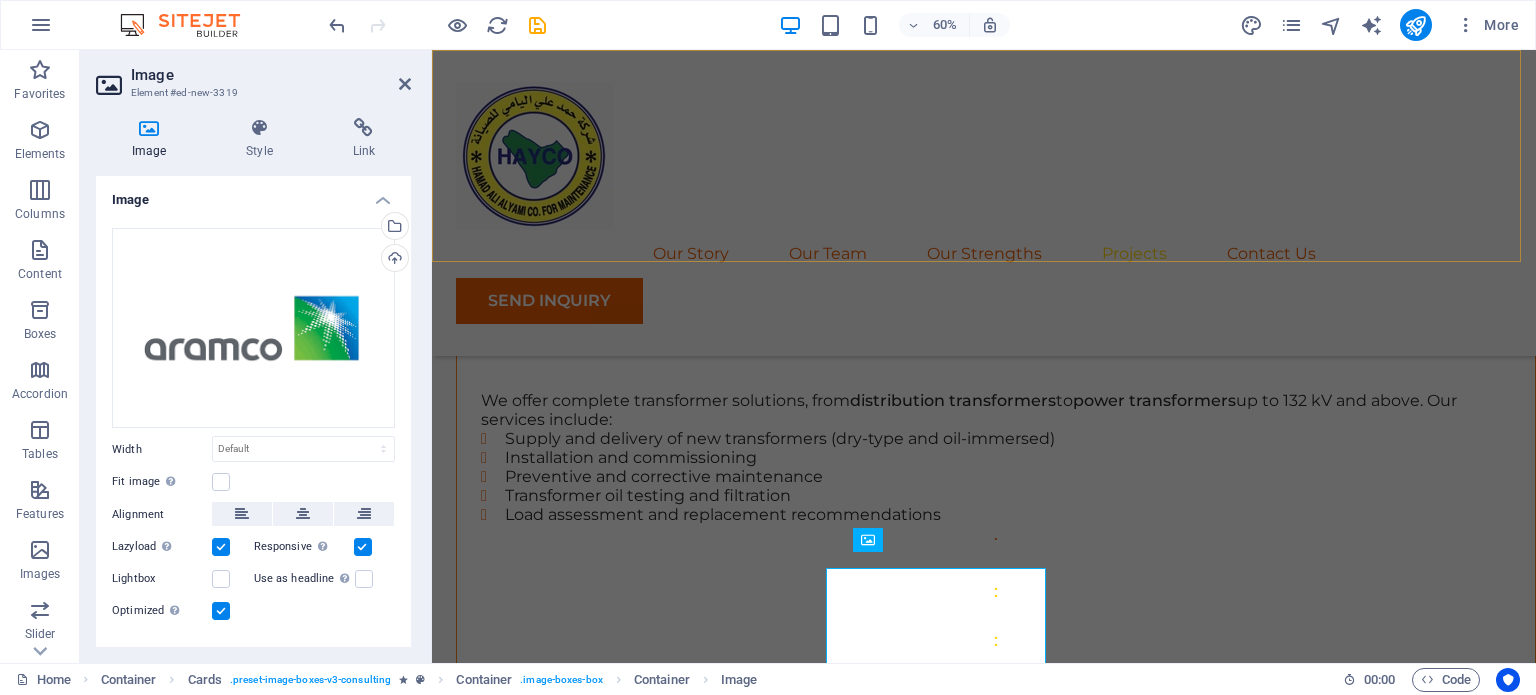 scroll, scrollTop: 5092, scrollLeft: 0, axis: vertical 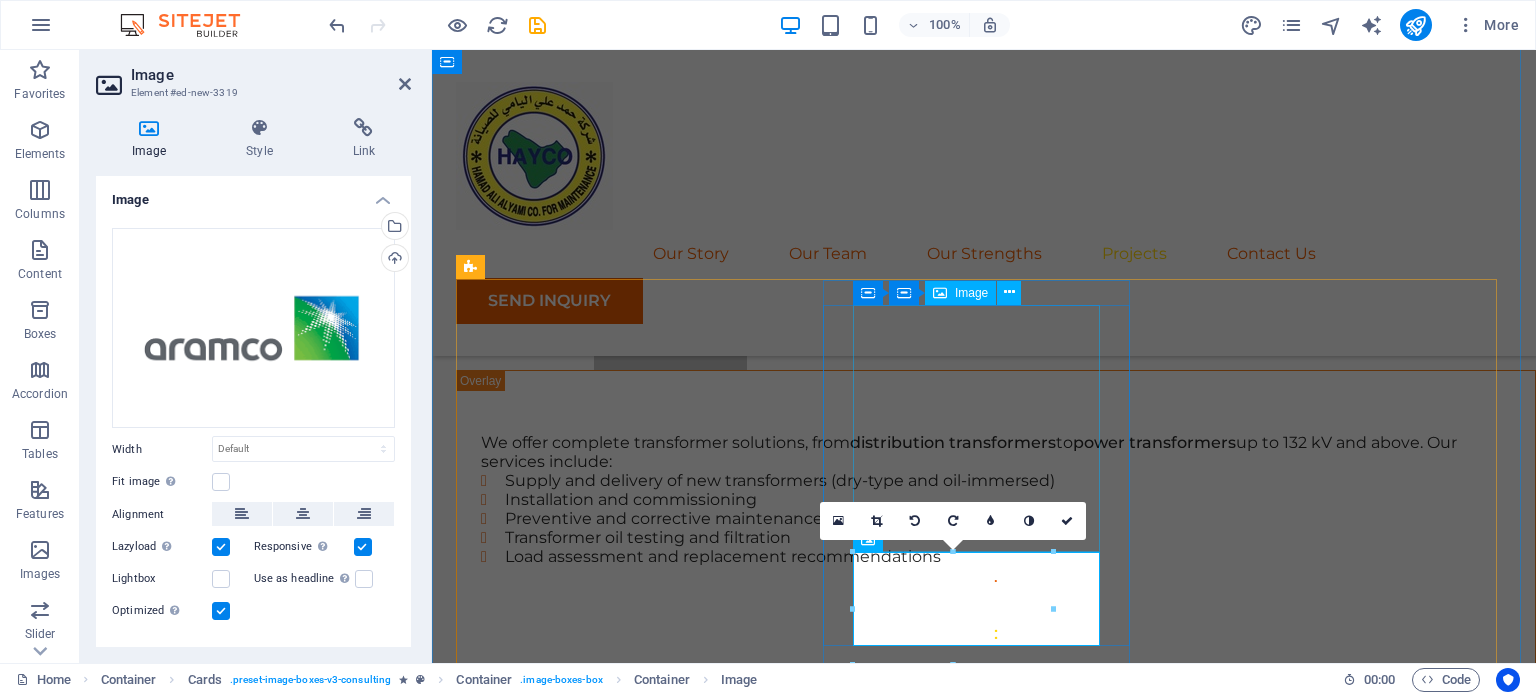 click at bounding box center [612, 6563] 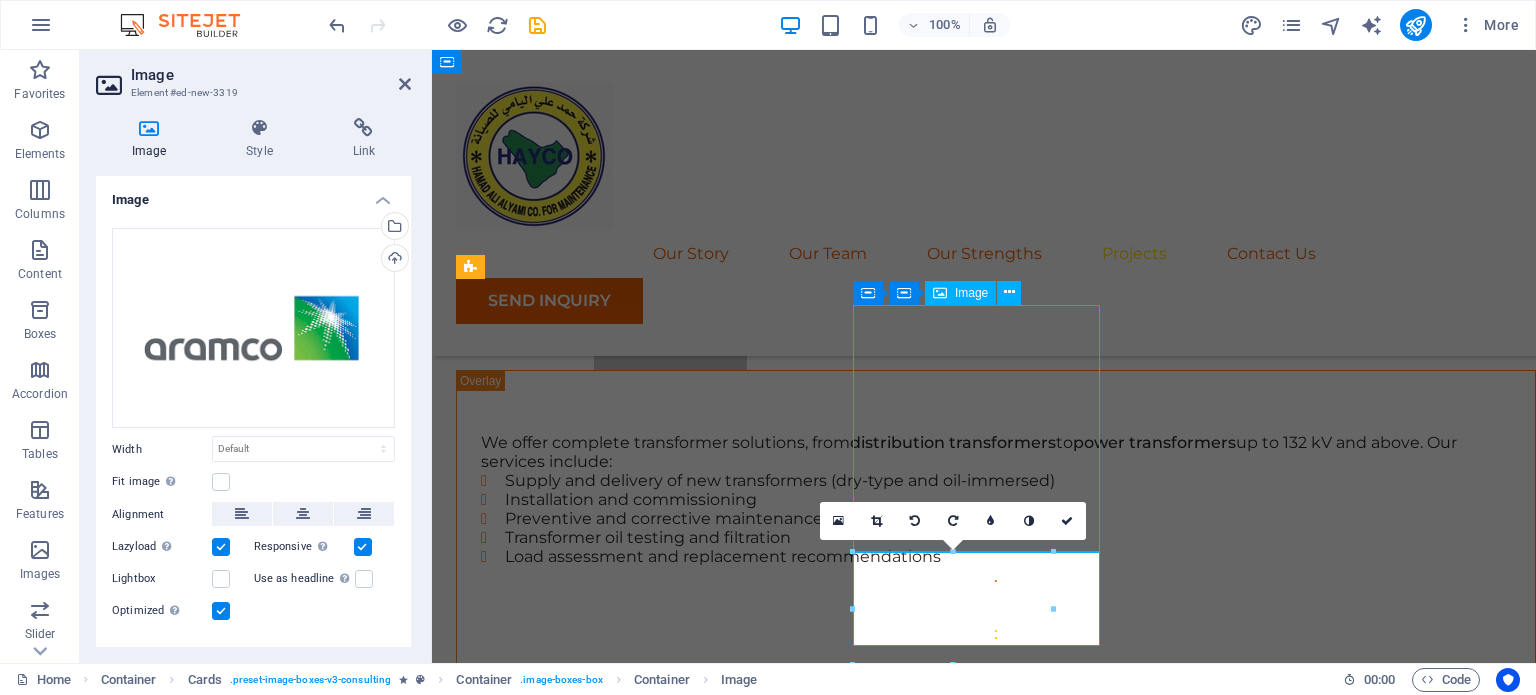 scroll, scrollTop: 5138, scrollLeft: 0, axis: vertical 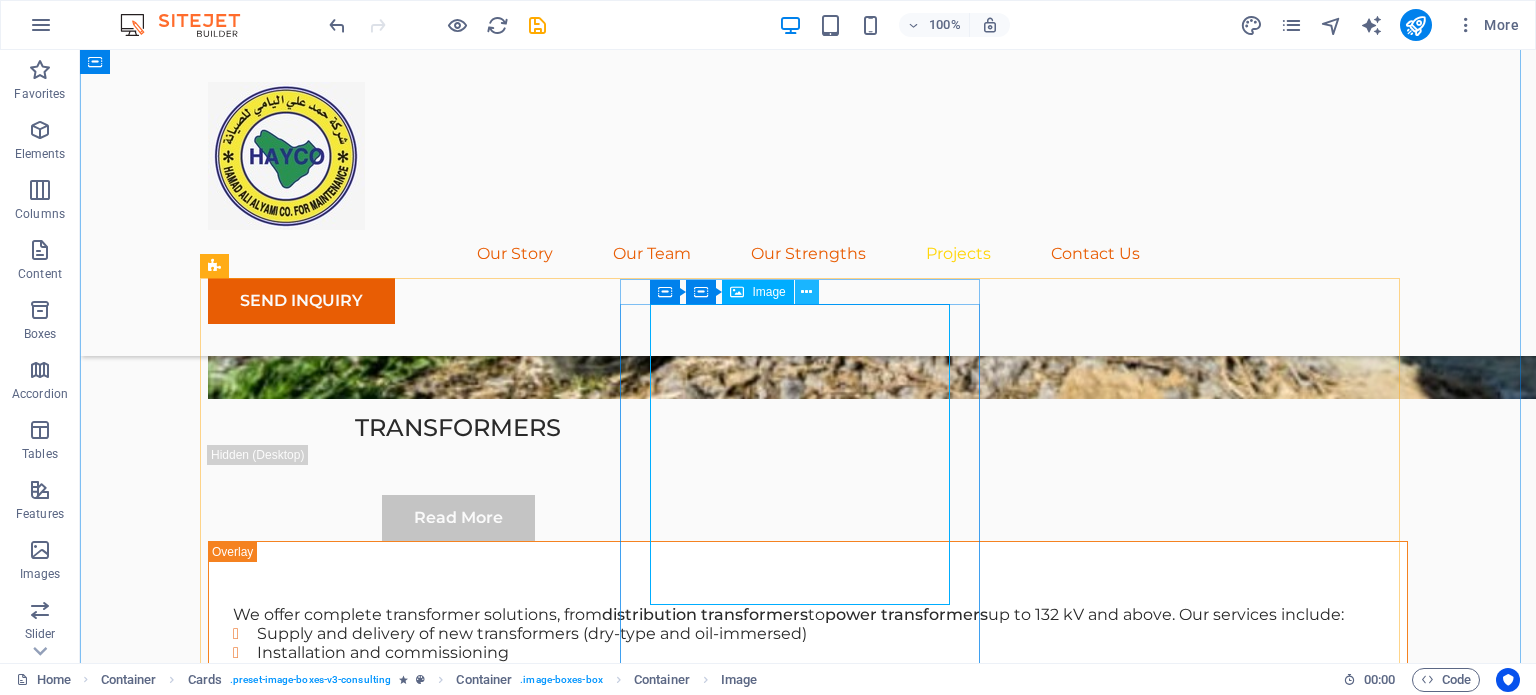 click at bounding box center (806, 292) 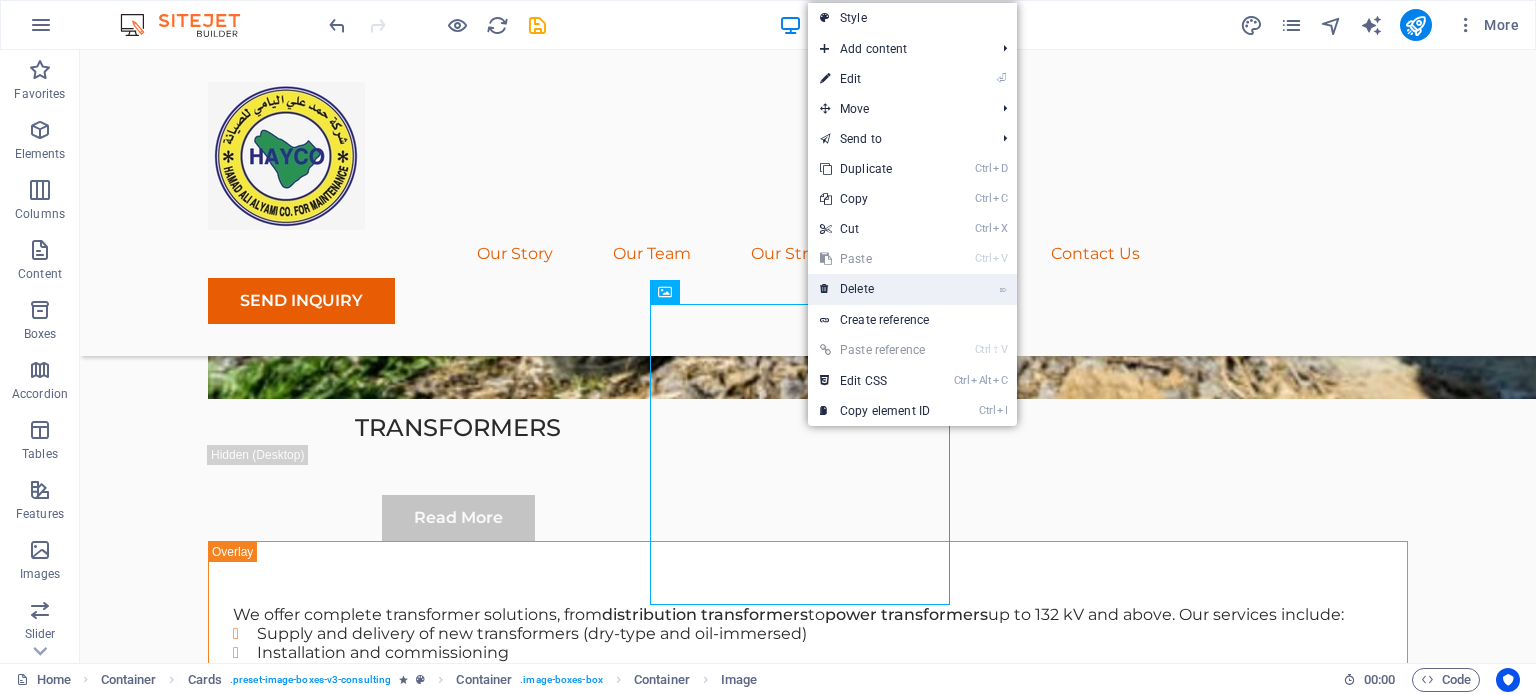 click on "⌦  Delete" at bounding box center (875, 289) 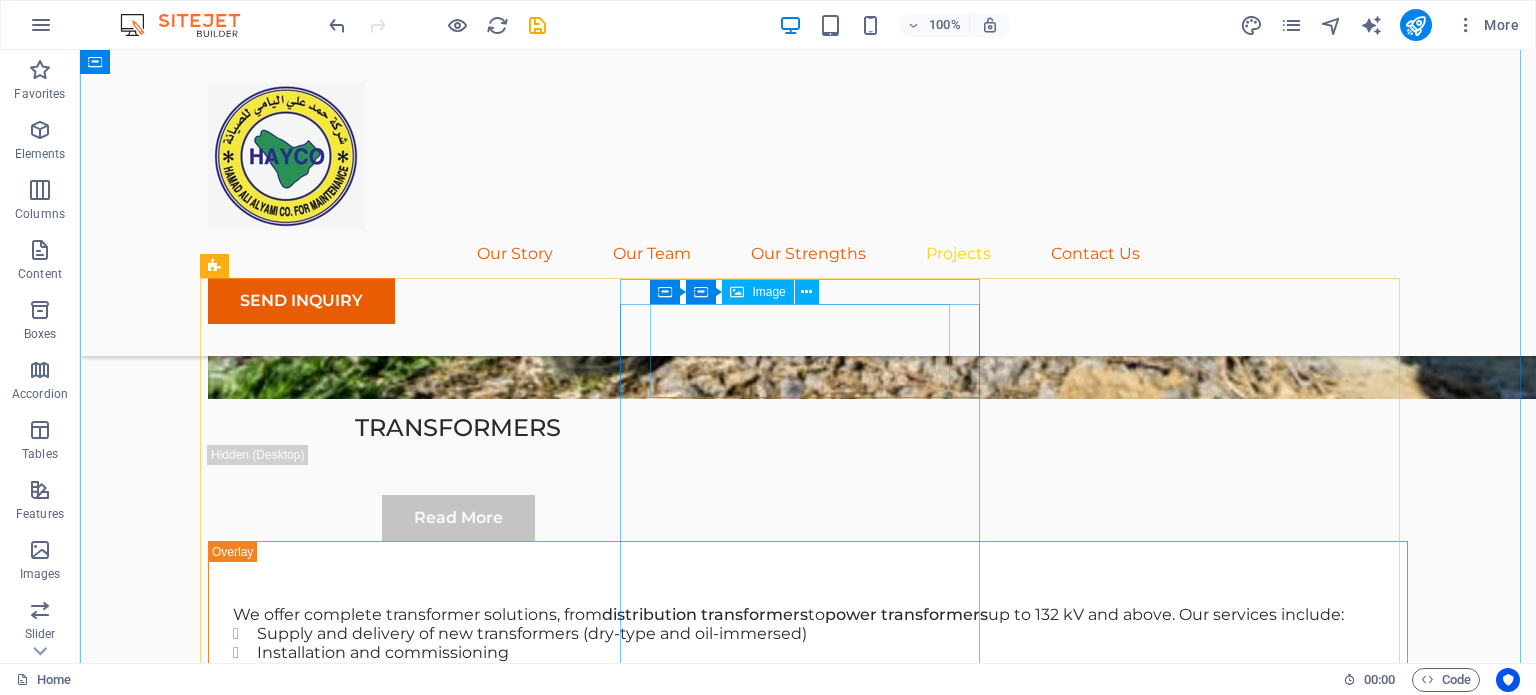 click at bounding box center (388, 7391) 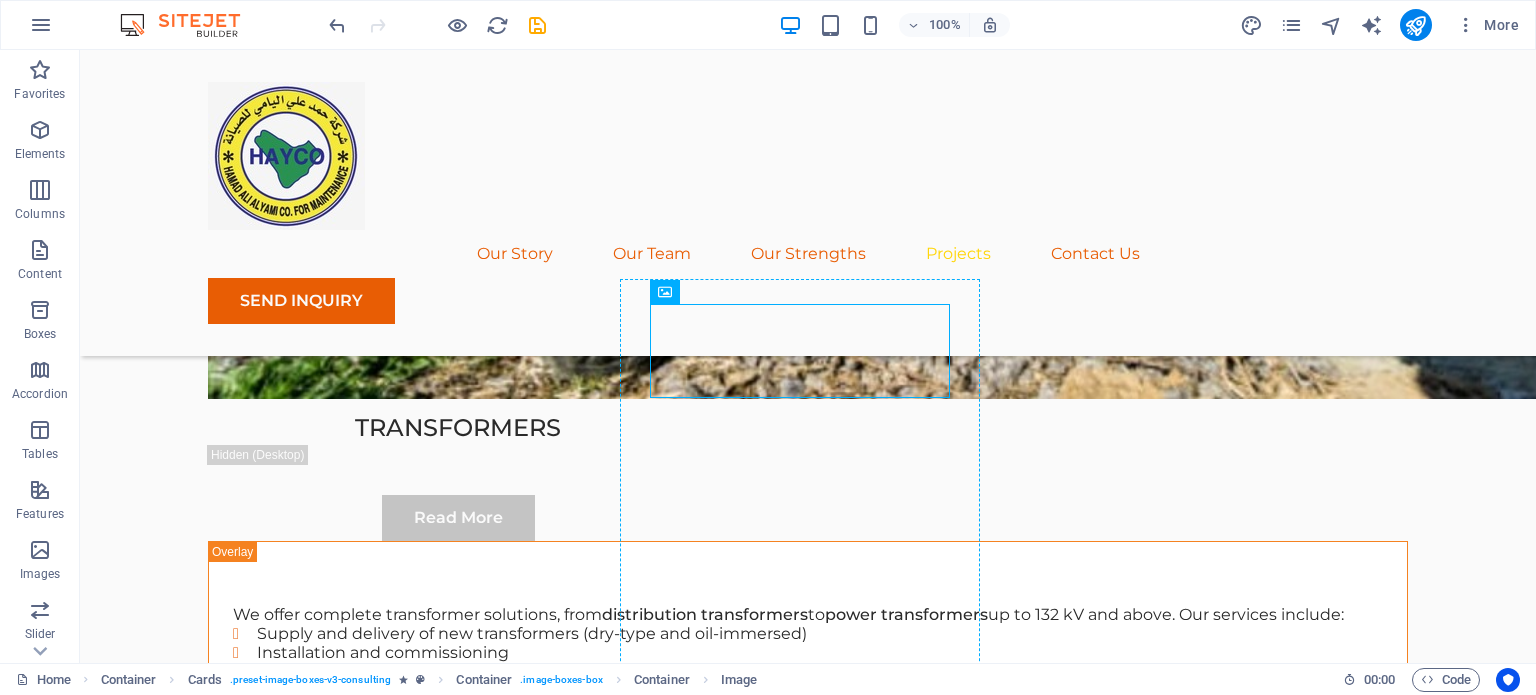 drag, startPoint x: 713, startPoint y: 350, endPoint x: 801, endPoint y: 434, distance: 121.65525 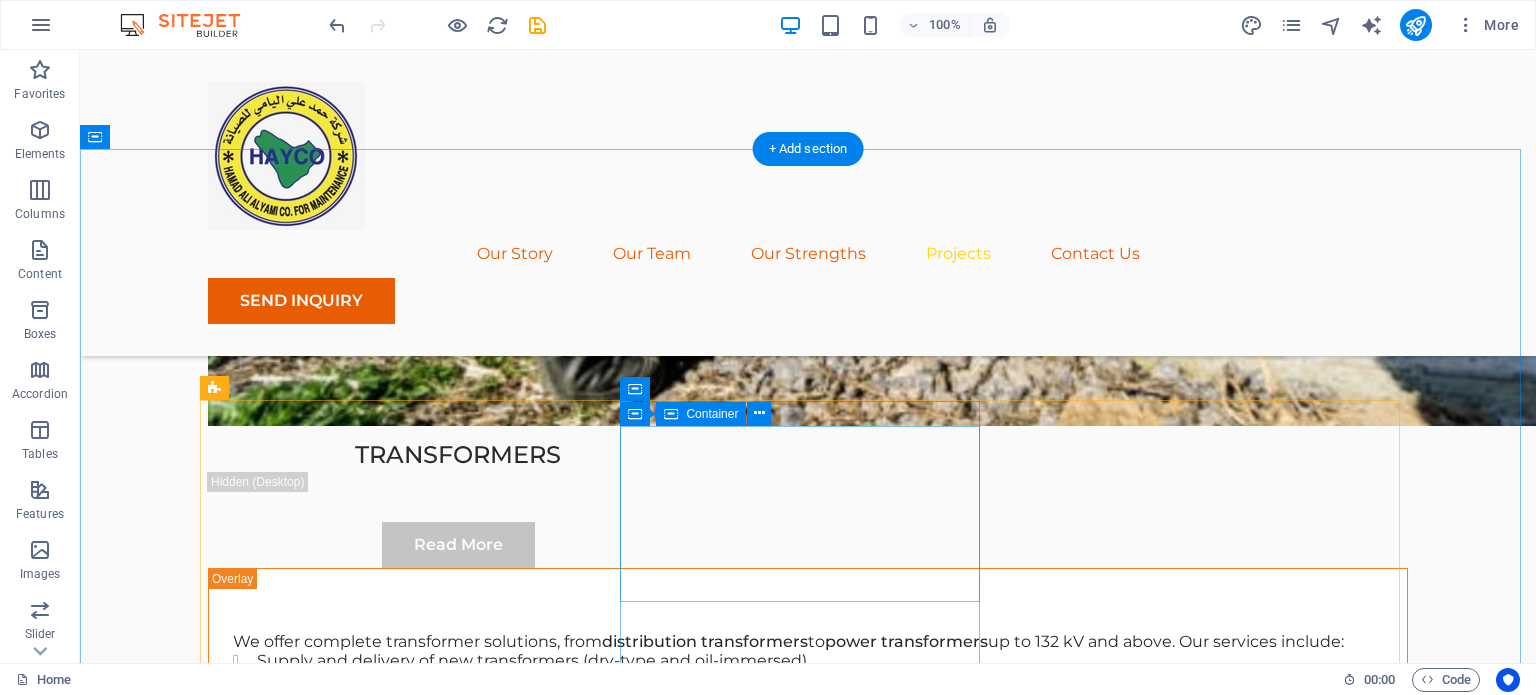 scroll, scrollTop: 5112, scrollLeft: 0, axis: vertical 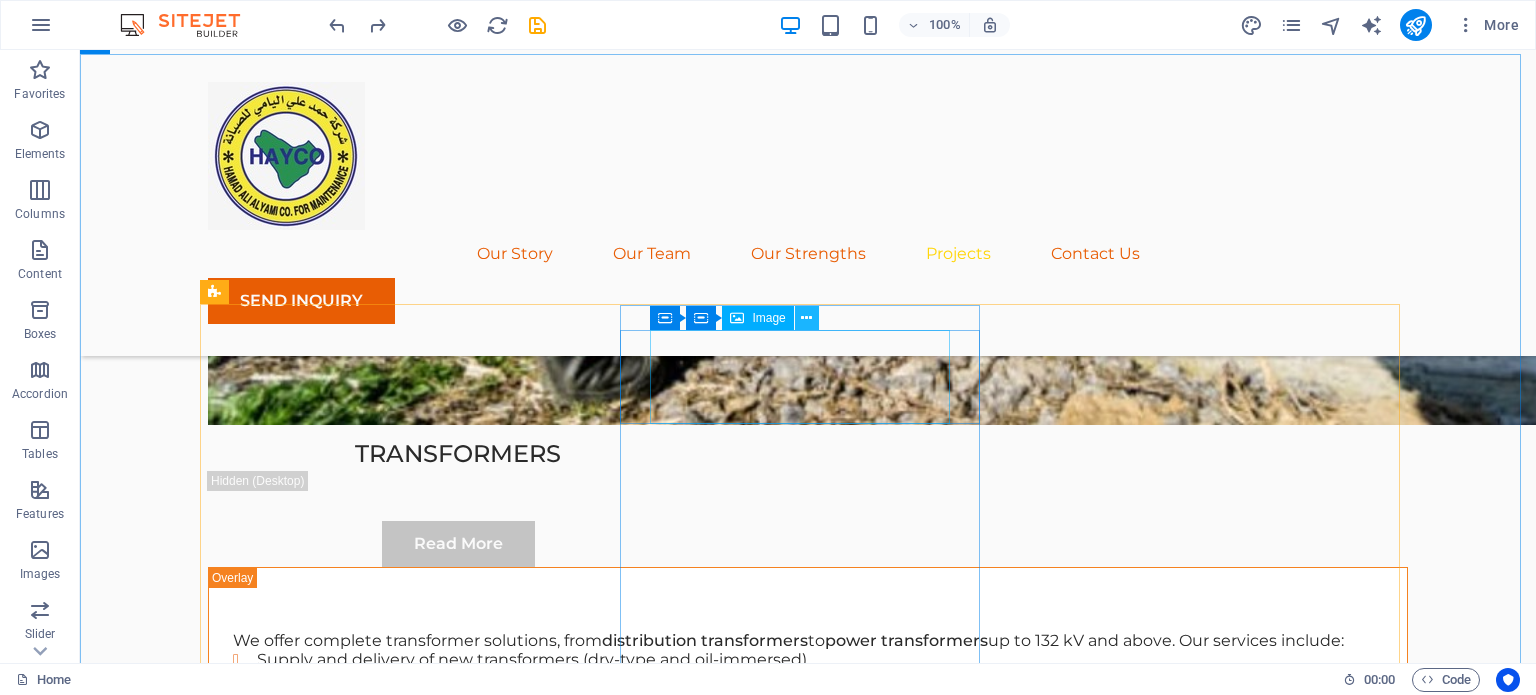 click at bounding box center [807, 318] 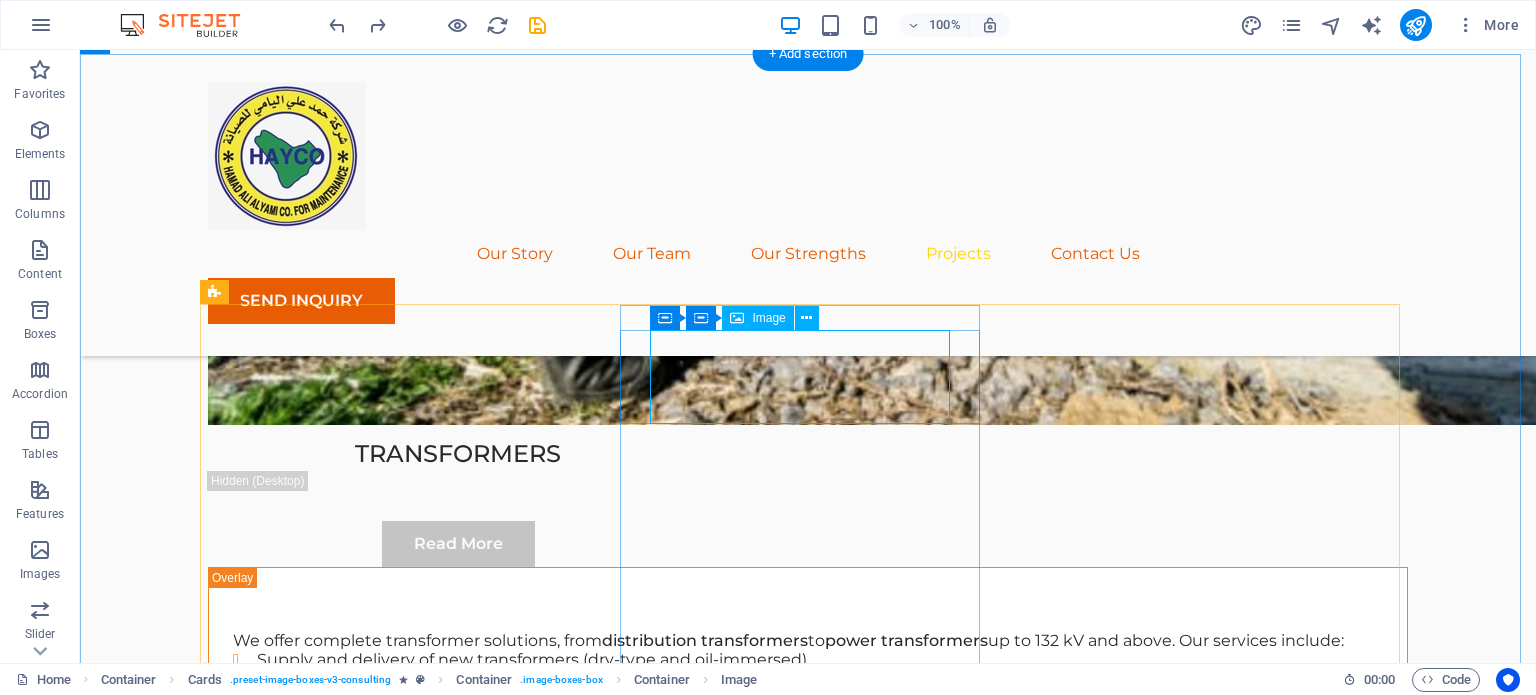 click at bounding box center (388, 7417) 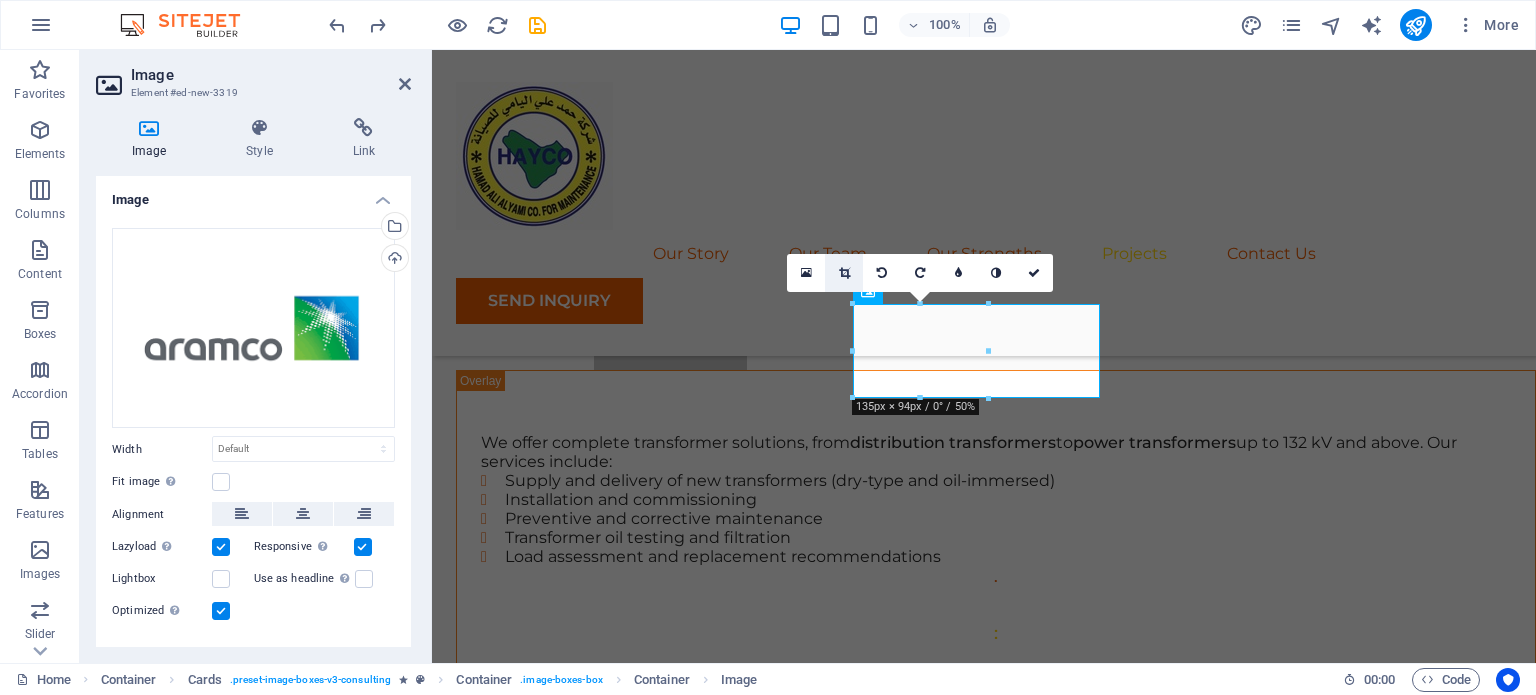 click at bounding box center (844, 273) 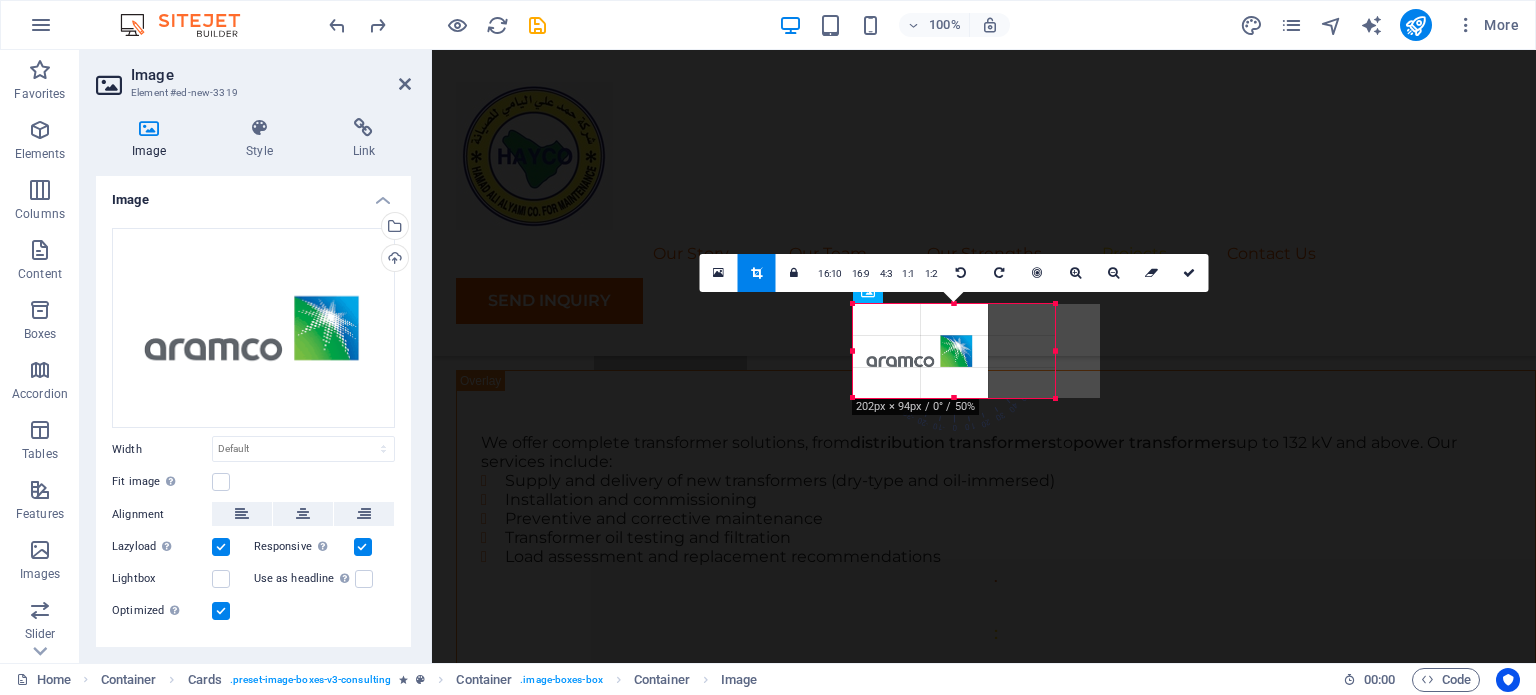 drag, startPoint x: 991, startPoint y: 352, endPoint x: 1060, endPoint y: 351, distance: 69.00725 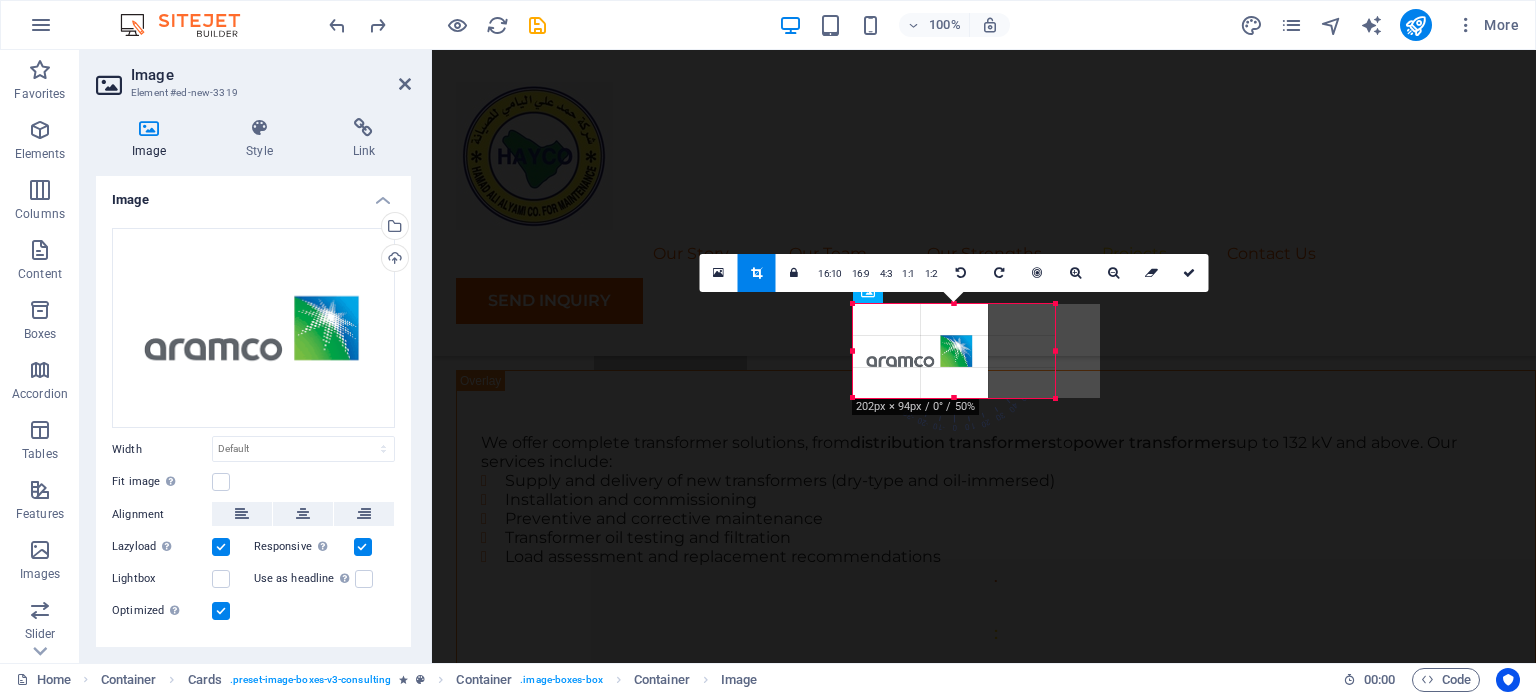 click at bounding box center (1055, 351) 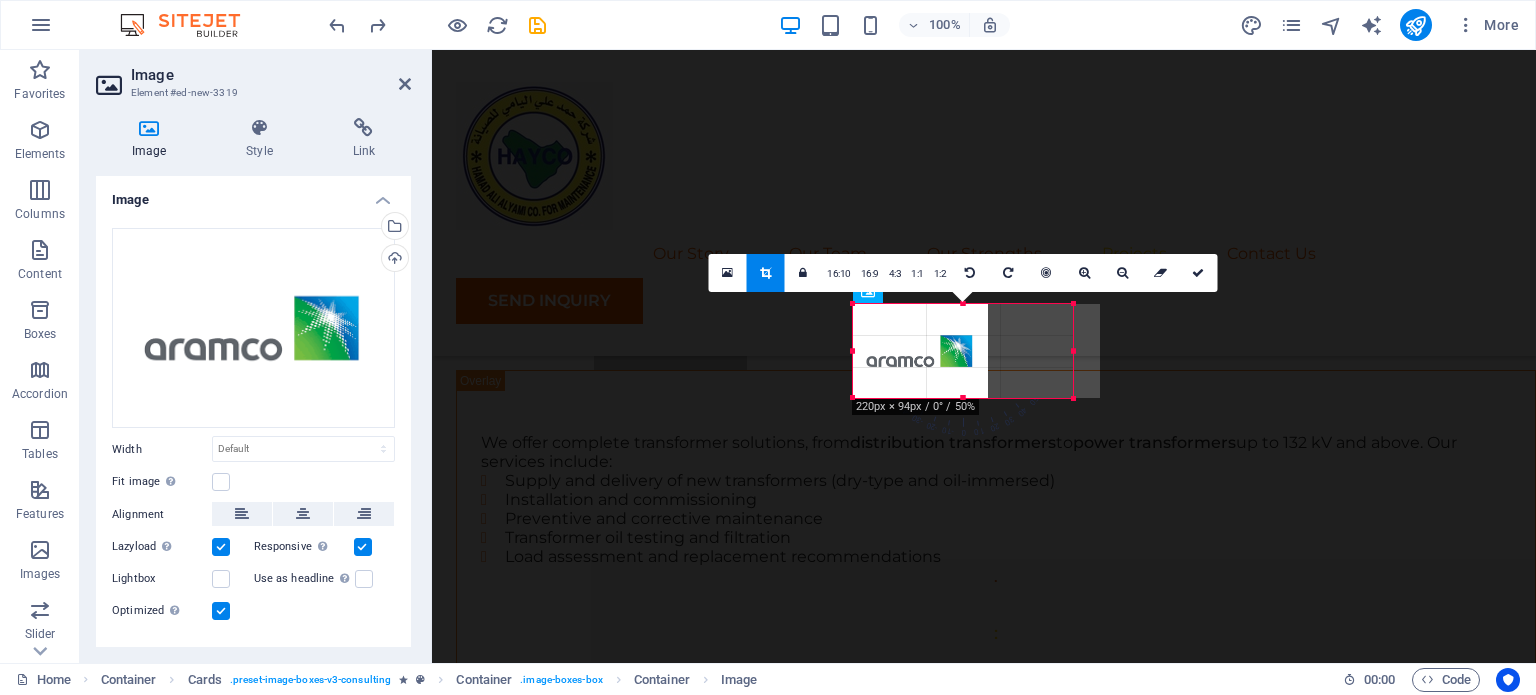 drag, startPoint x: 986, startPoint y: 349, endPoint x: 1071, endPoint y: 345, distance: 85.09406 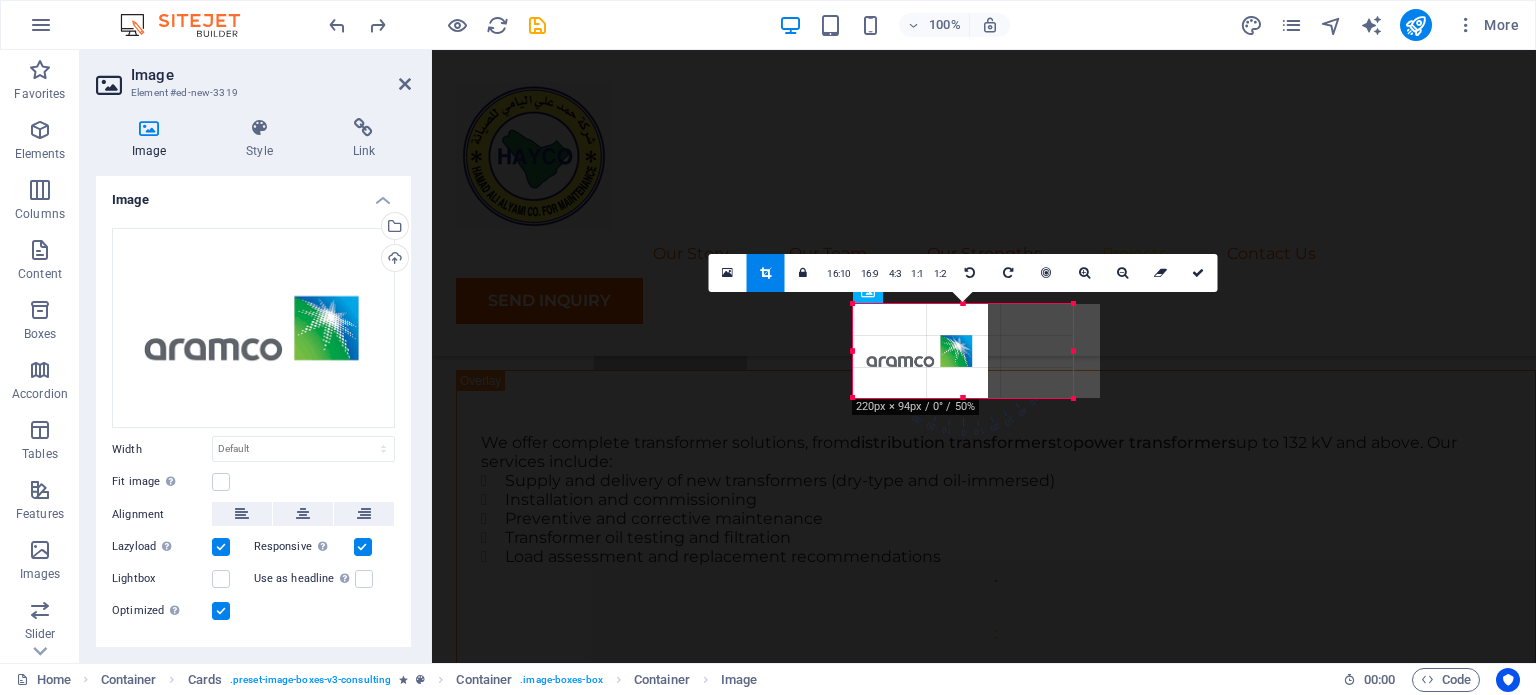 click at bounding box center (1073, 351) 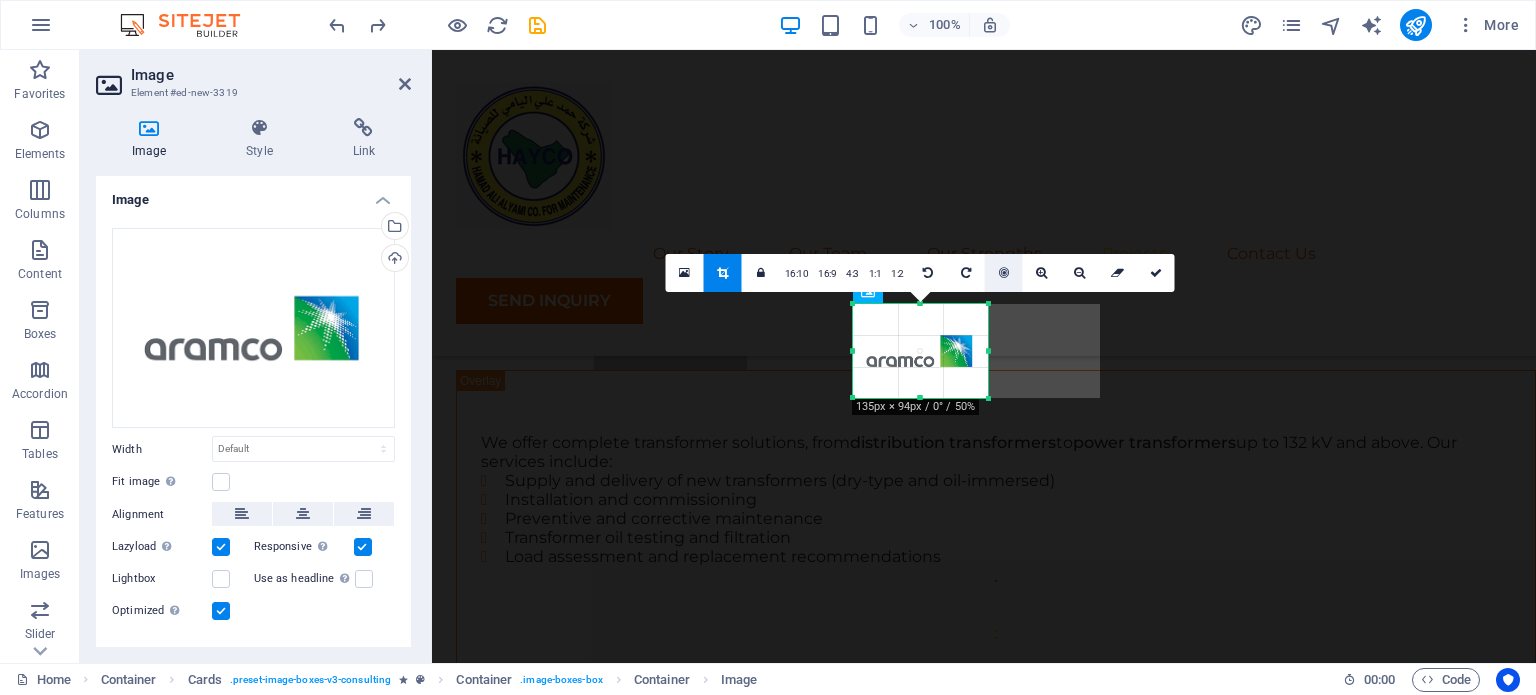 click at bounding box center [1004, 273] 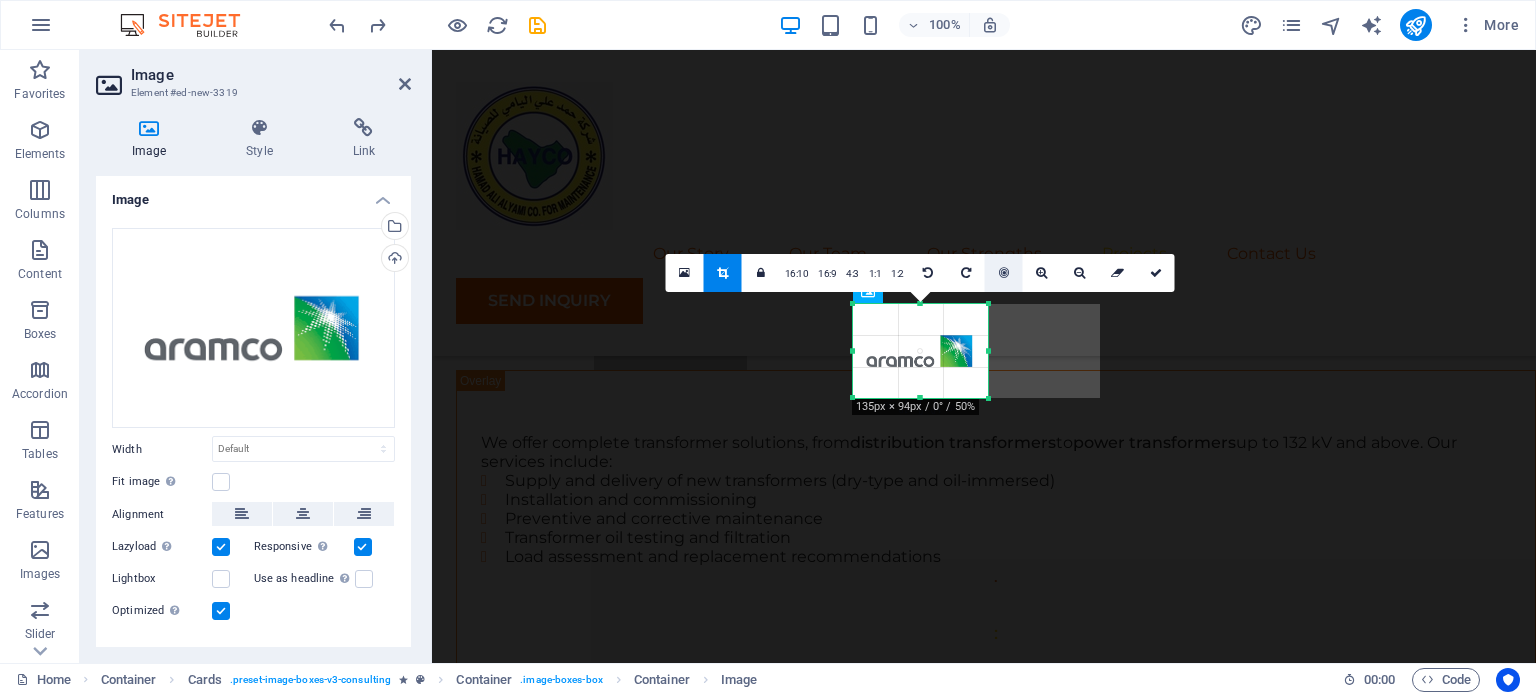 click at bounding box center (1004, 273) 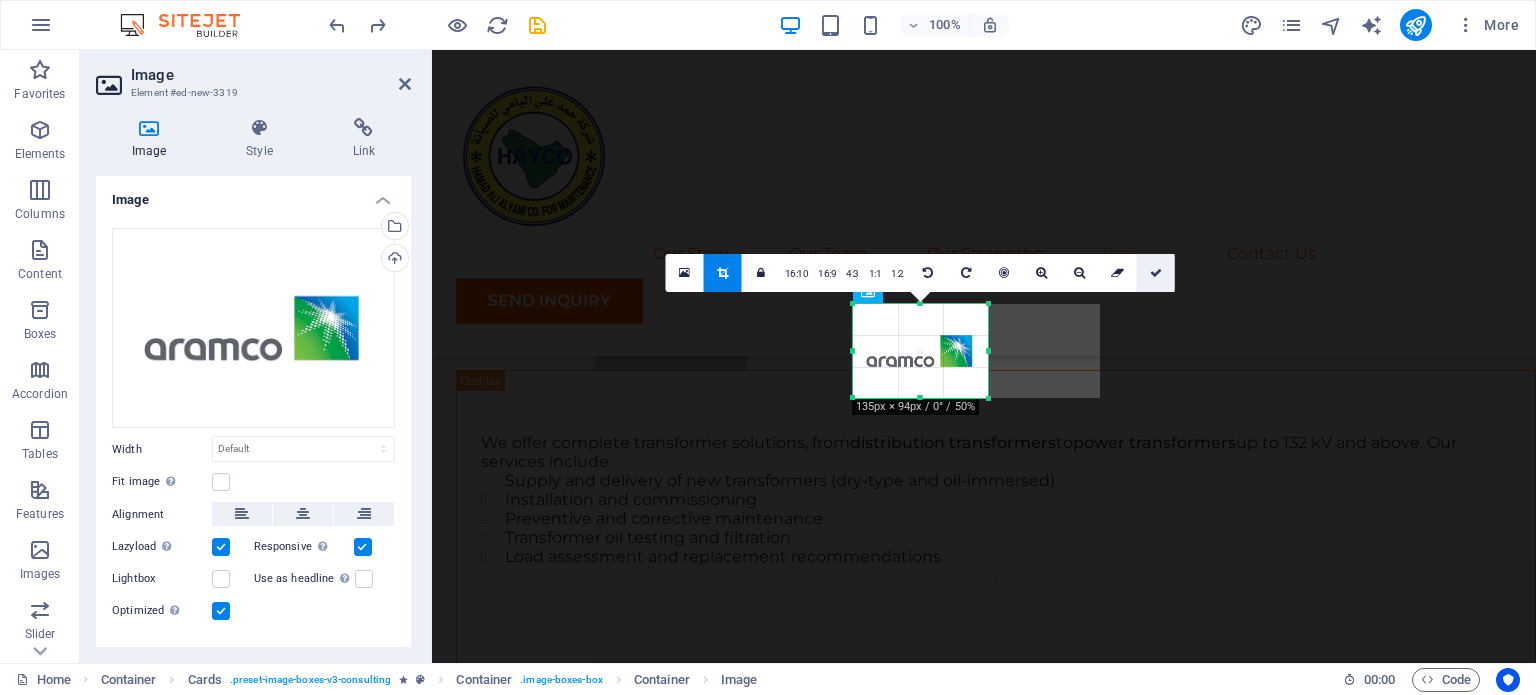 click at bounding box center (1156, 273) 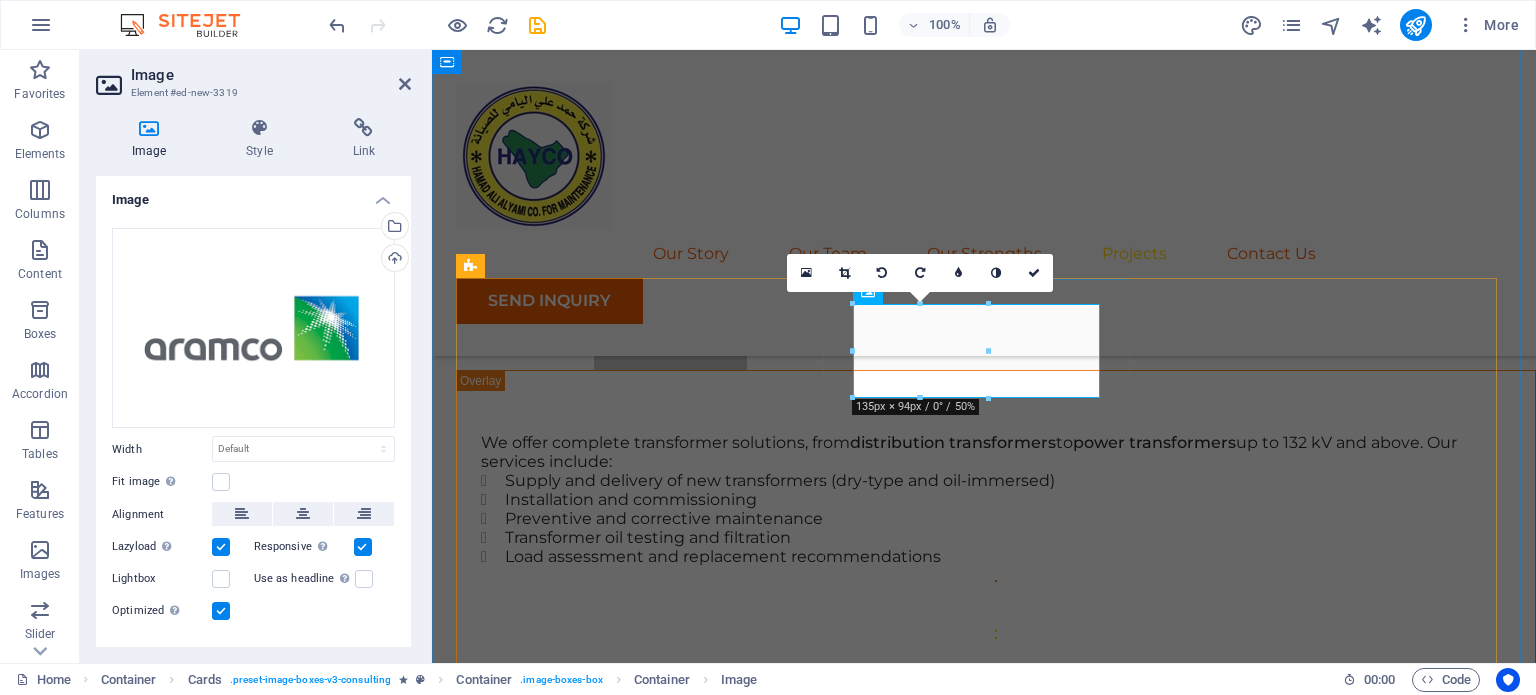 click on "Business Analyst COMING SOON..." at bounding box center [612, 6609] 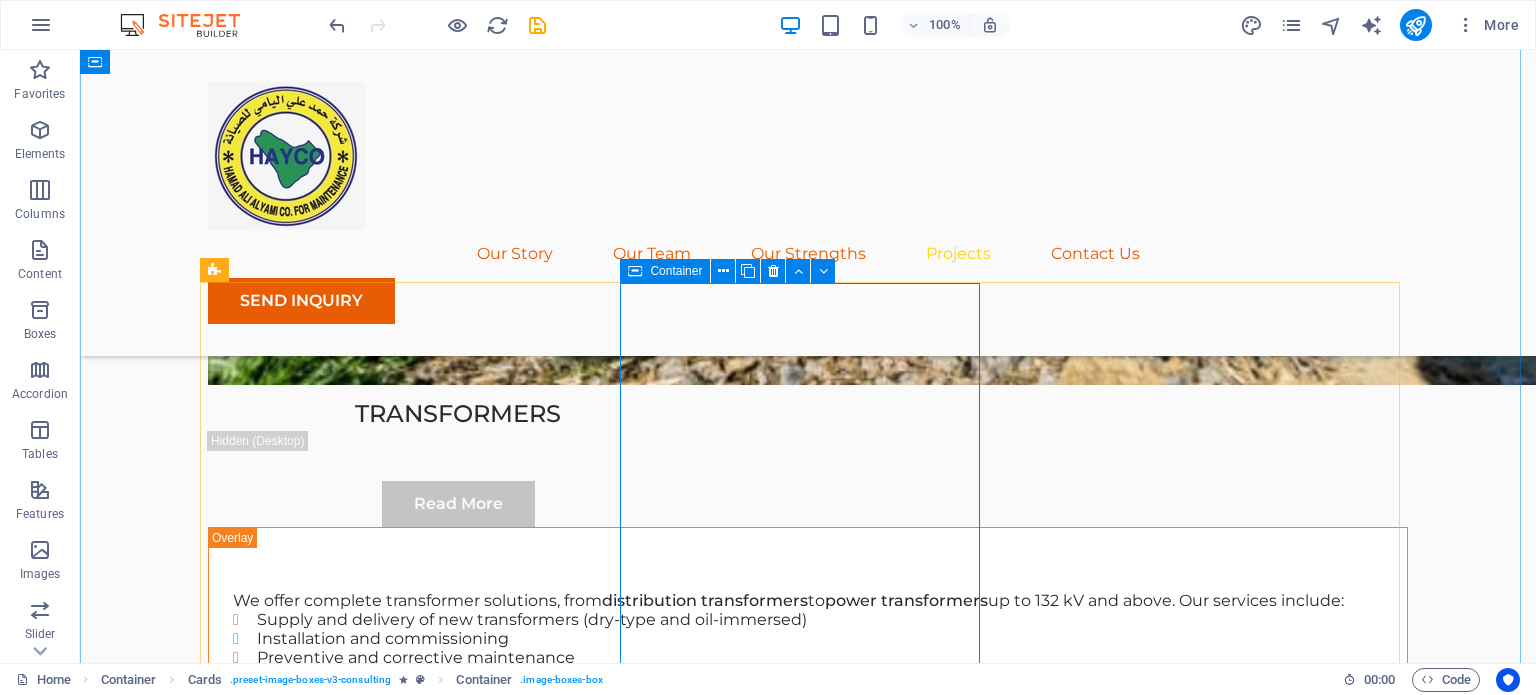 scroll, scrollTop: 5132, scrollLeft: 0, axis: vertical 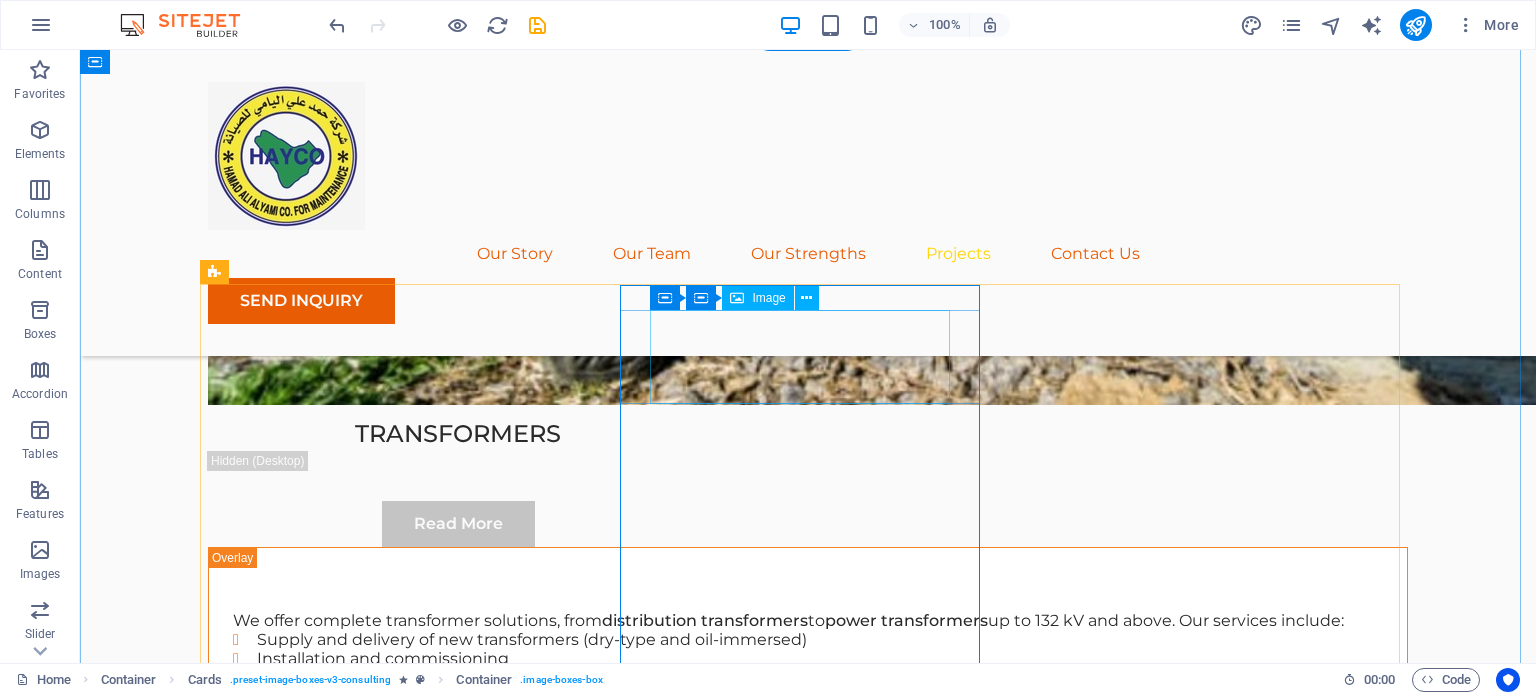 click at bounding box center (388, 7397) 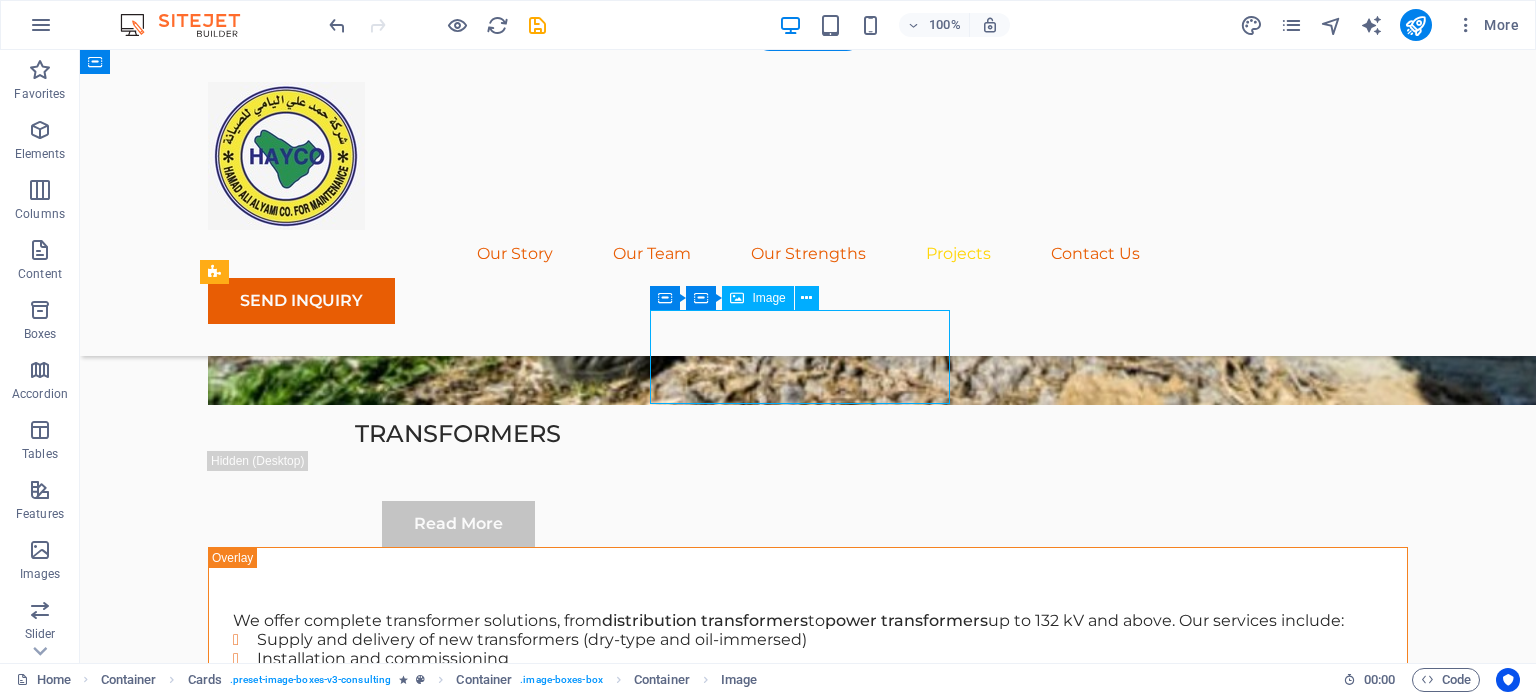click at bounding box center (388, 7397) 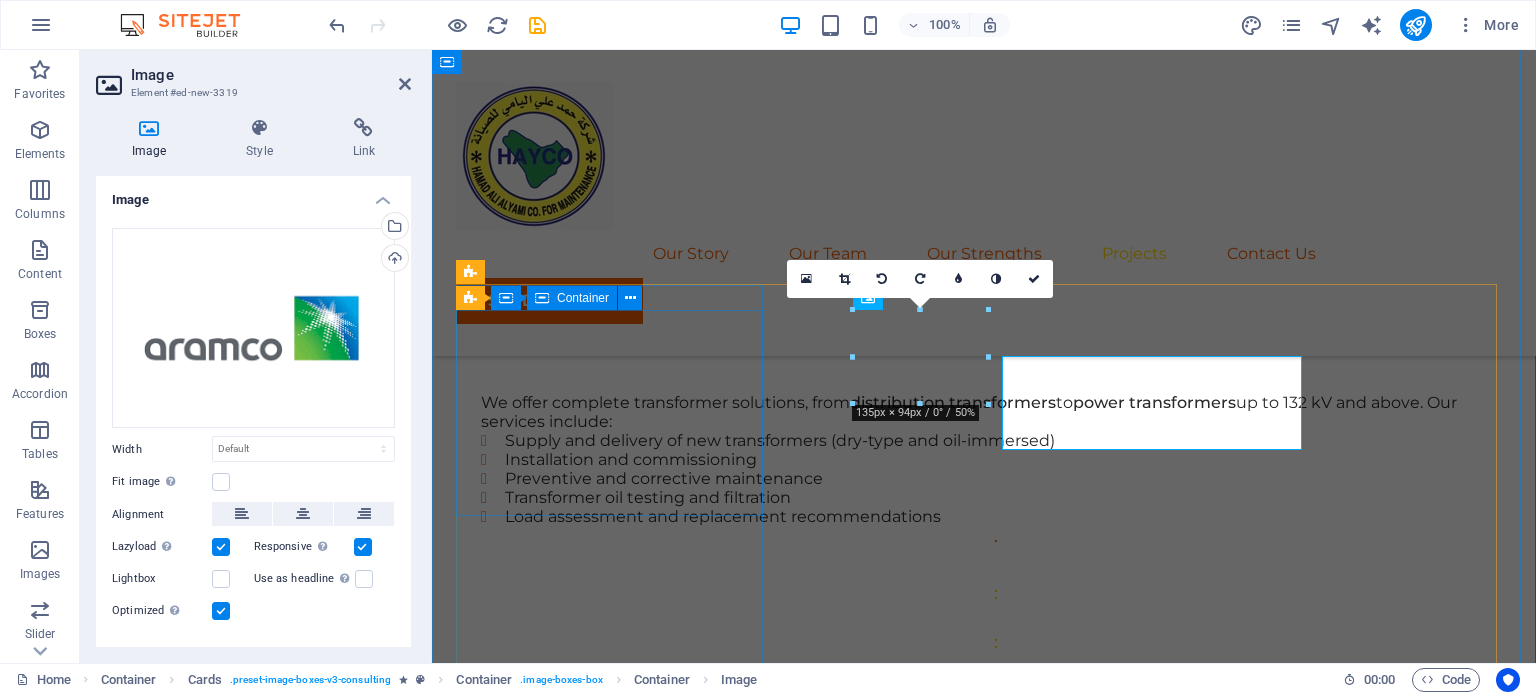 scroll, scrollTop: 5086, scrollLeft: 0, axis: vertical 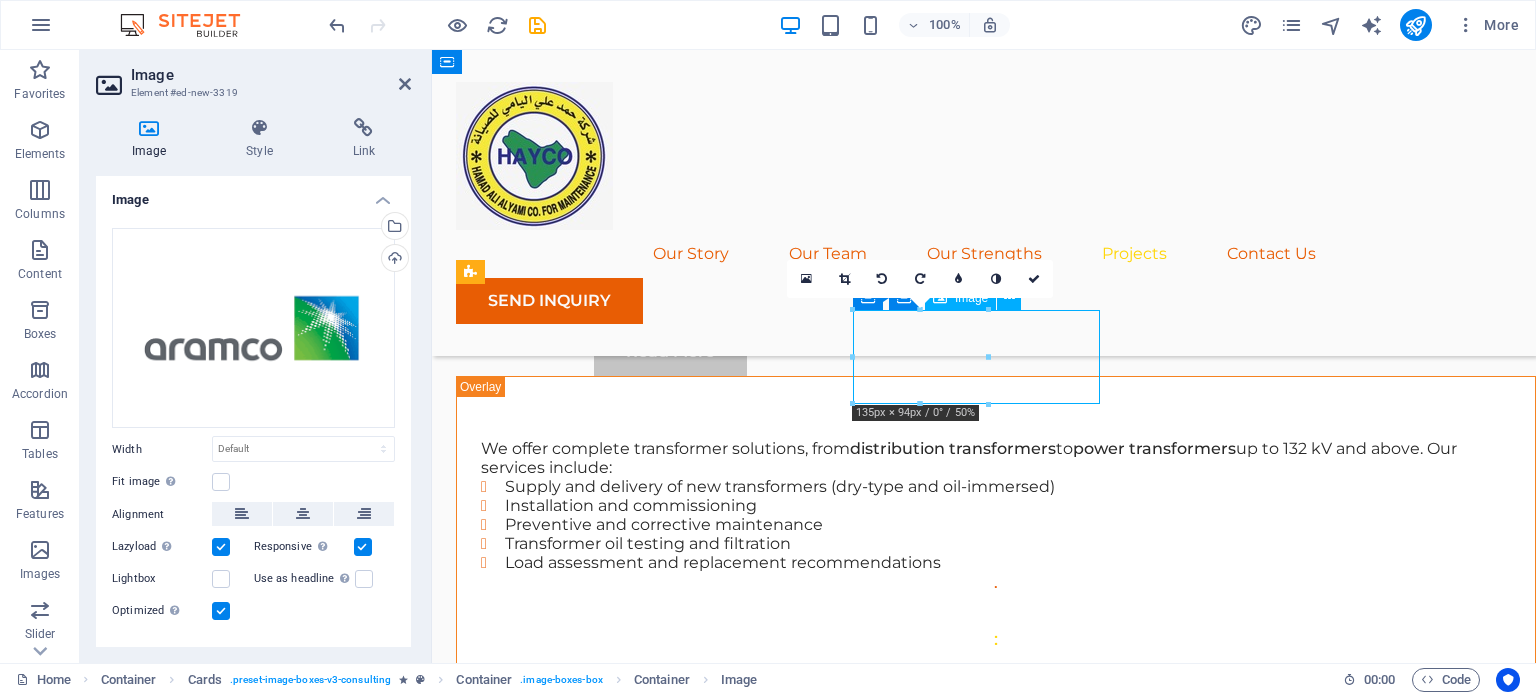 drag, startPoint x: 895, startPoint y: 352, endPoint x: 920, endPoint y: 355, distance: 25.179358 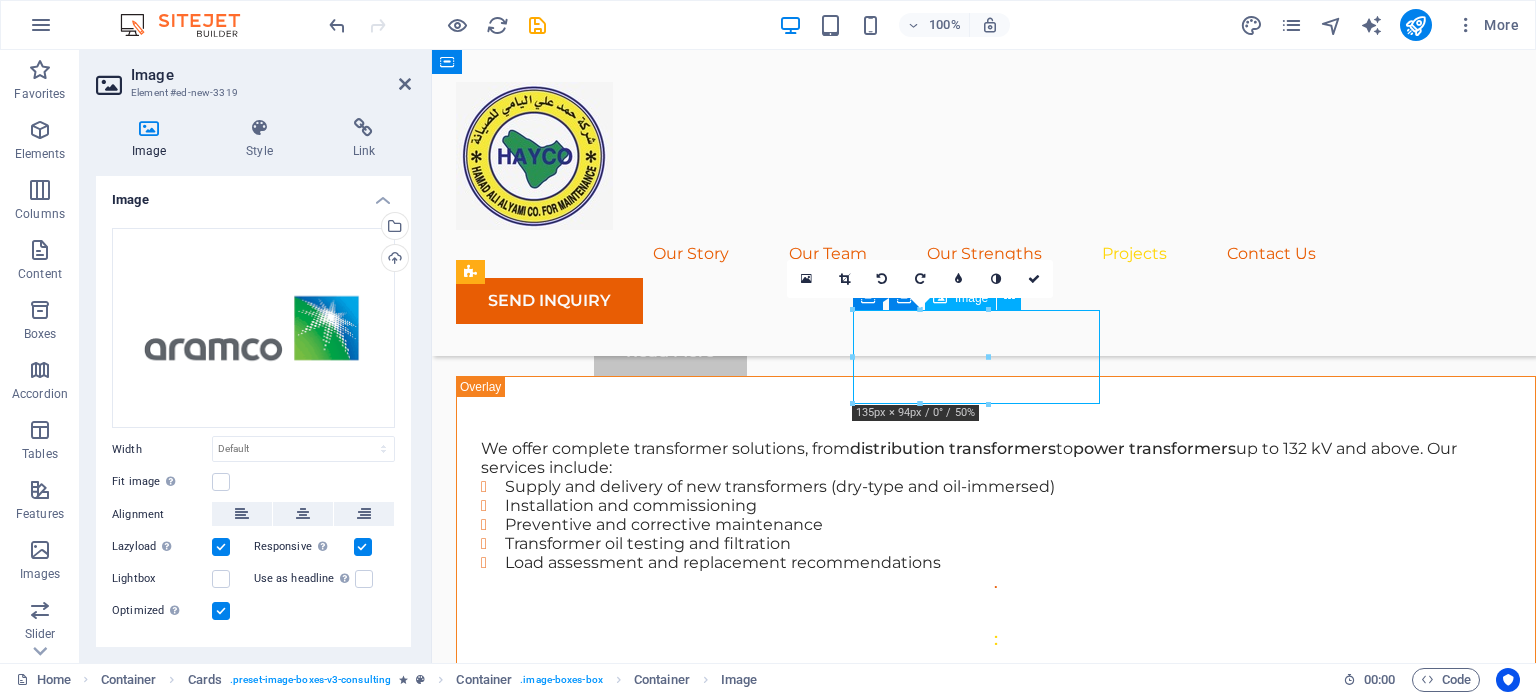 click at bounding box center [612, 6537] 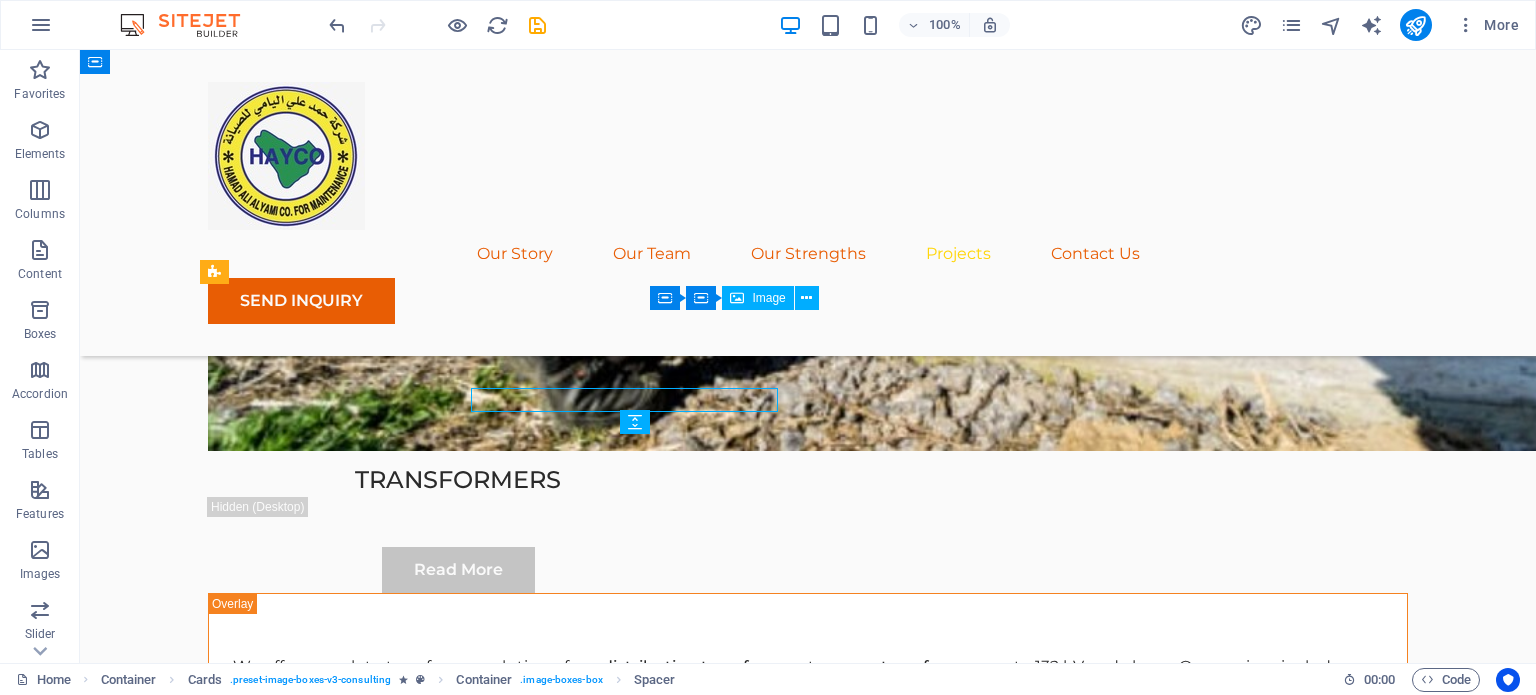 scroll, scrollTop: 5132, scrollLeft: 0, axis: vertical 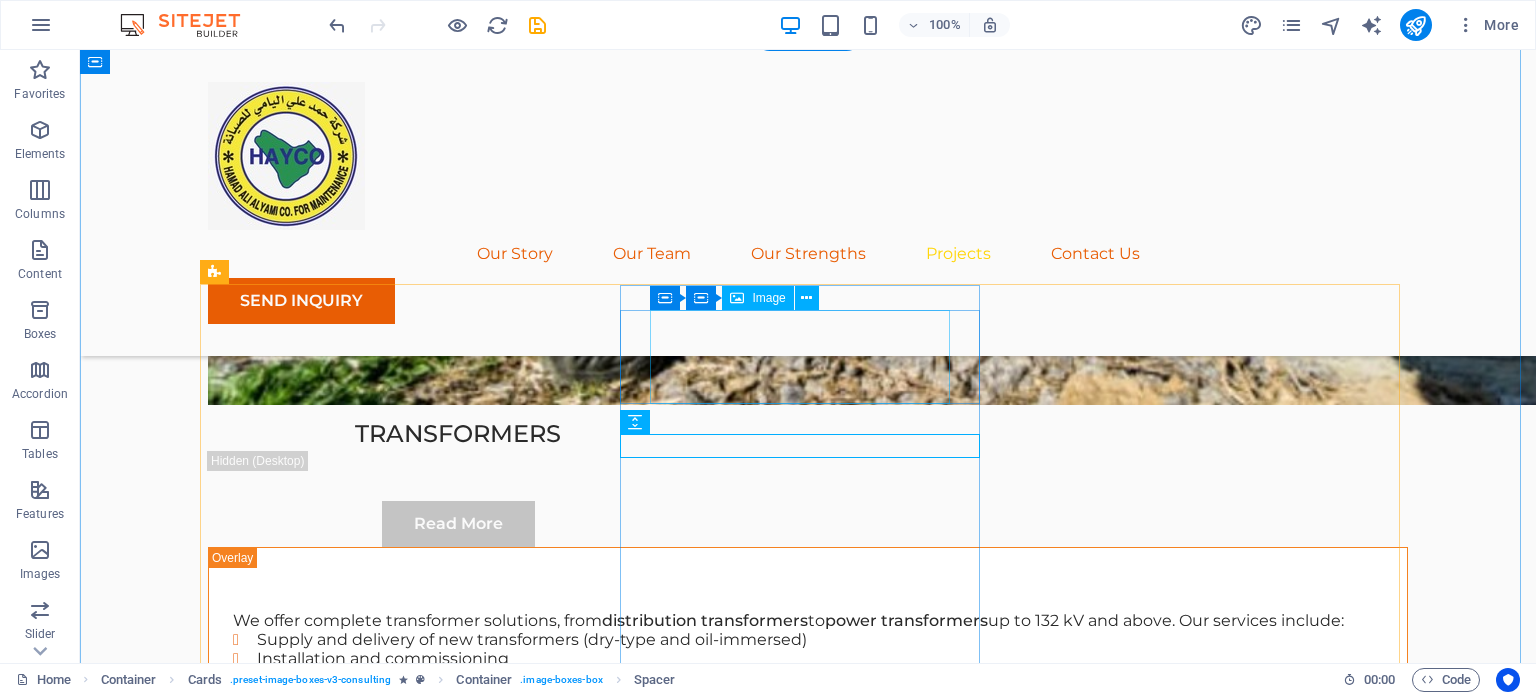 click at bounding box center [388, 7397] 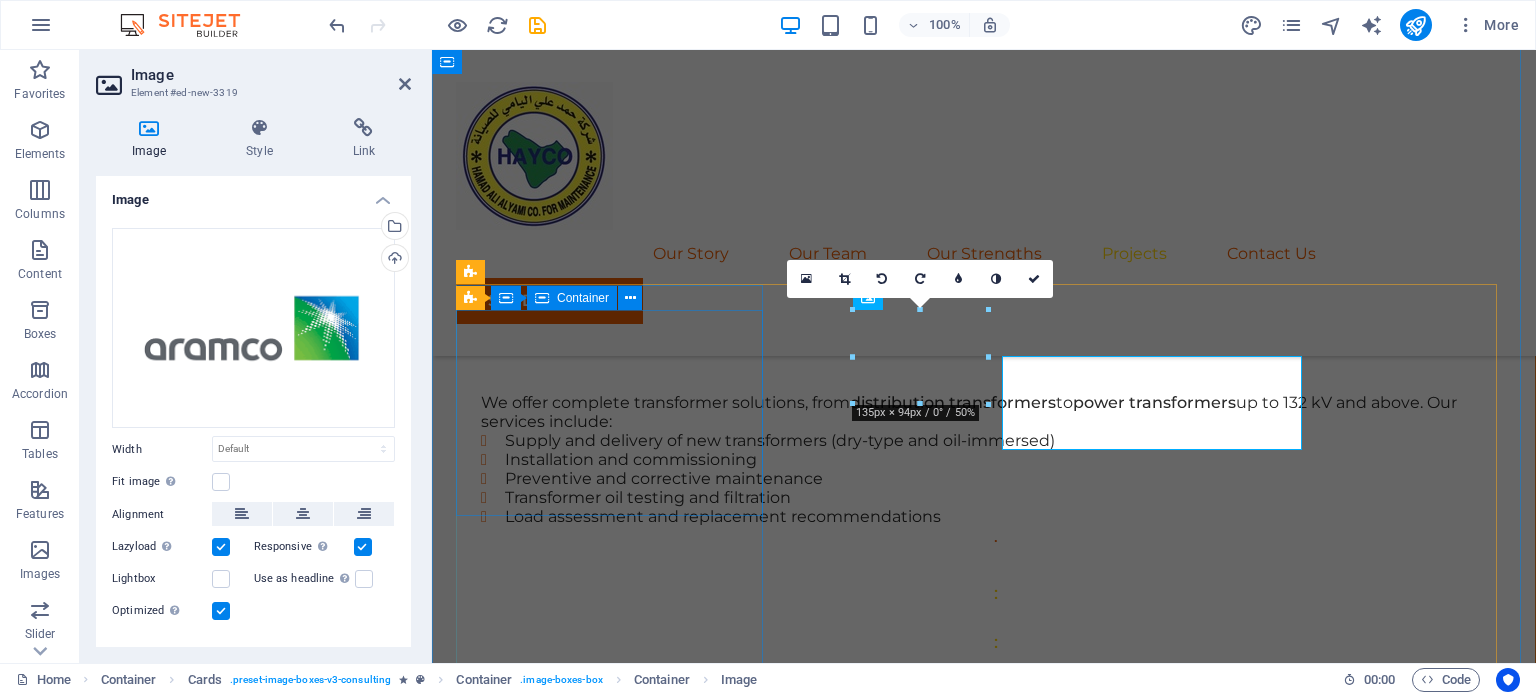scroll, scrollTop: 5086, scrollLeft: 0, axis: vertical 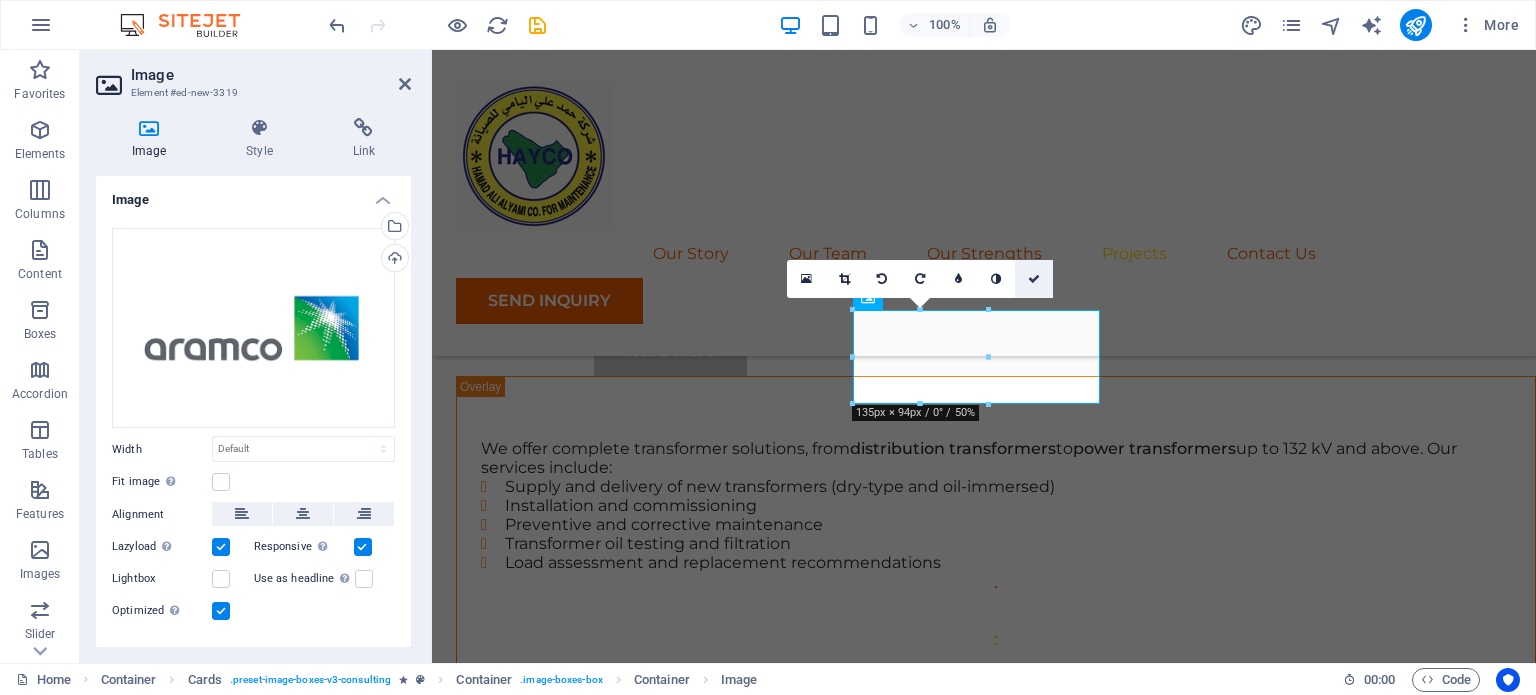 click at bounding box center (1034, 279) 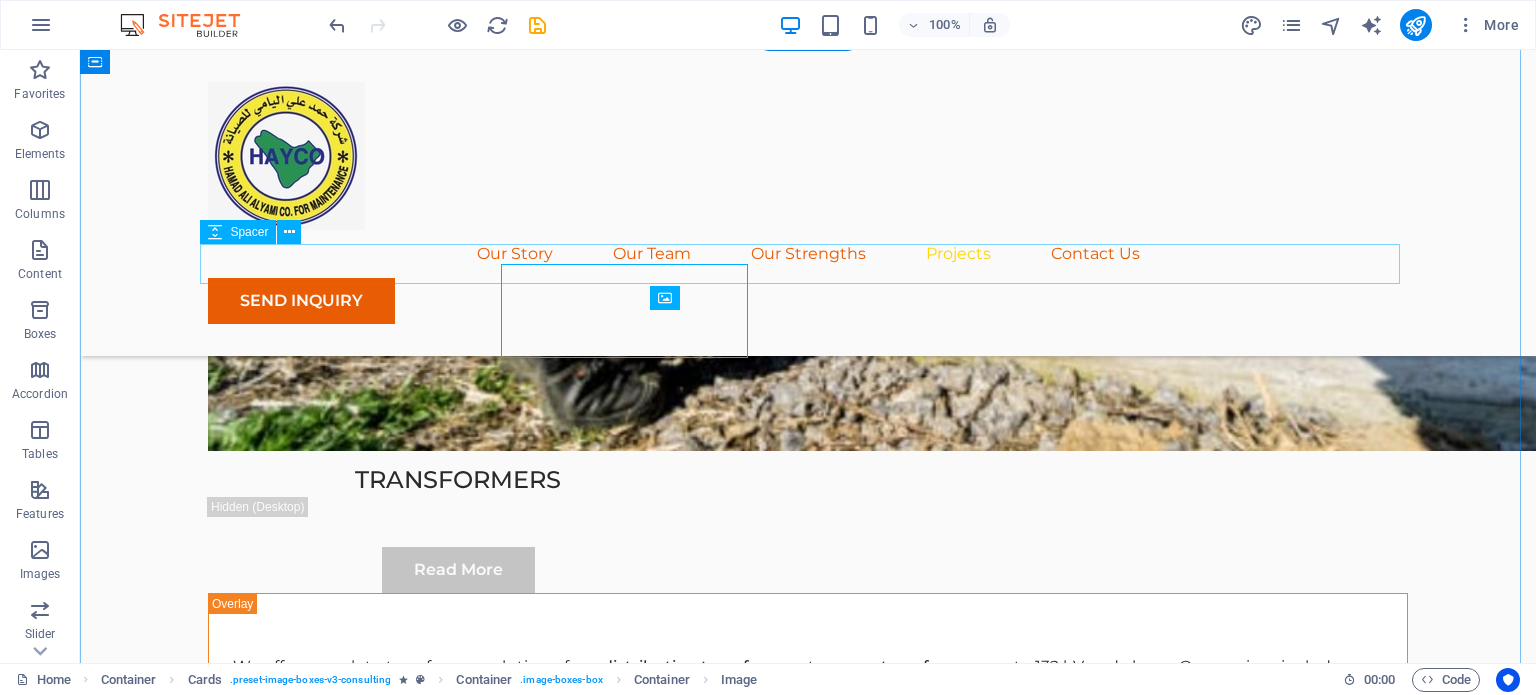 scroll, scrollTop: 5132, scrollLeft: 0, axis: vertical 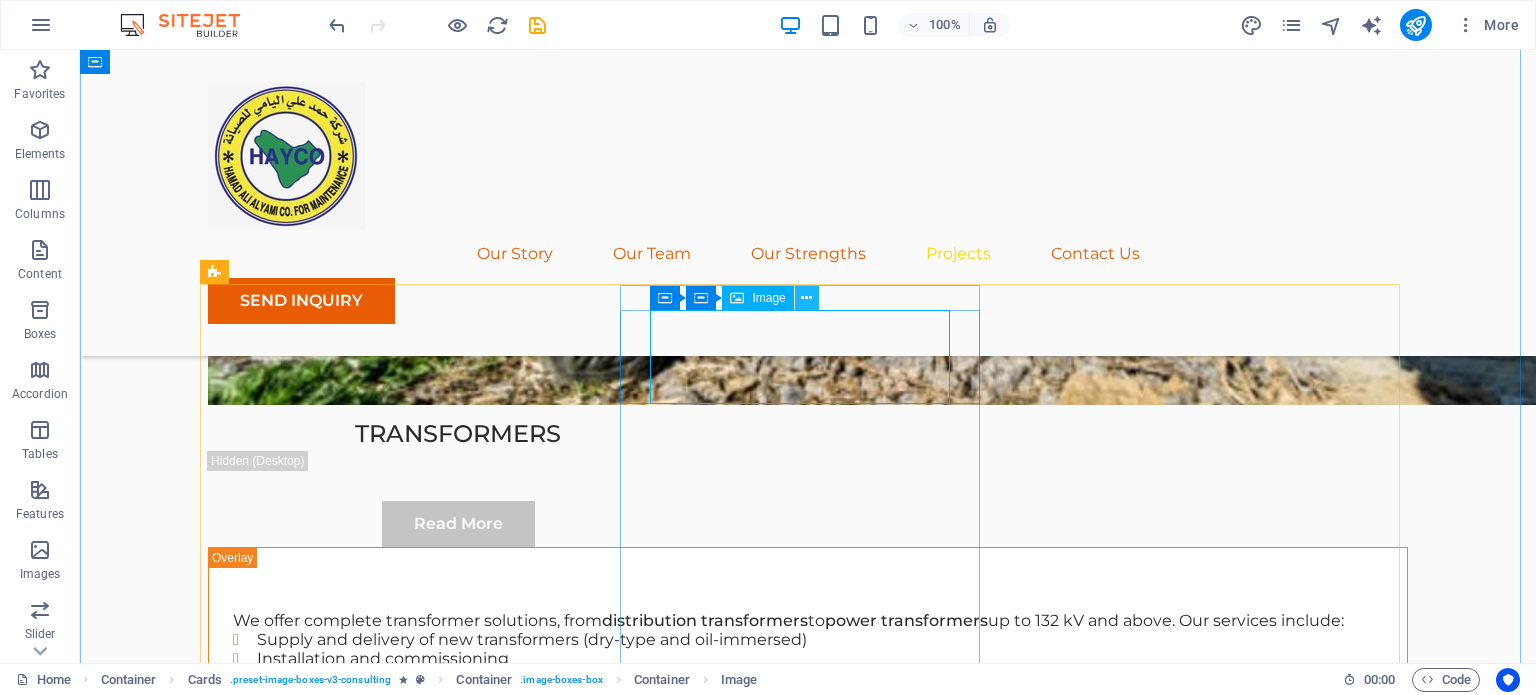 click at bounding box center [806, 298] 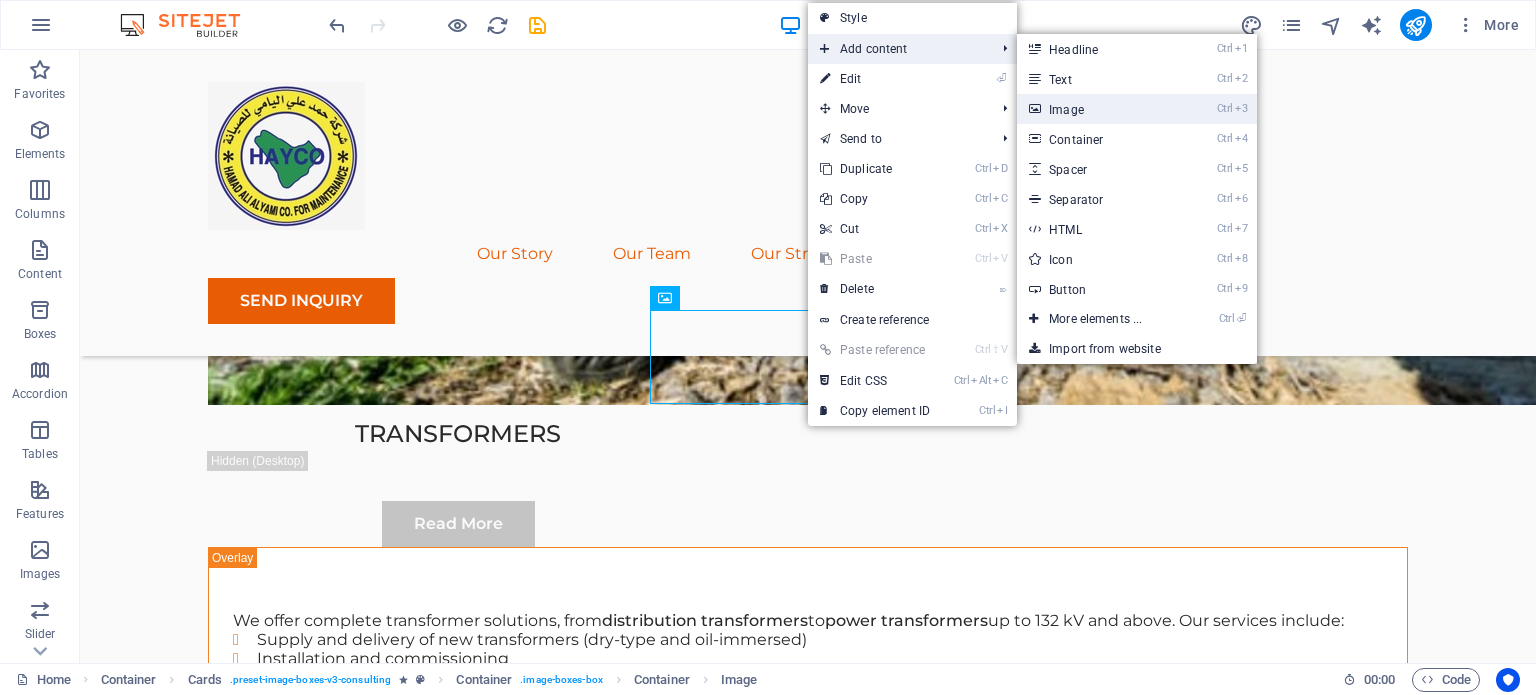 click at bounding box center [1034, 109] 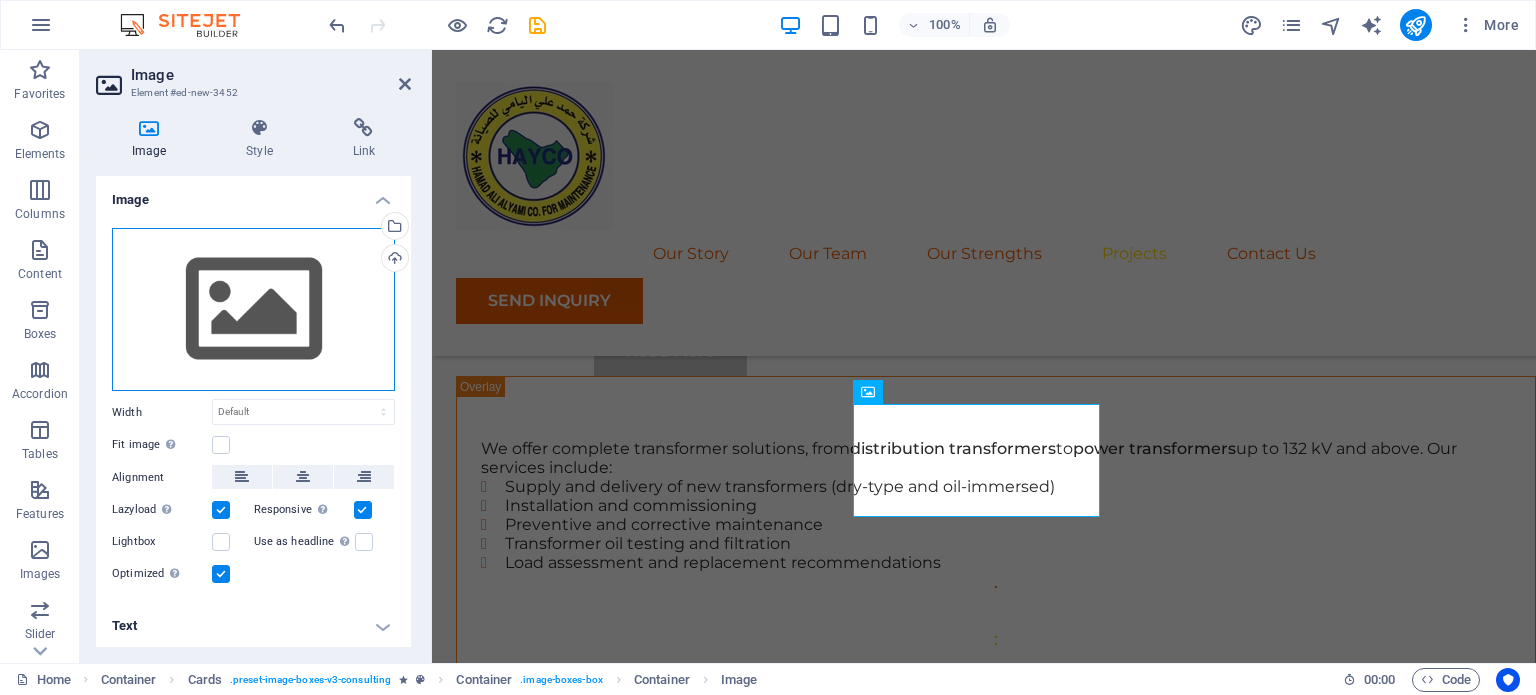 click on "Drag files here, click to choose files or select files from Files or our free stock photos & videos" at bounding box center (253, 310) 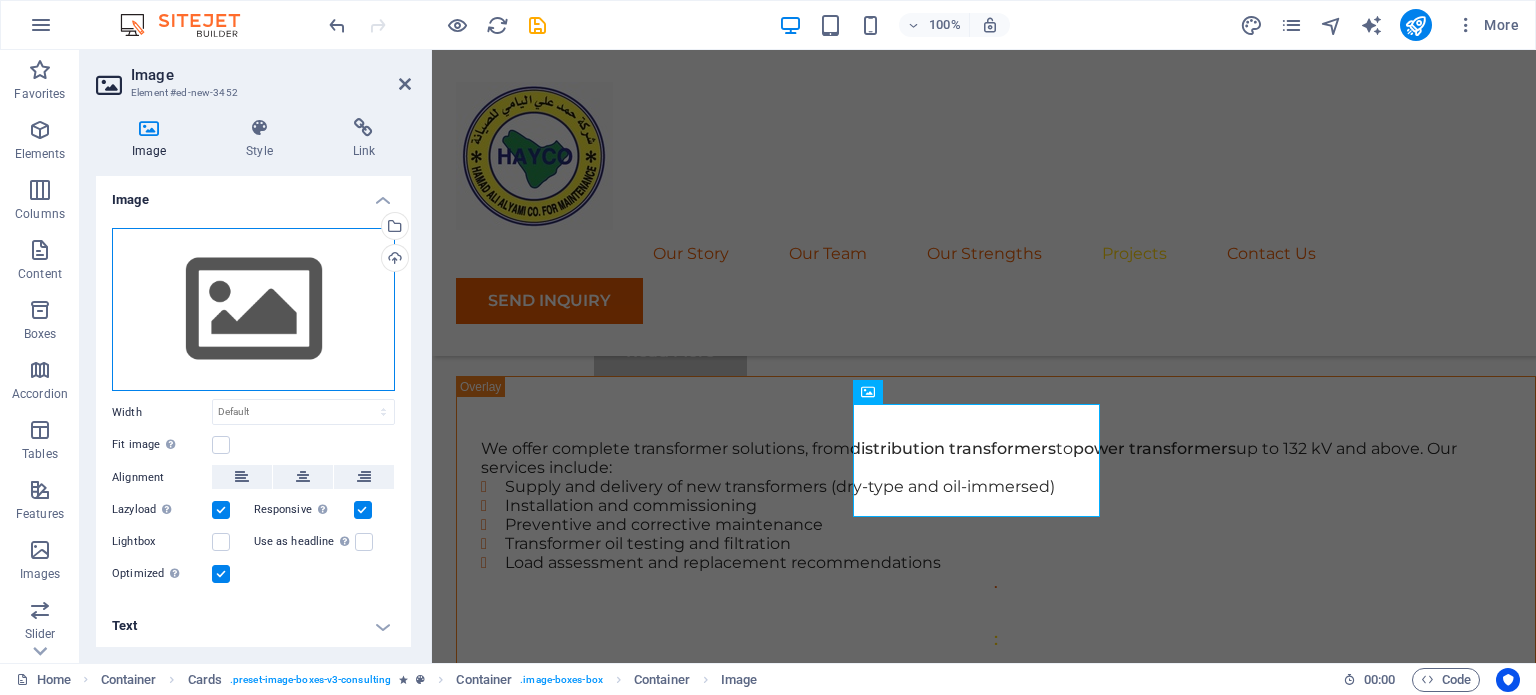 scroll, scrollTop: 5128, scrollLeft: 0, axis: vertical 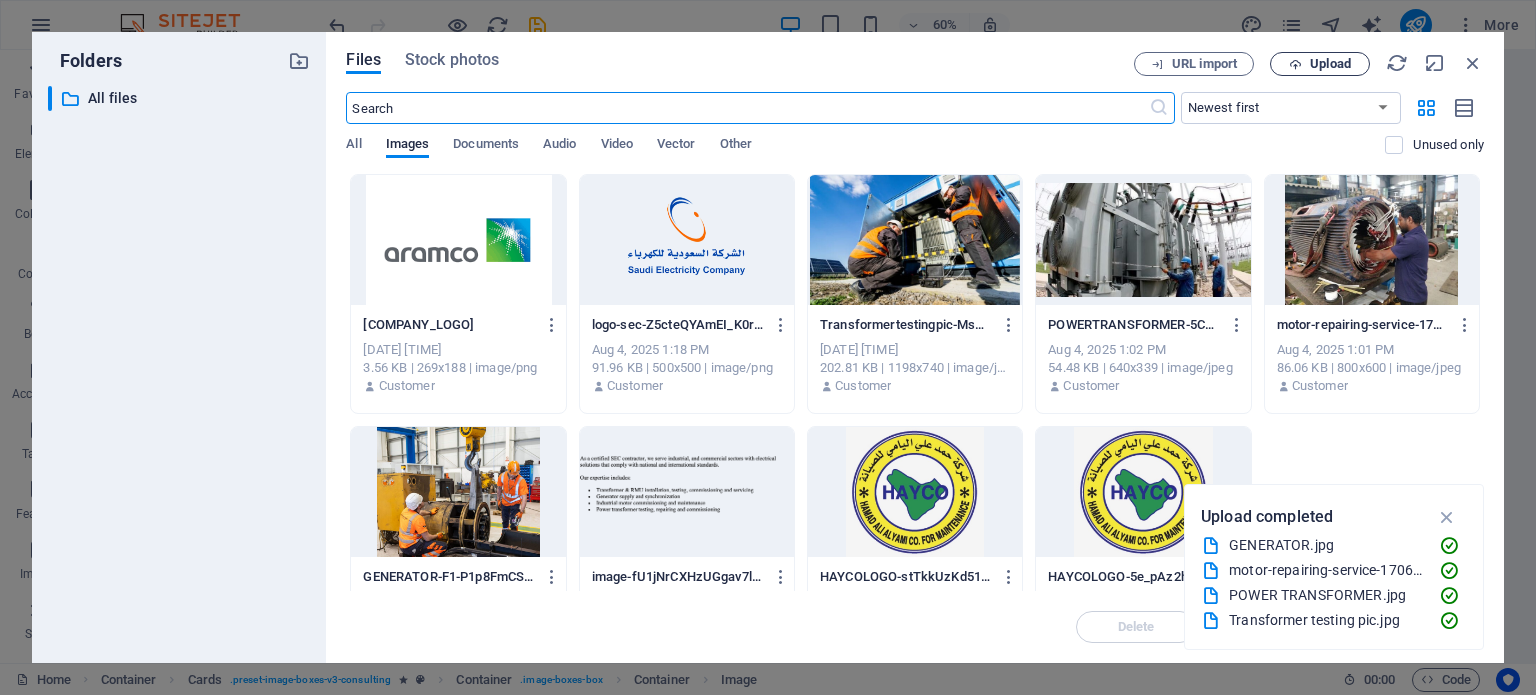 click on "Upload" at bounding box center [1330, 64] 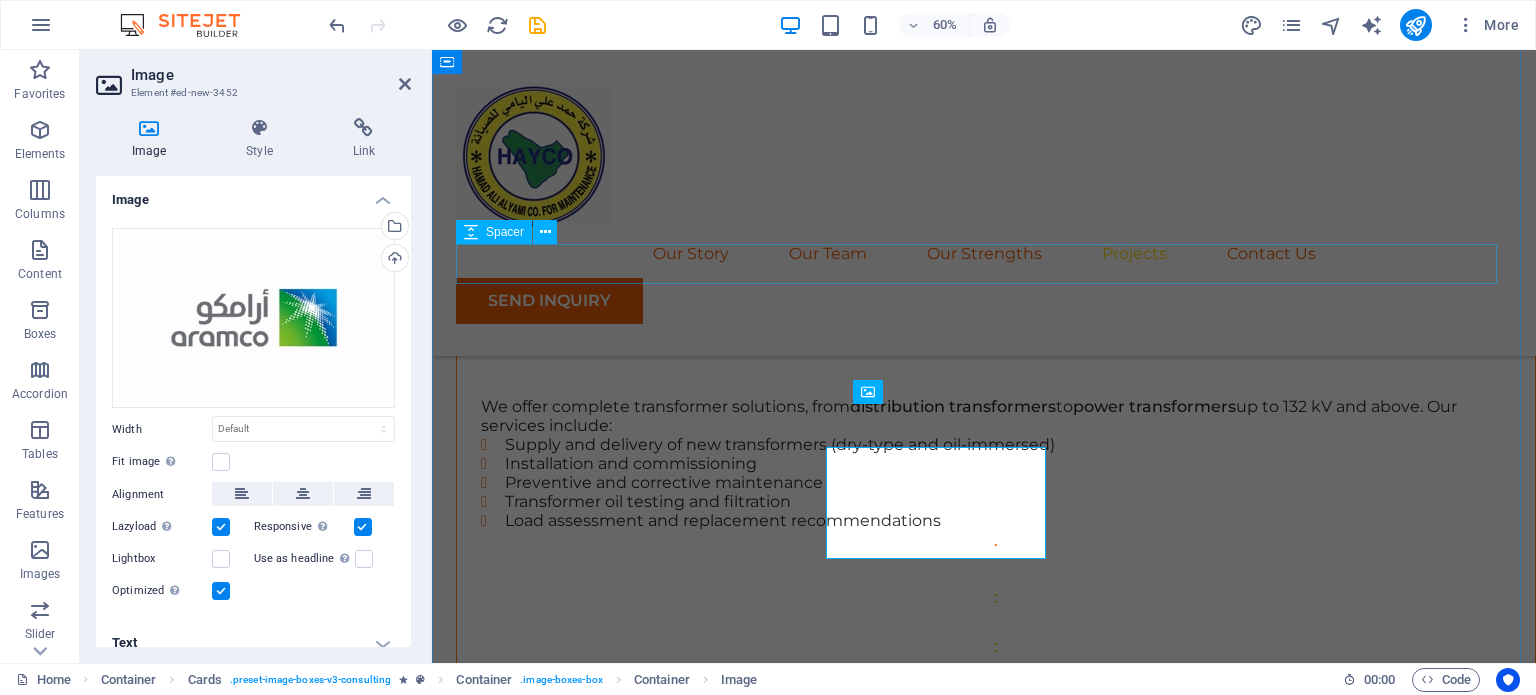 scroll, scrollTop: 5086, scrollLeft: 0, axis: vertical 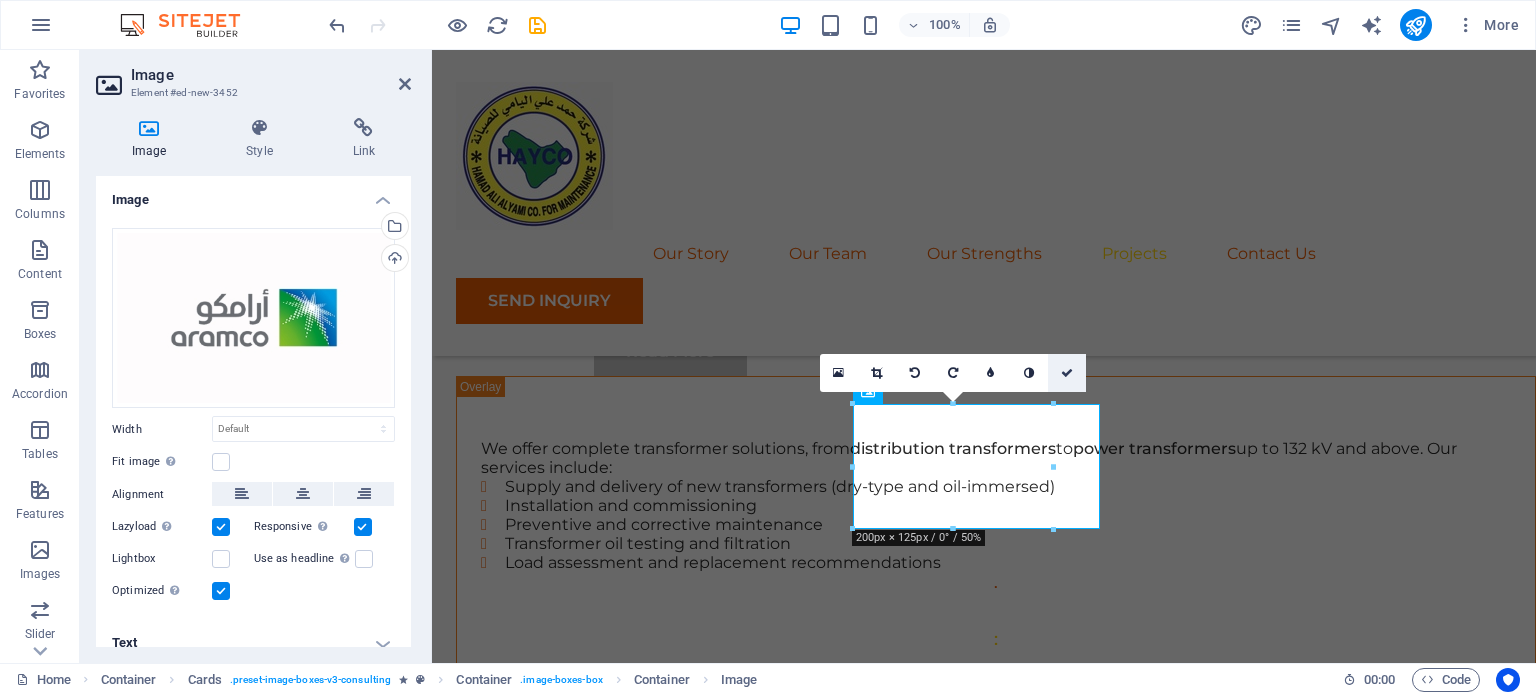 click at bounding box center (1067, 373) 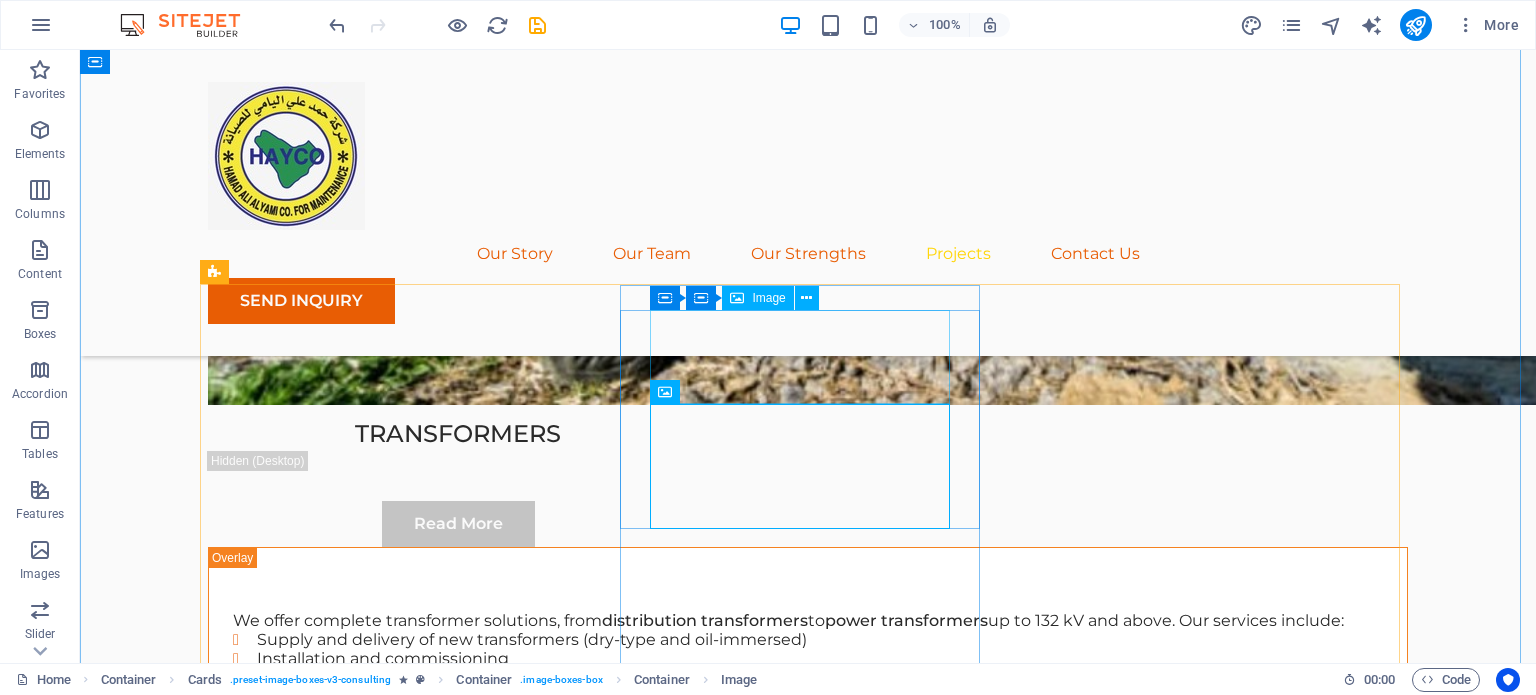 click on "Image" at bounding box center (757, 298) 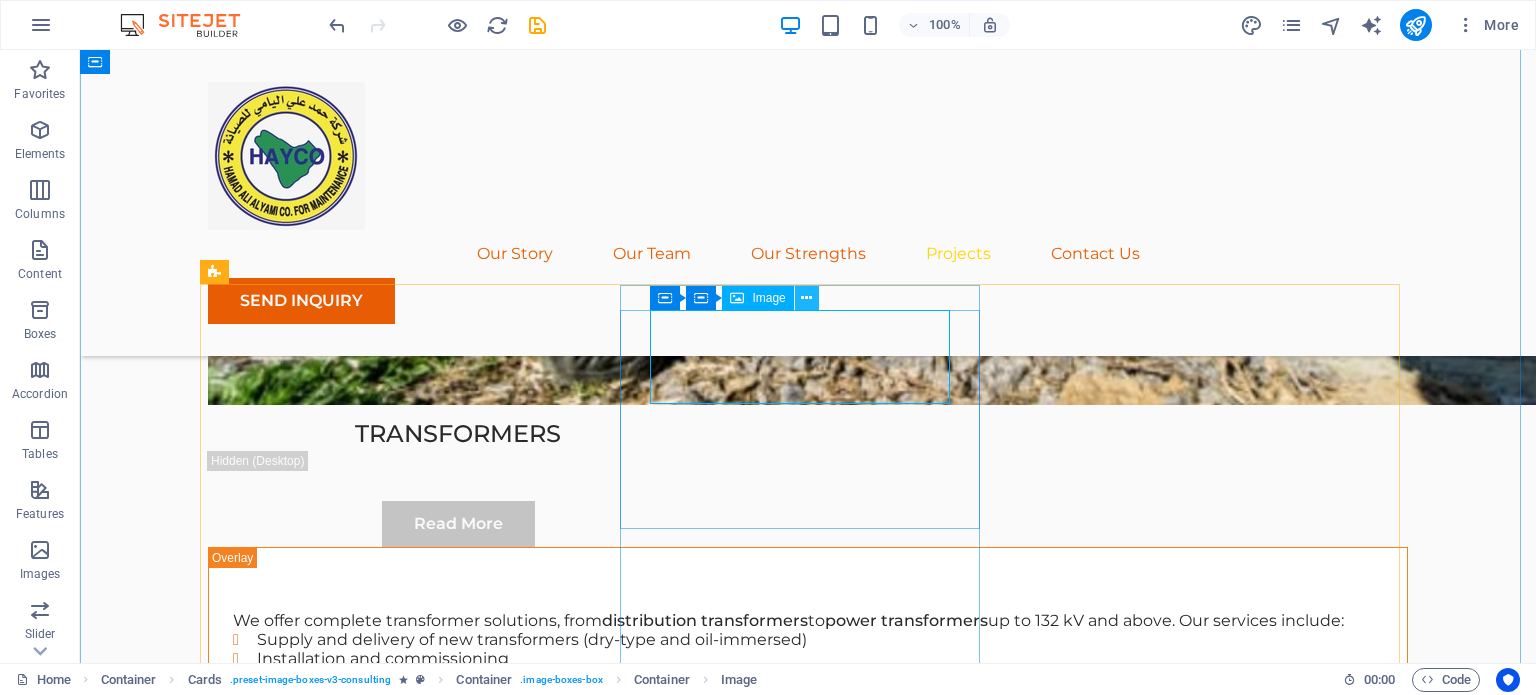 click at bounding box center (806, 298) 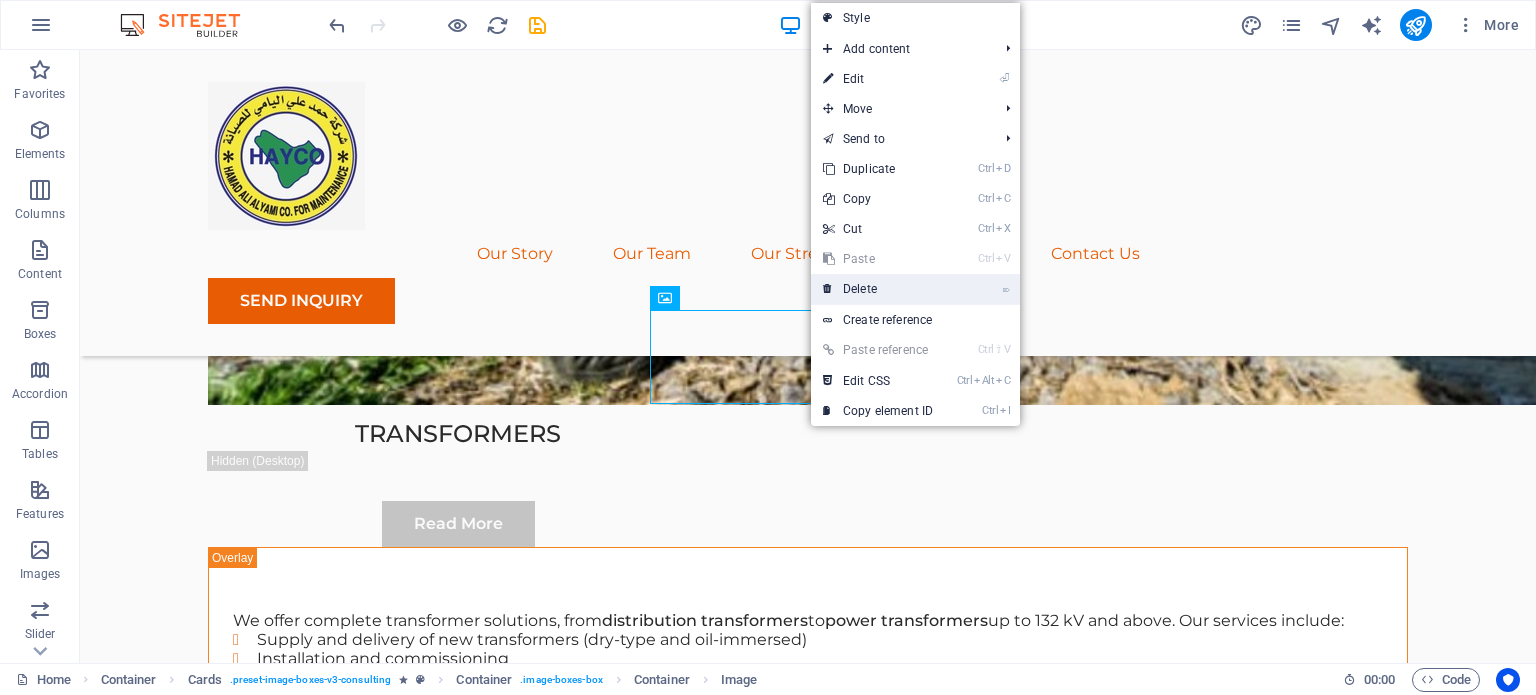 click on "⌦  Delete" at bounding box center (878, 289) 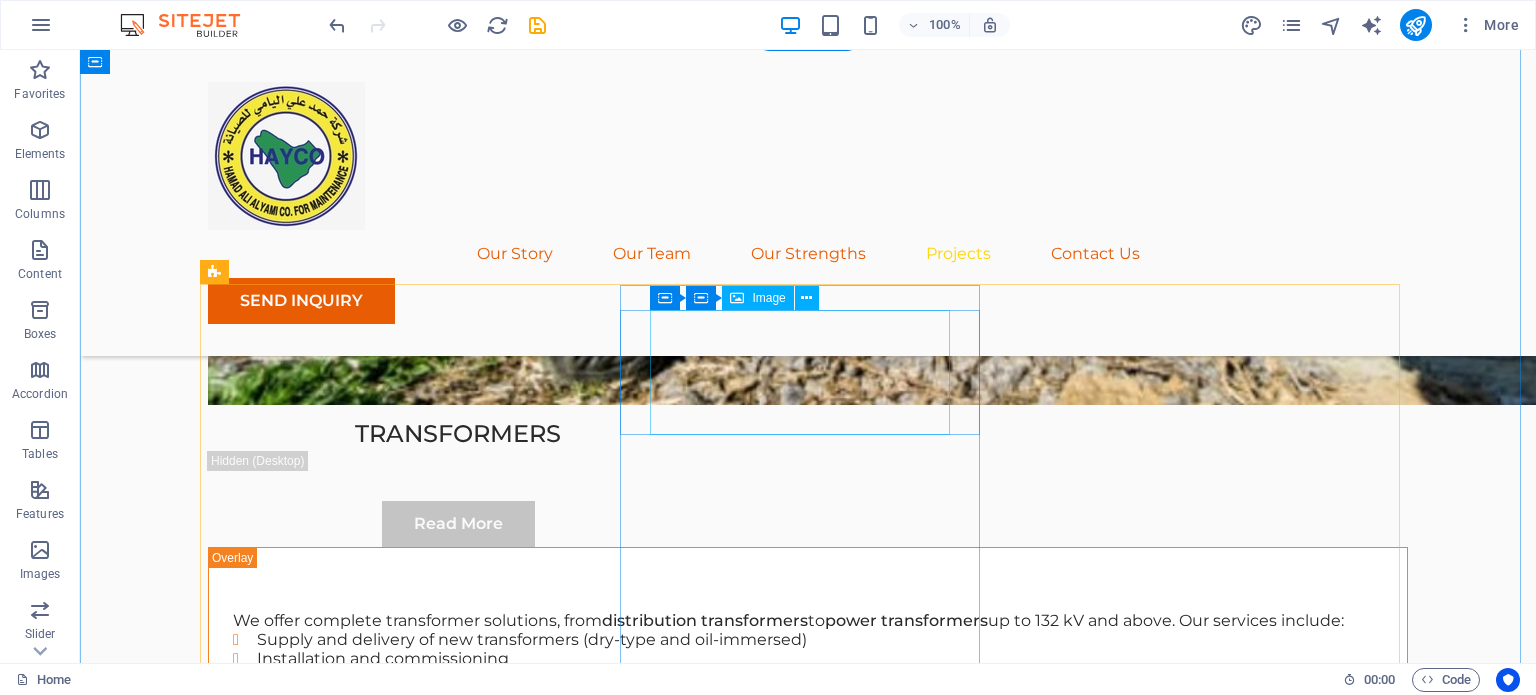 click at bounding box center [388, 7428] 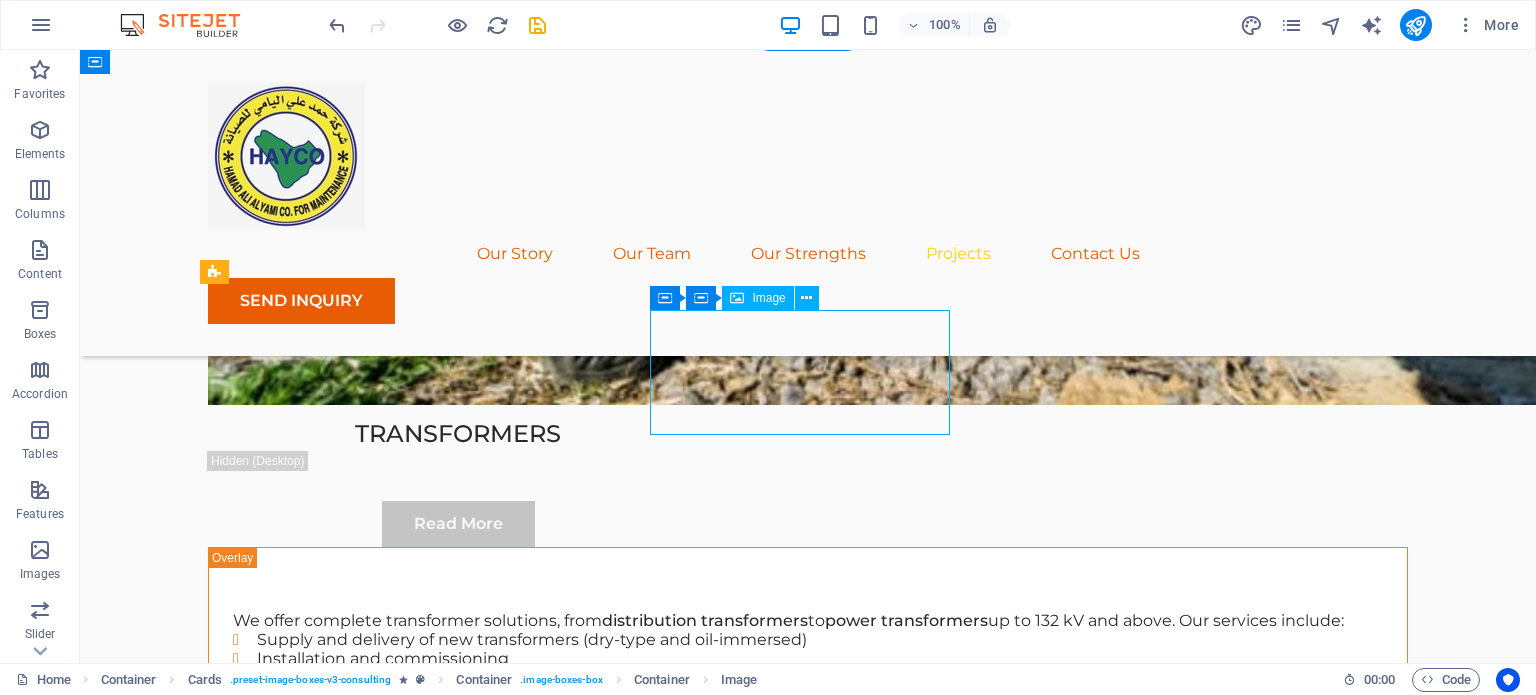 click at bounding box center [388, 7428] 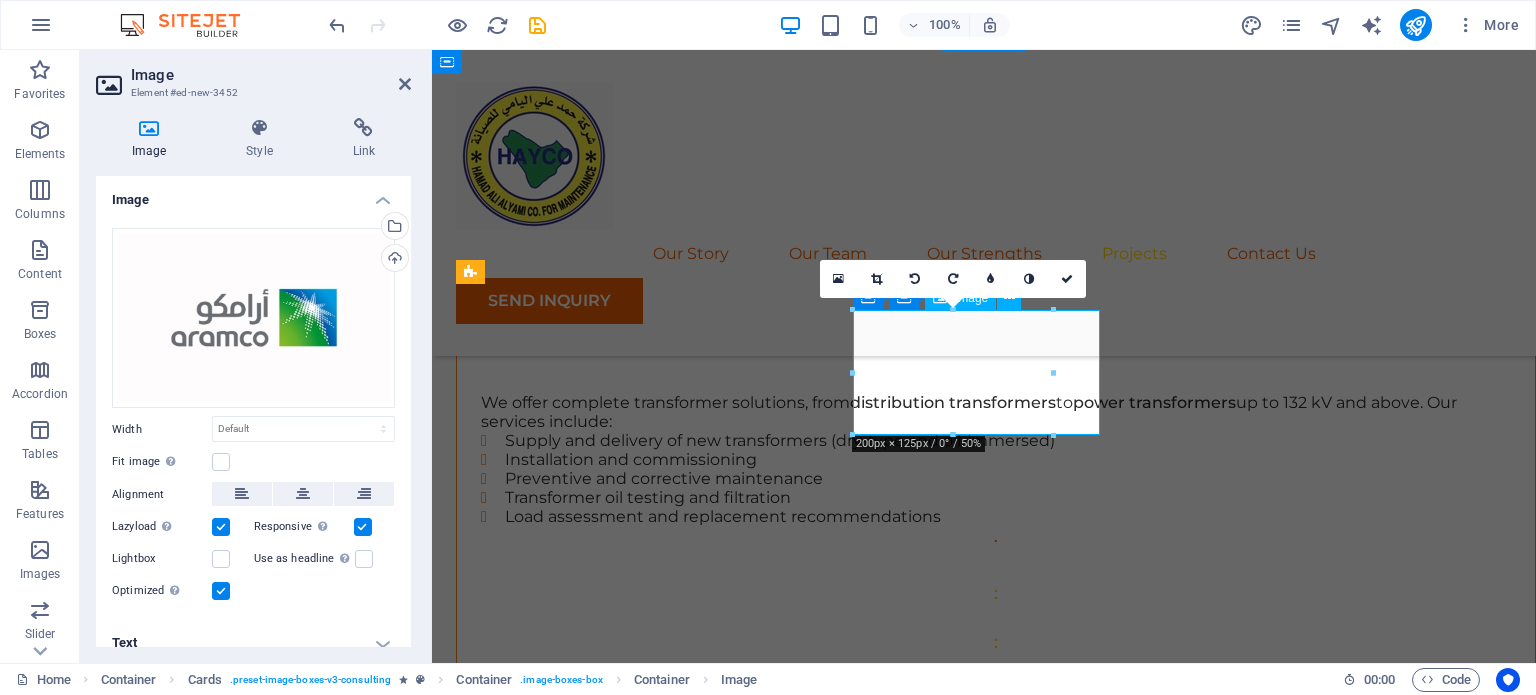 scroll, scrollTop: 5086, scrollLeft: 0, axis: vertical 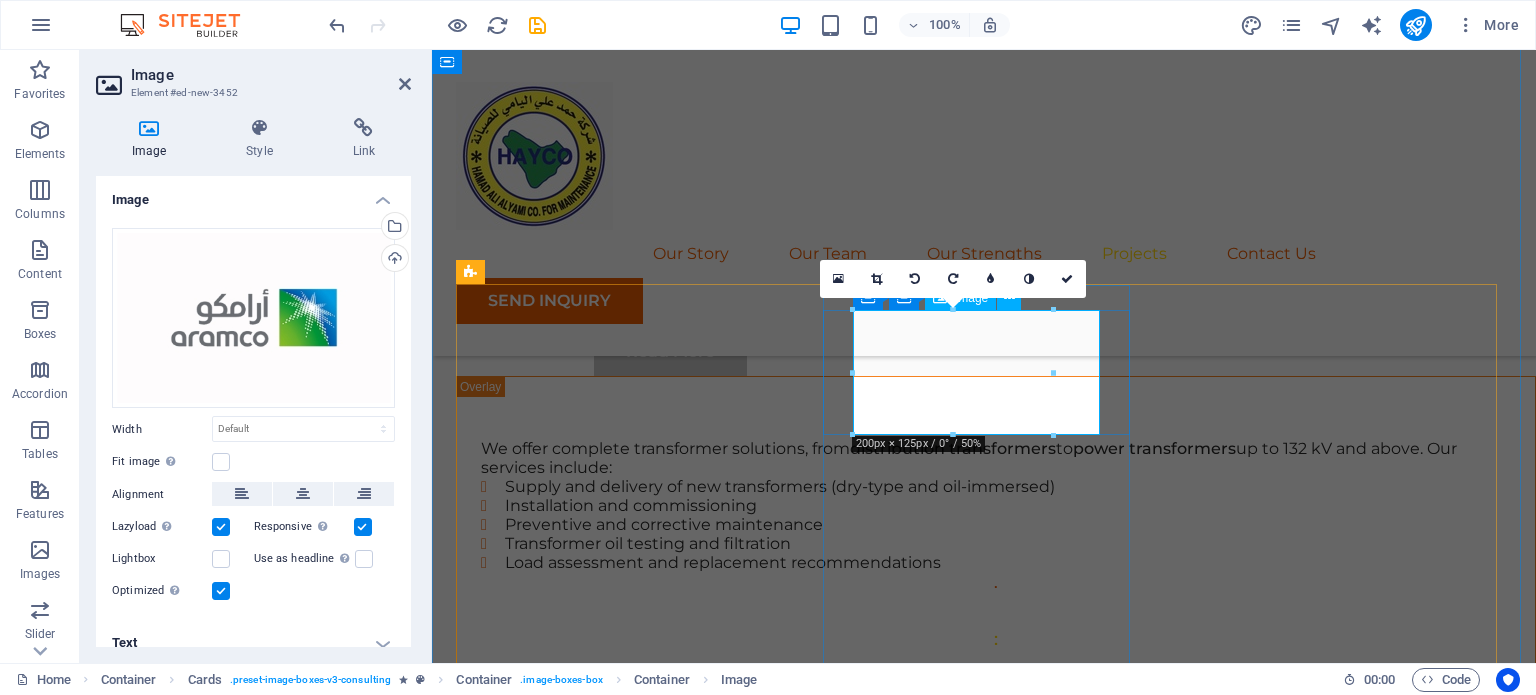 drag, startPoint x: 1487, startPoint y: 420, endPoint x: 1091, endPoint y: 370, distance: 399.14407 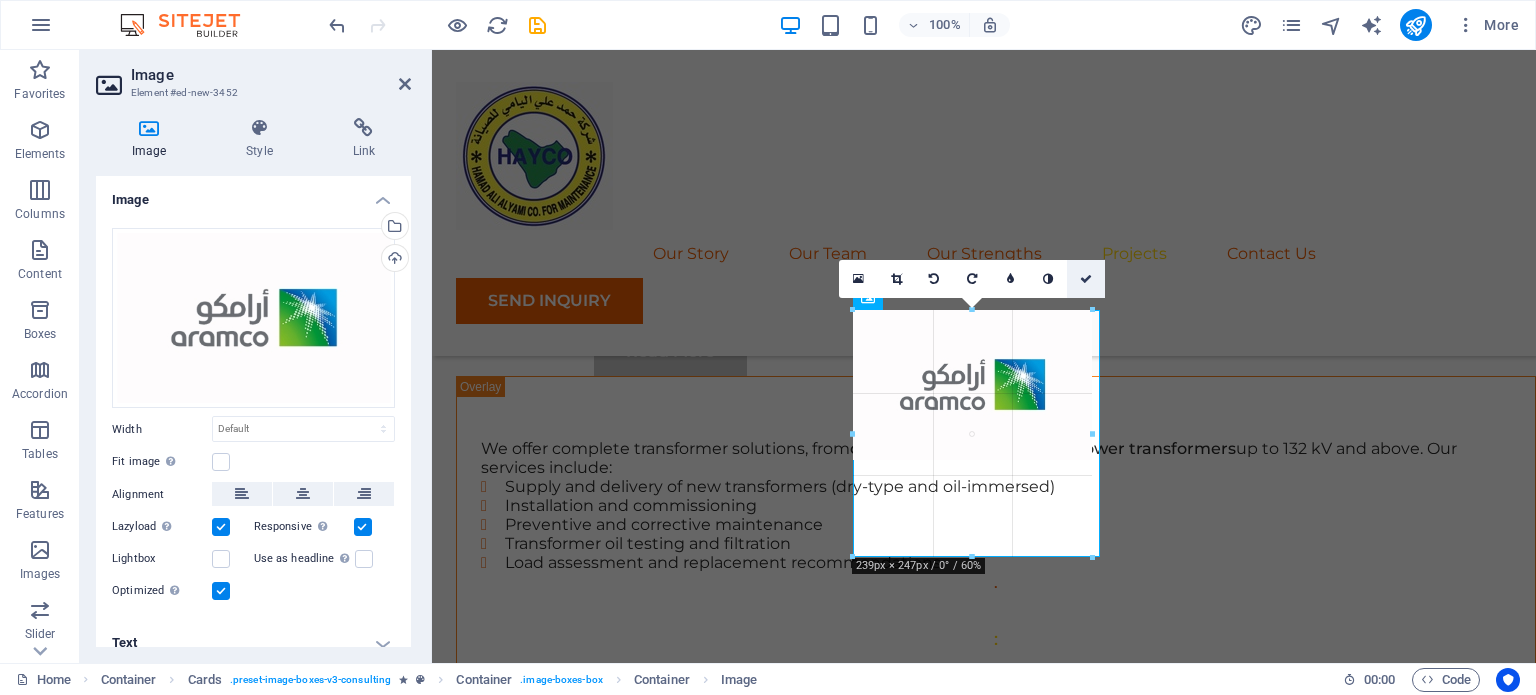 type on "239" 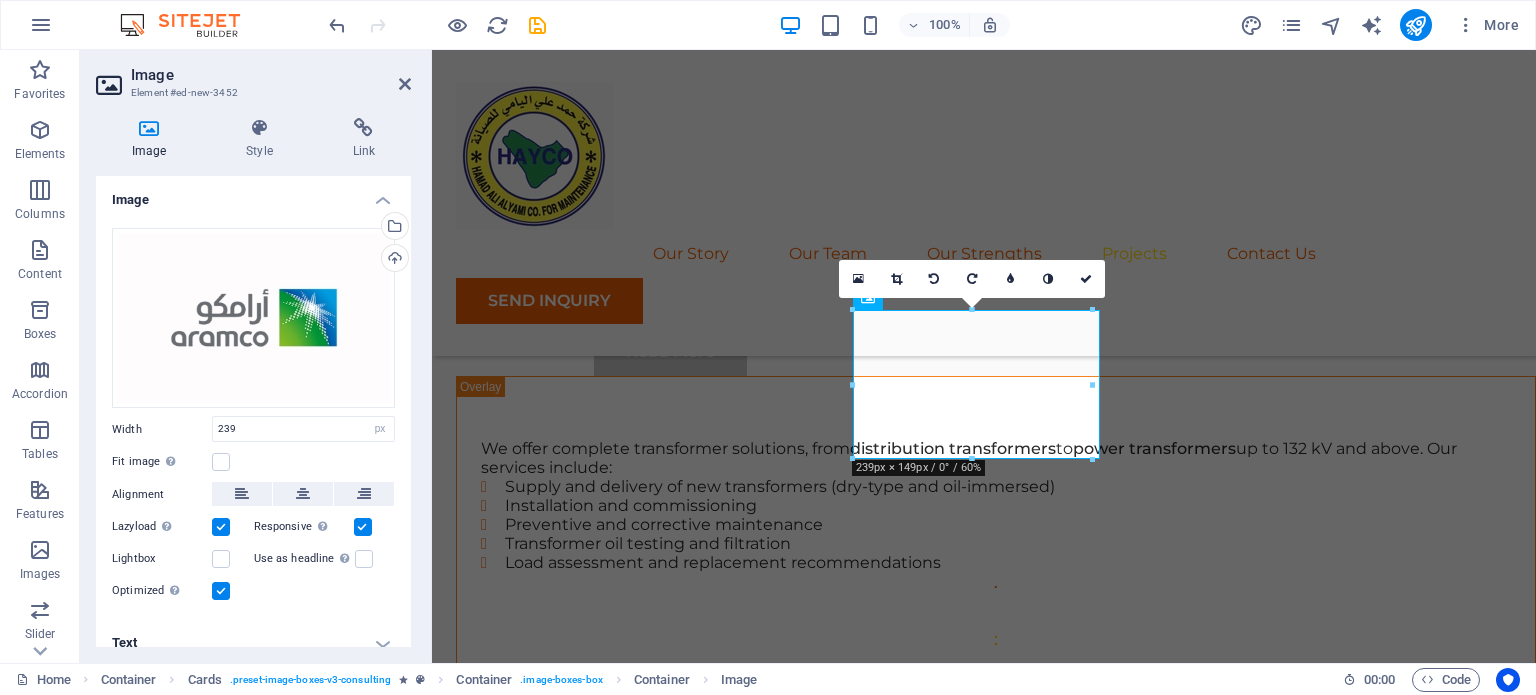 click at bounding box center [1086, 279] 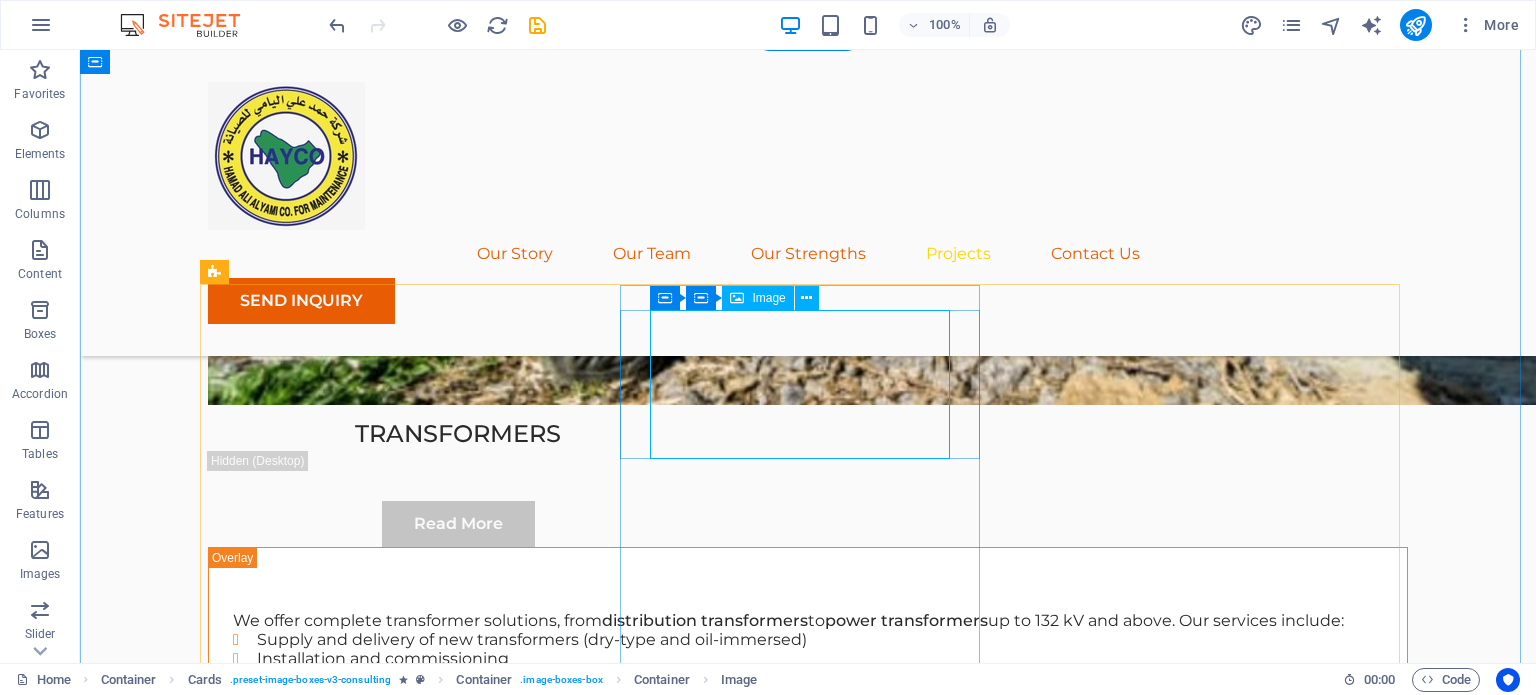click at bounding box center [388, 7377] 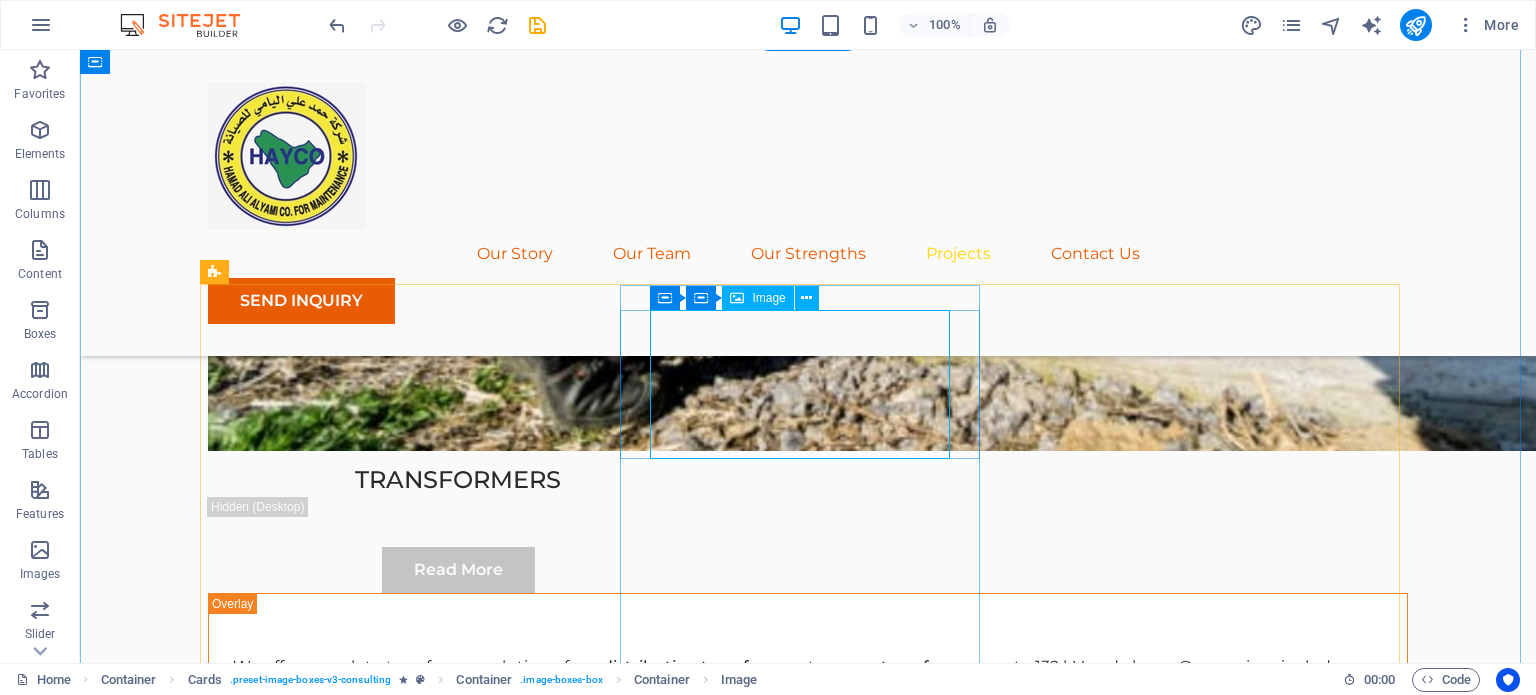 select on "px" 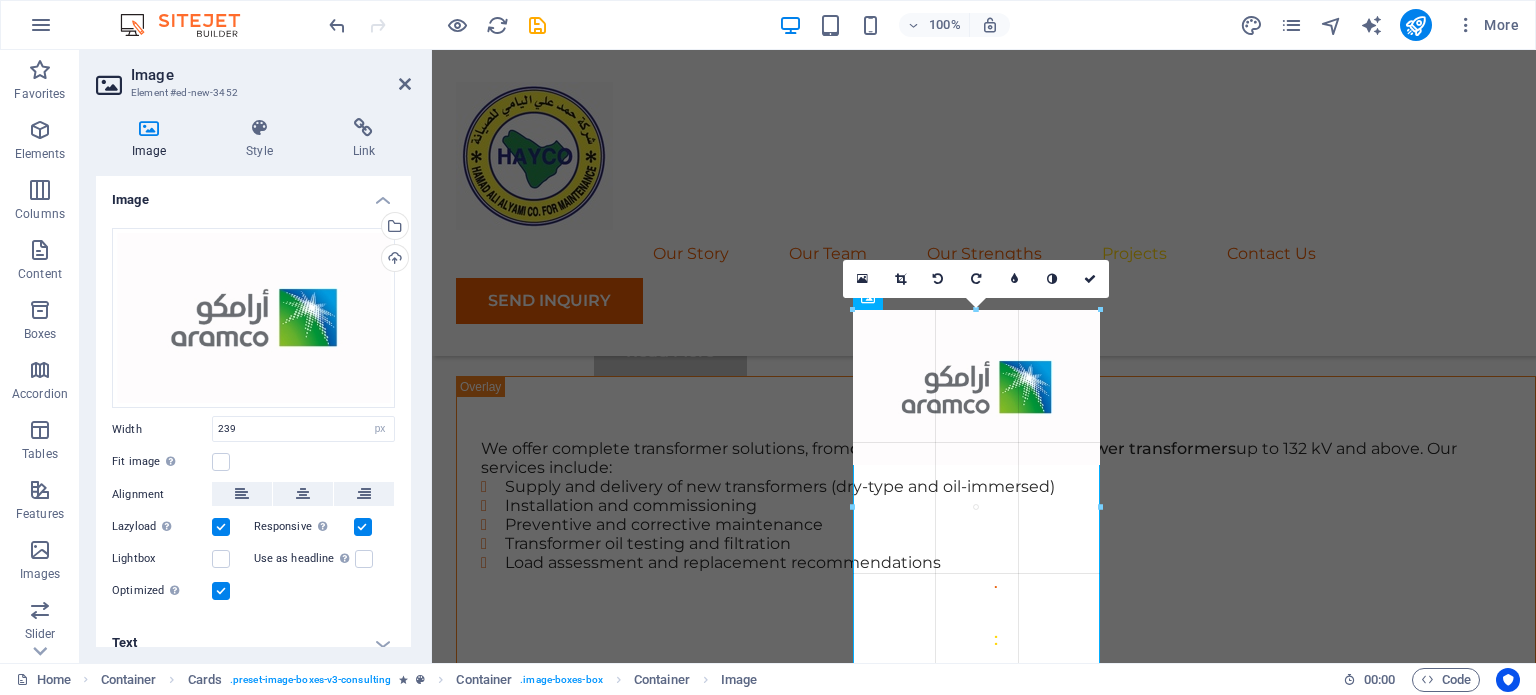 drag, startPoint x: 1091, startPoint y: 460, endPoint x: 1106, endPoint y: 467, distance: 16.552946 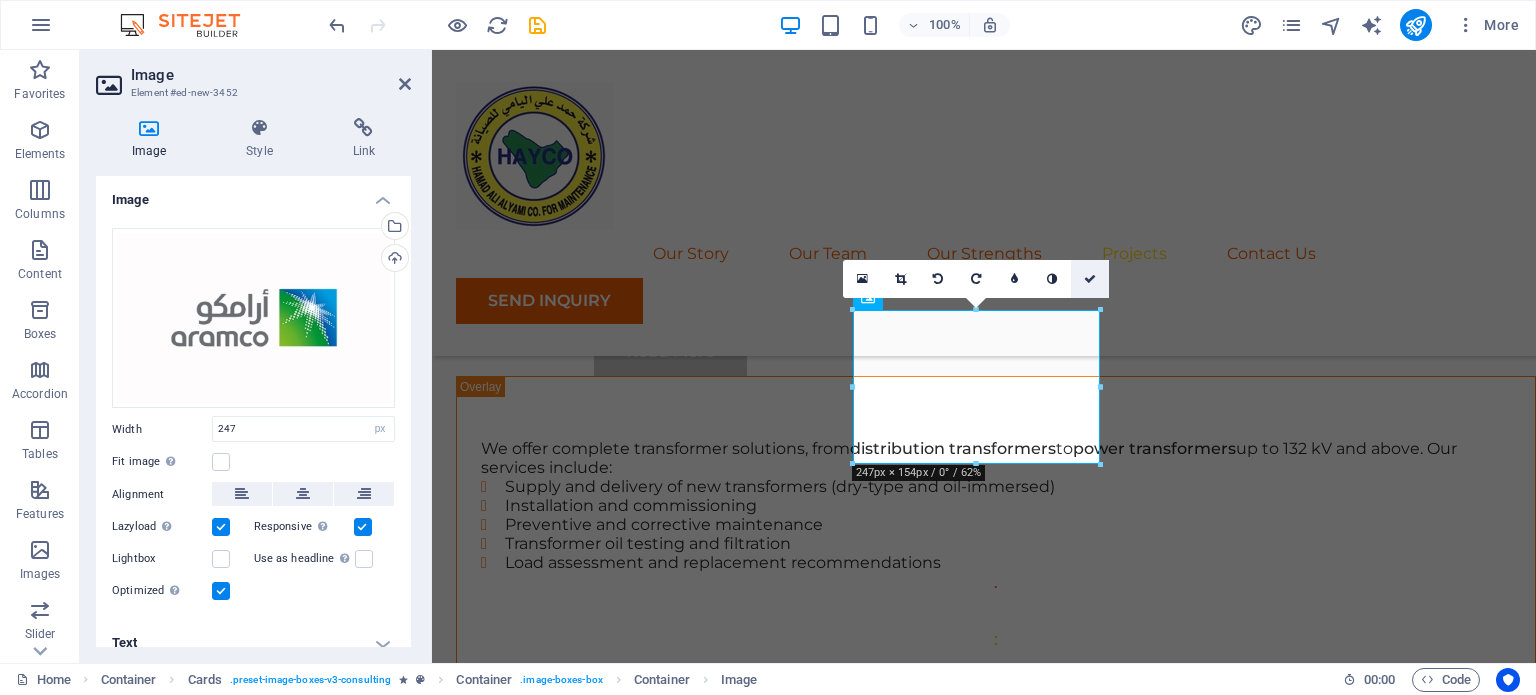 click at bounding box center (1090, 279) 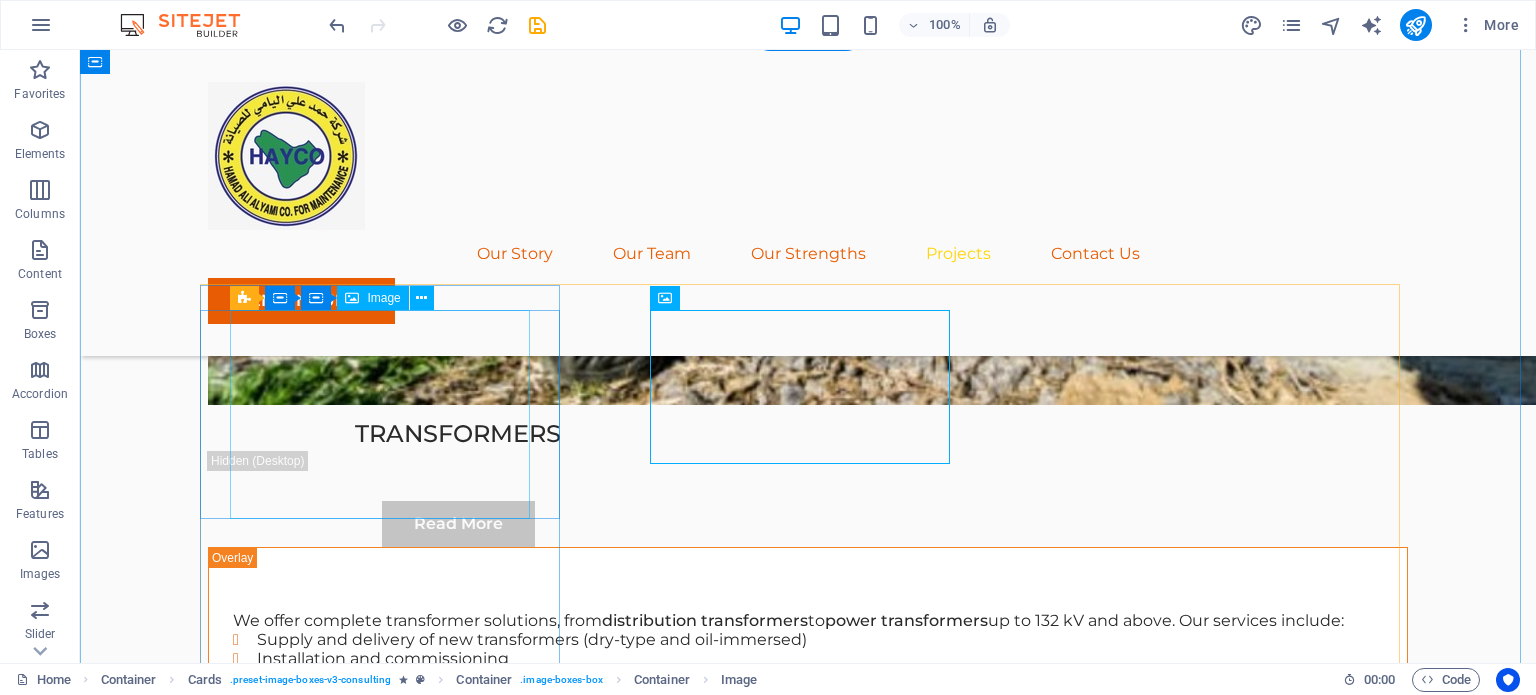 click at bounding box center (388, 6931) 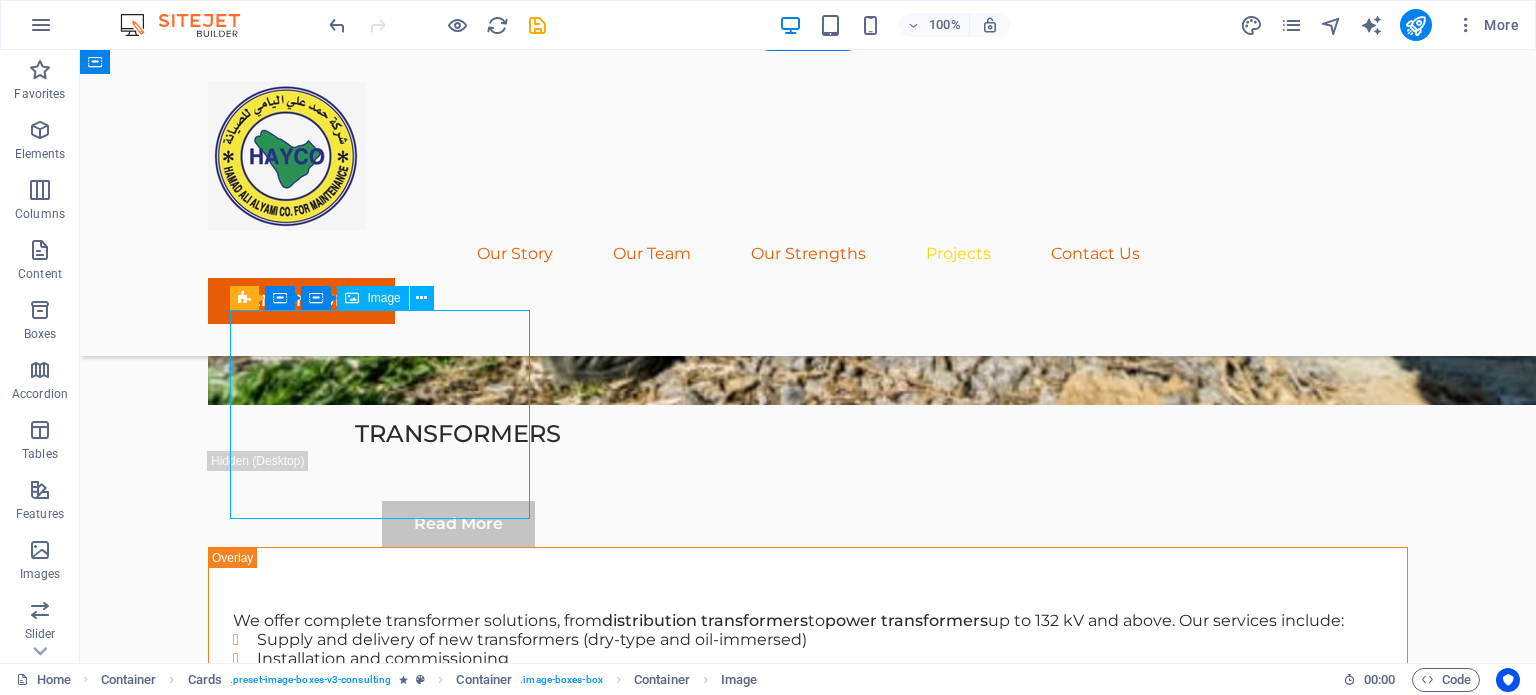 click at bounding box center [388, 6931] 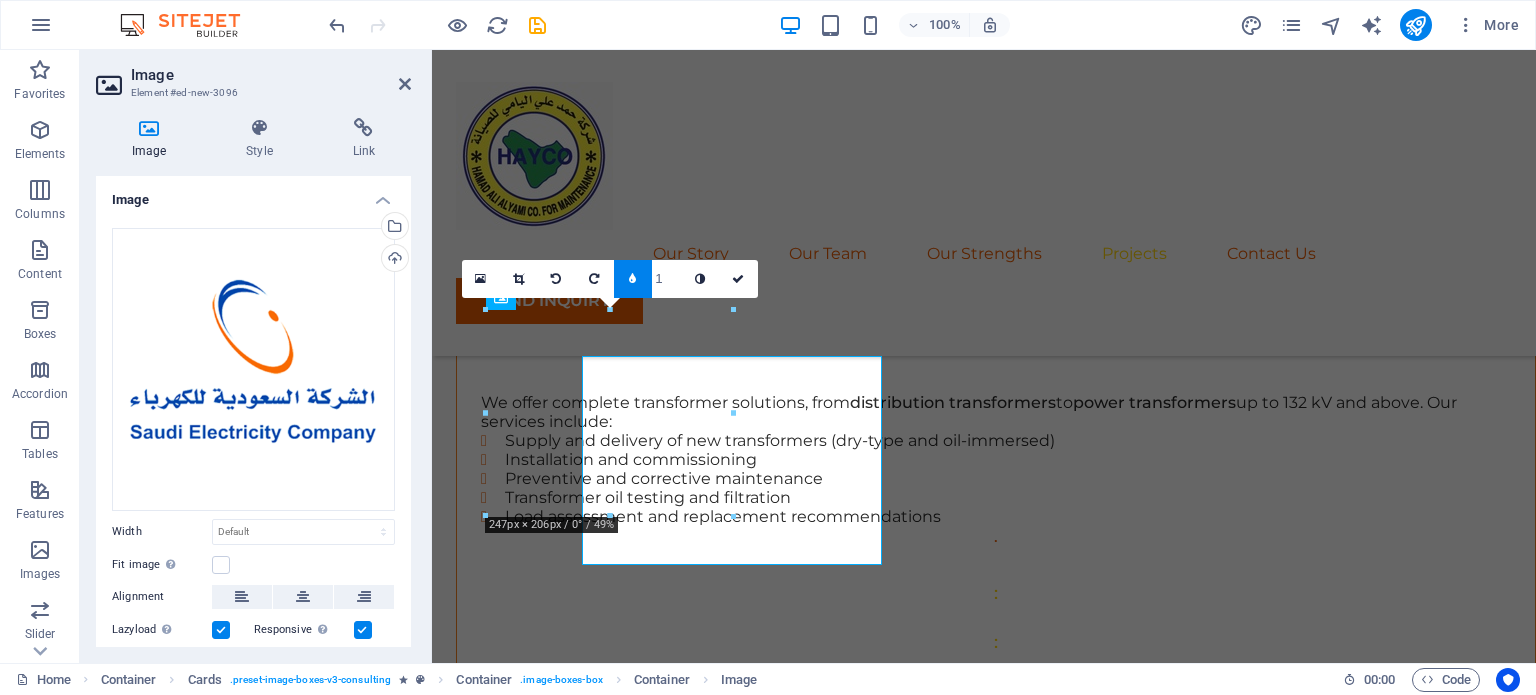 scroll, scrollTop: 5086, scrollLeft: 0, axis: vertical 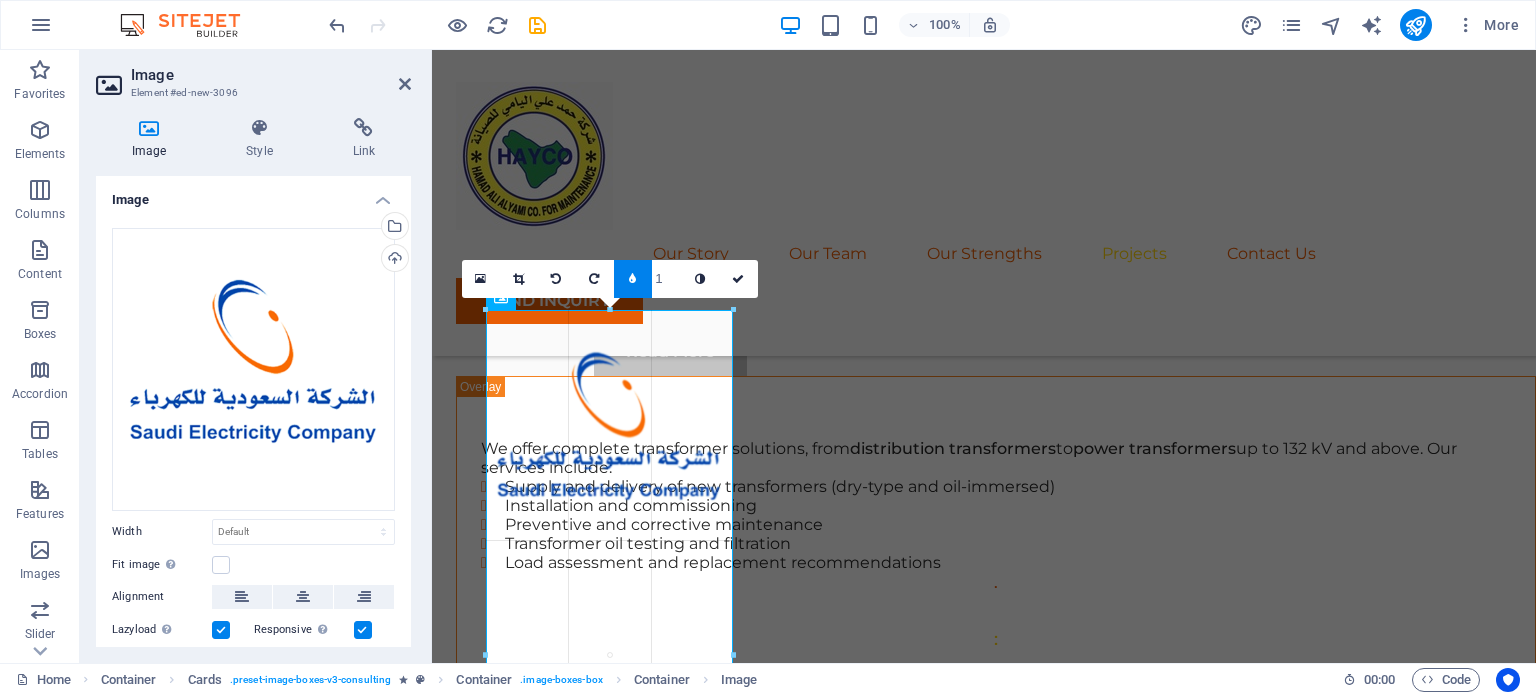 drag, startPoint x: 732, startPoint y: 517, endPoint x: 747, endPoint y: 523, distance: 16.155495 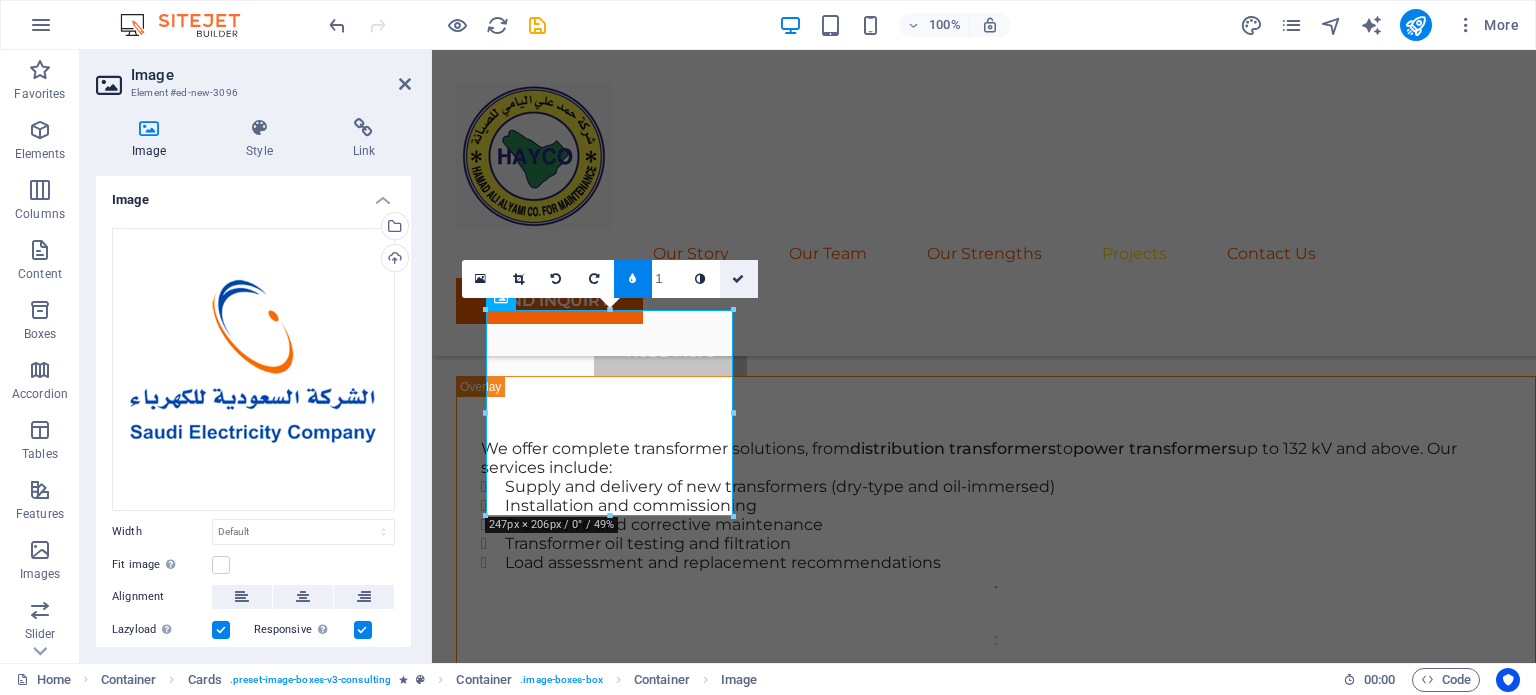 click at bounding box center [738, 279] 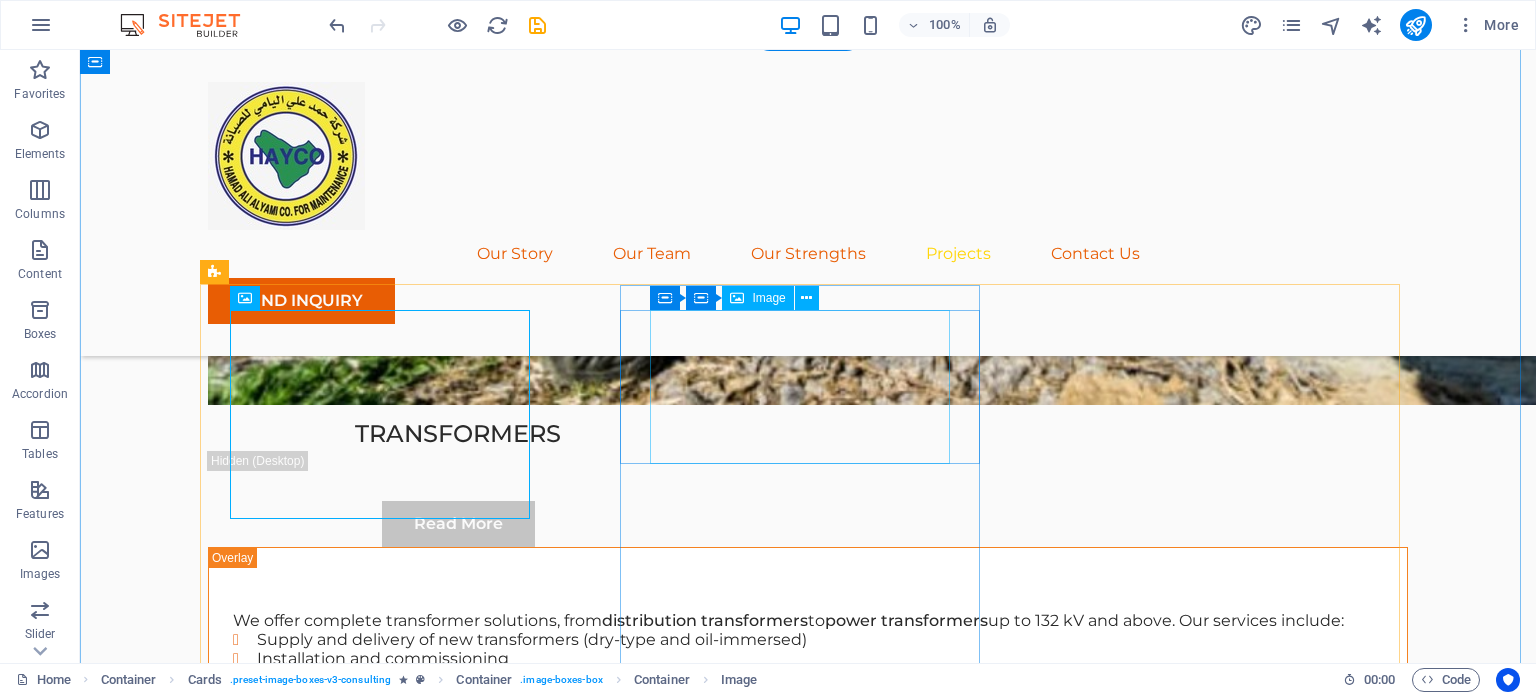 click at bounding box center (388, 7380) 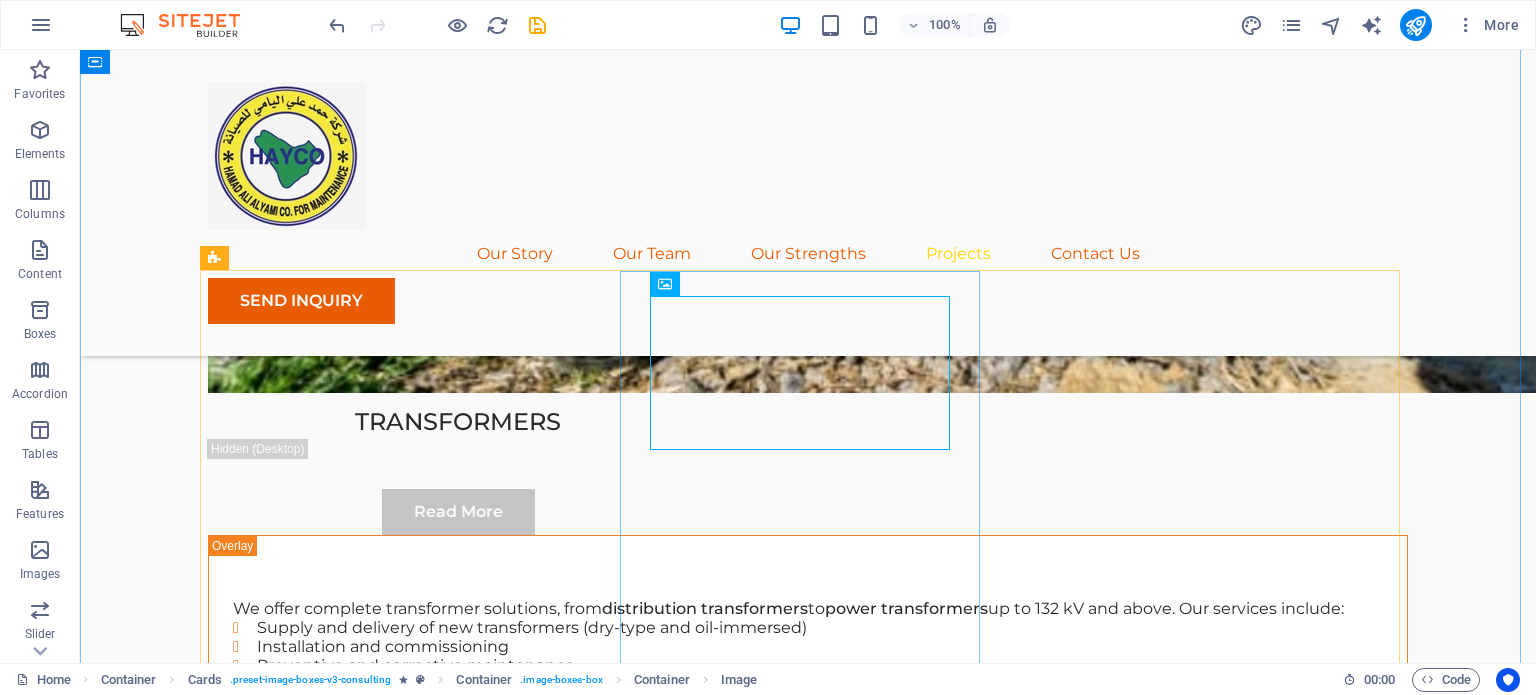 scroll, scrollTop: 5146, scrollLeft: 0, axis: vertical 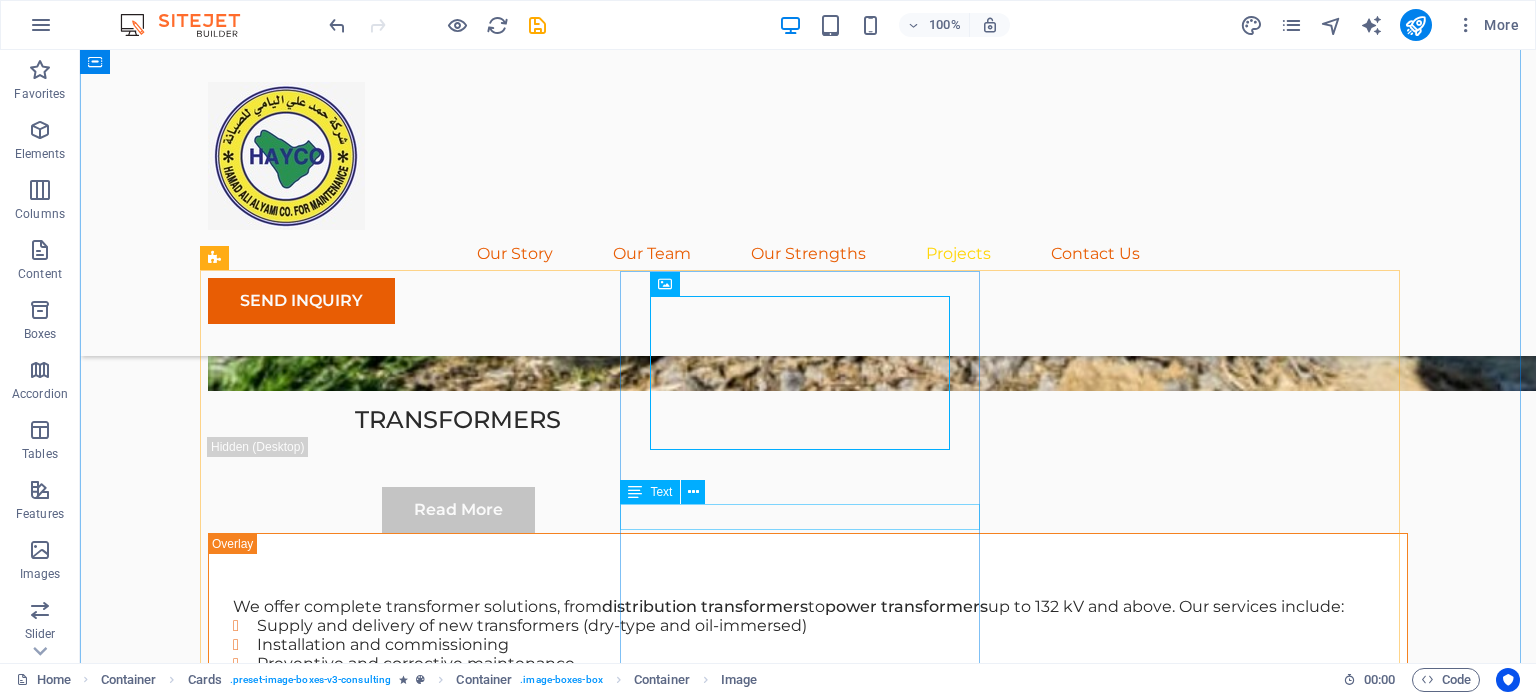 click on "Business Analyst" at bounding box center (388, 7509) 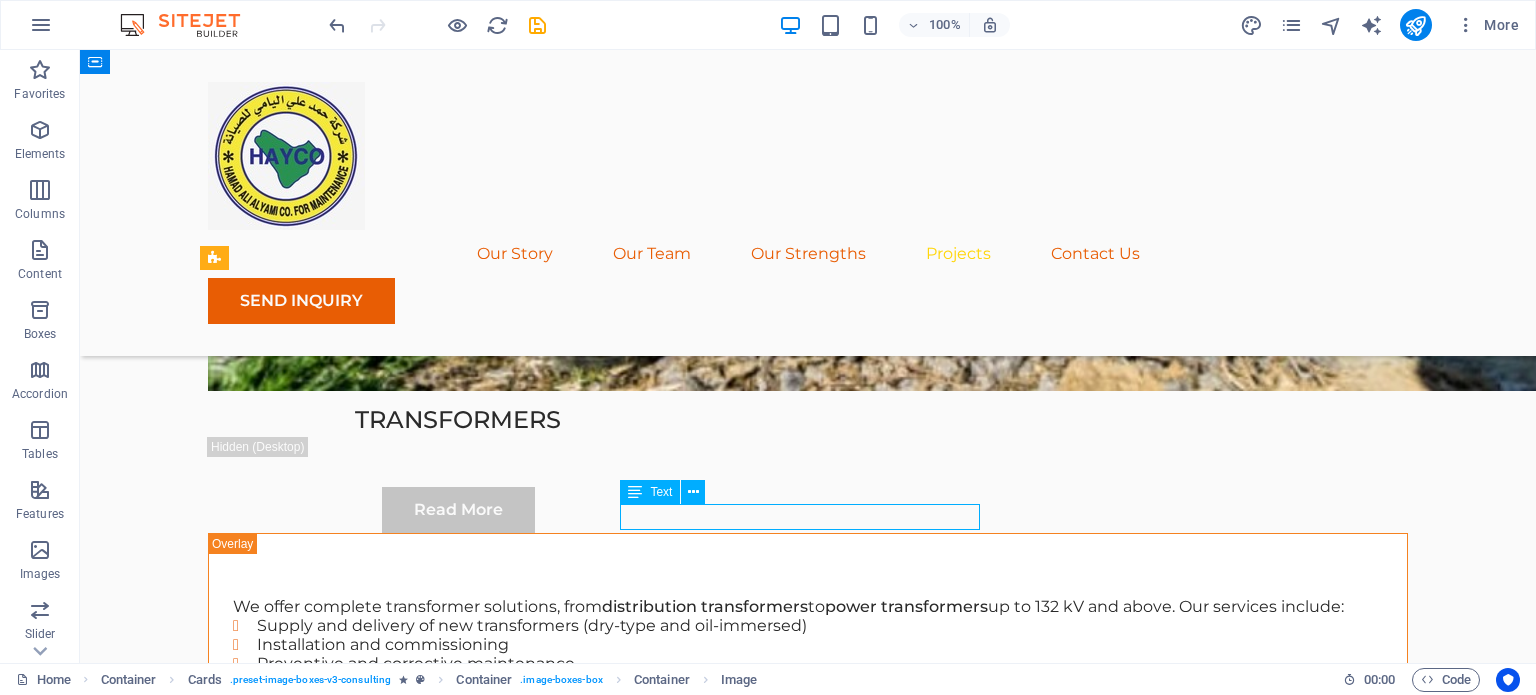 click on "Business Analyst" at bounding box center (388, 7509) 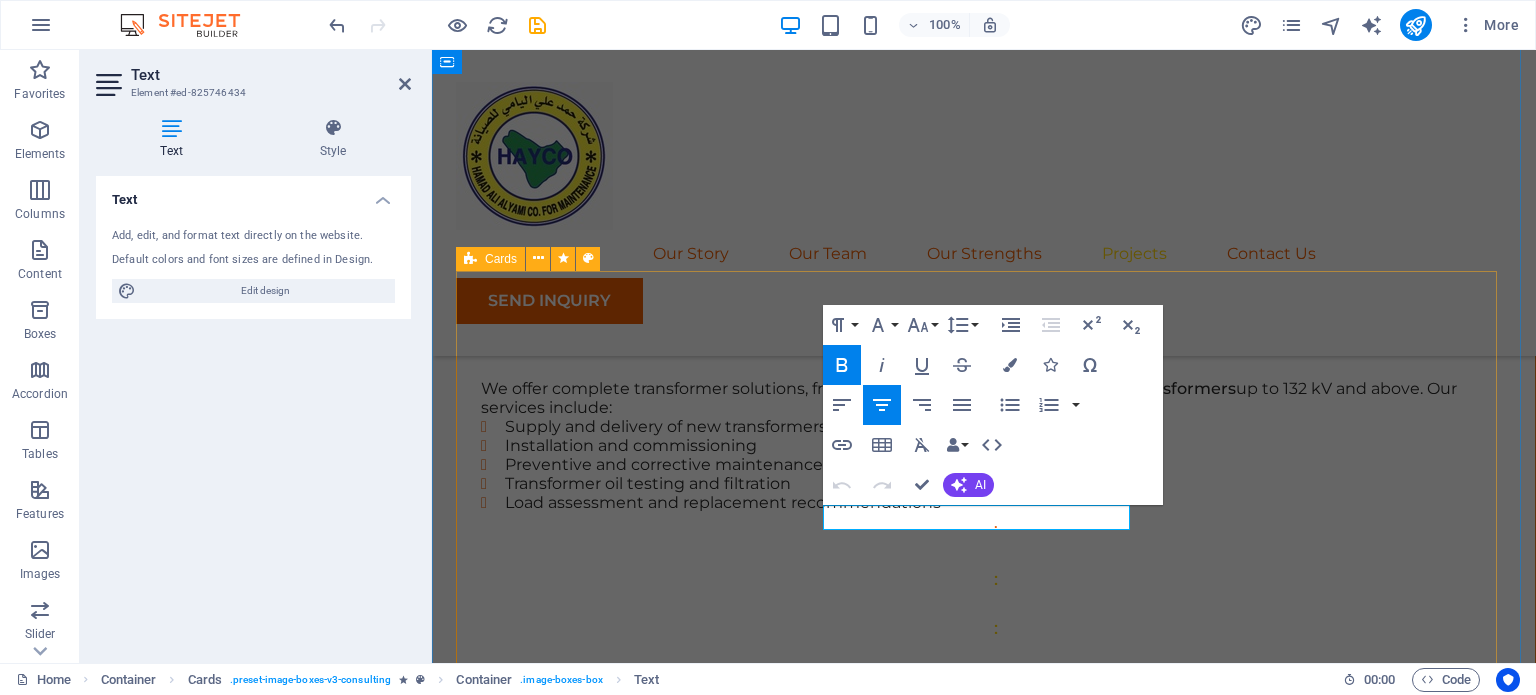 scroll, scrollTop: 5100, scrollLeft: 0, axis: vertical 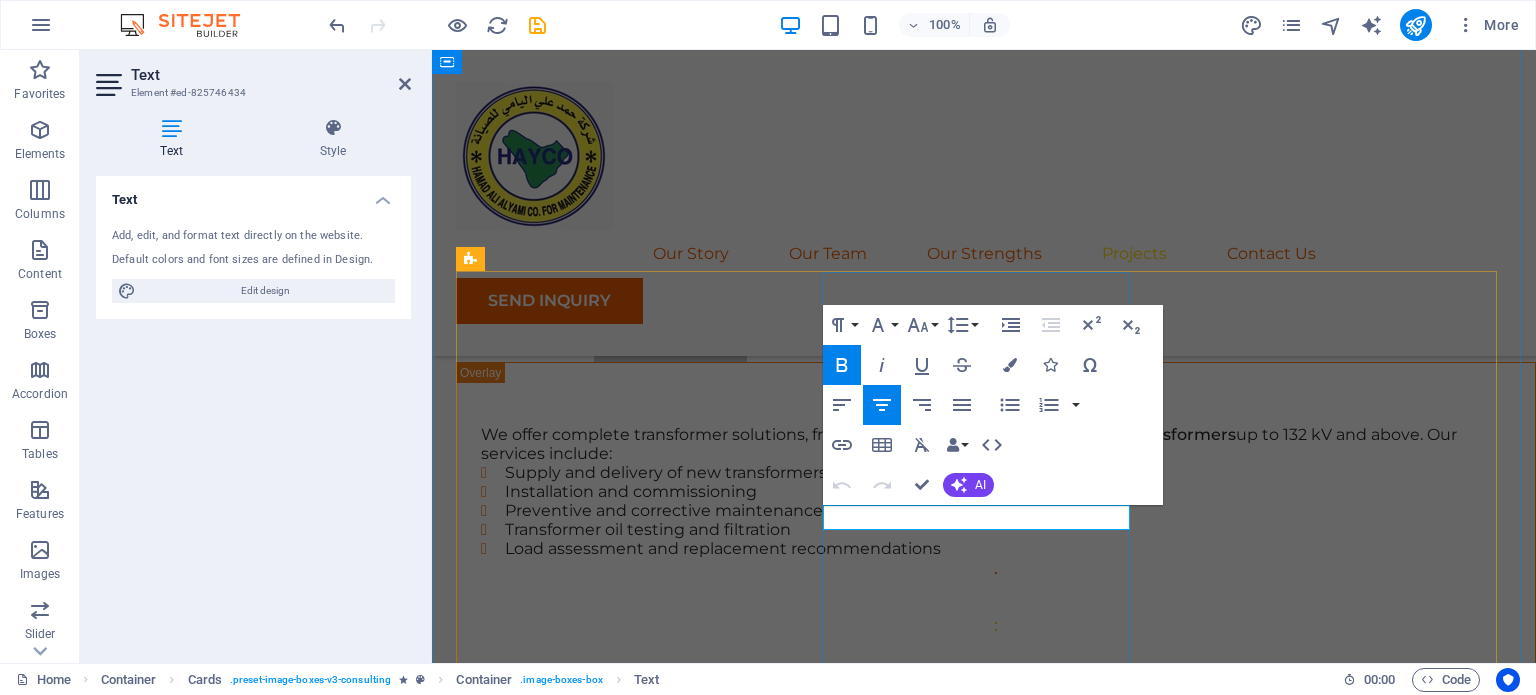 drag, startPoint x: 1055, startPoint y: 518, endPoint x: 898, endPoint y: 516, distance: 157.01274 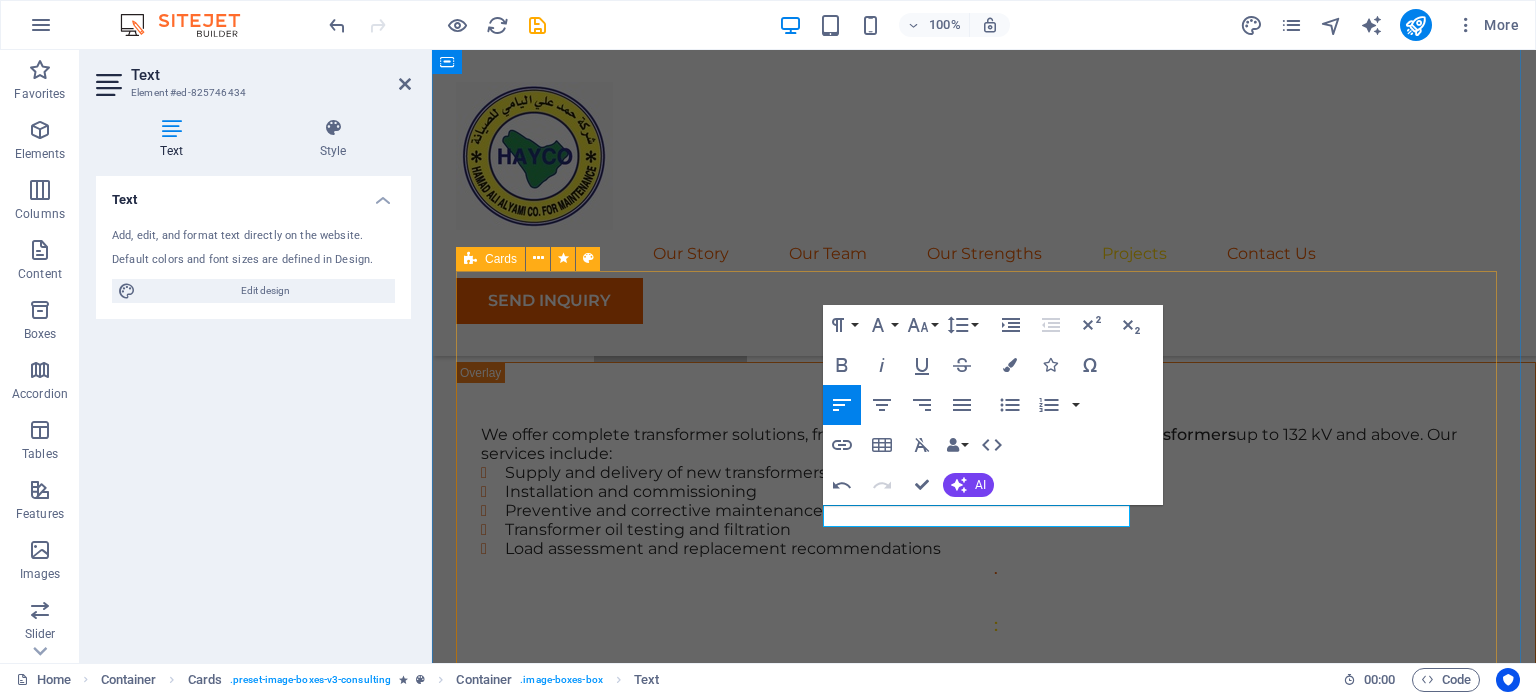 click on "Saudi Electricity Company (SEC) Saudi Aramco COMING SOON... Strategy Consultant COMING SOON..." at bounding box center (984, 6499) 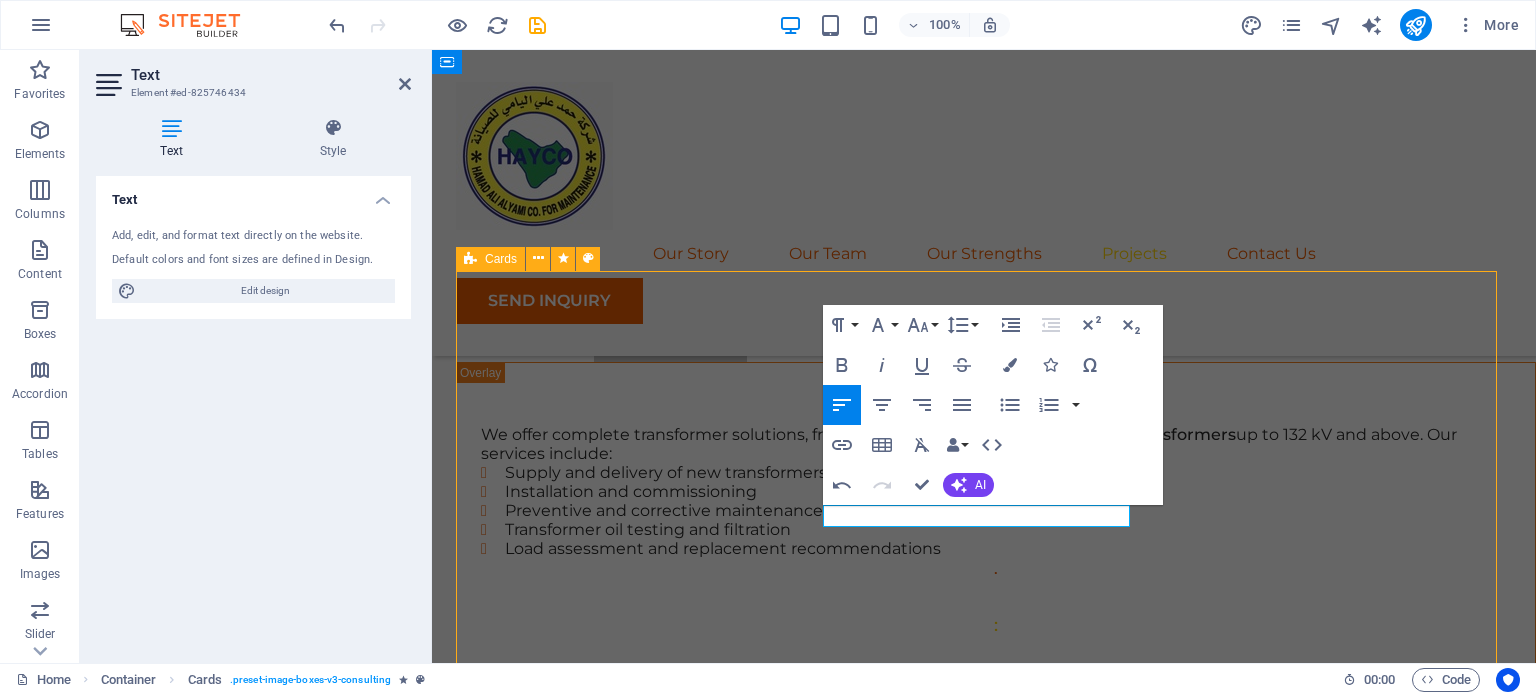 scroll, scrollTop: 5146, scrollLeft: 0, axis: vertical 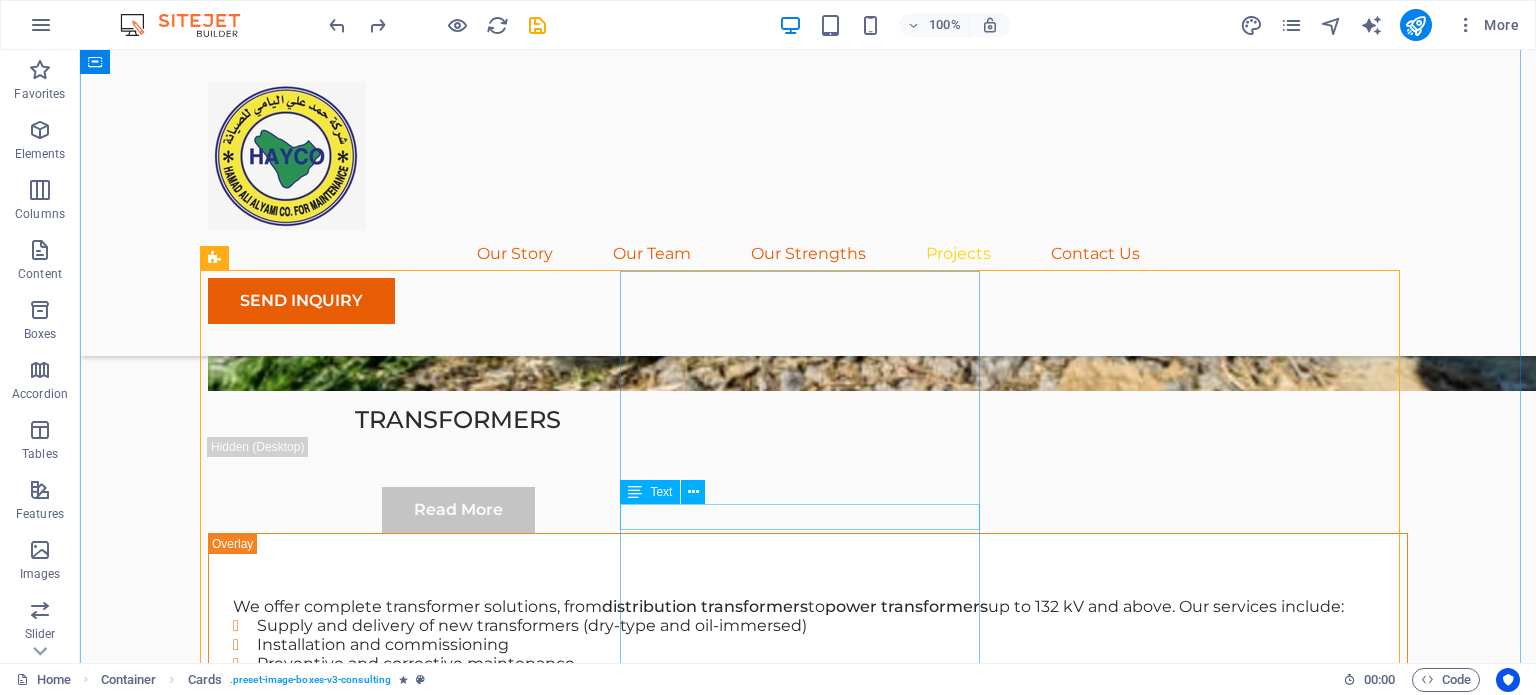 click on "Business Analyst" at bounding box center [388, 7509] 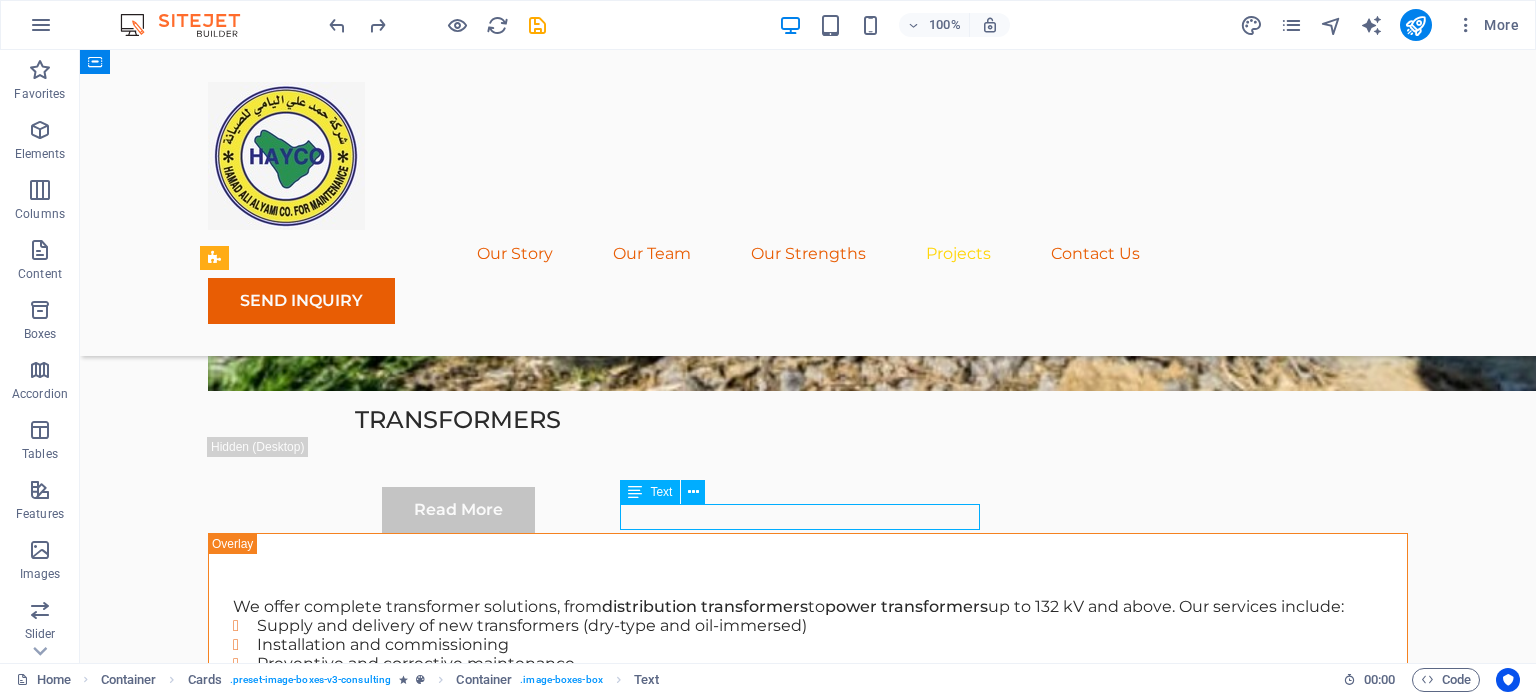 click on "Business Analyst" at bounding box center [388, 7509] 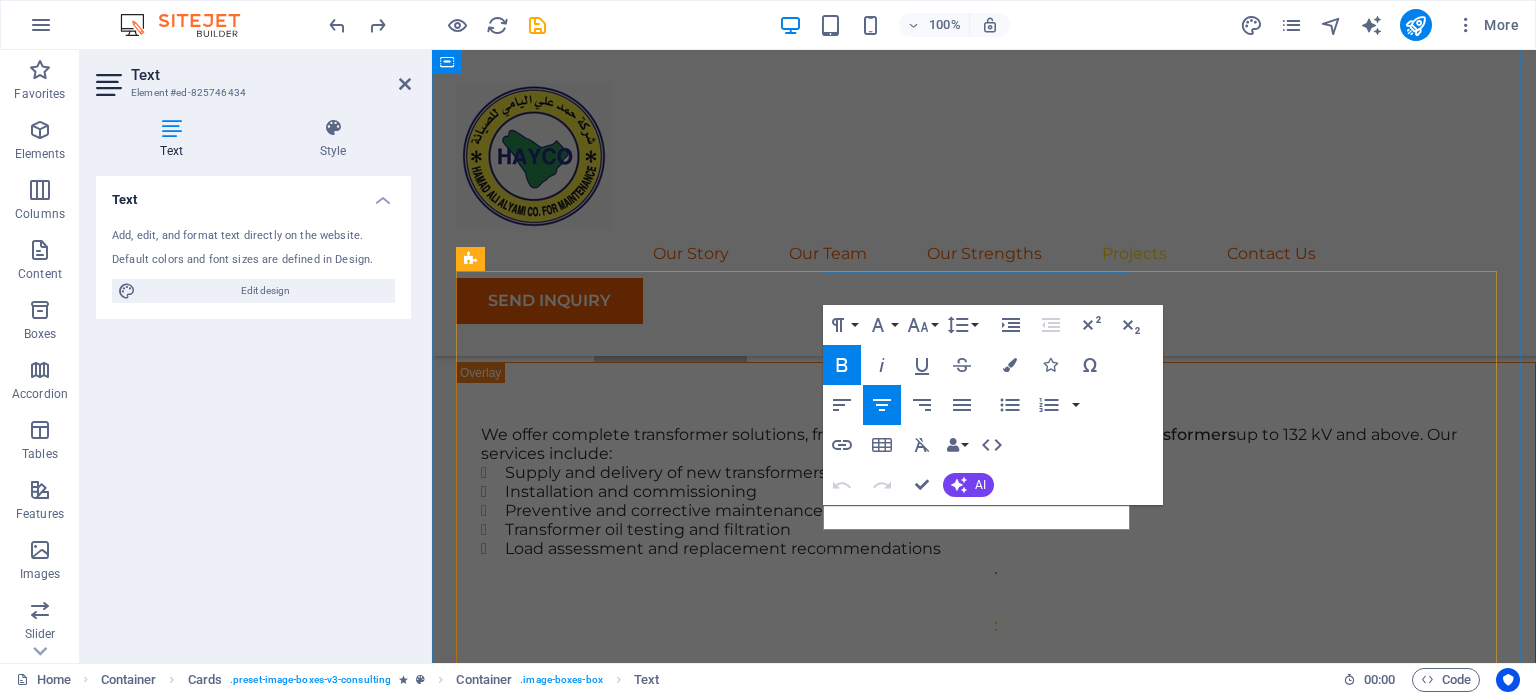 drag, startPoint x: 1058, startPoint y: 516, endPoint x: 916, endPoint y: 509, distance: 142.17242 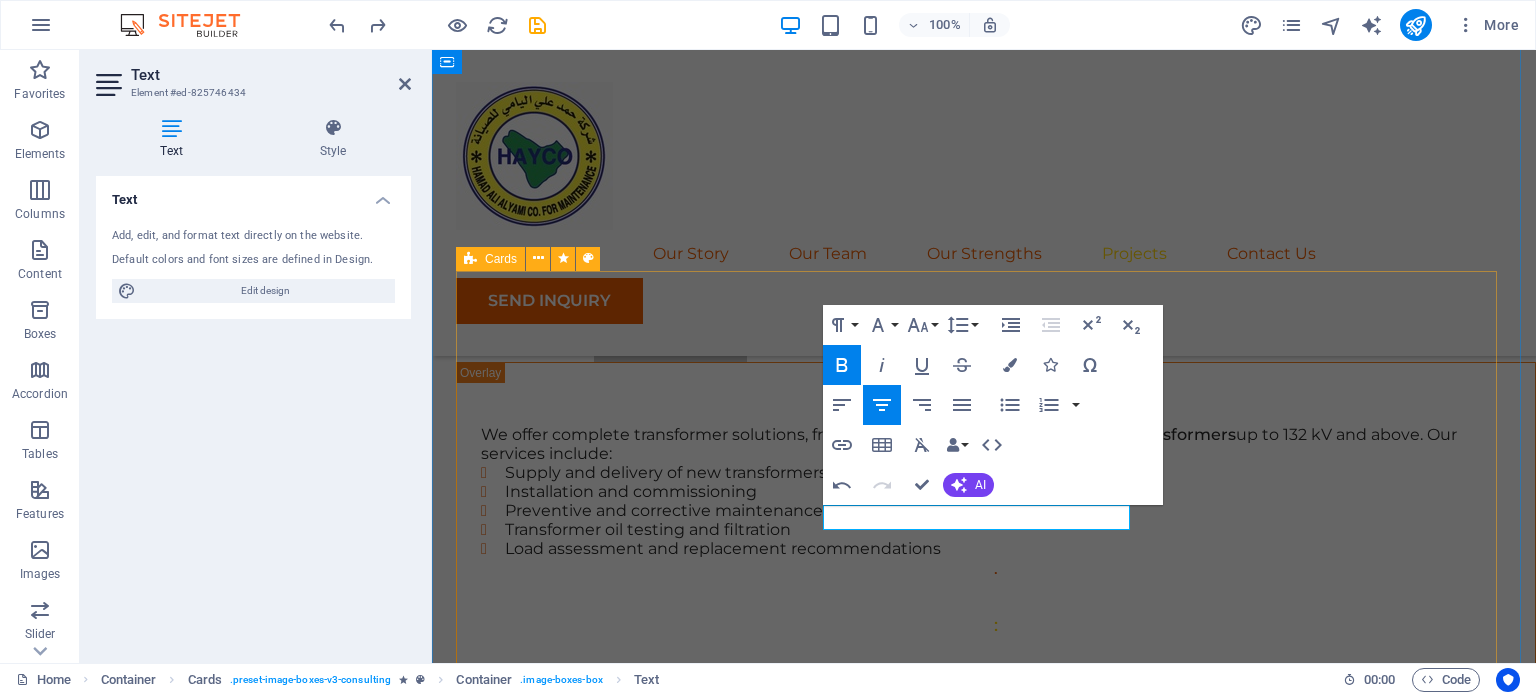click on "Saudi Electricity Company (SEC) SAUDI ARAMCO COMING SOON... Strategy Consultant COMING SOON..." at bounding box center [984, 6500] 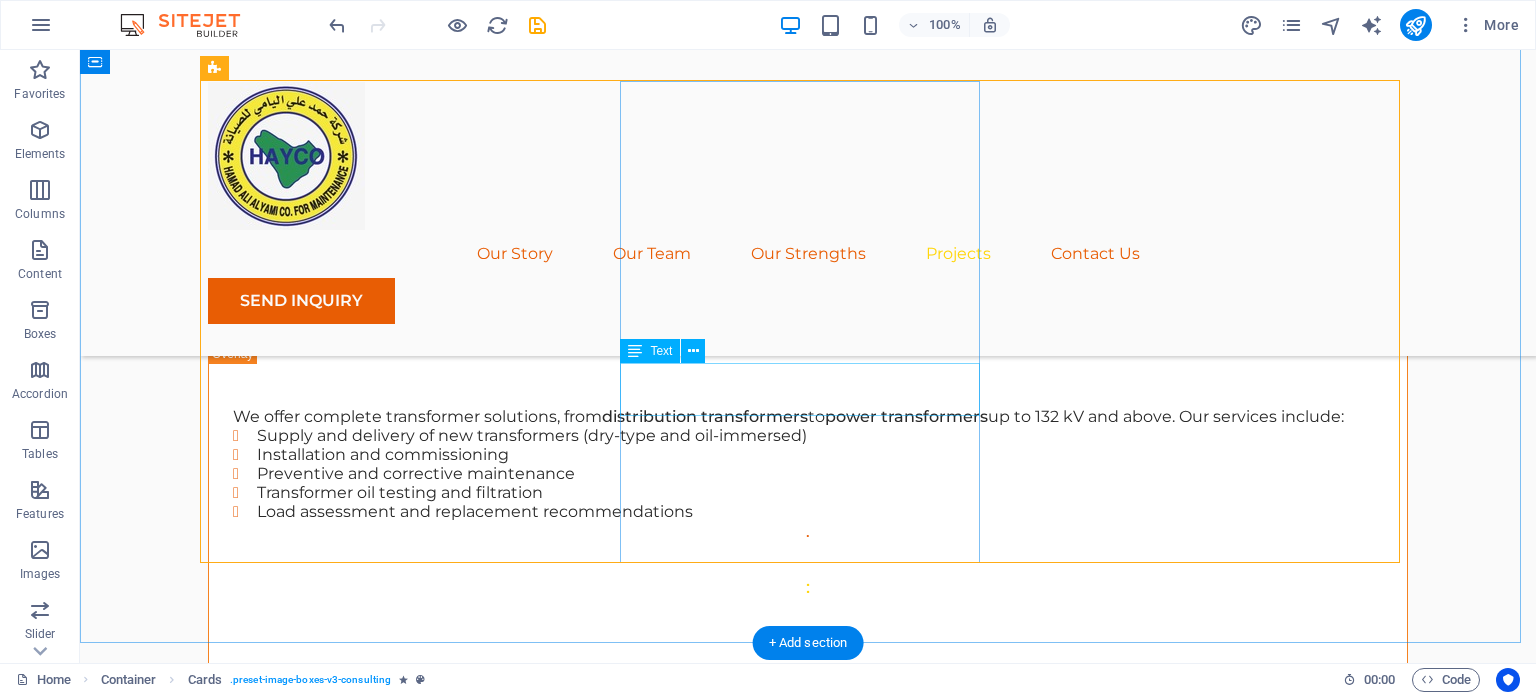 scroll, scrollTop: 5338, scrollLeft: 0, axis: vertical 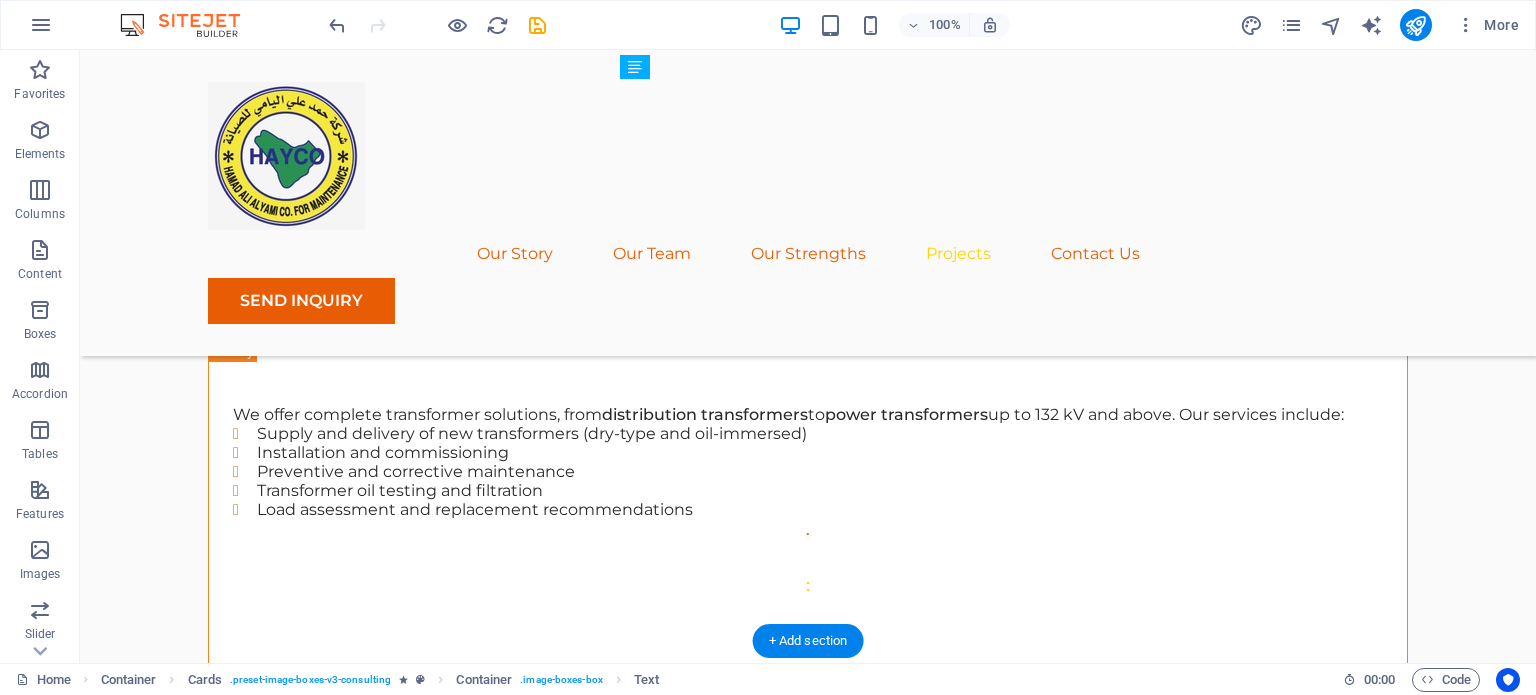 drag, startPoint x: 812, startPoint y: 323, endPoint x: 812, endPoint y: 343, distance: 20 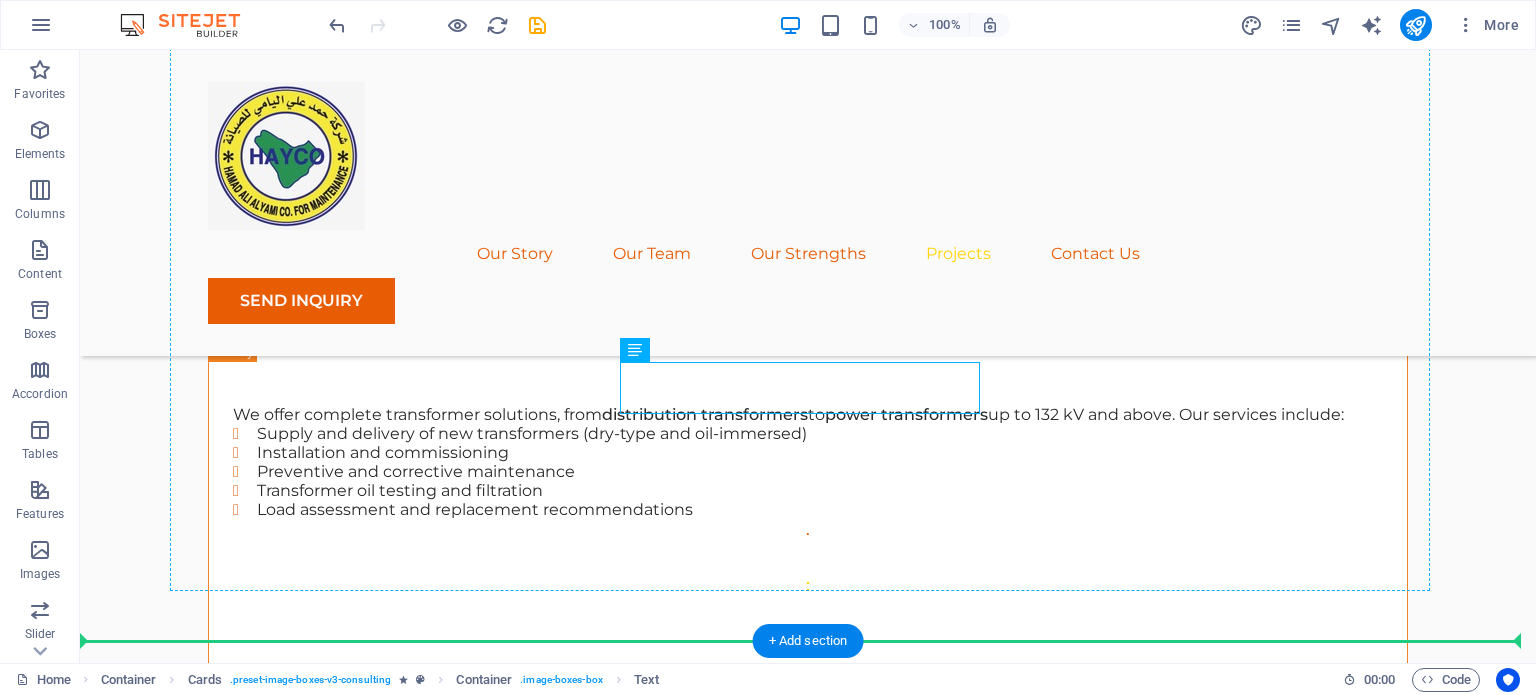 drag, startPoint x: 806, startPoint y: 364, endPoint x: 796, endPoint y: 485, distance: 121.41252 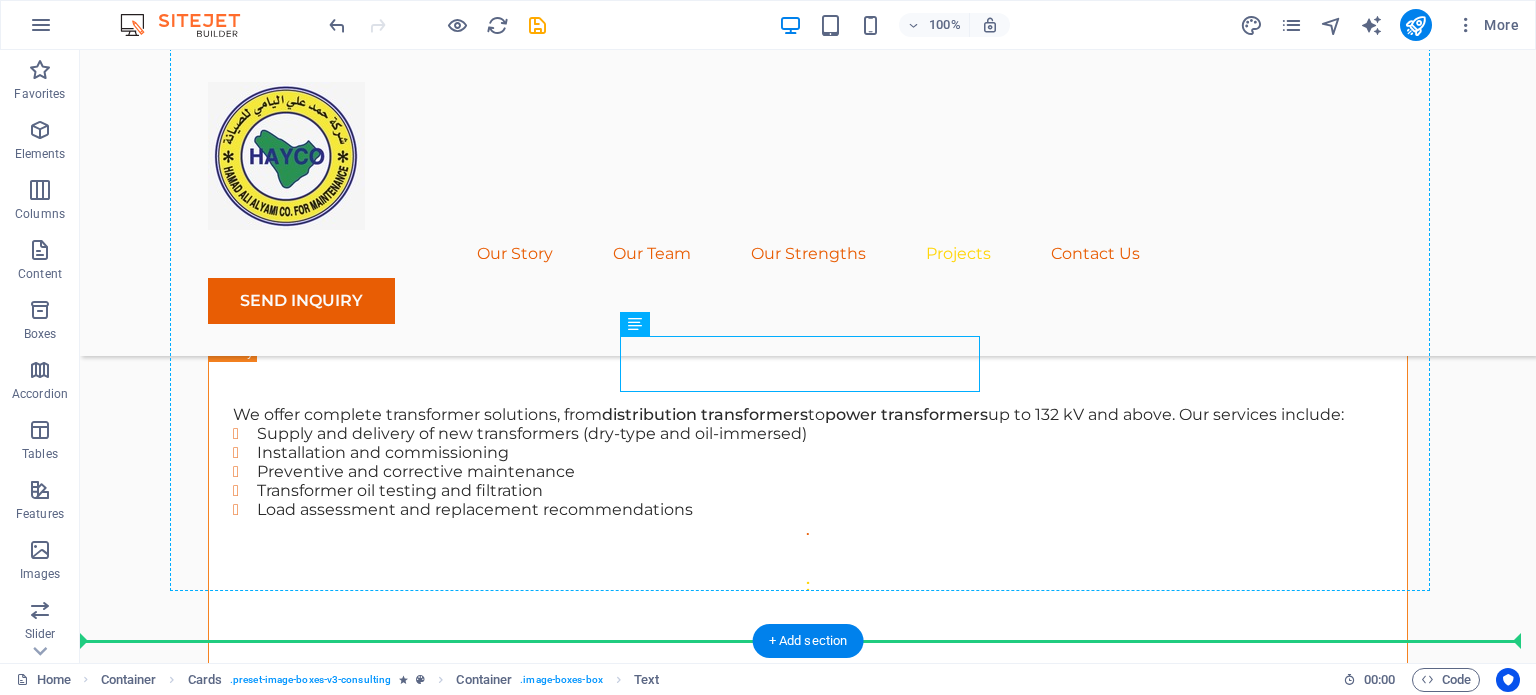 drag, startPoint x: 811, startPoint y: 352, endPoint x: 810, endPoint y: 393, distance: 41.01219 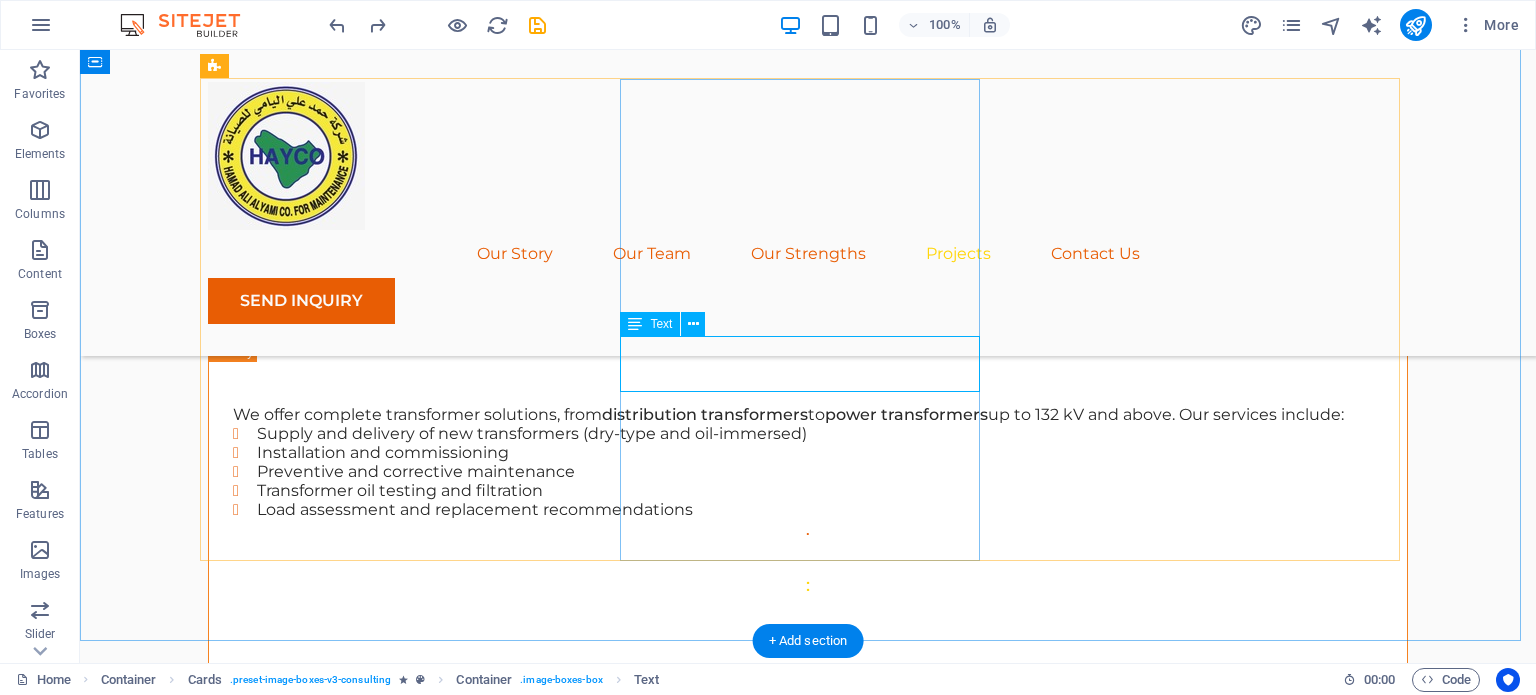 click on "[COMPANY]" at bounding box center [388, 7356] 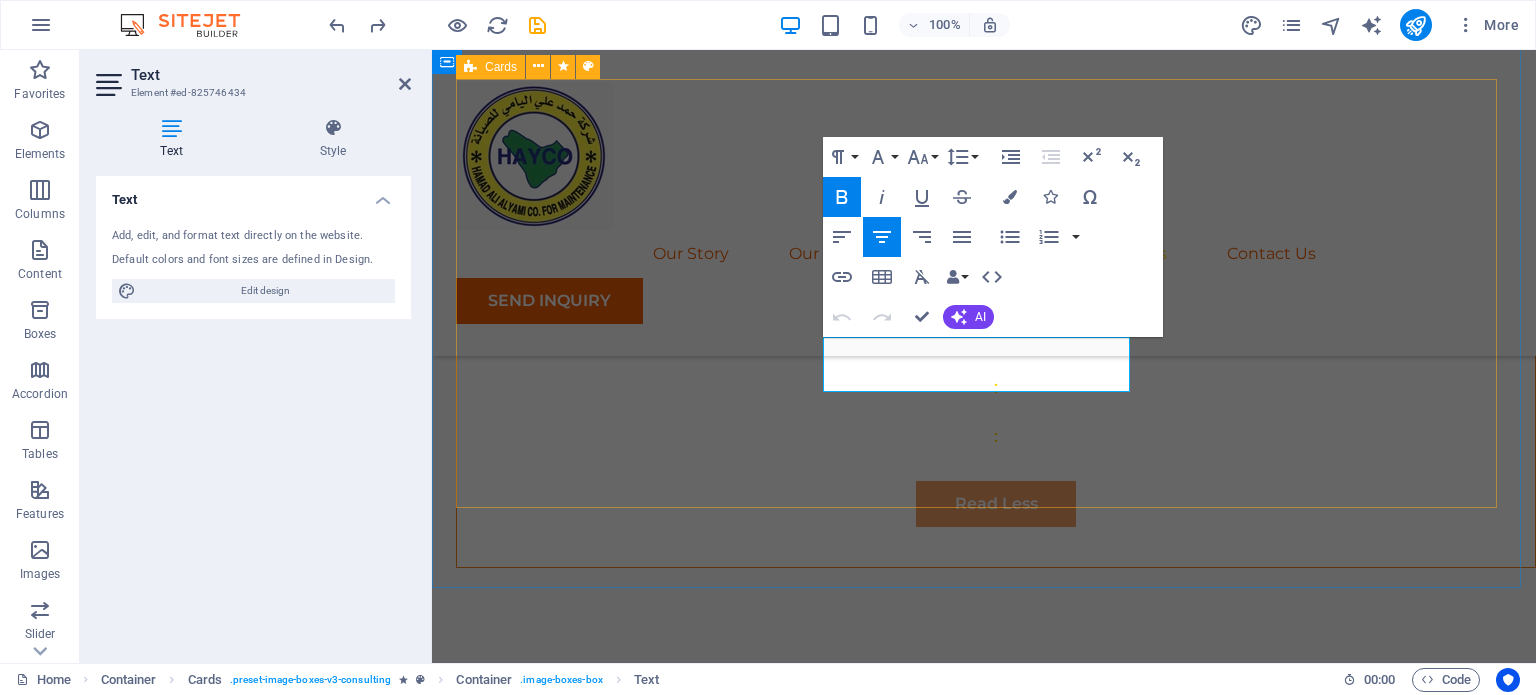 scroll, scrollTop: 5292, scrollLeft: 0, axis: vertical 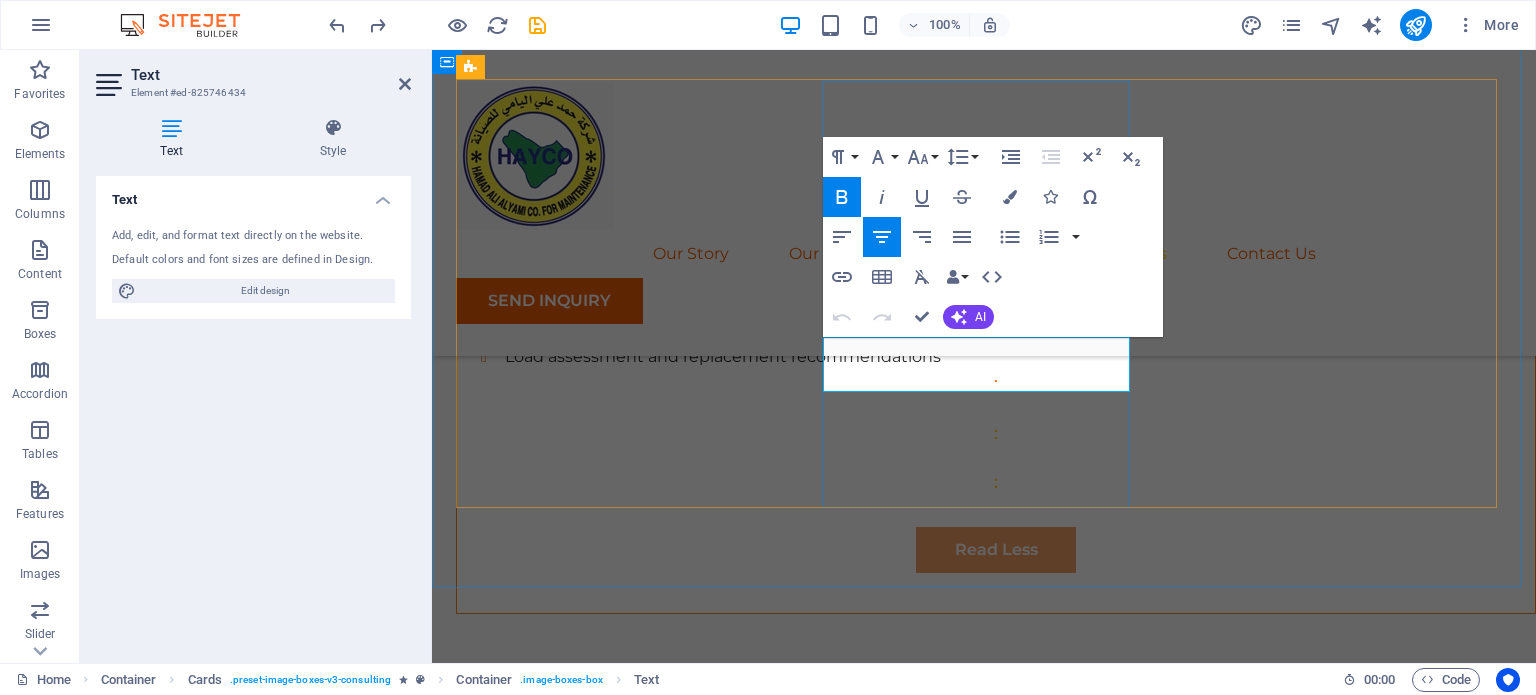 click on "[COMPANY]" at bounding box center [612, 6496] 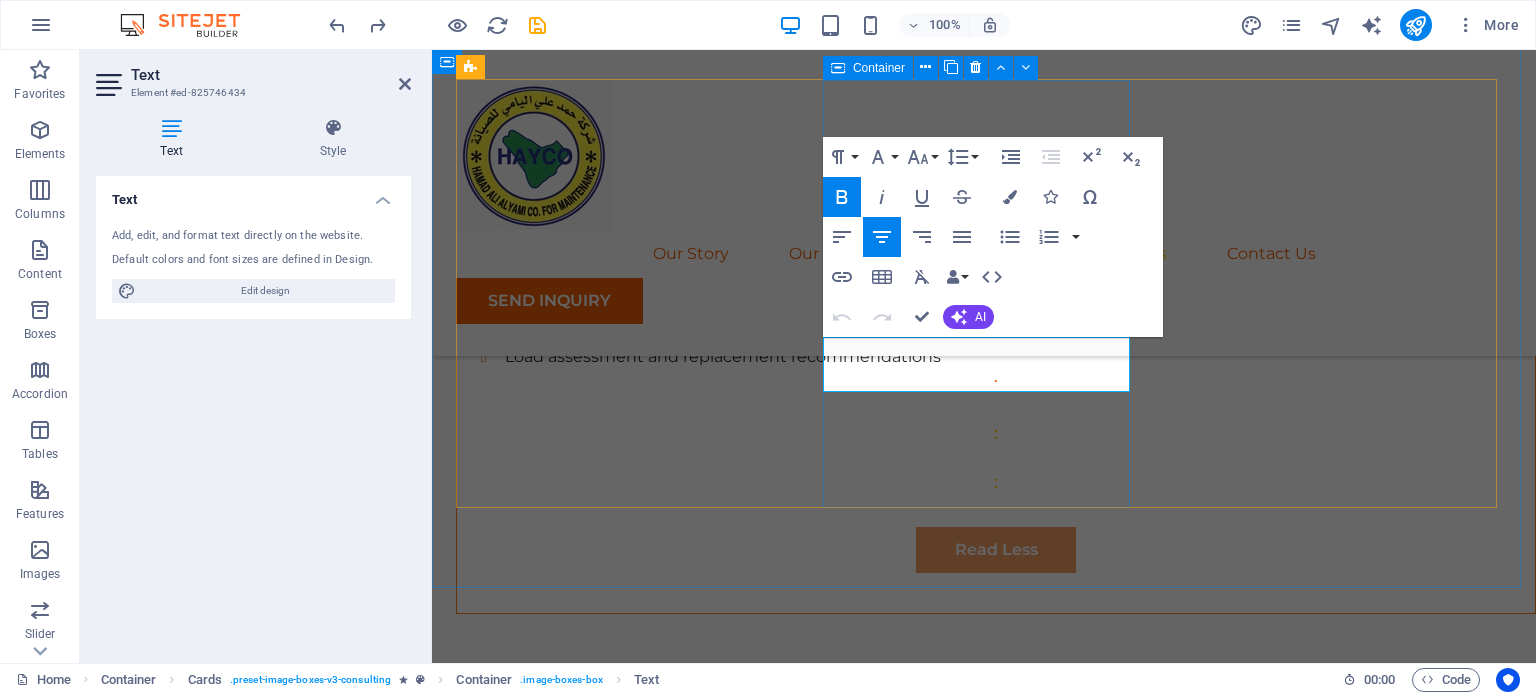 click on "[COMPANY]" at bounding box center [612, 6380] 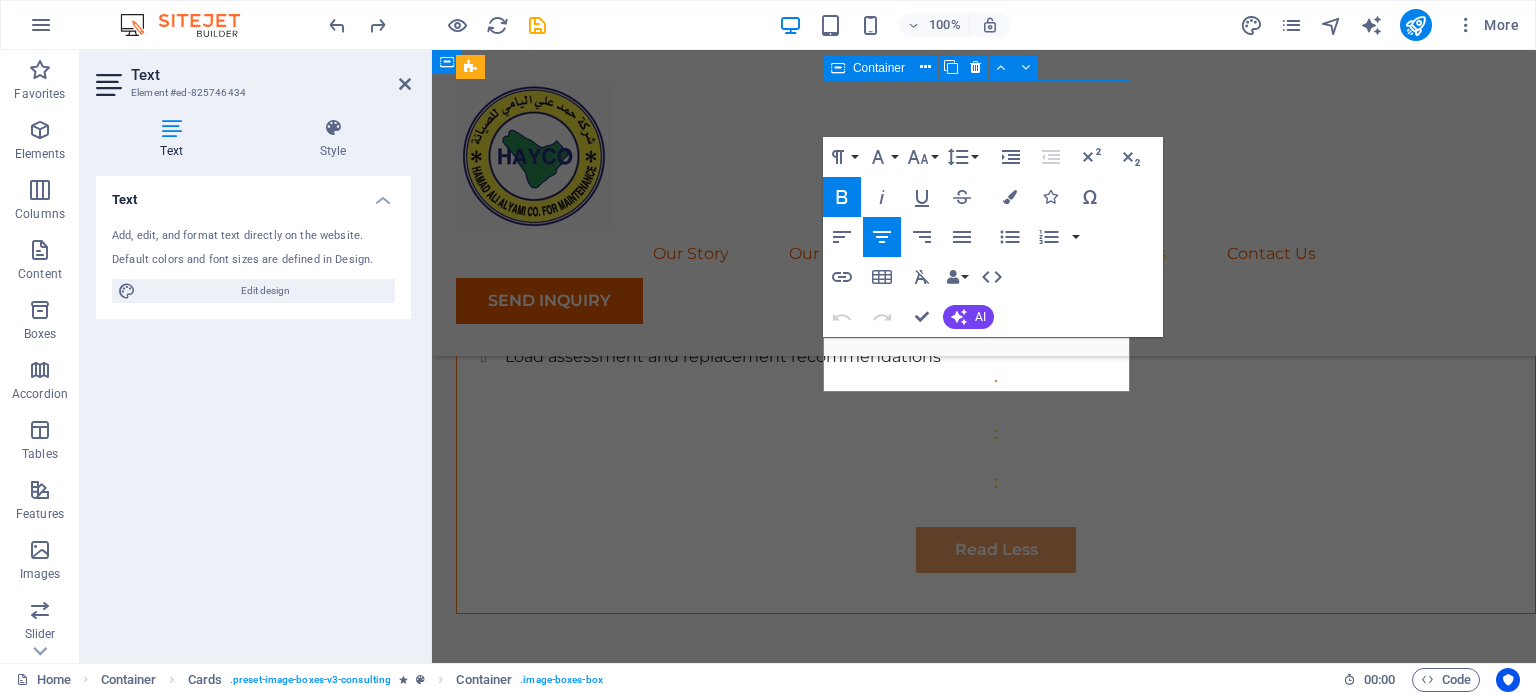 scroll, scrollTop: 5338, scrollLeft: 0, axis: vertical 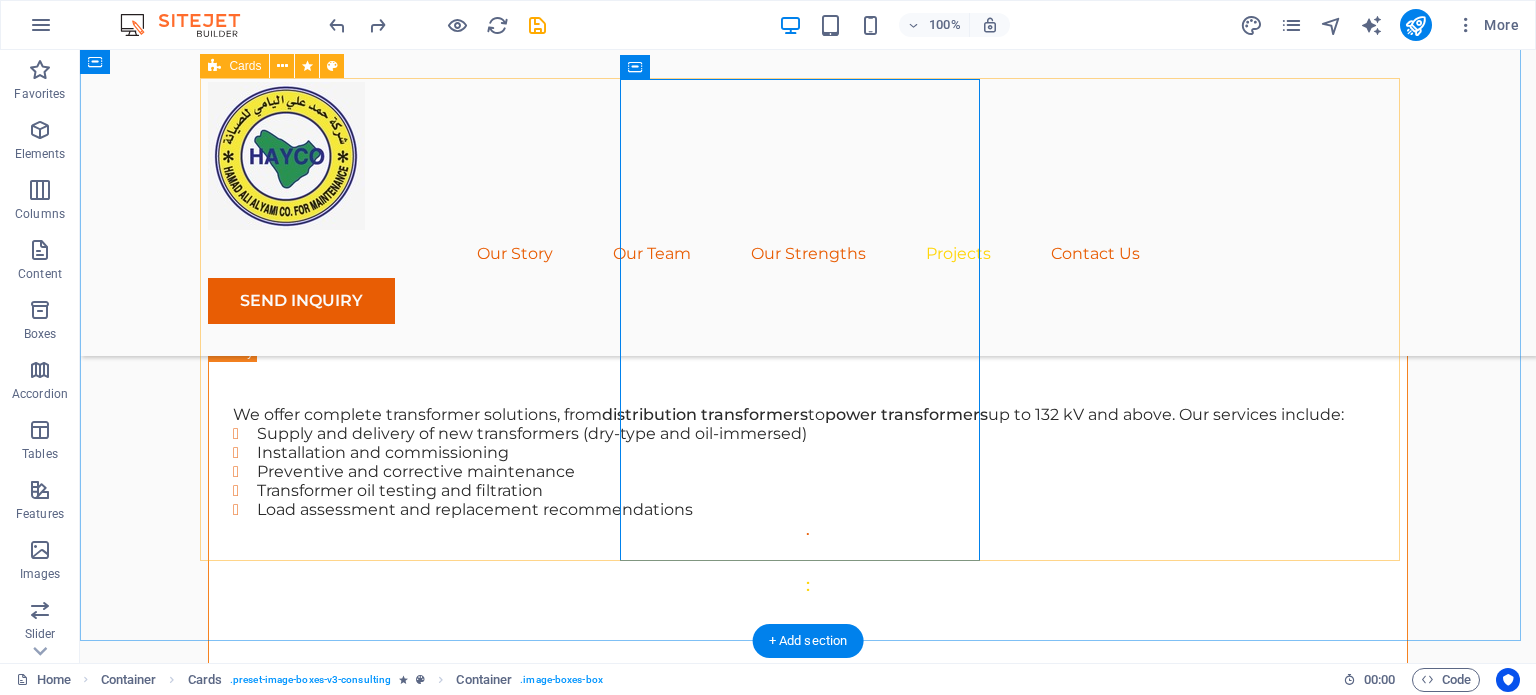 click on "[COMPANY] ([ABBREVIATION]) [COUNTRY] Strategy Consultant COMING SOON..." at bounding box center [808, 7193] 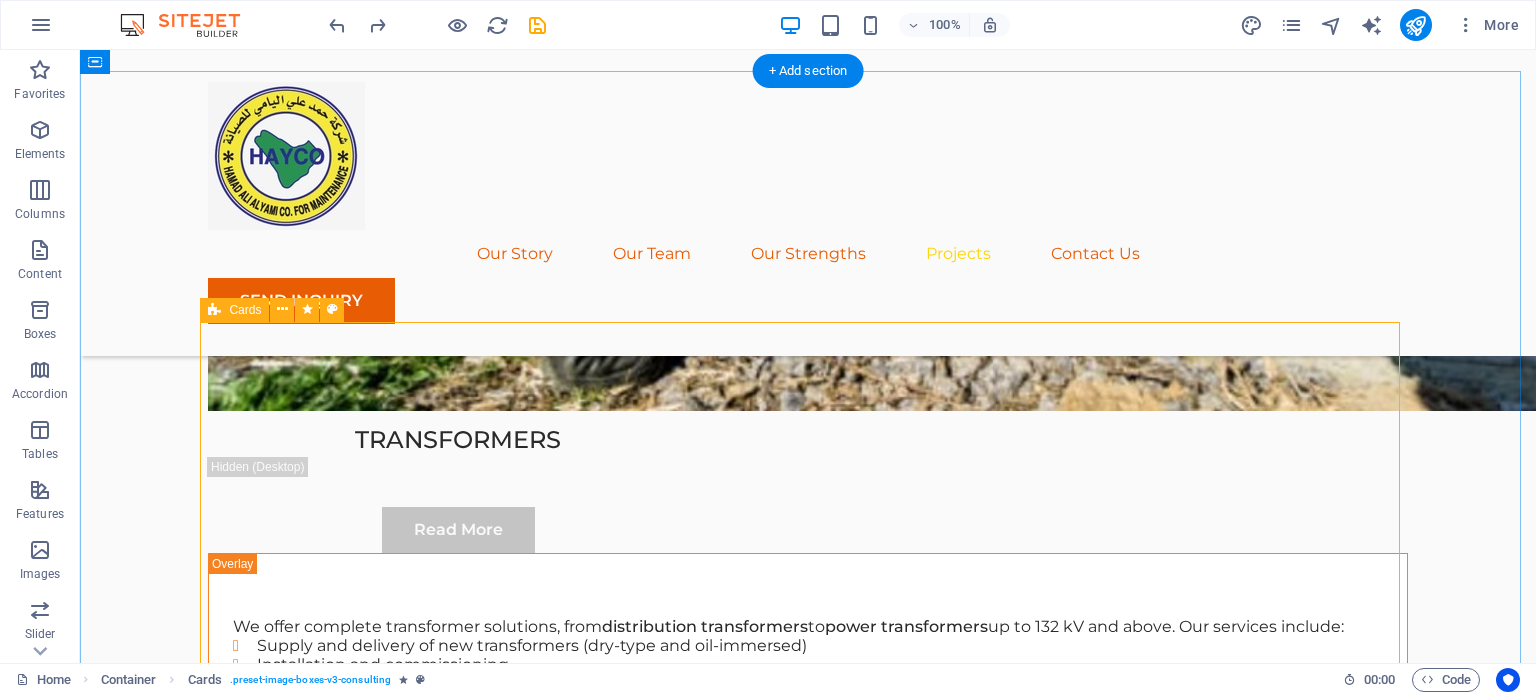 scroll, scrollTop: 5092, scrollLeft: 0, axis: vertical 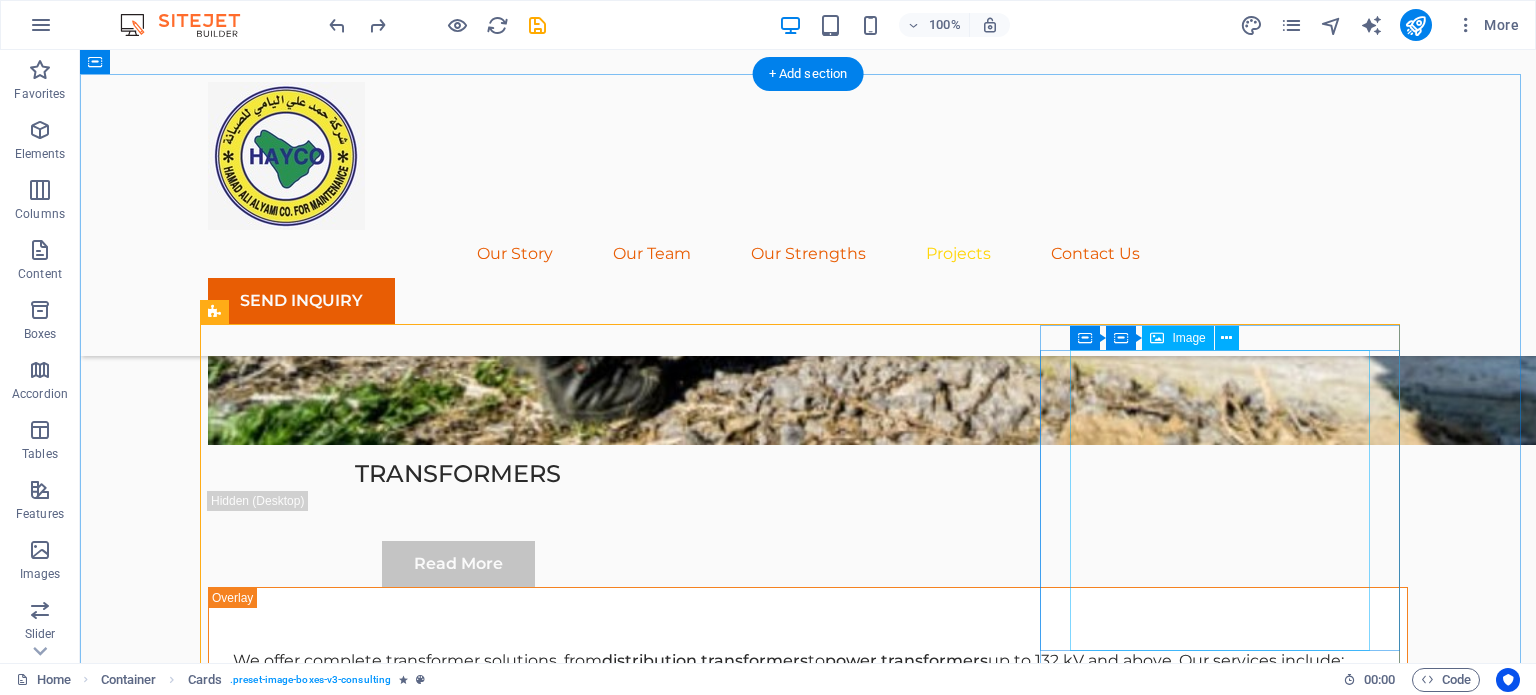 click at bounding box center (388, 7810) 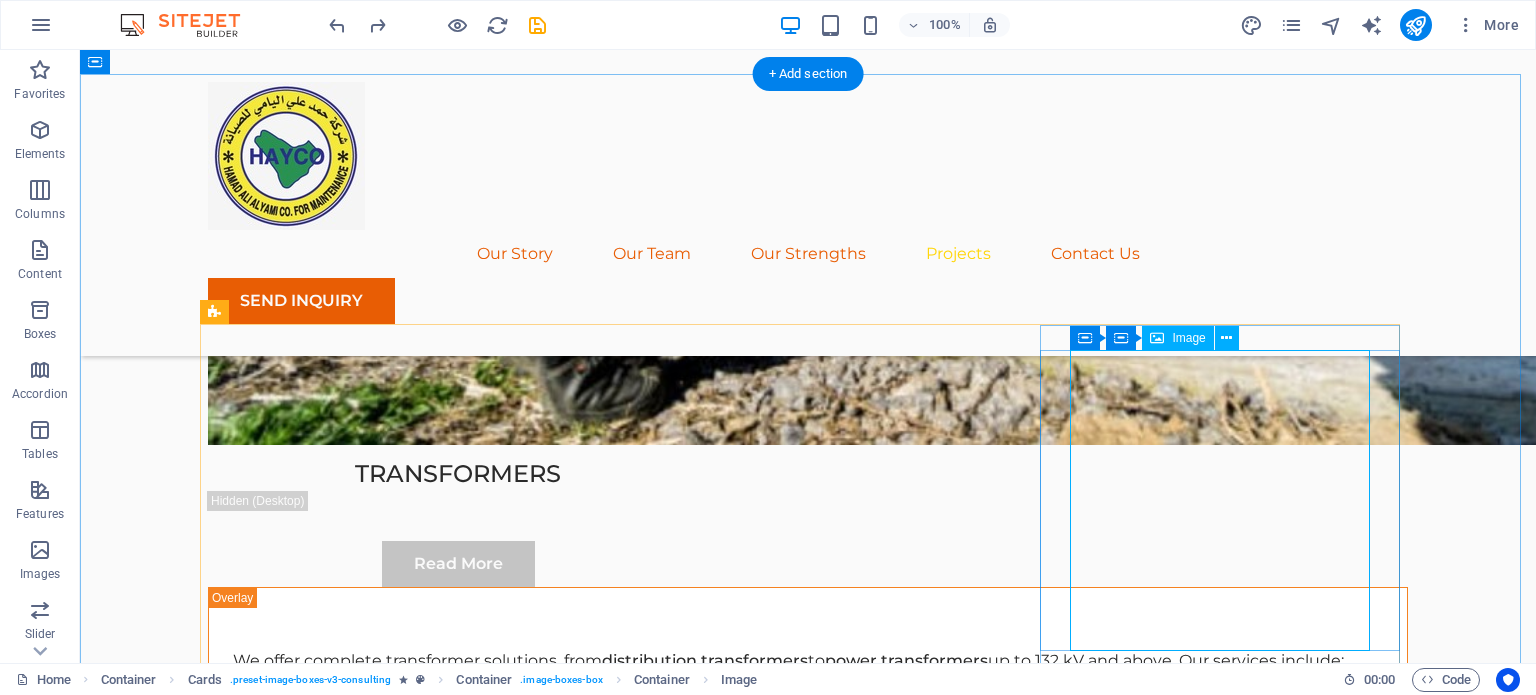 click at bounding box center [388, 7810] 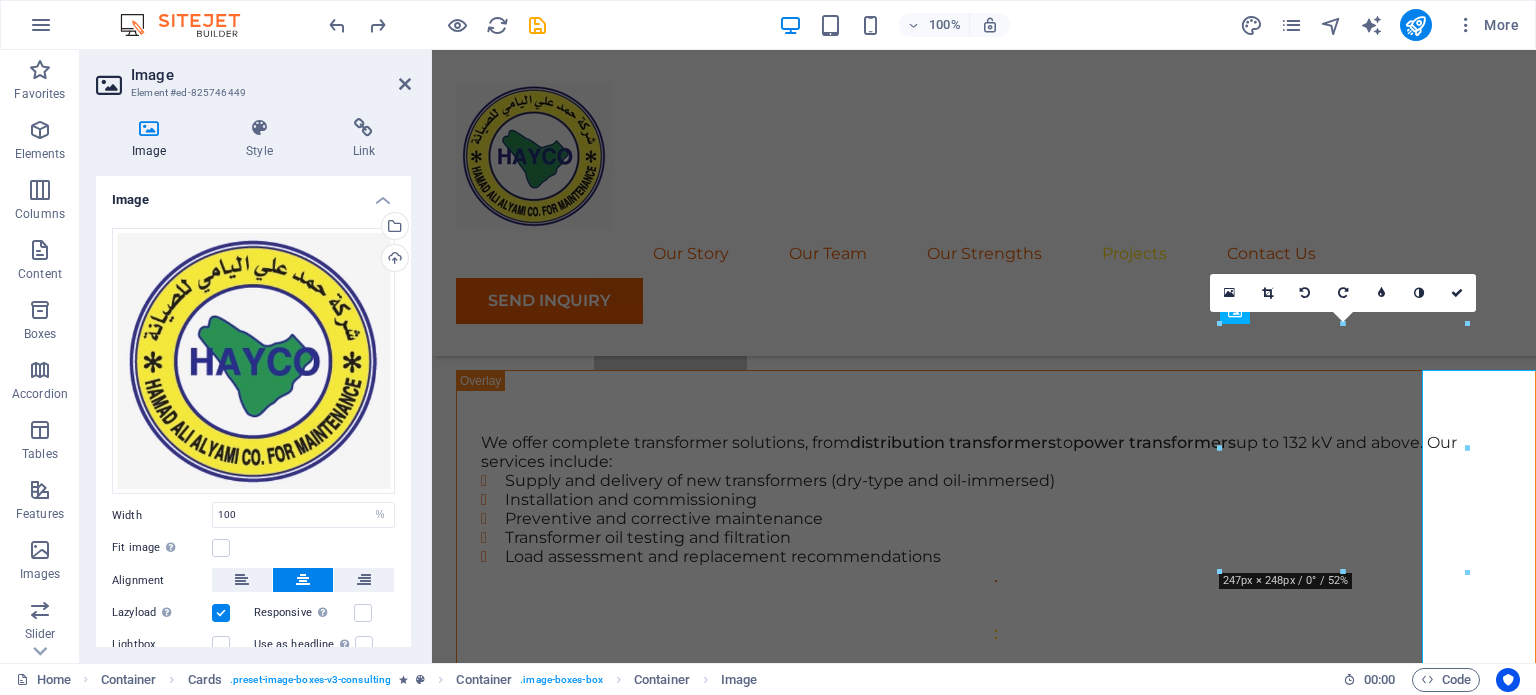 scroll, scrollTop: 5072, scrollLeft: 0, axis: vertical 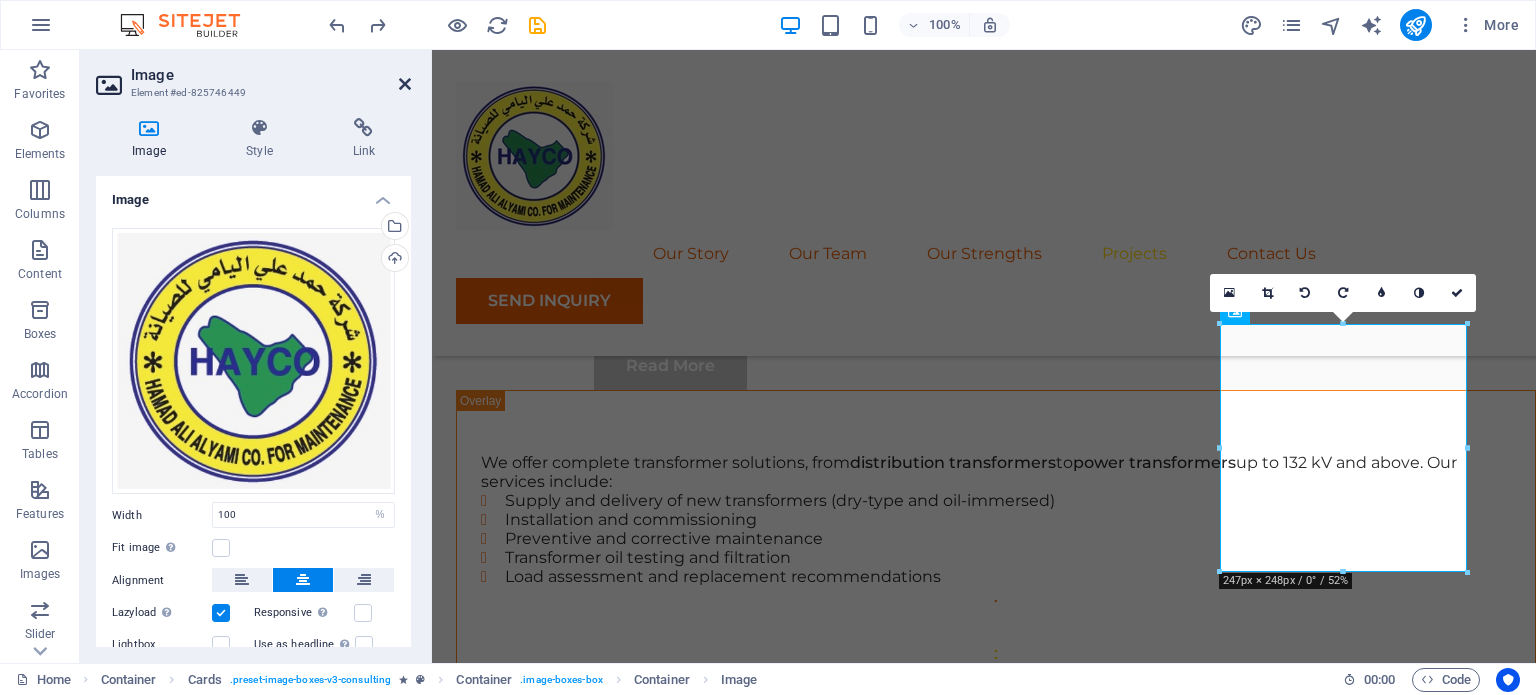 click at bounding box center [405, 84] 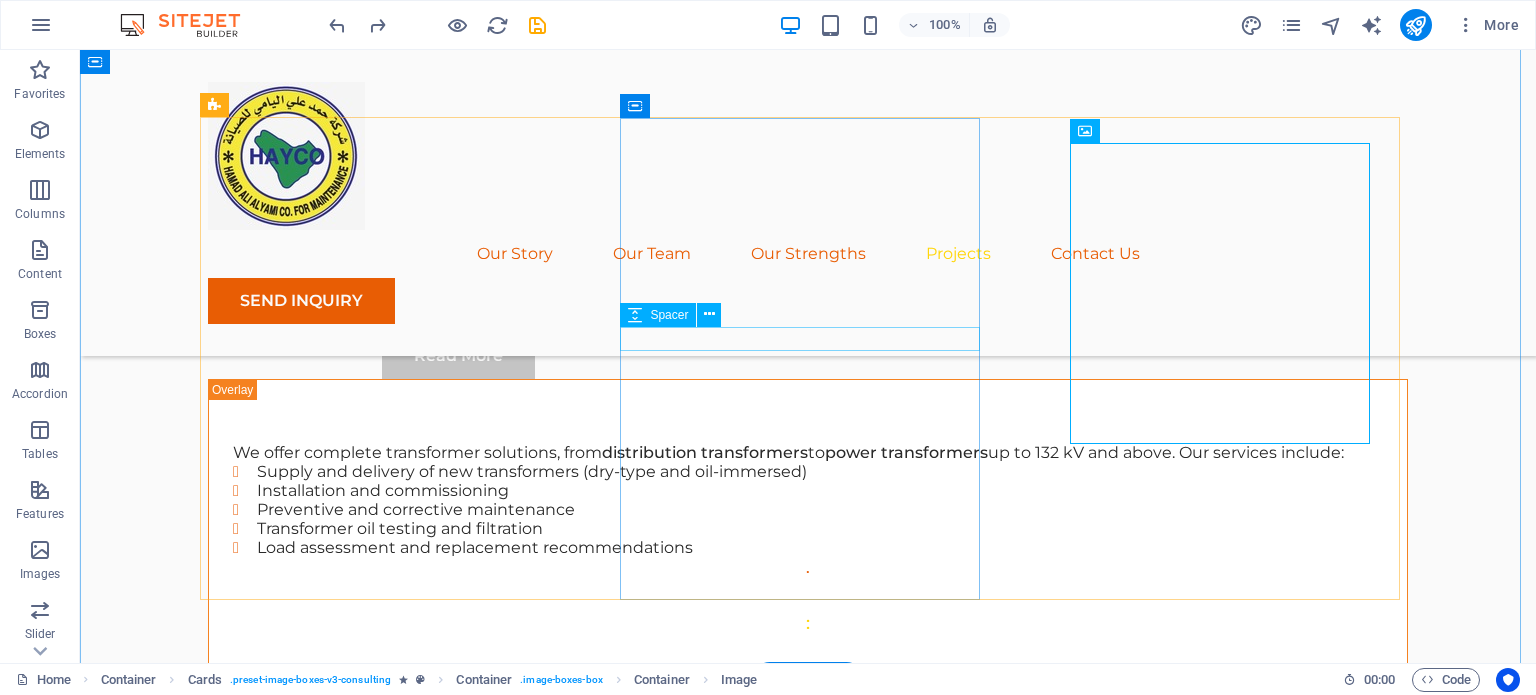 scroll, scrollTop: 5299, scrollLeft: 0, axis: vertical 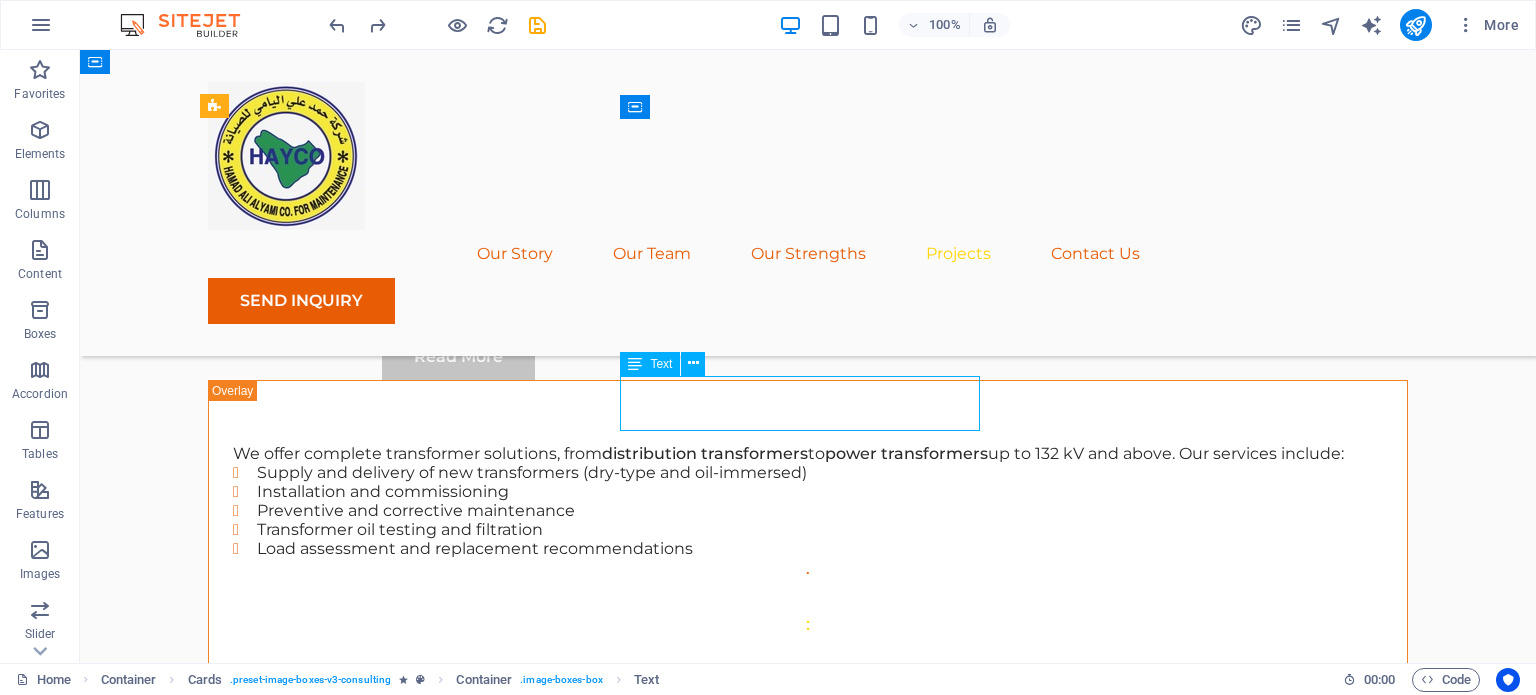 drag, startPoint x: 777, startPoint y: 384, endPoint x: 776, endPoint y: 399, distance: 15.033297 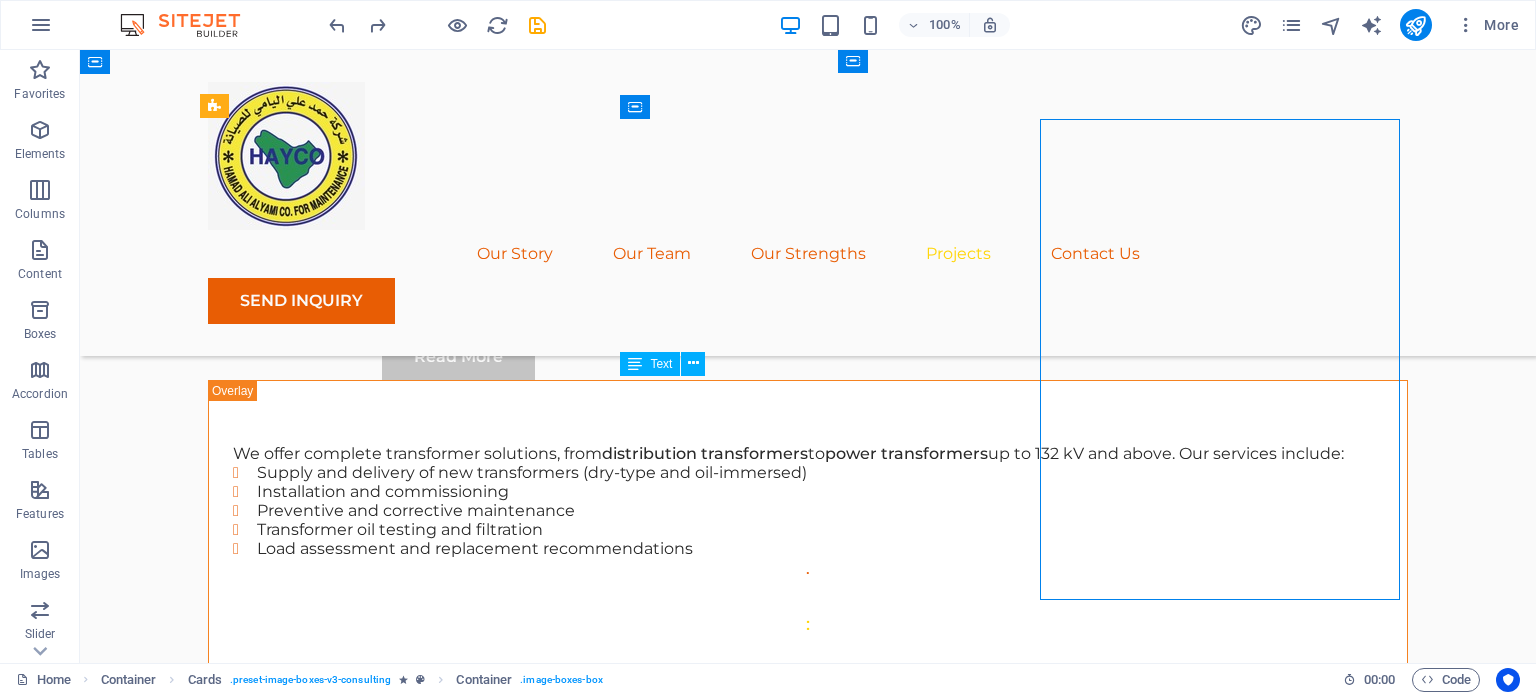 click on "[COMPANY]" at bounding box center [388, 7395] 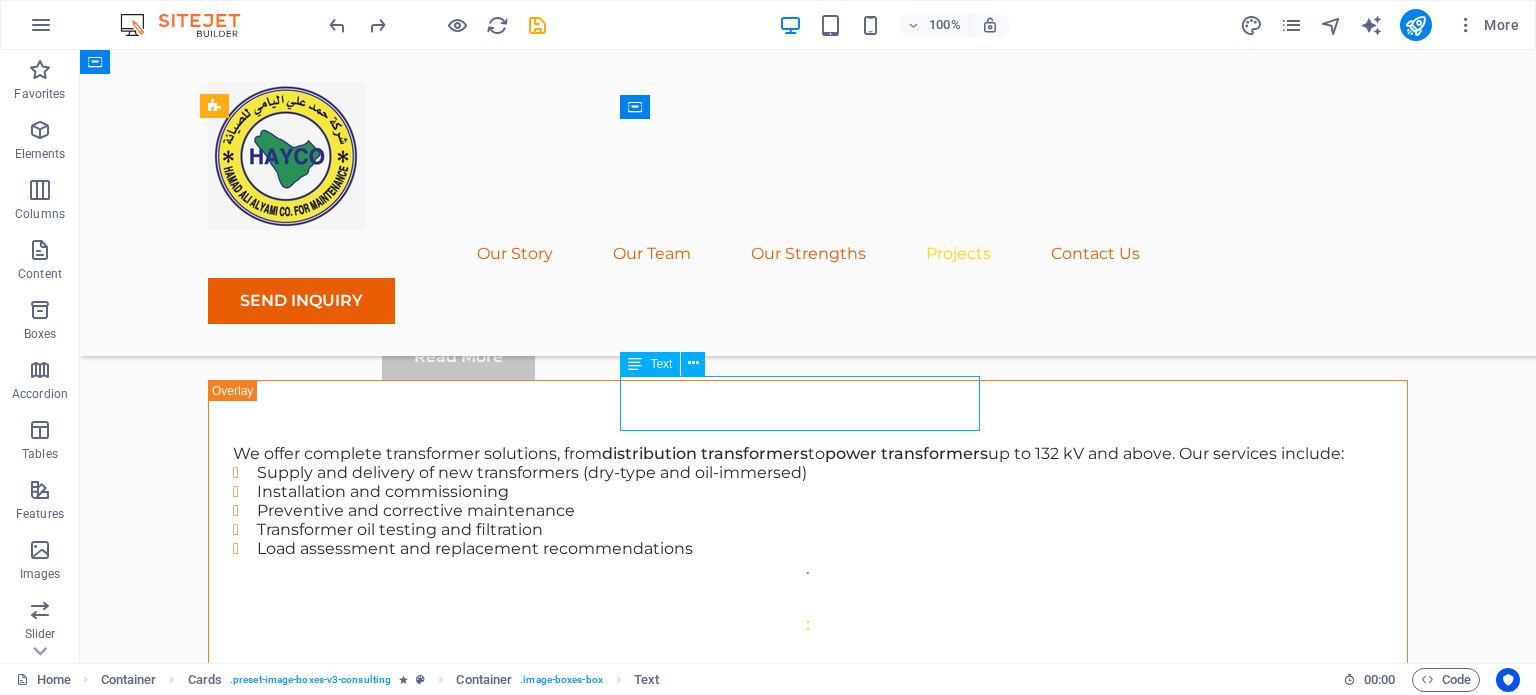 click on "[COMPANY]" at bounding box center (388, 7395) 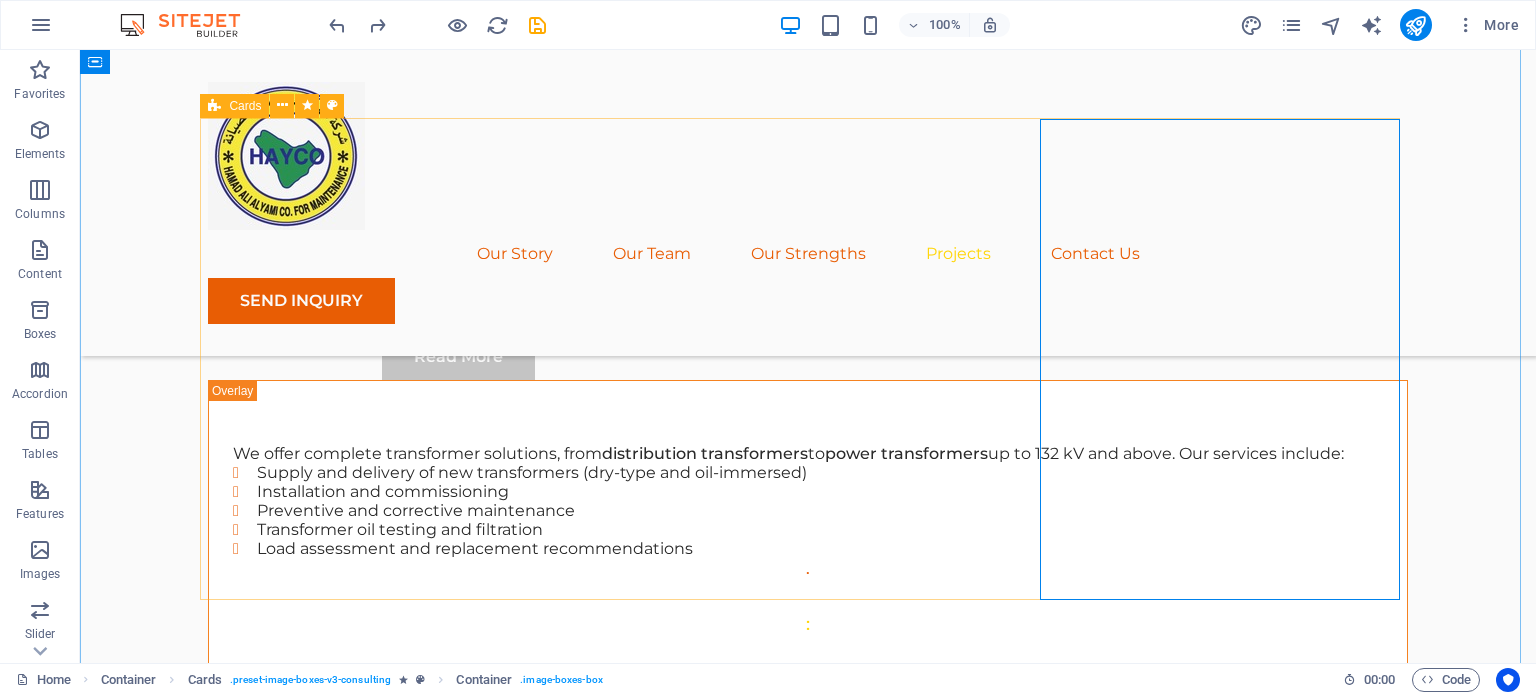 click on "[COMPANY] ([ABBREVIATION]) [COUNTRY] Strategy Consultant COMING SOON..." at bounding box center [808, 7232] 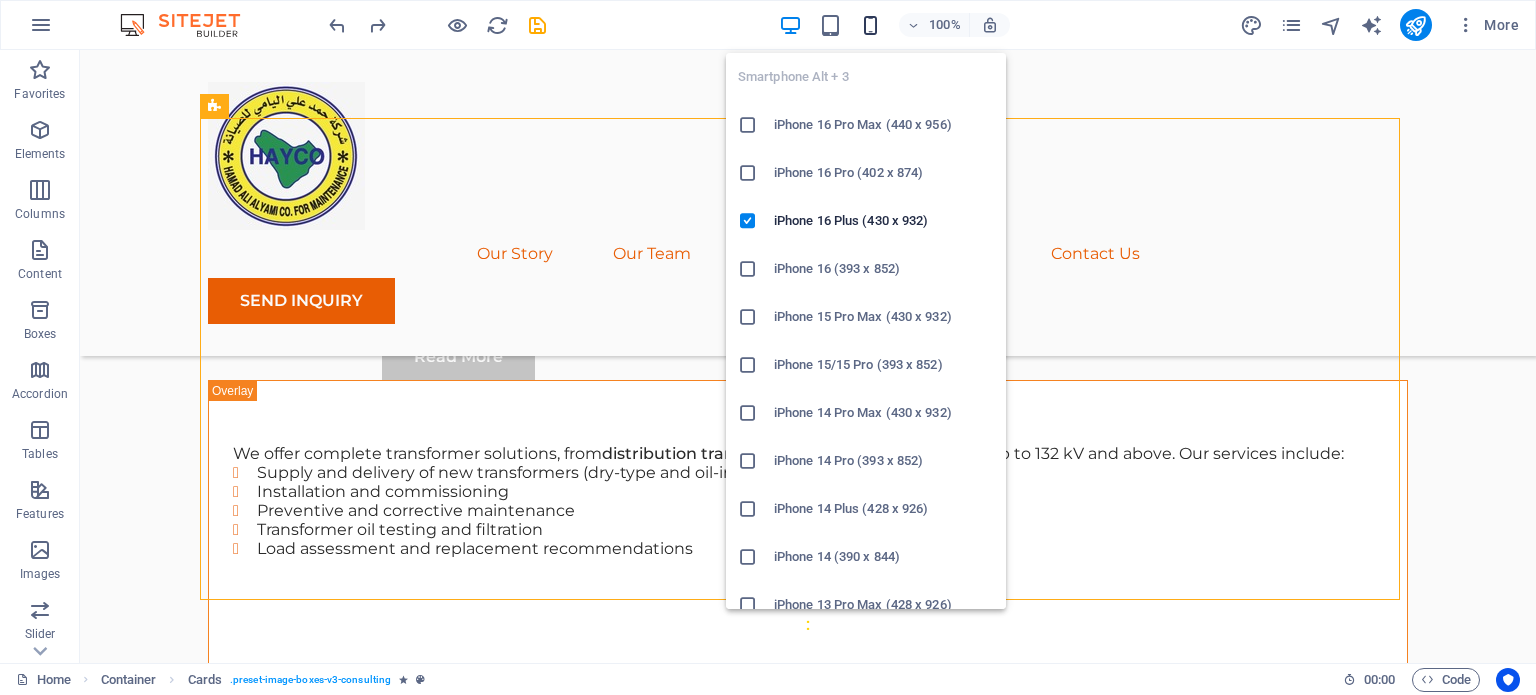 click at bounding box center [870, 25] 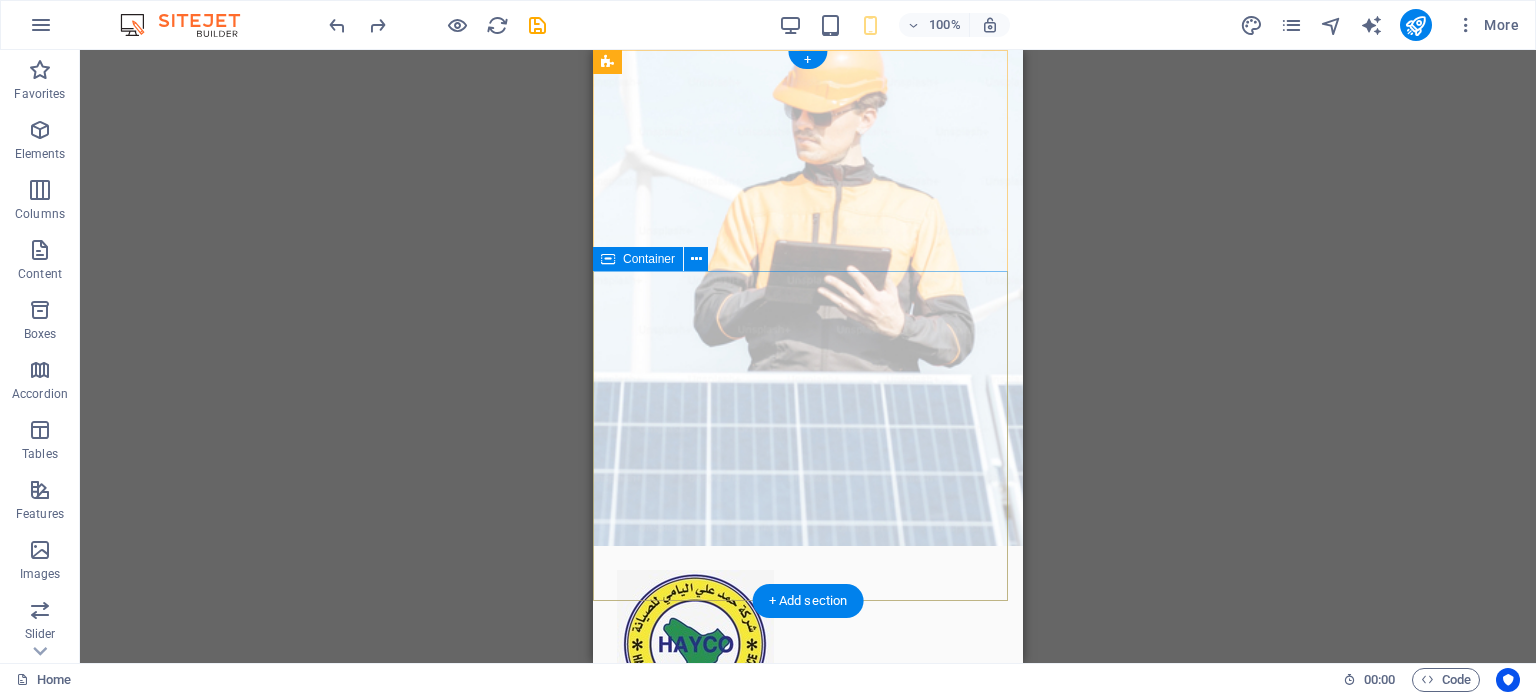scroll, scrollTop: 0, scrollLeft: 0, axis: both 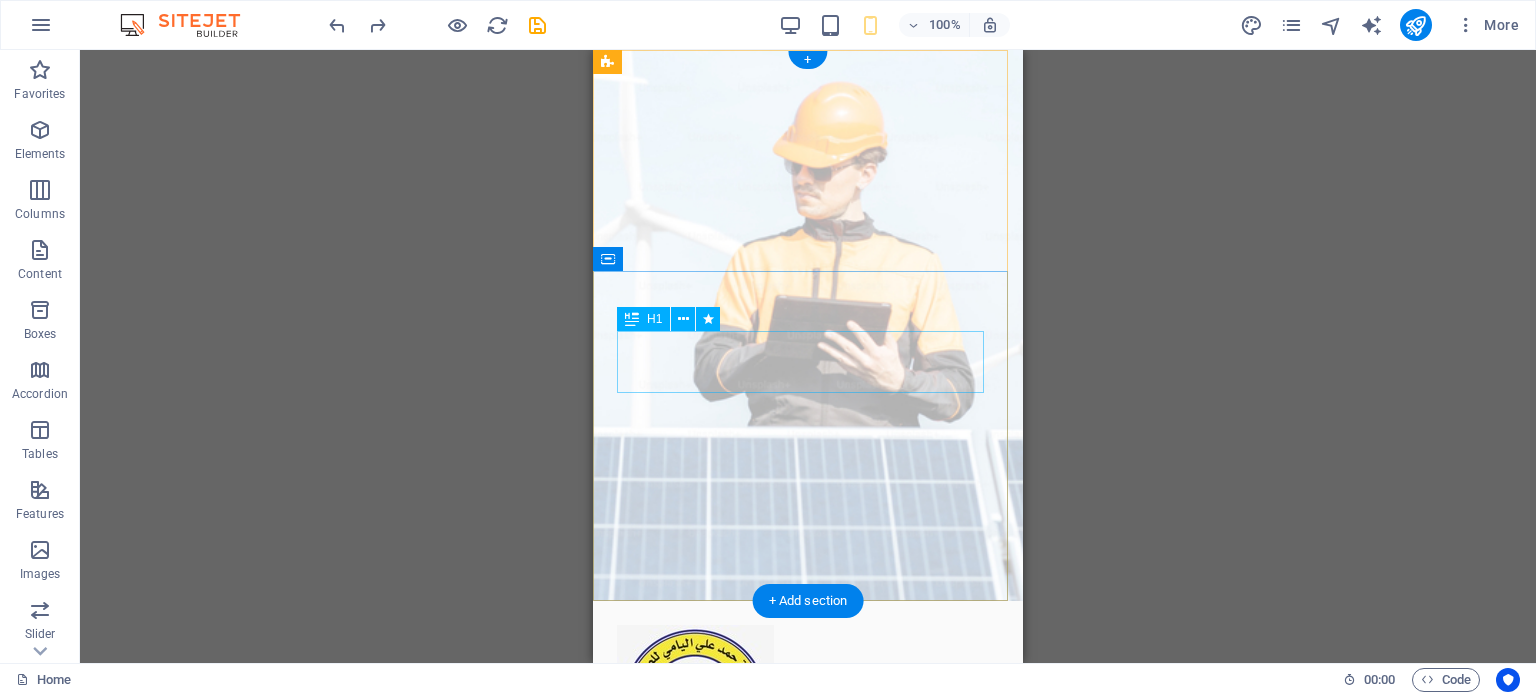 click on "Coming Soon..." at bounding box center (808, 959) 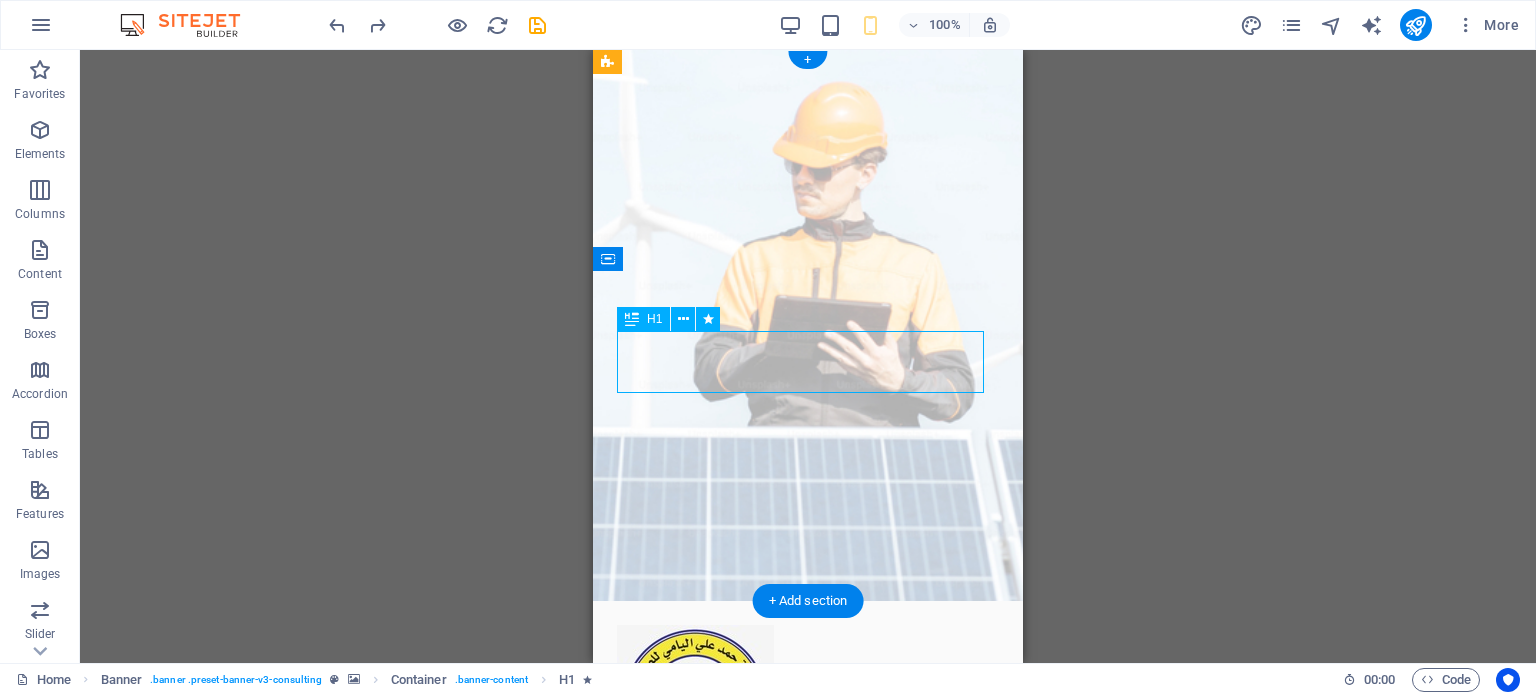 click on "Coming Soon..." at bounding box center (808, 959) 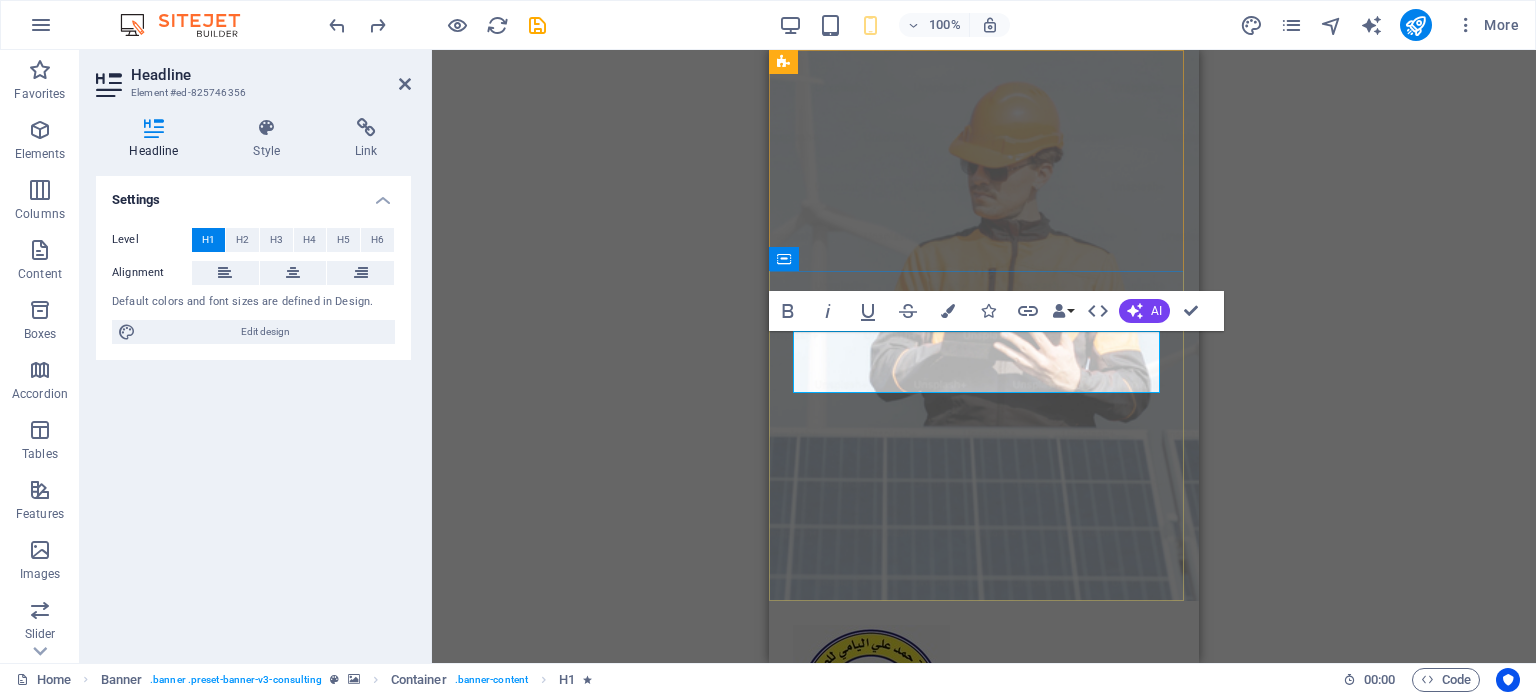type 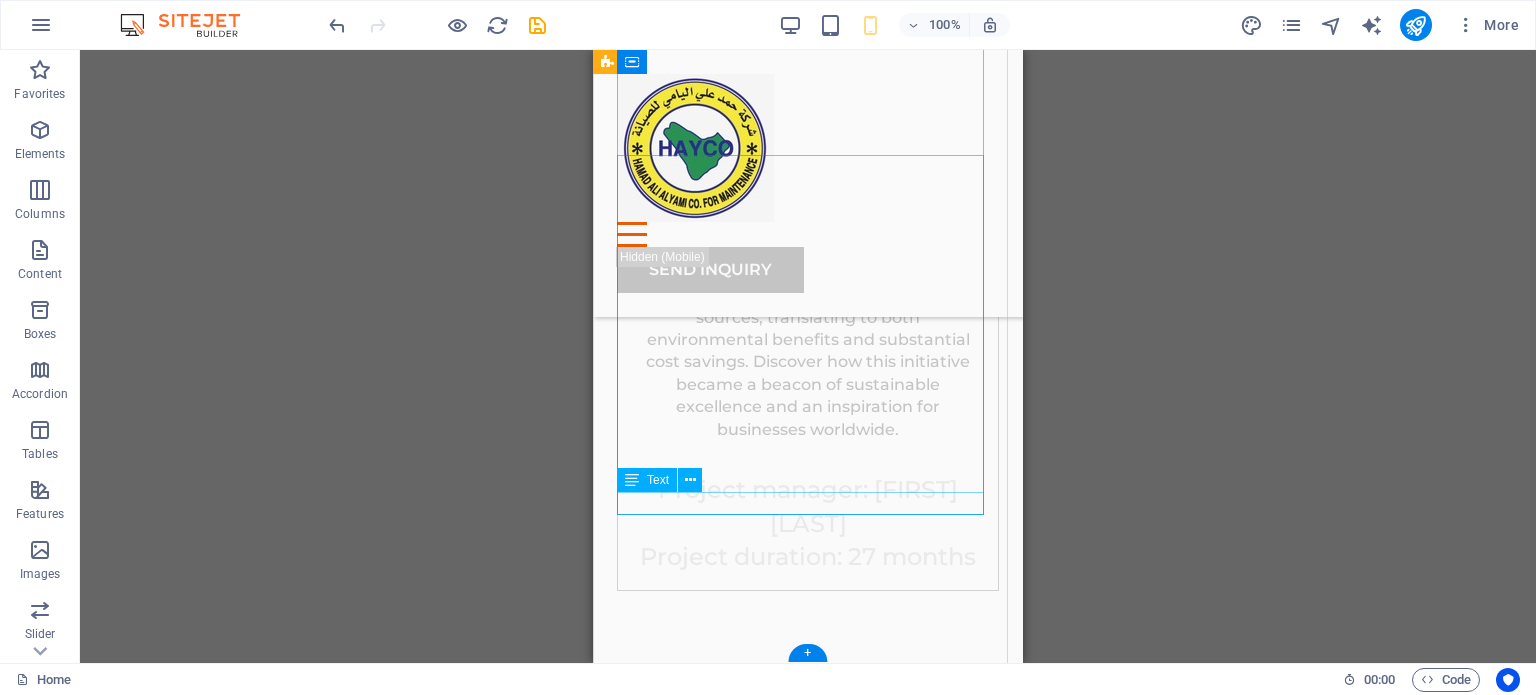 scroll, scrollTop: 11598, scrollLeft: 0, axis: vertical 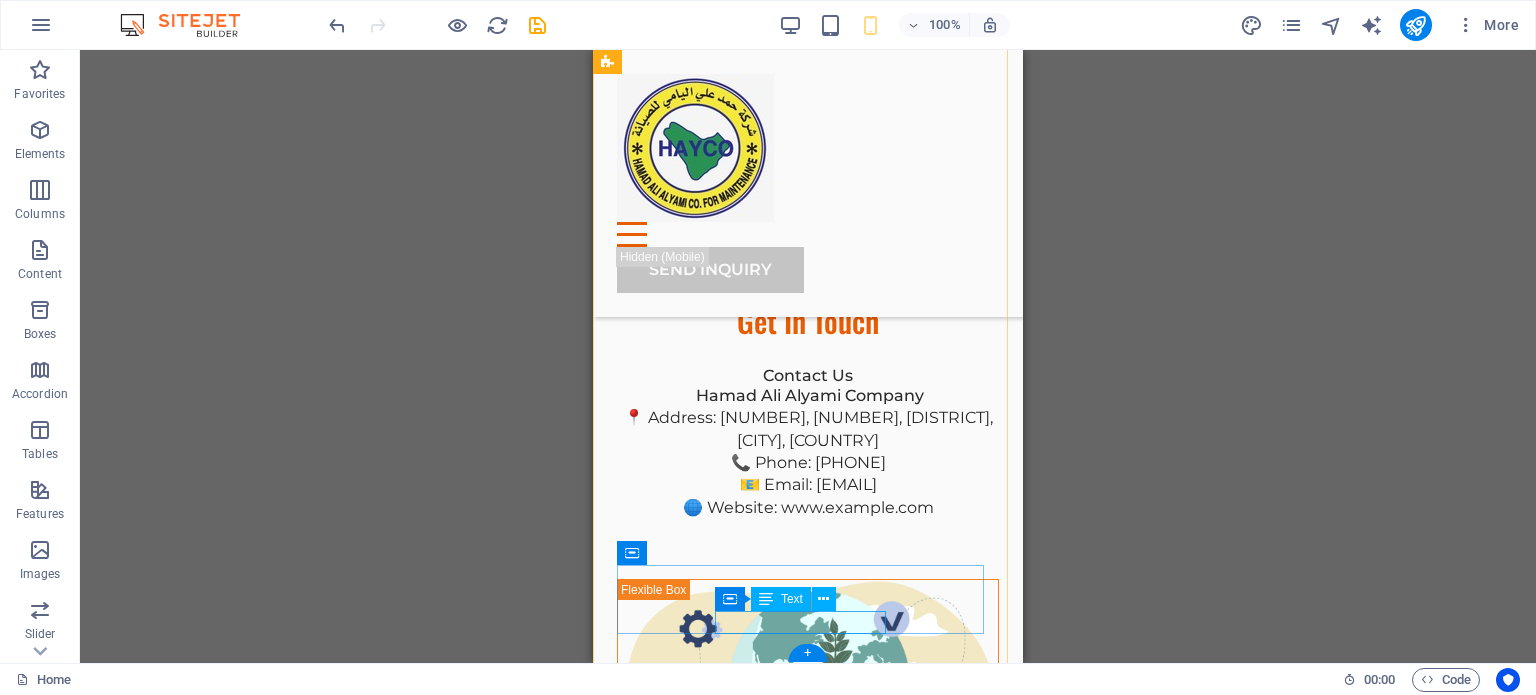 click on "www.example.com" at bounding box center (808, 2241) 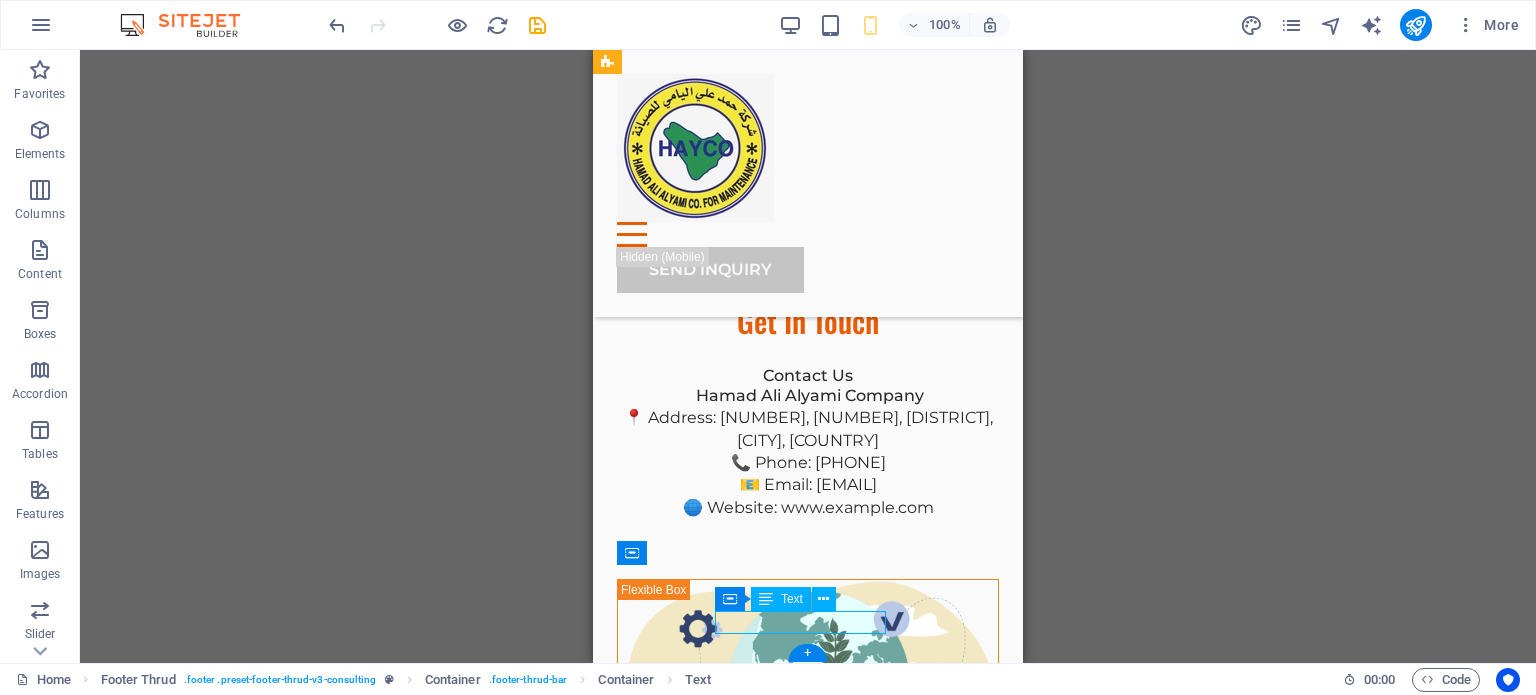 click on "www.example.com" at bounding box center (808, 2241) 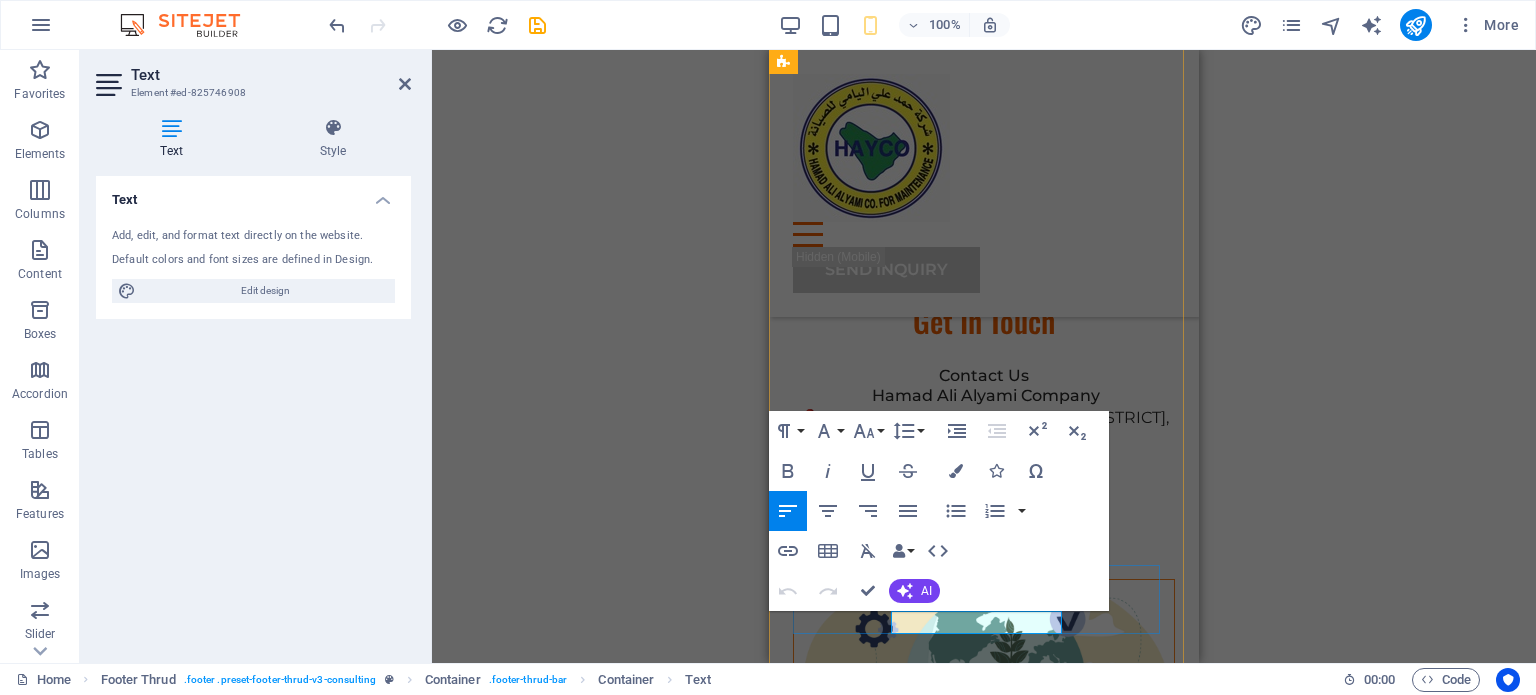 click on "www.example.com" at bounding box center (869, 2240) 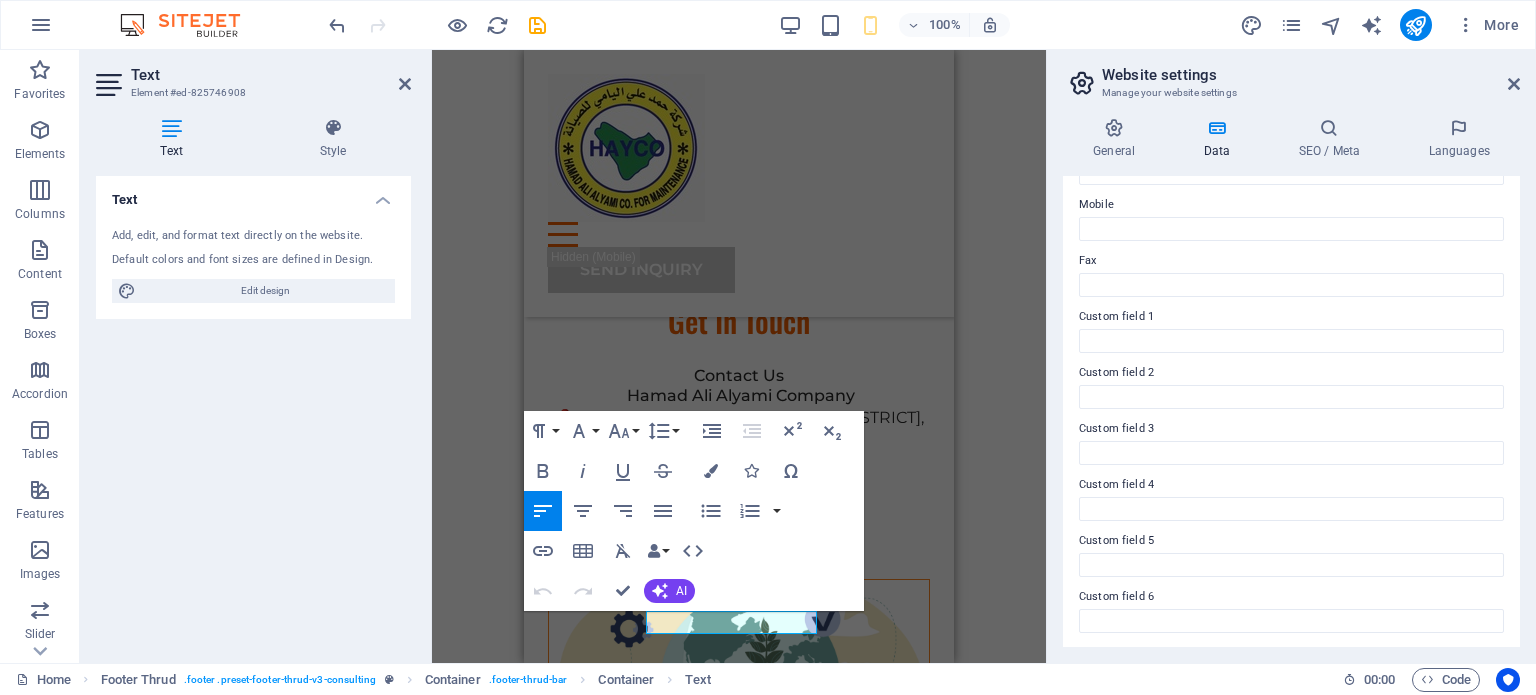 scroll, scrollTop: 0, scrollLeft: 0, axis: both 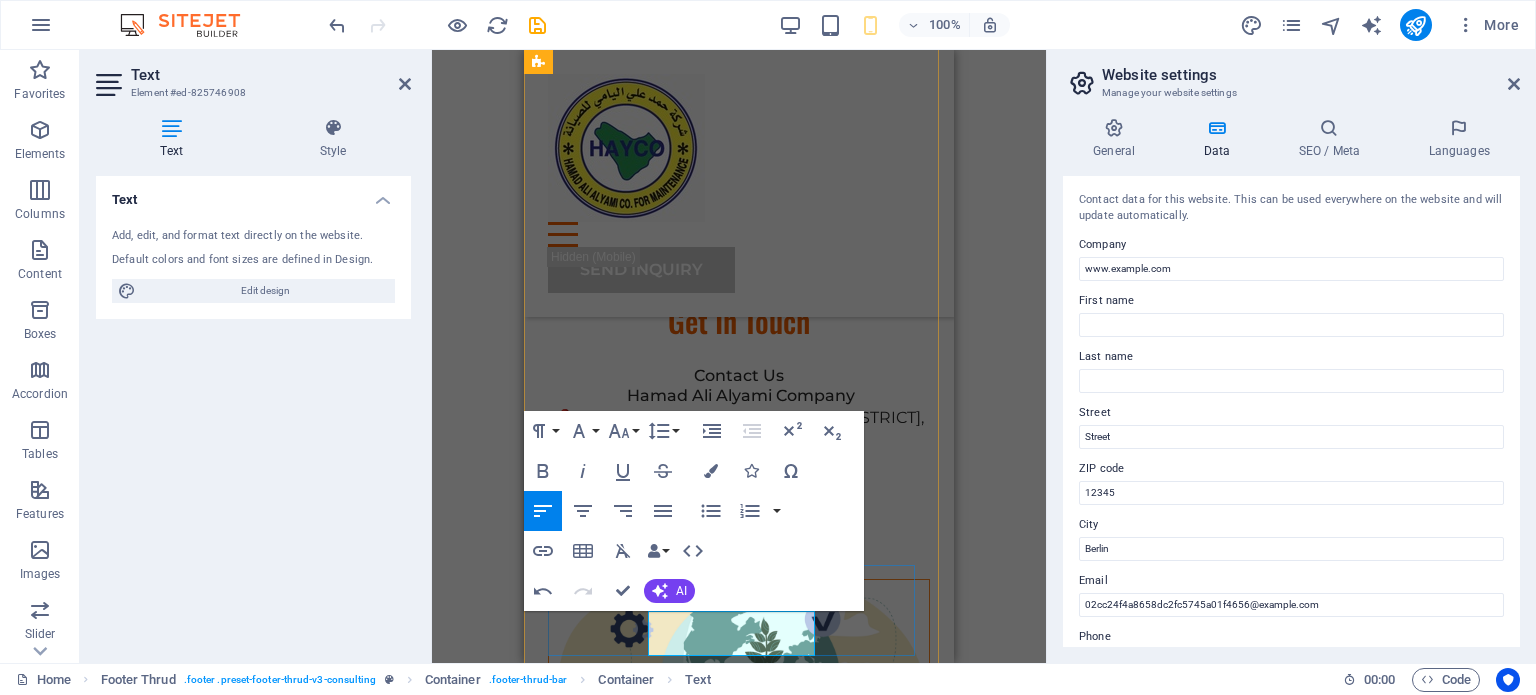 type 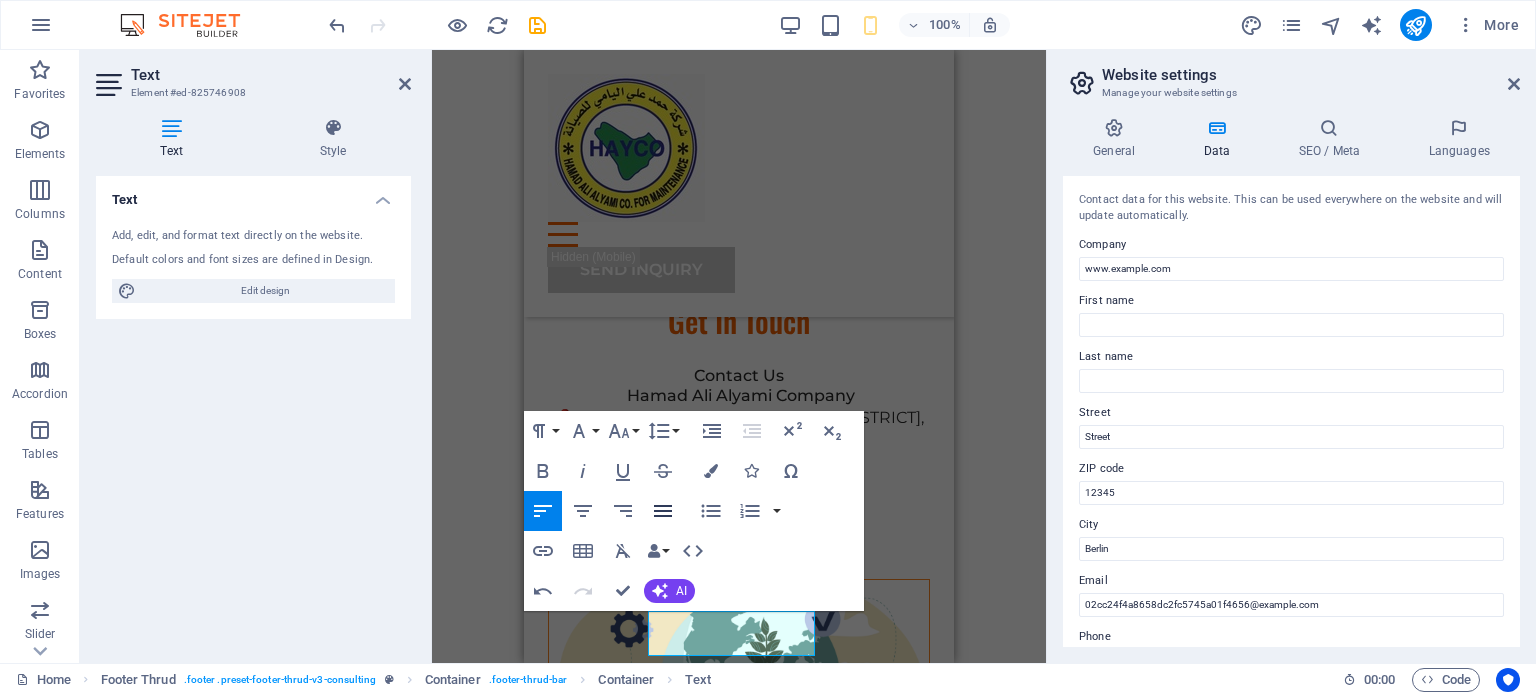 click 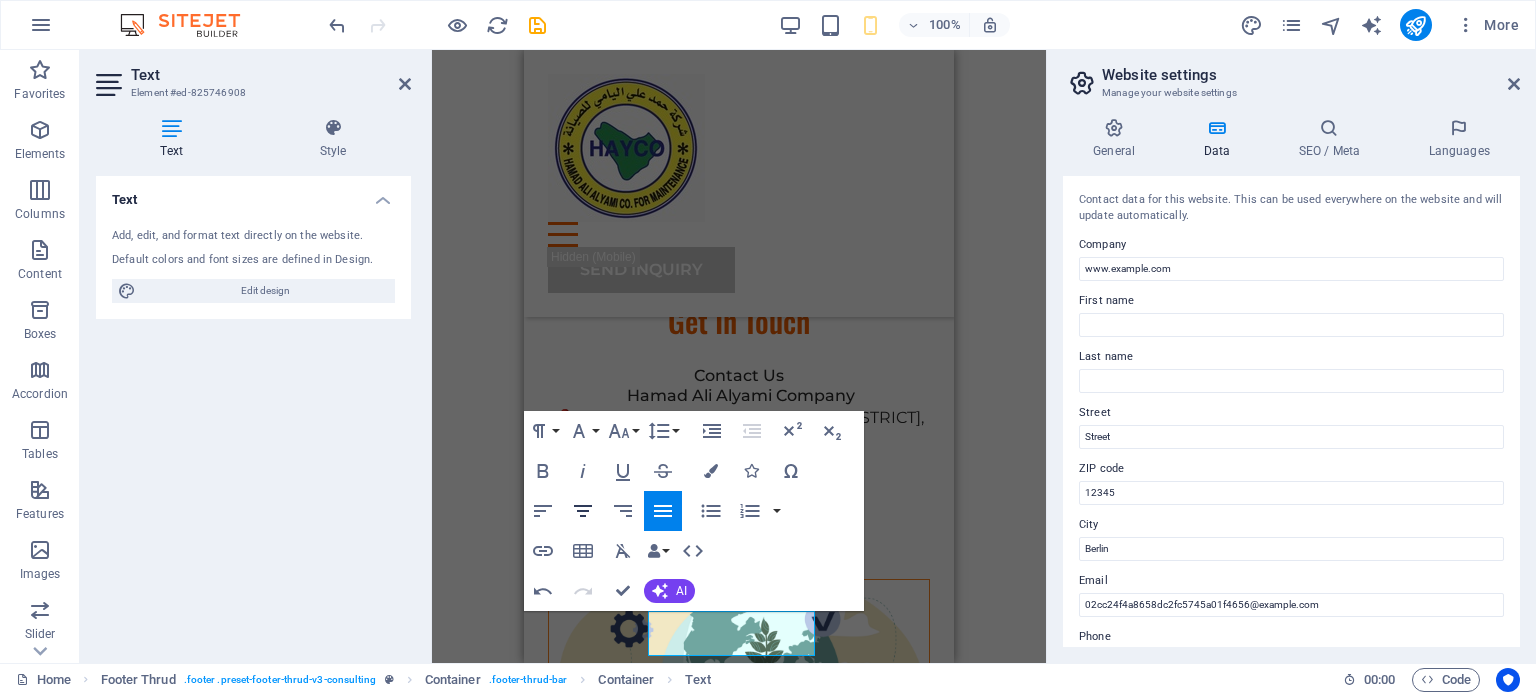click 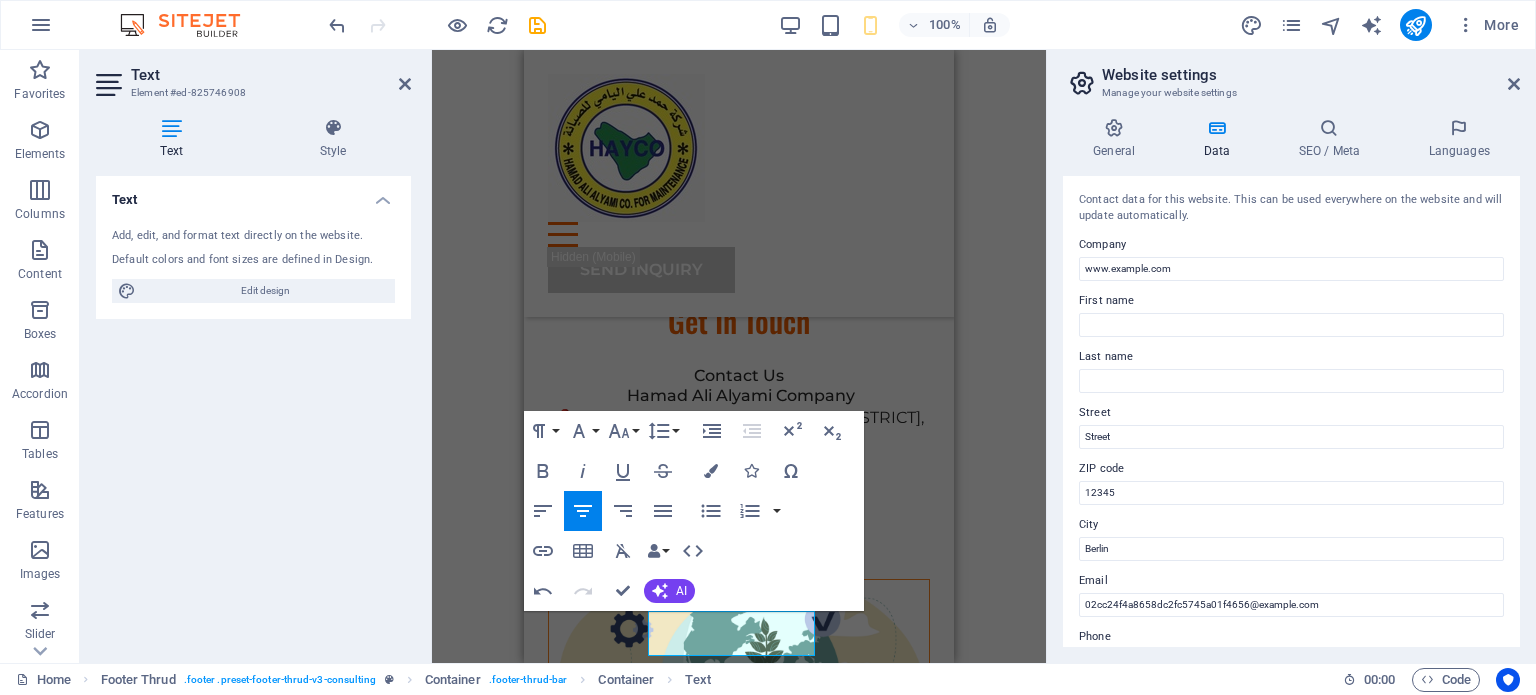 click on "H1   Banner   Container   Button   Spacer   H2   Container   Text   Container   Container   Image   Container   Container   Container   Container   H2   Text   Container   Container   Image   Cards   Container   Container   Container   Text   Spacer   Spacer   Container   H2   Spacer   Text   Spacer   Menu   Banner   Menu Bar   Spacer   Text   Container   Spacer   Container   Text   Container   Container   Container   Spacer   Text   Spacer   Spacer   Container   Spacer   H2   Text   Spacer   Image   Container   4 columns   4 columns   Container   Container   Container   Spacer   Container   4 columns   Container   Container   Overlay   Overlay   Text   Text   Container   Text   4 columns   Container   Image   Spacer   Overlay   Overlay   Text   Container   Spacer   Container   Text   Spacer   H2   Container   Container   Overlay   Text   Overlay   Text   Spacer   Text   Overlay   Text   Overlay   Text   Container   Container   Contact Form   Input   Unequal Columns   Container   Container" at bounding box center [739, 356] 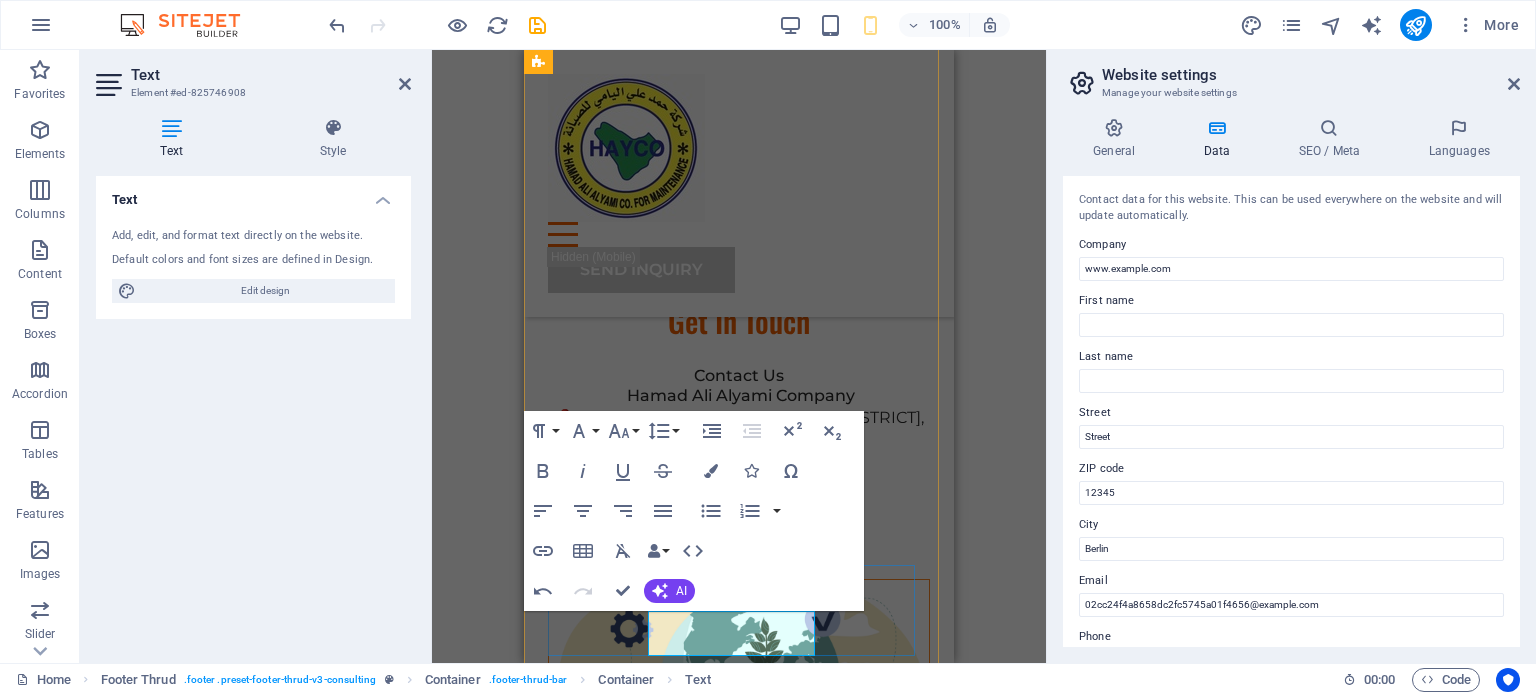 click on "Privacy Policy Terms of Service   www.example.com CR: 2051016234" at bounding box center (739, 2218) 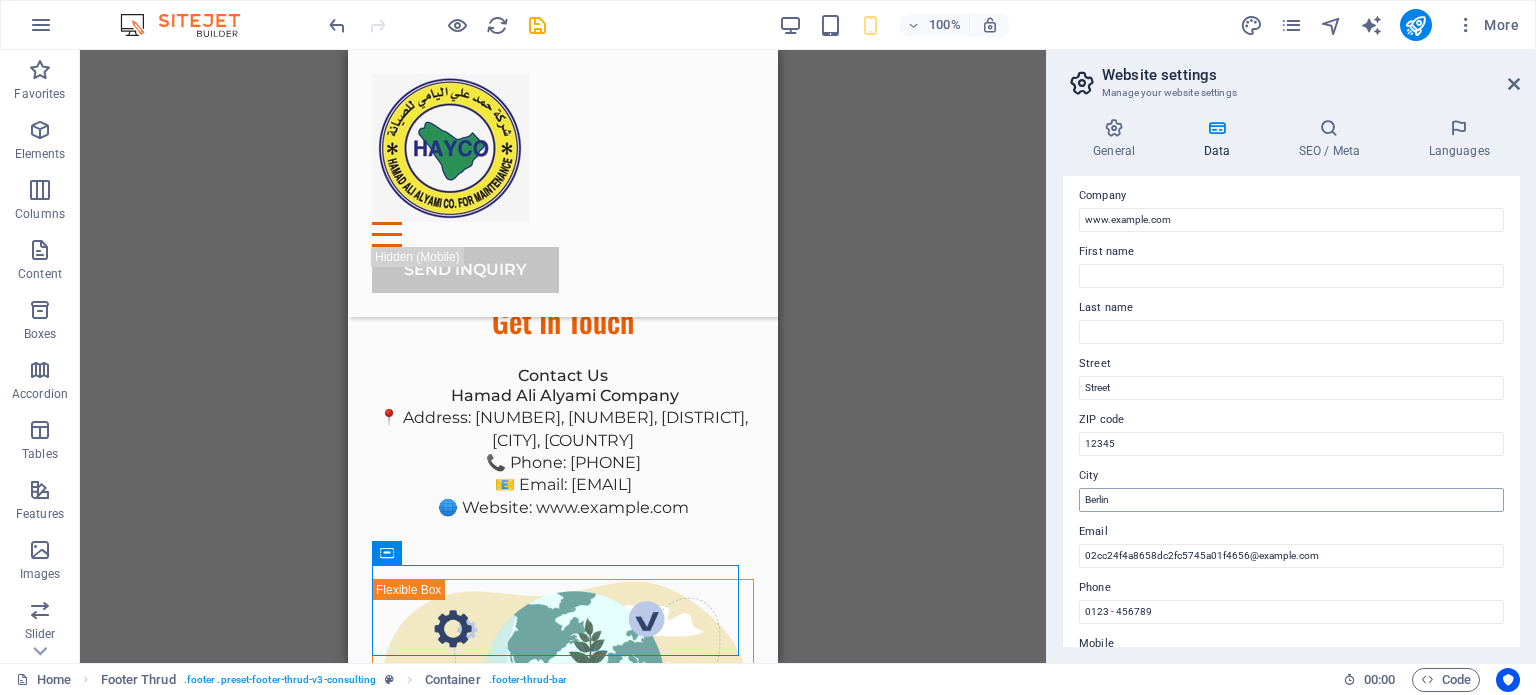scroll, scrollTop: 48, scrollLeft: 0, axis: vertical 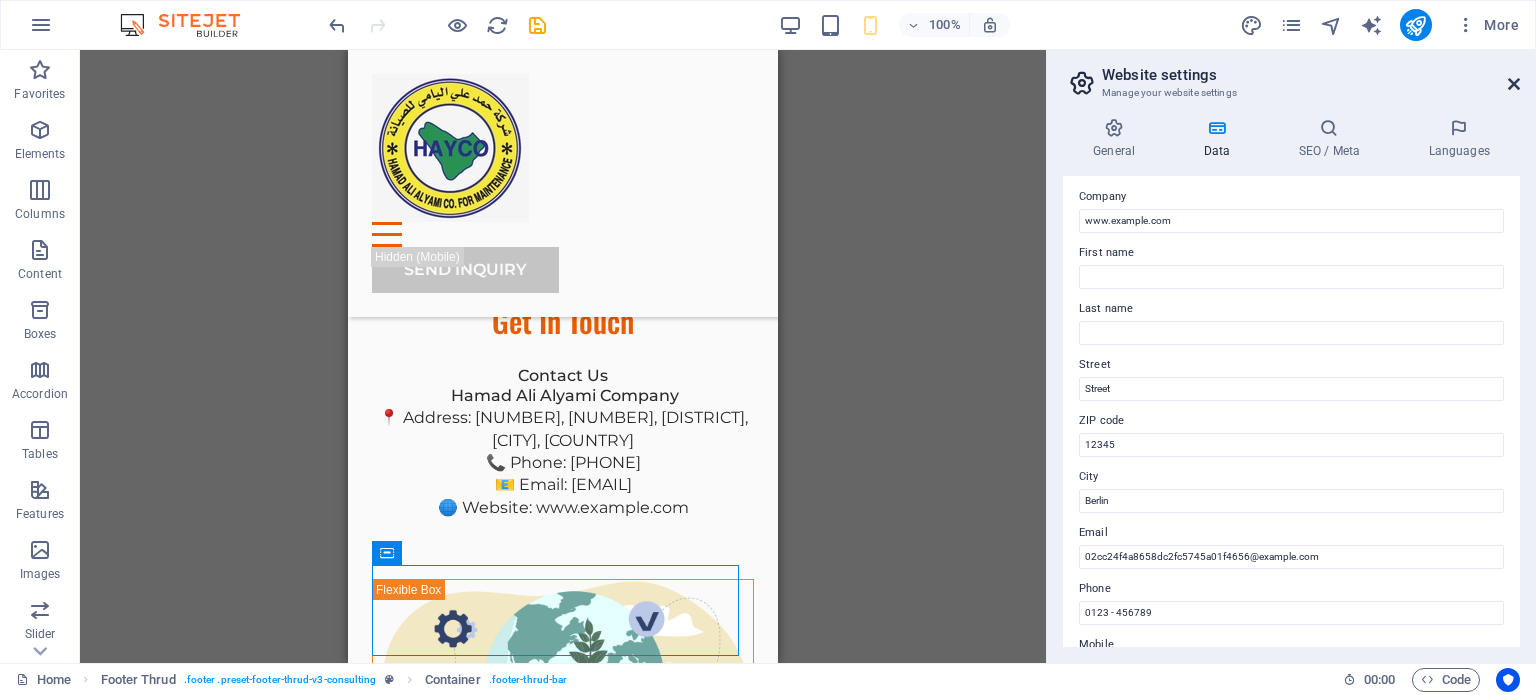 click at bounding box center [1514, 84] 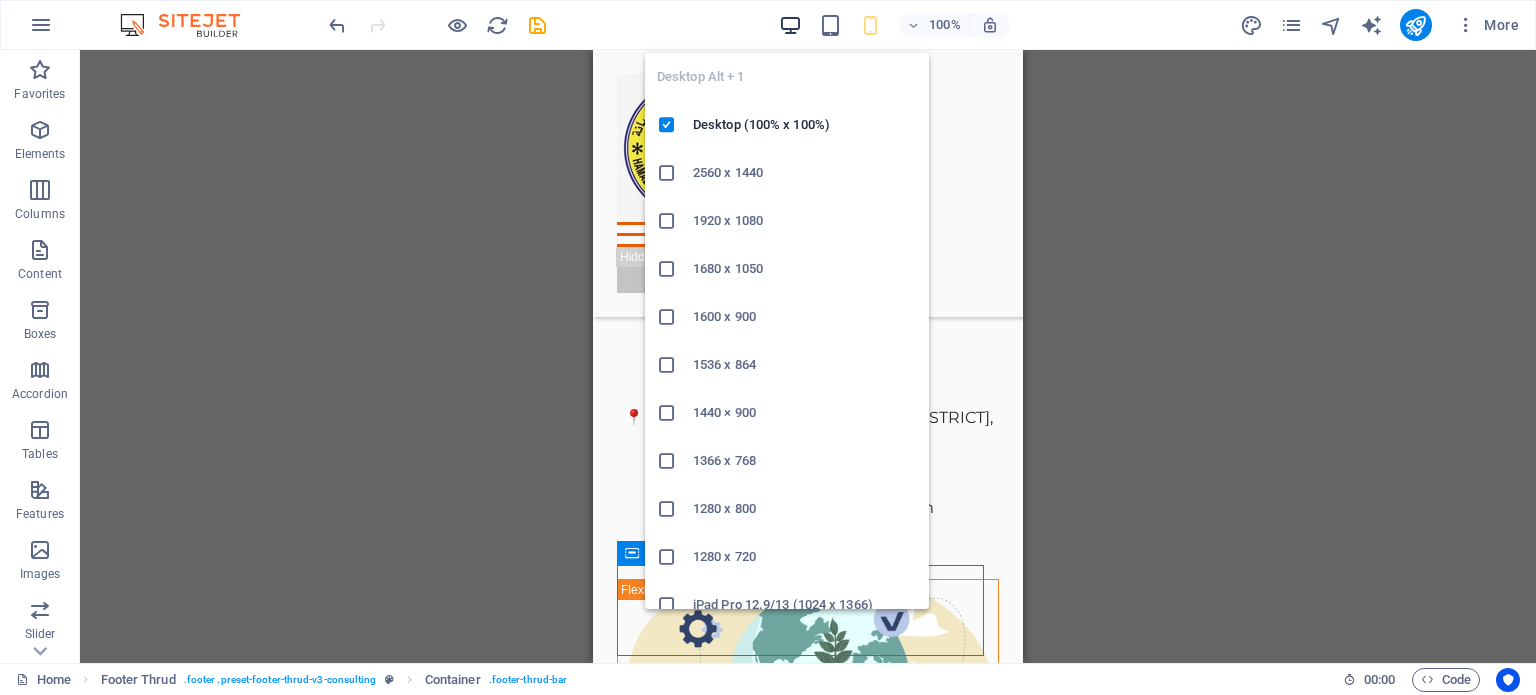 click at bounding box center [790, 25] 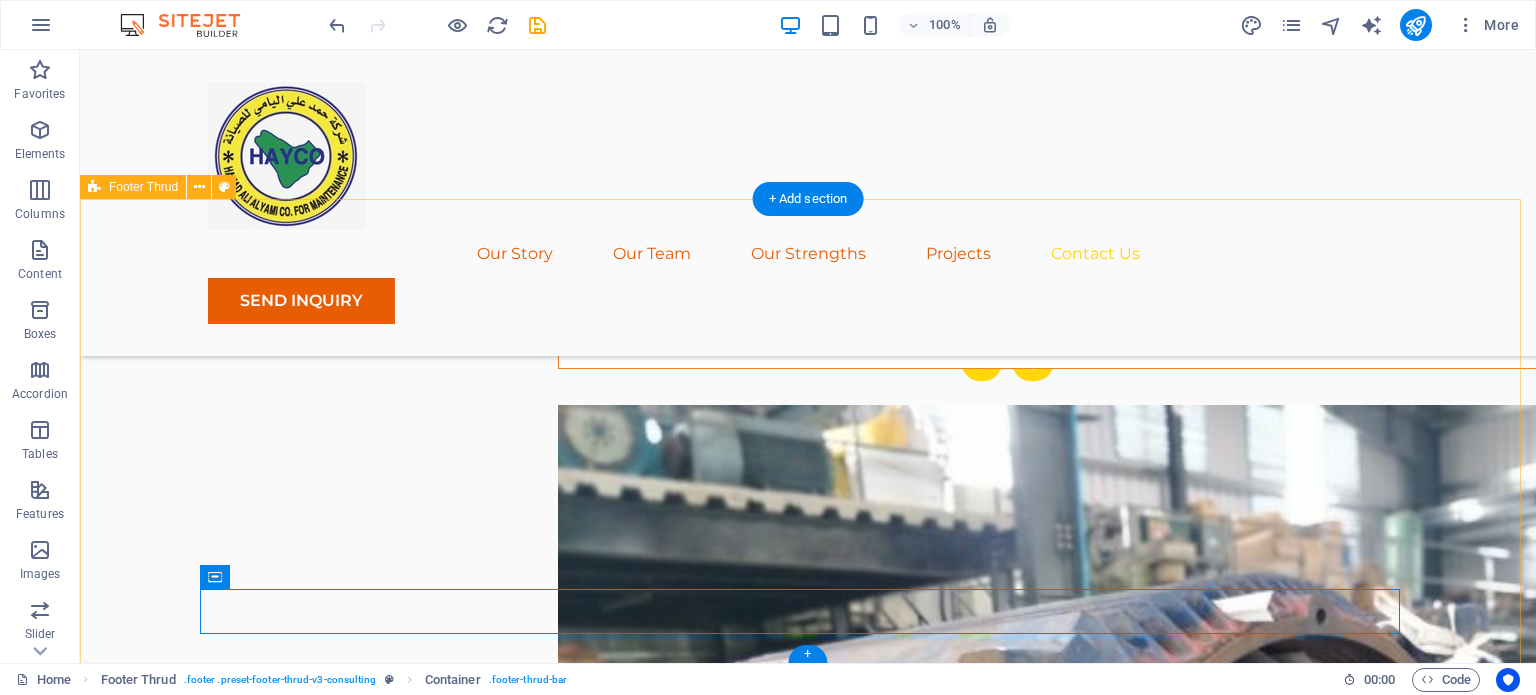 click on "At Eco-Con, we believe in the power of collaboration and innovation to drive positive change. Let's work together to make a difference and shape a brighter, more sustainable future. Our Story Our Team Our Strengths Projects Contact Us Stay connected with us: Stay connected with us: [EMAIL] [EMAIL]
Privacy Policy Terms of Service hamadalyami.com CR: [NUMBER]" at bounding box center [808, 8962] 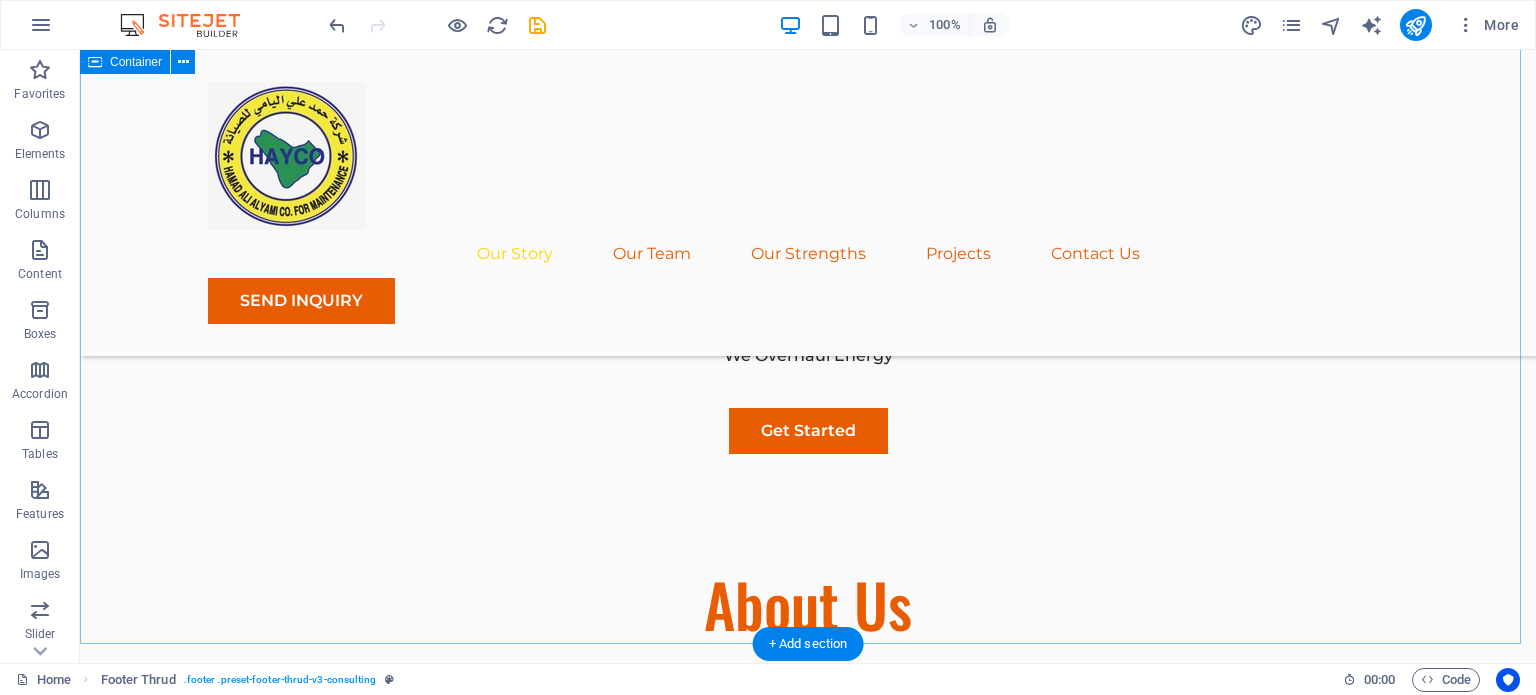 scroll, scrollTop: 1142, scrollLeft: 0, axis: vertical 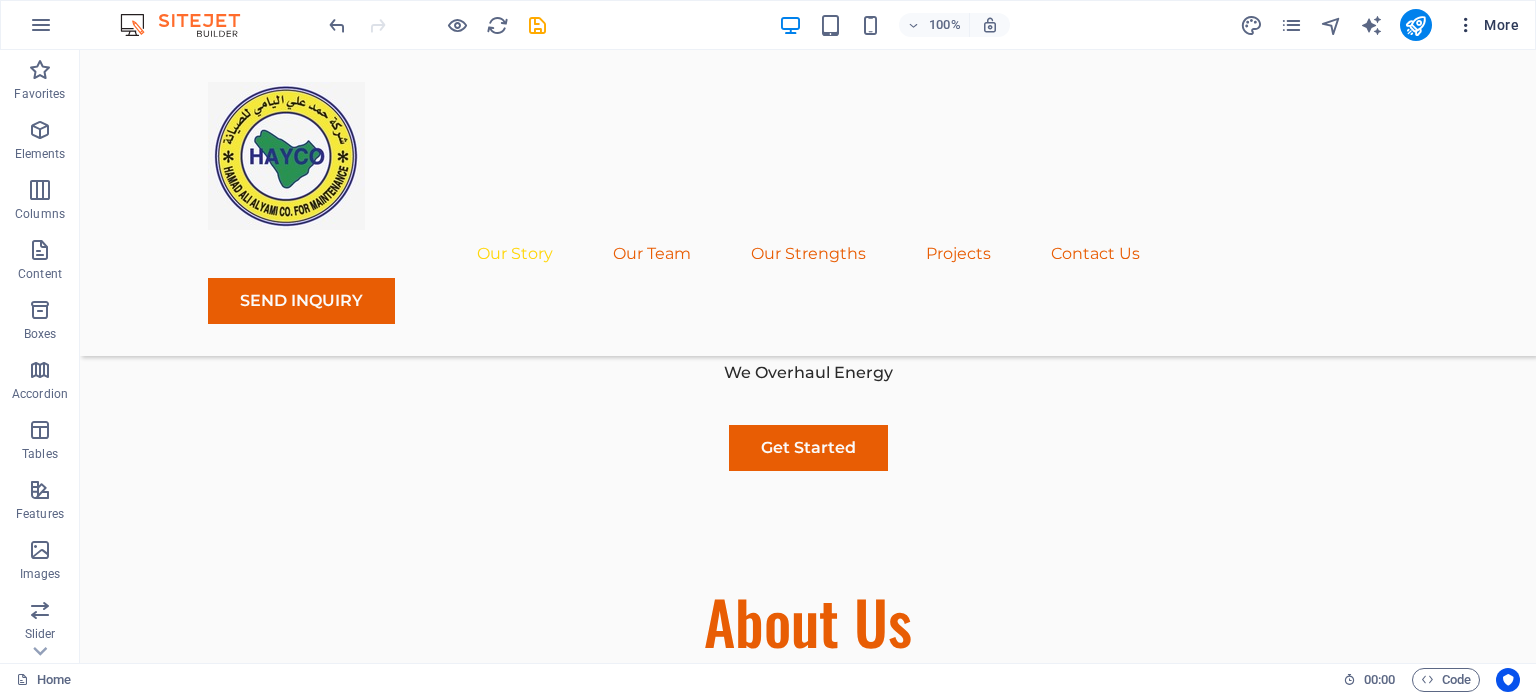 click at bounding box center [1466, 25] 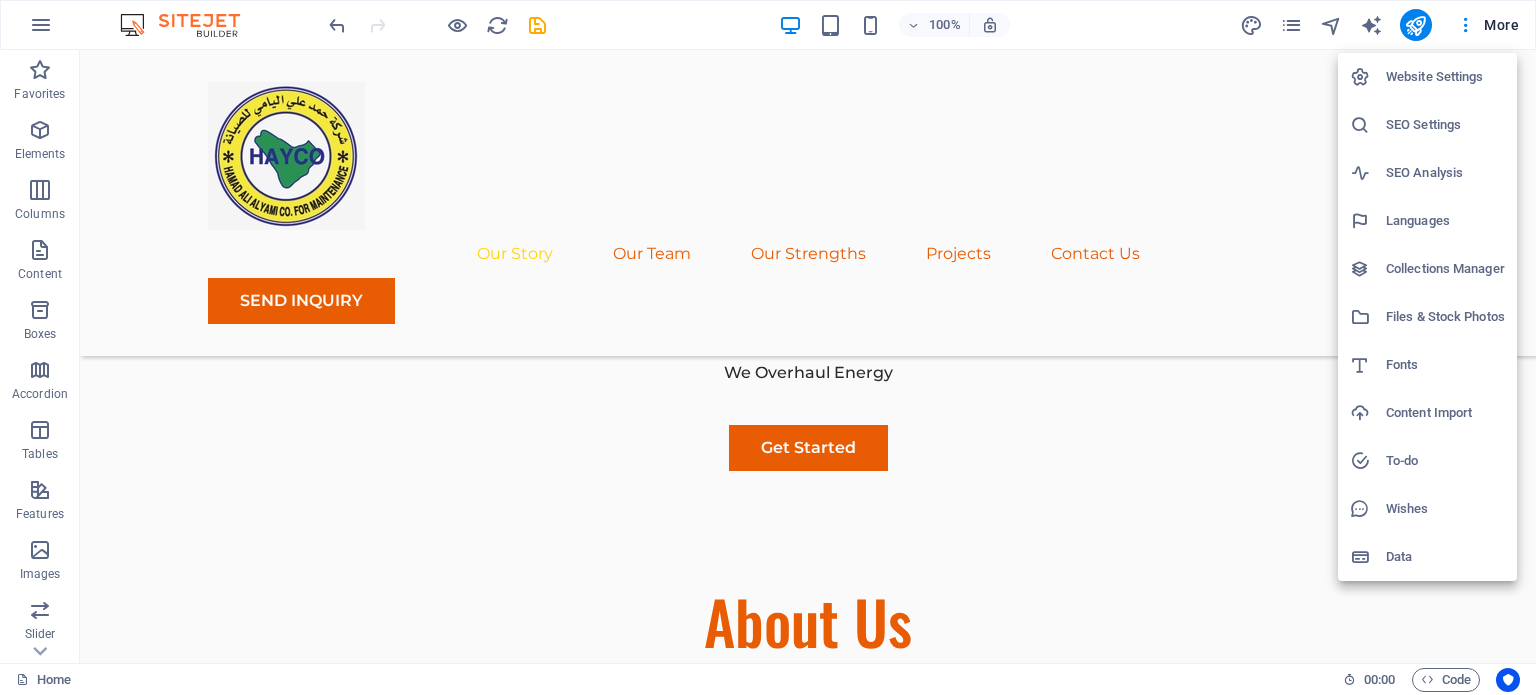 click on "SEO Settings" at bounding box center (1445, 125) 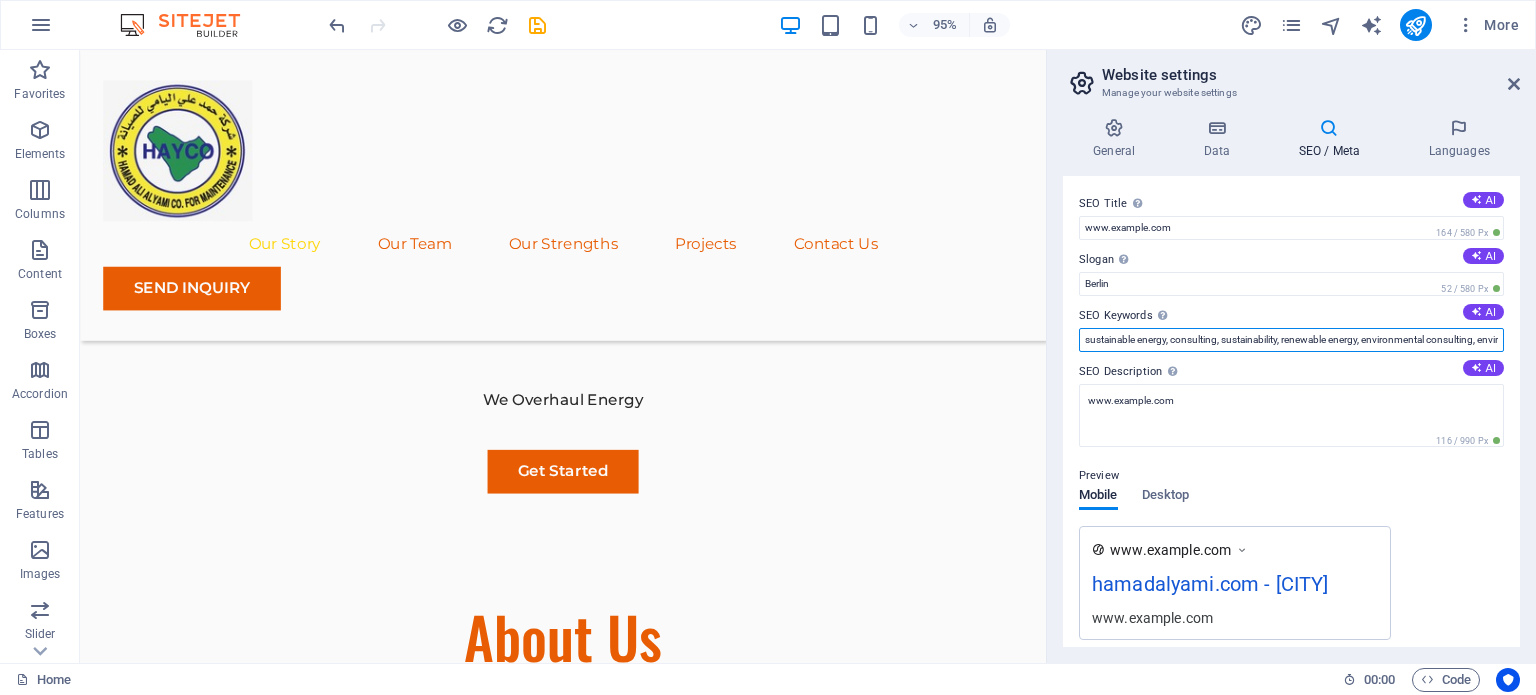 click on "sustainable energy, consulting, sustainability, renewable energy, environmental consulting, environmental services, green energy, solar energy, wind energy, www.example.com, Berlin" at bounding box center (1291, 340) 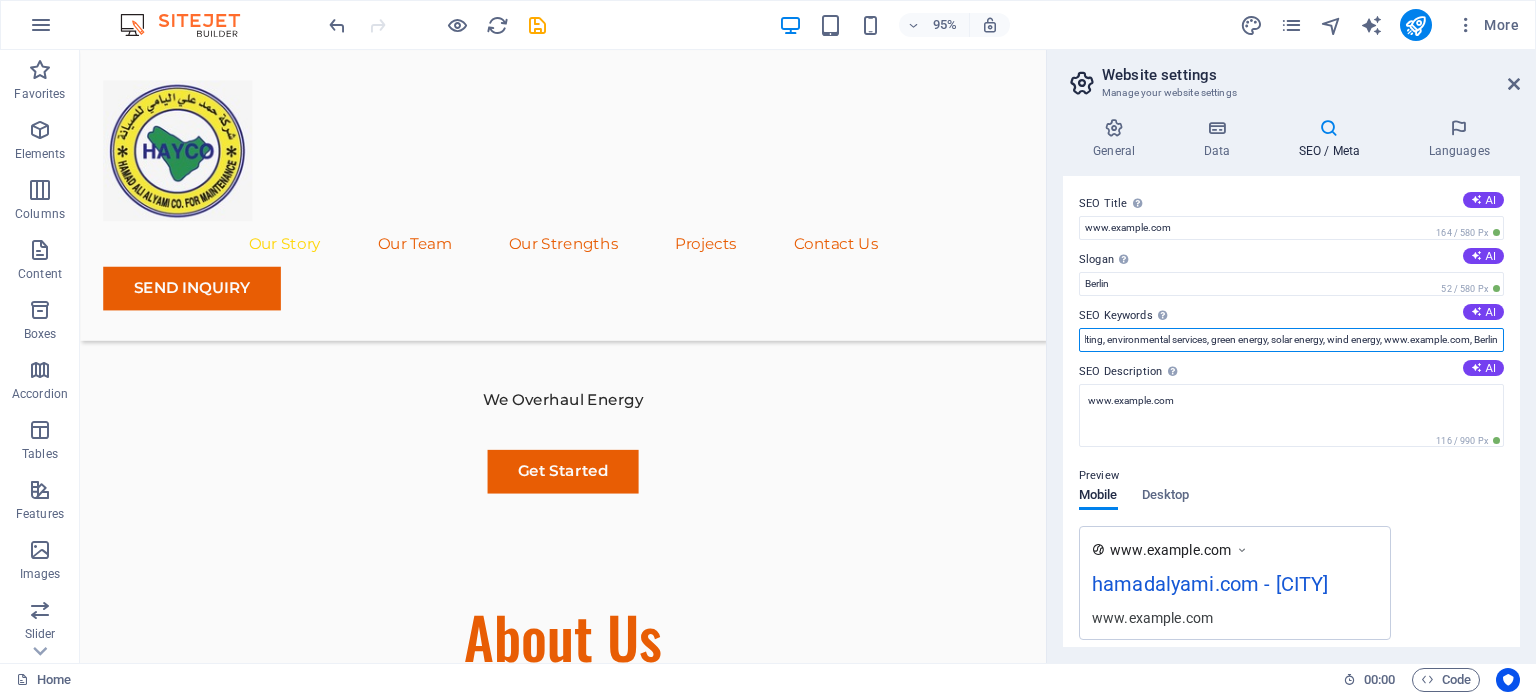 scroll, scrollTop: 0, scrollLeft: 385, axis: horizontal 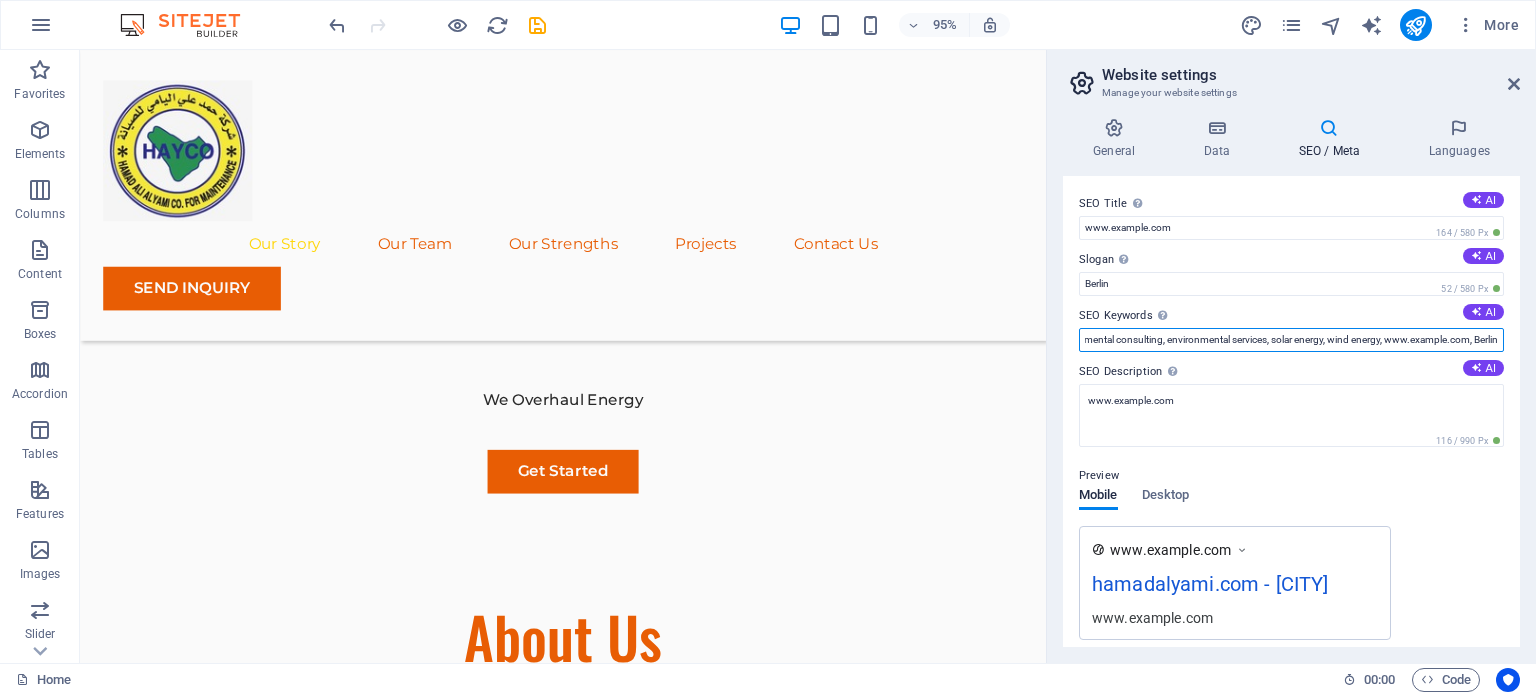 drag, startPoint x: 1262, startPoint y: 341, endPoint x: 1375, endPoint y: 337, distance: 113.07078 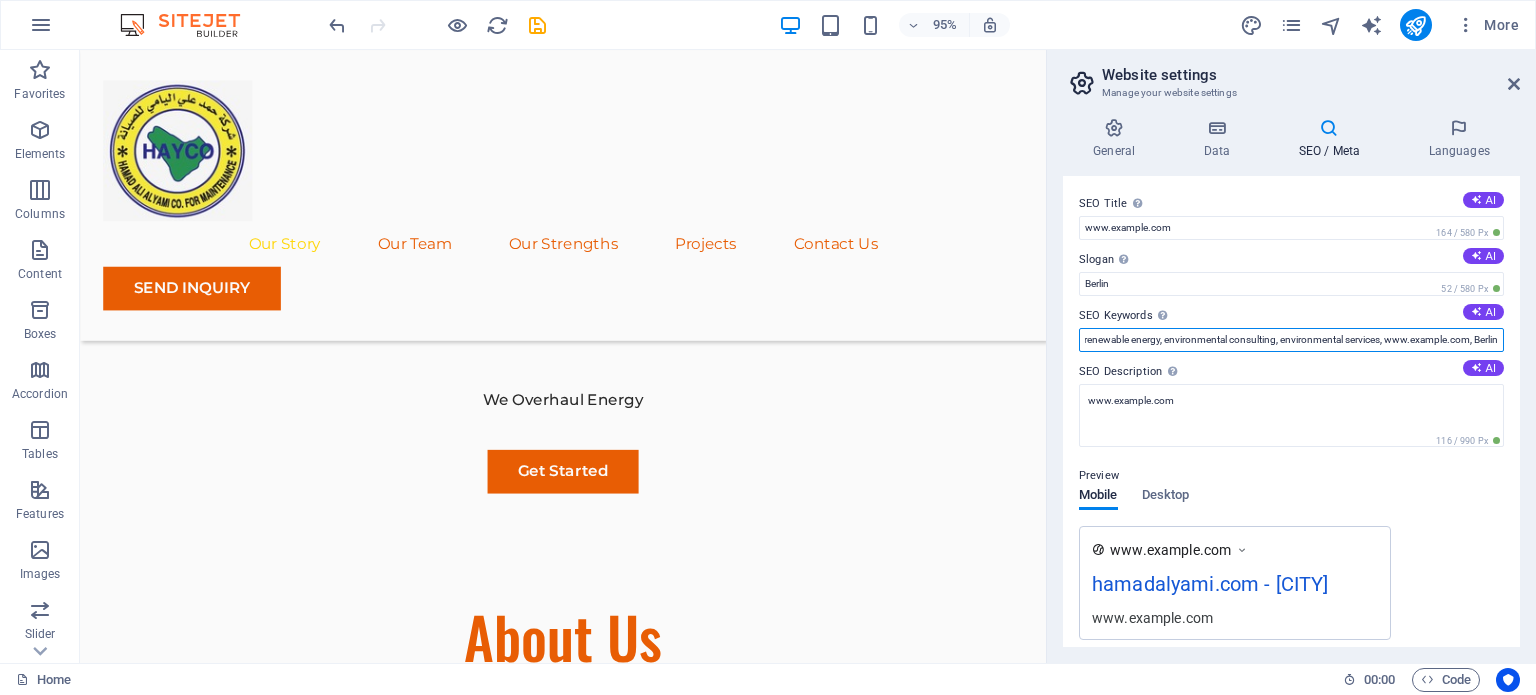 scroll, scrollTop: 0, scrollLeft: 209, axis: horizontal 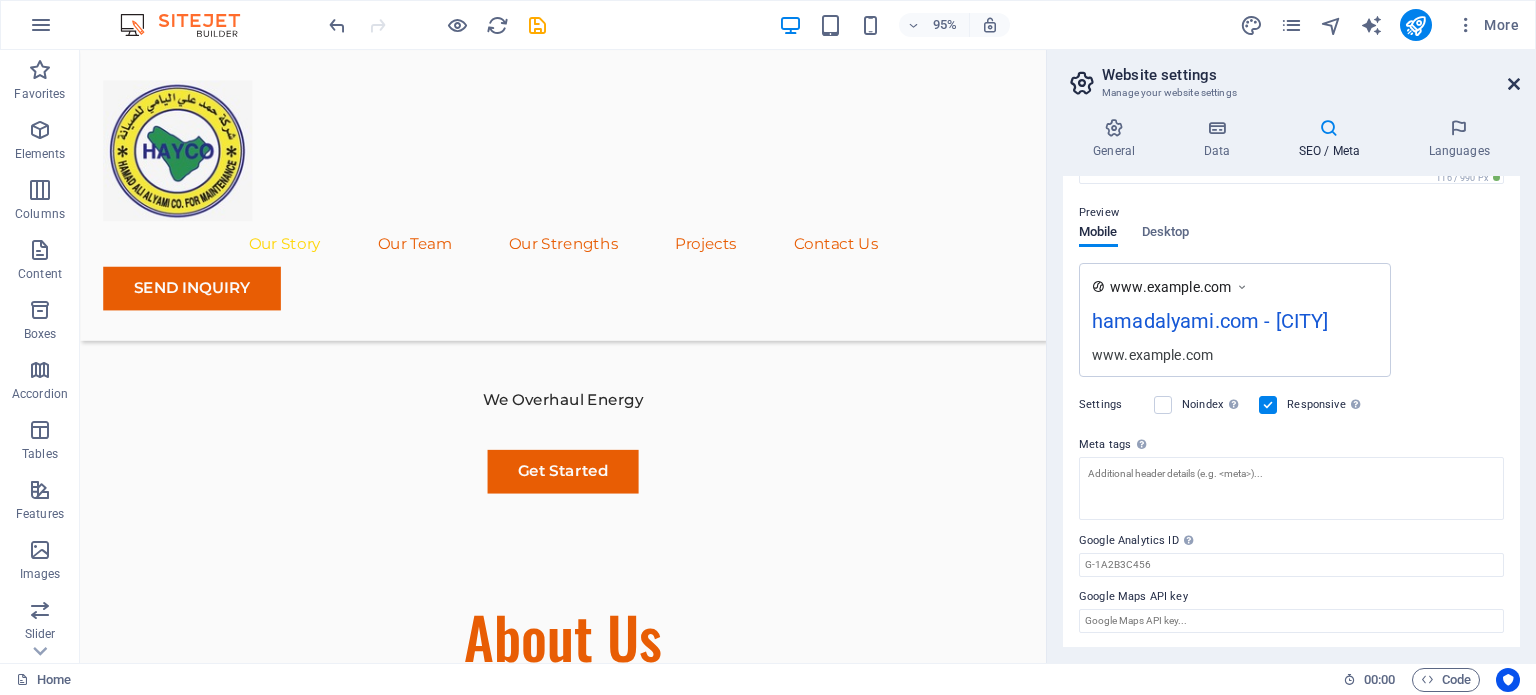 type on "sustainable energy, consulting, sustainability, renewable energy, environmental consulting, environmental services, www.example.com, Berlin" 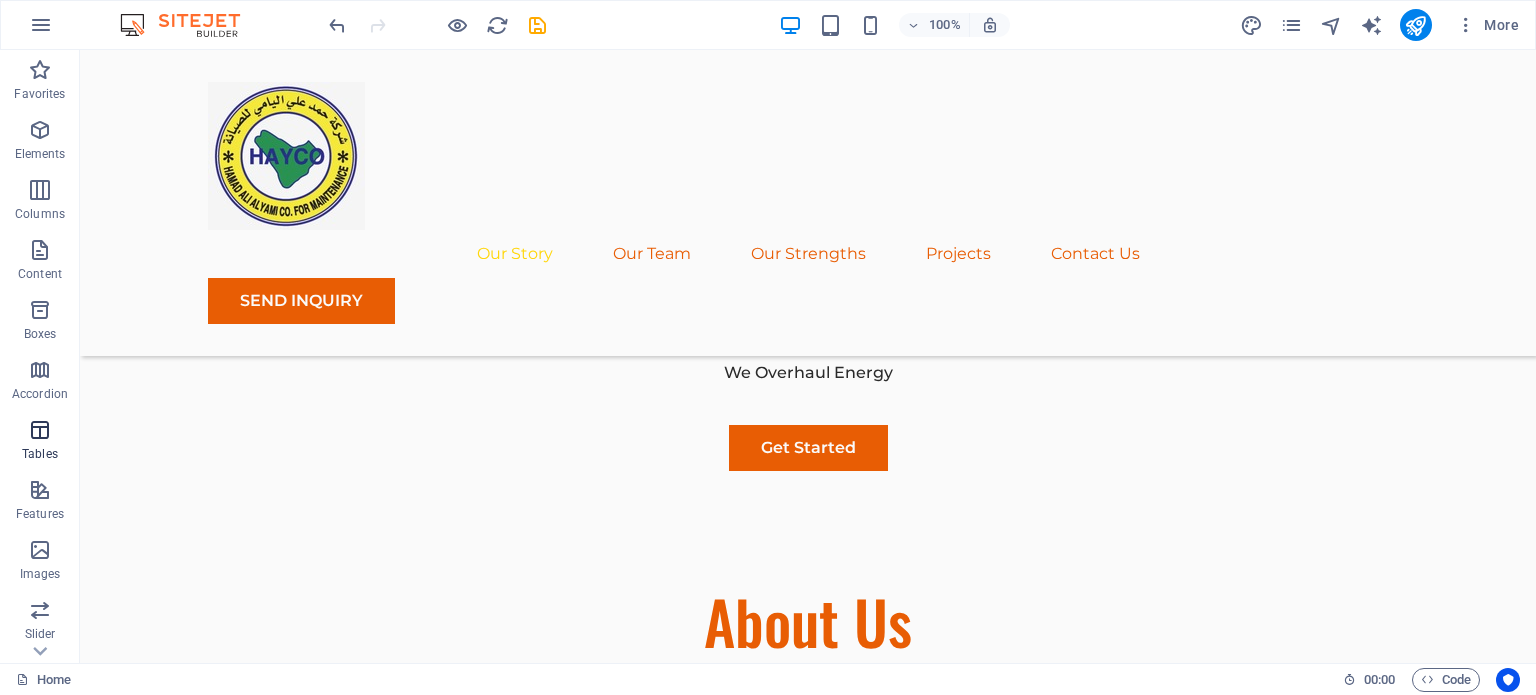 scroll, scrollTop: 286, scrollLeft: 0, axis: vertical 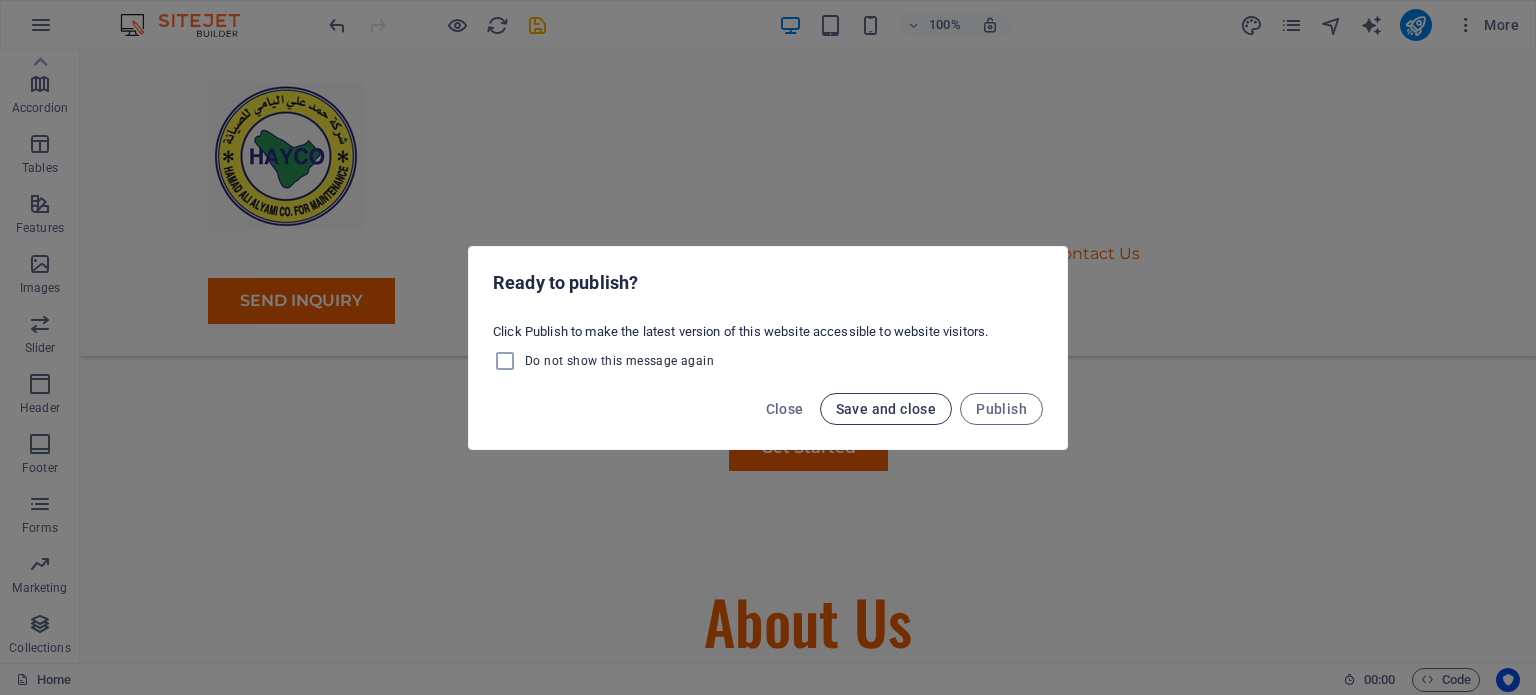 click on "Save and close" at bounding box center (886, 409) 